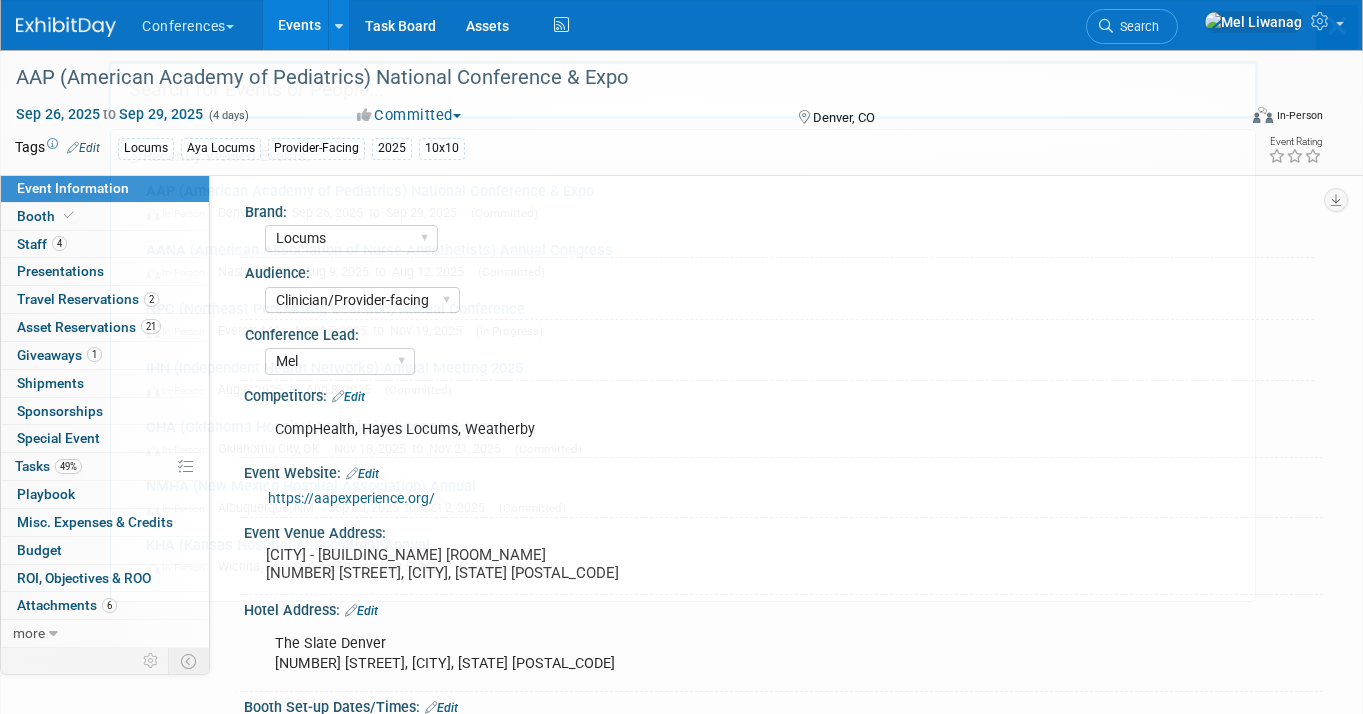 select on "Locums" 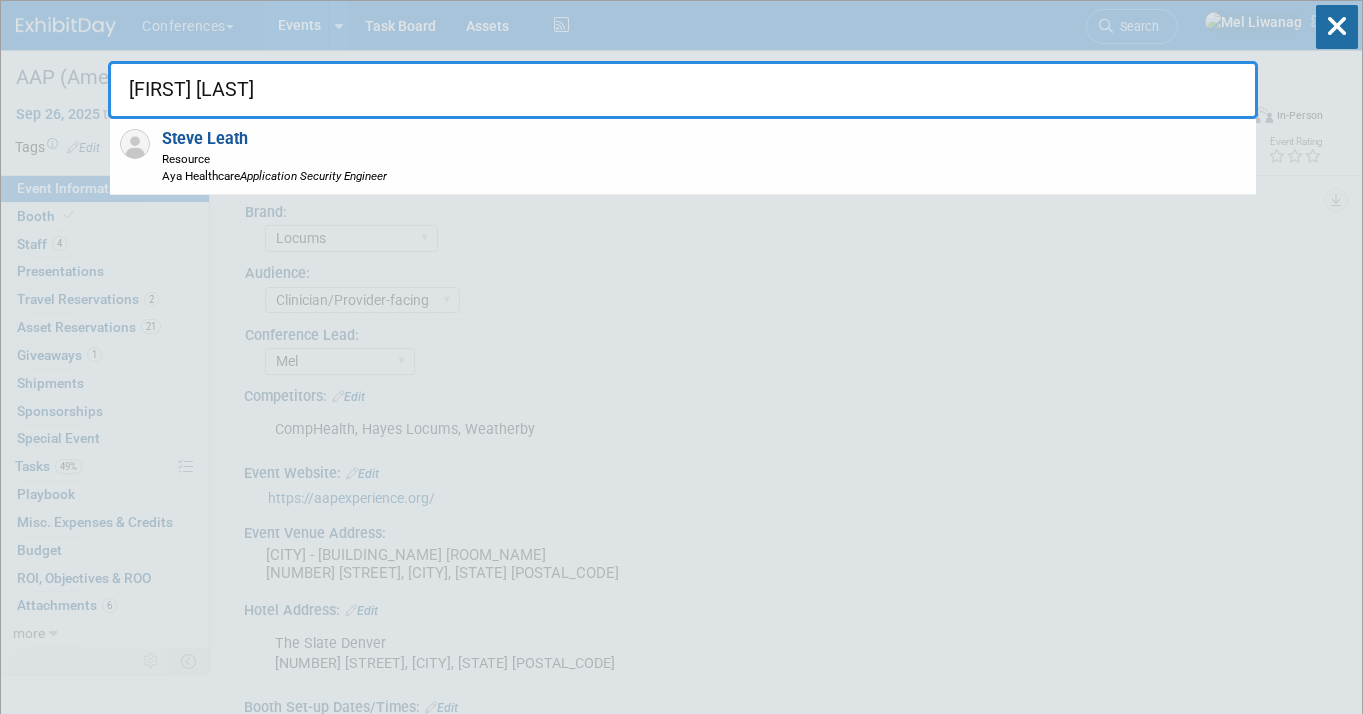 type on "steve leath" 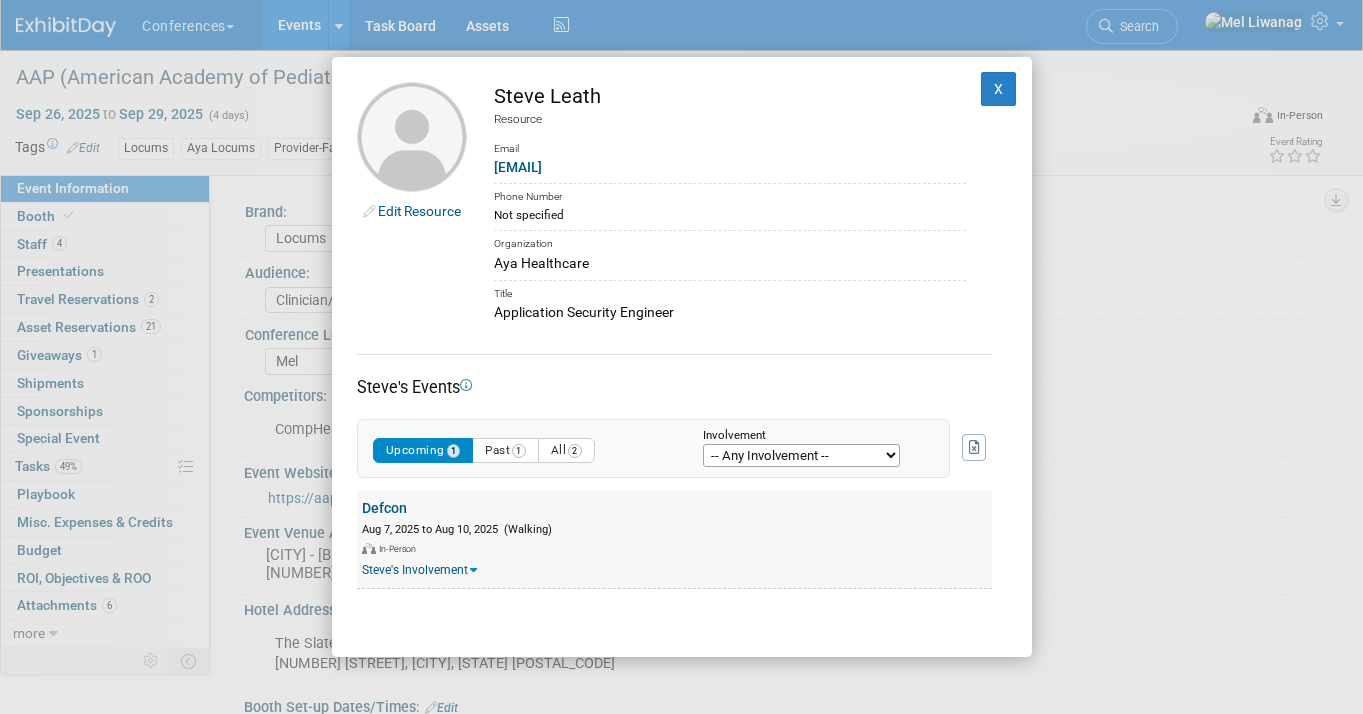 click on "Defcon
Aug 7, 2025 to Aug 10, 2025   (Walking)
In-Person
Steve's Involvement
Steve's involvement:
Steve is tagged an attendee of this event
Steve is tagged in at least one travel reservation for this event" at bounding box center (674, 539) 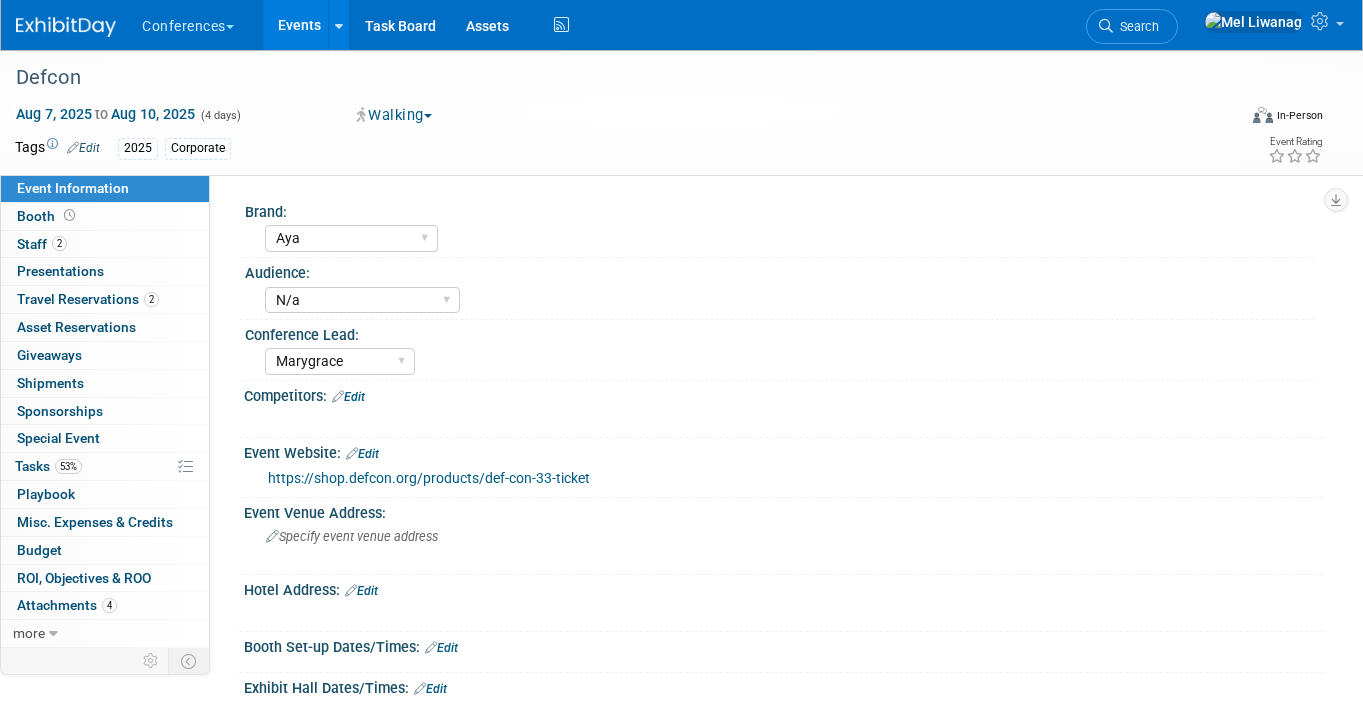 select on "Aya" 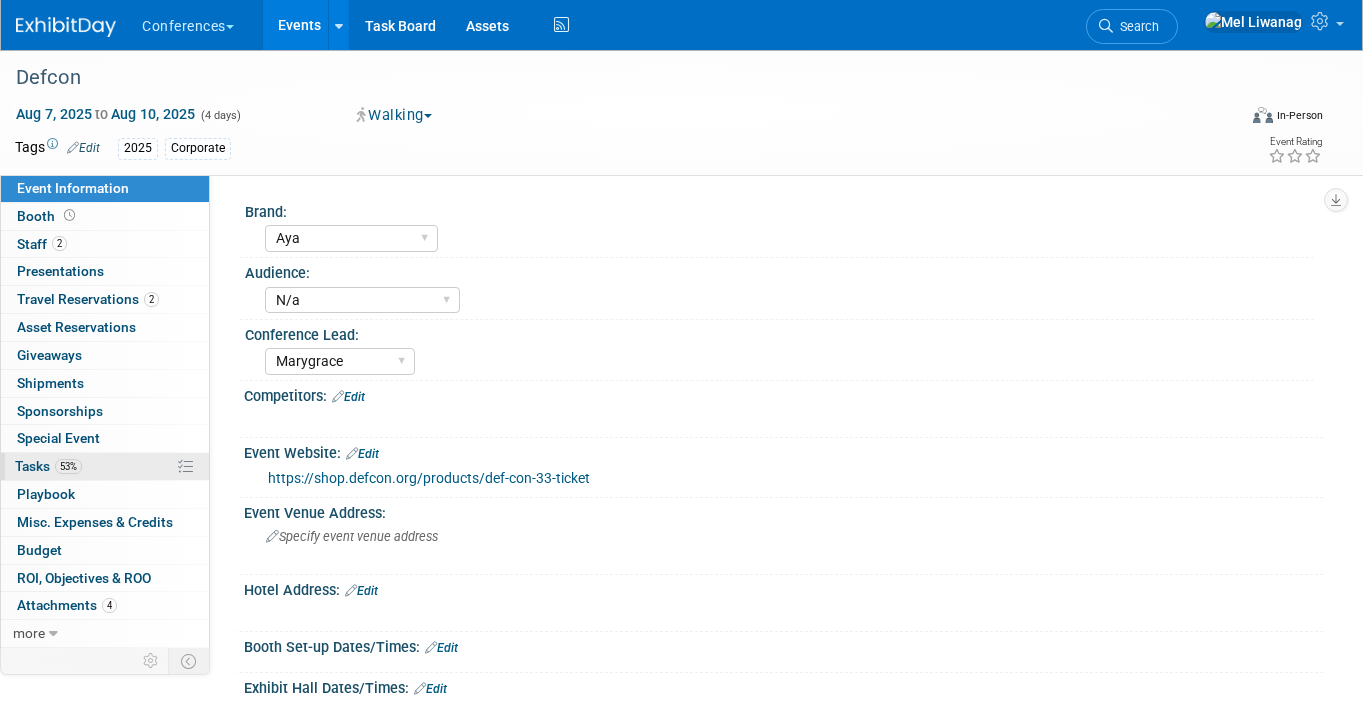 click on "53%" at bounding box center [68, 466] 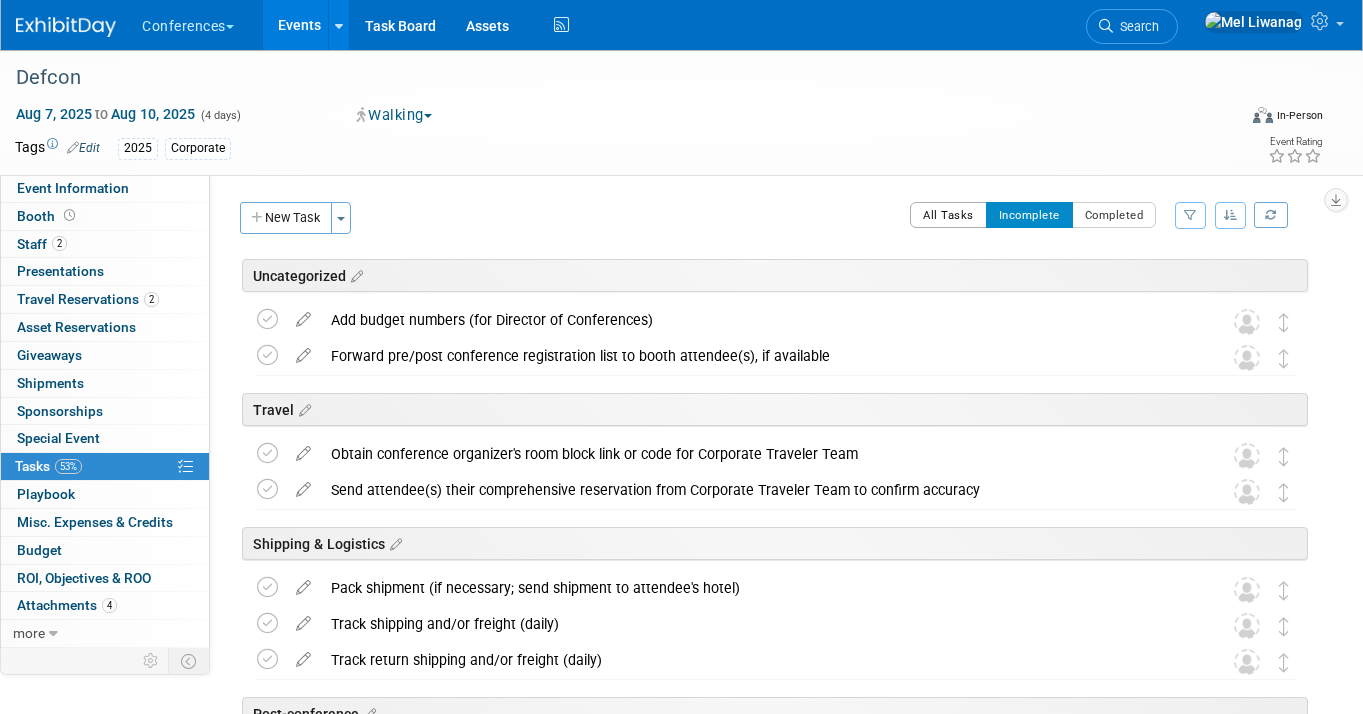 click on "All Tasks" at bounding box center [948, 215] 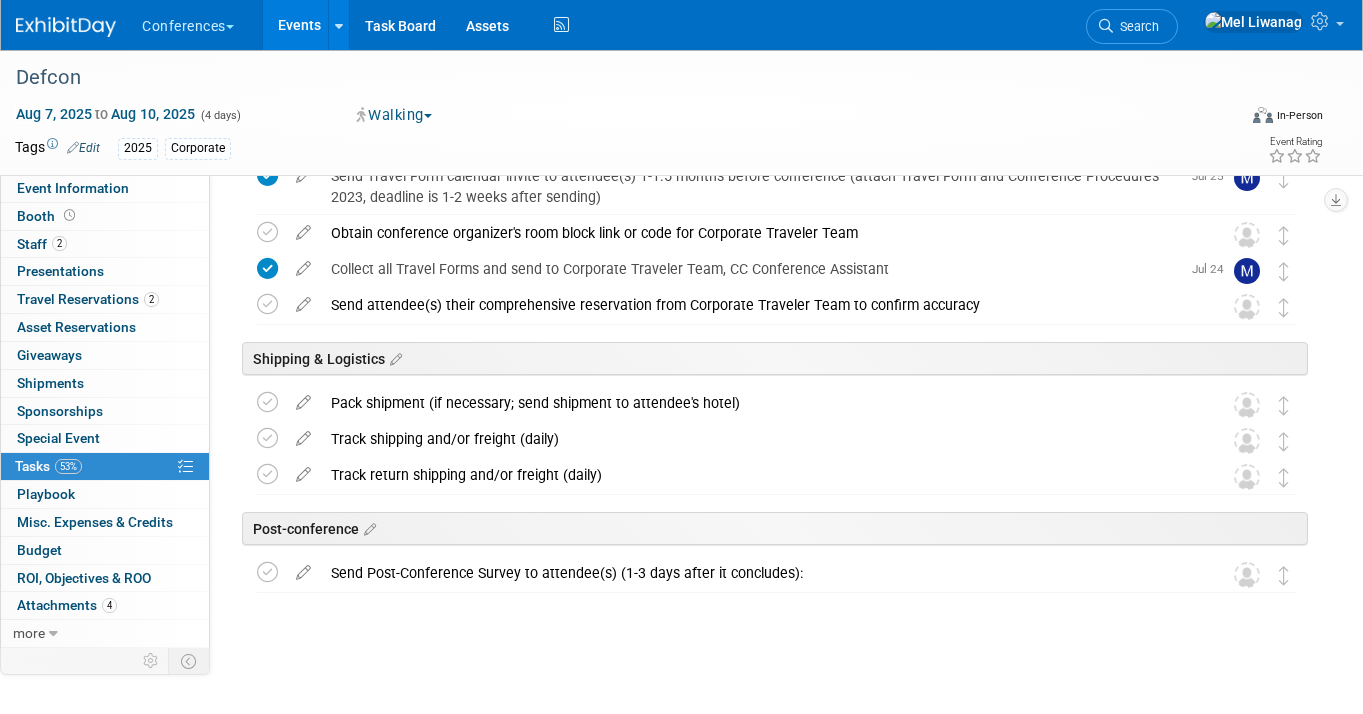 scroll, scrollTop: 0, scrollLeft: 0, axis: both 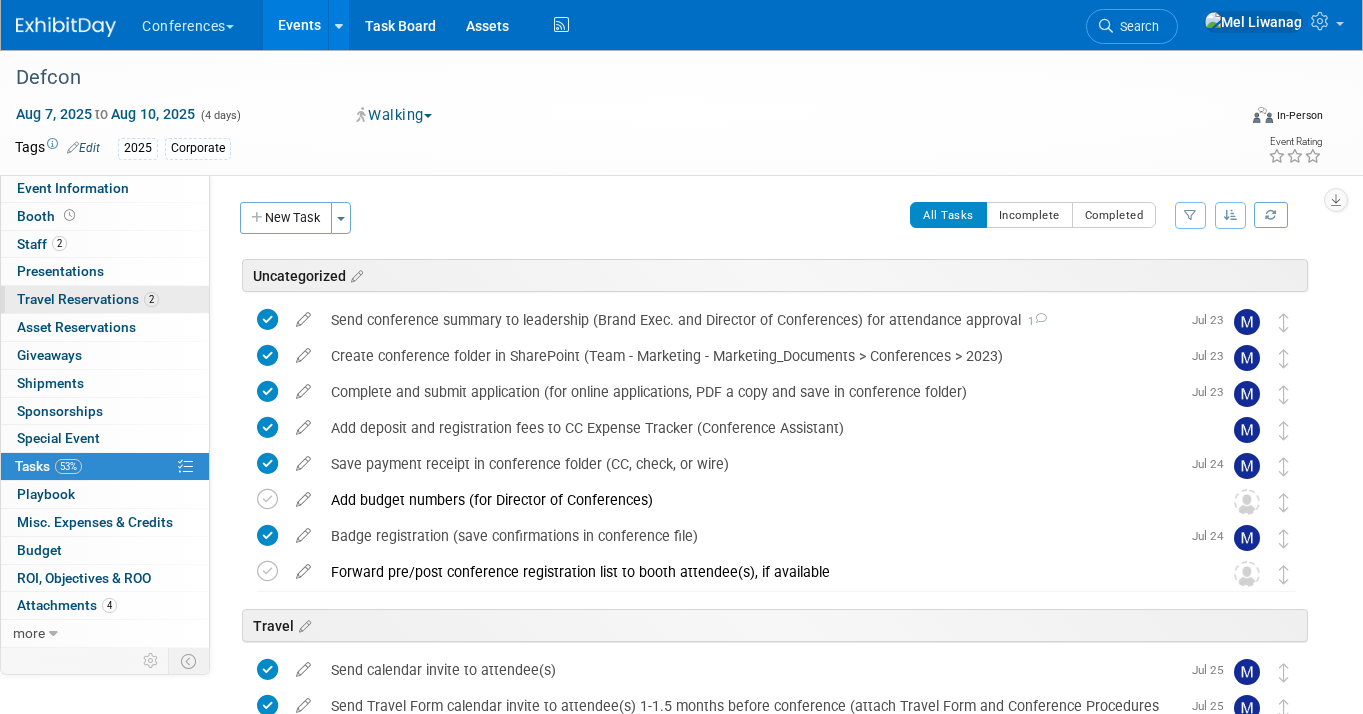 click on "Travel Reservations 2" at bounding box center [88, 299] 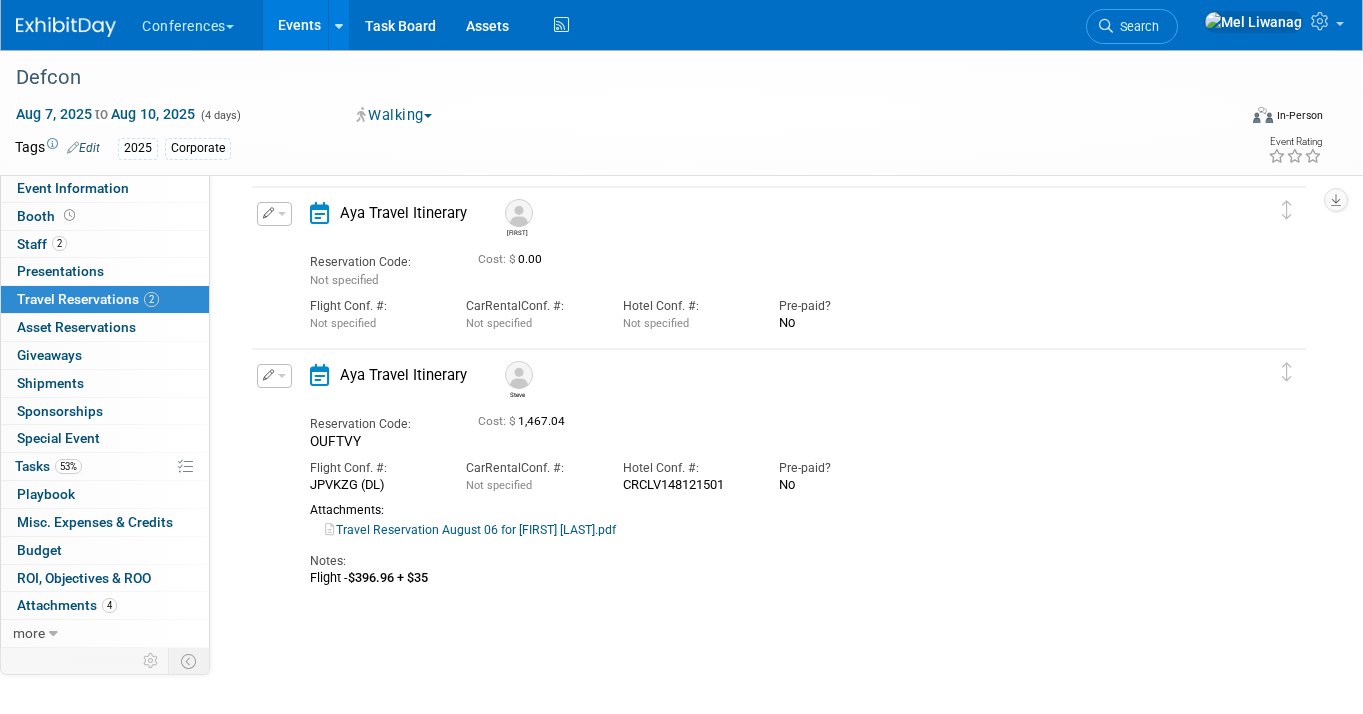 scroll, scrollTop: 186, scrollLeft: 0, axis: vertical 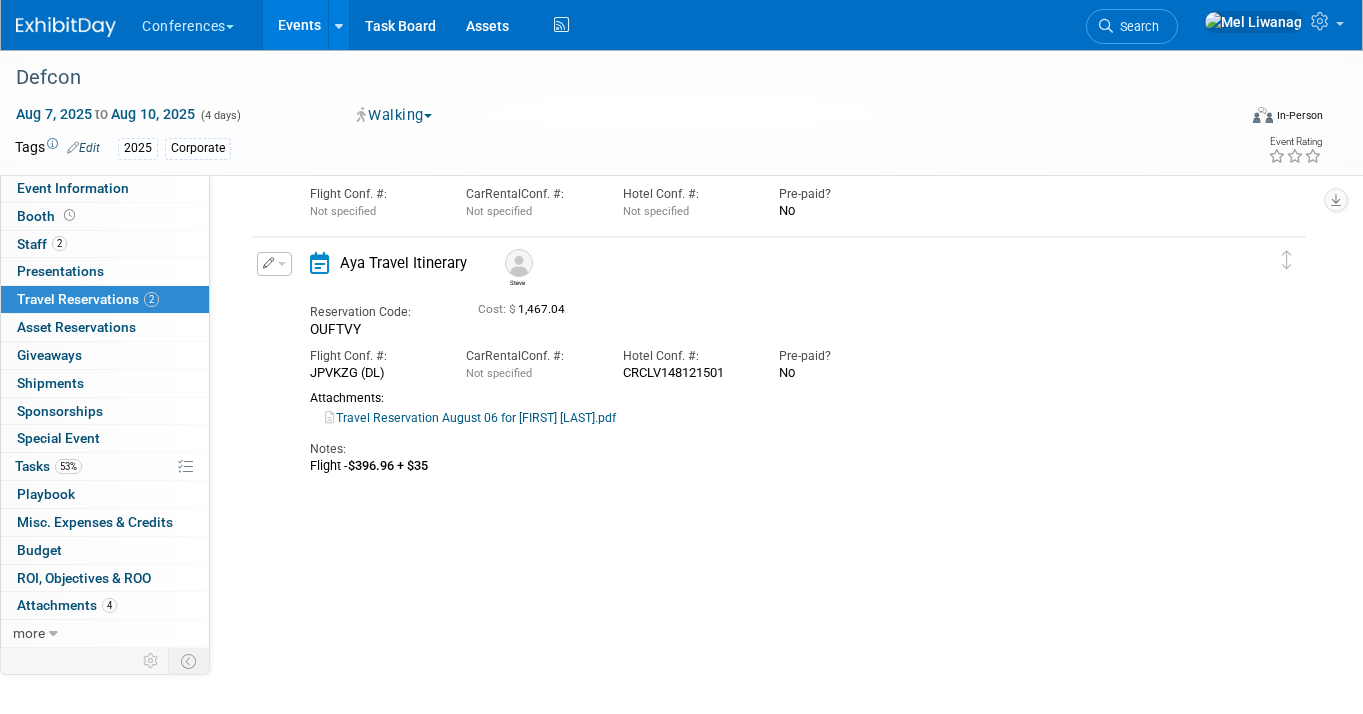 click on "Notes:
Flight -  $396.96 + $35" at bounding box center [764, 450] 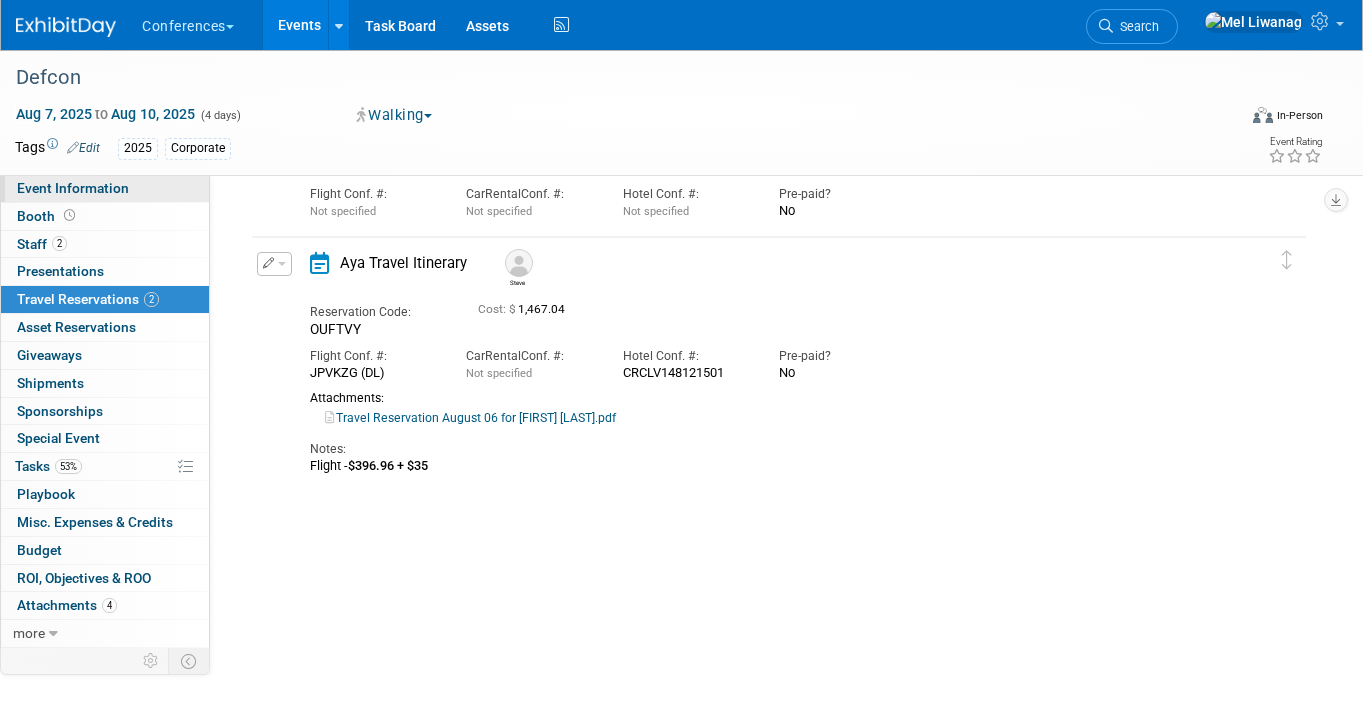 click on "Event Information" at bounding box center [105, 188] 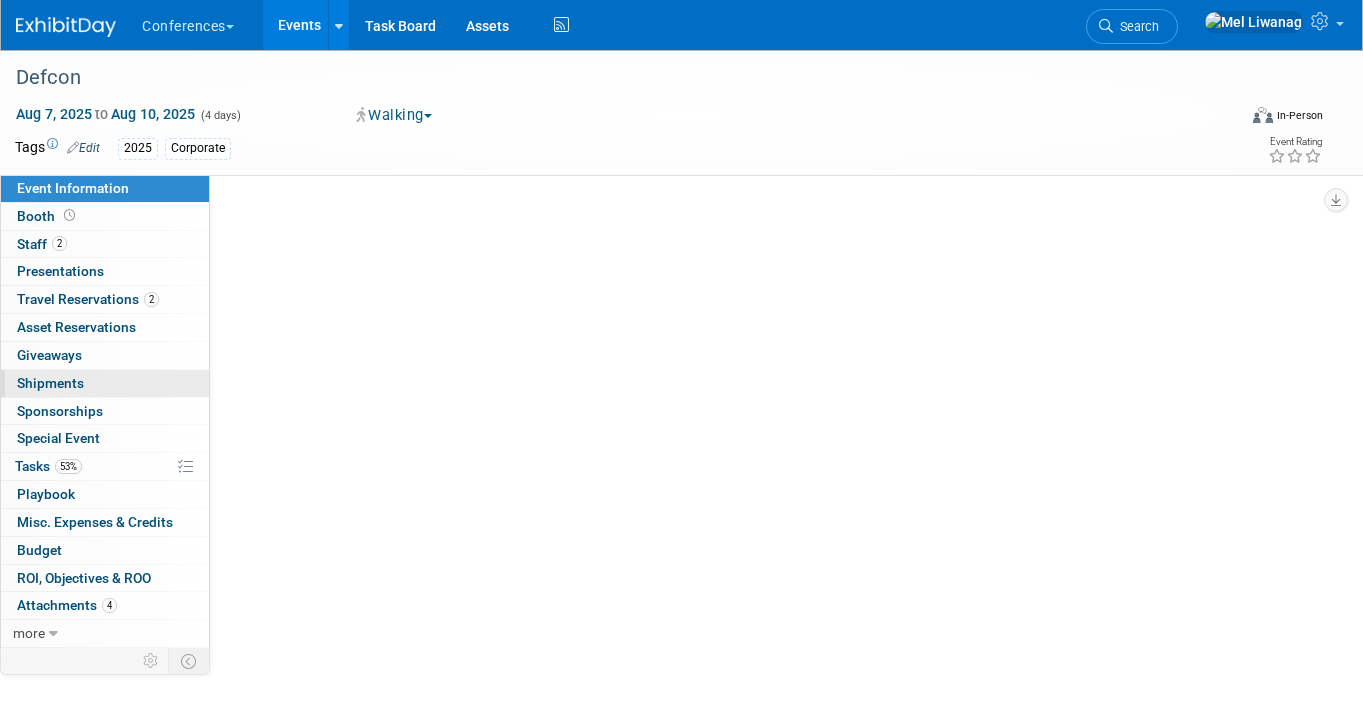 select on "Aya" 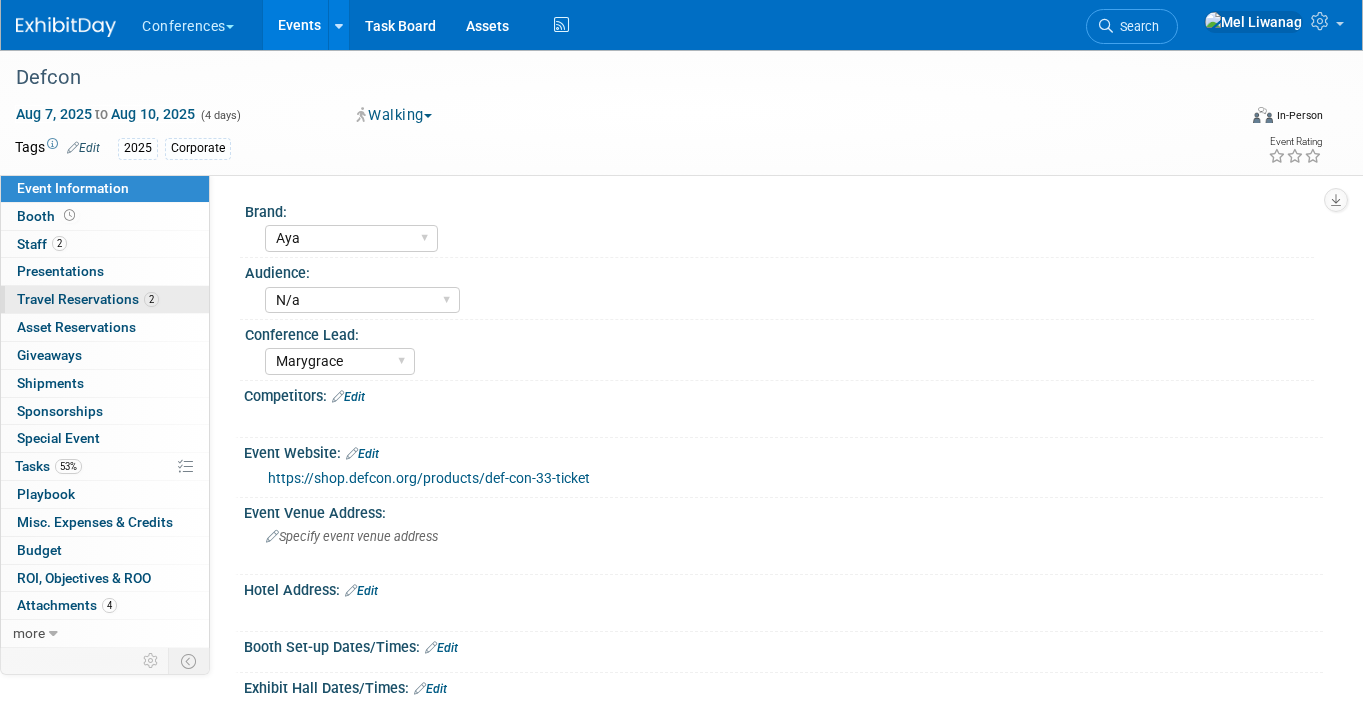click on "Travel Reservations 2" at bounding box center [88, 299] 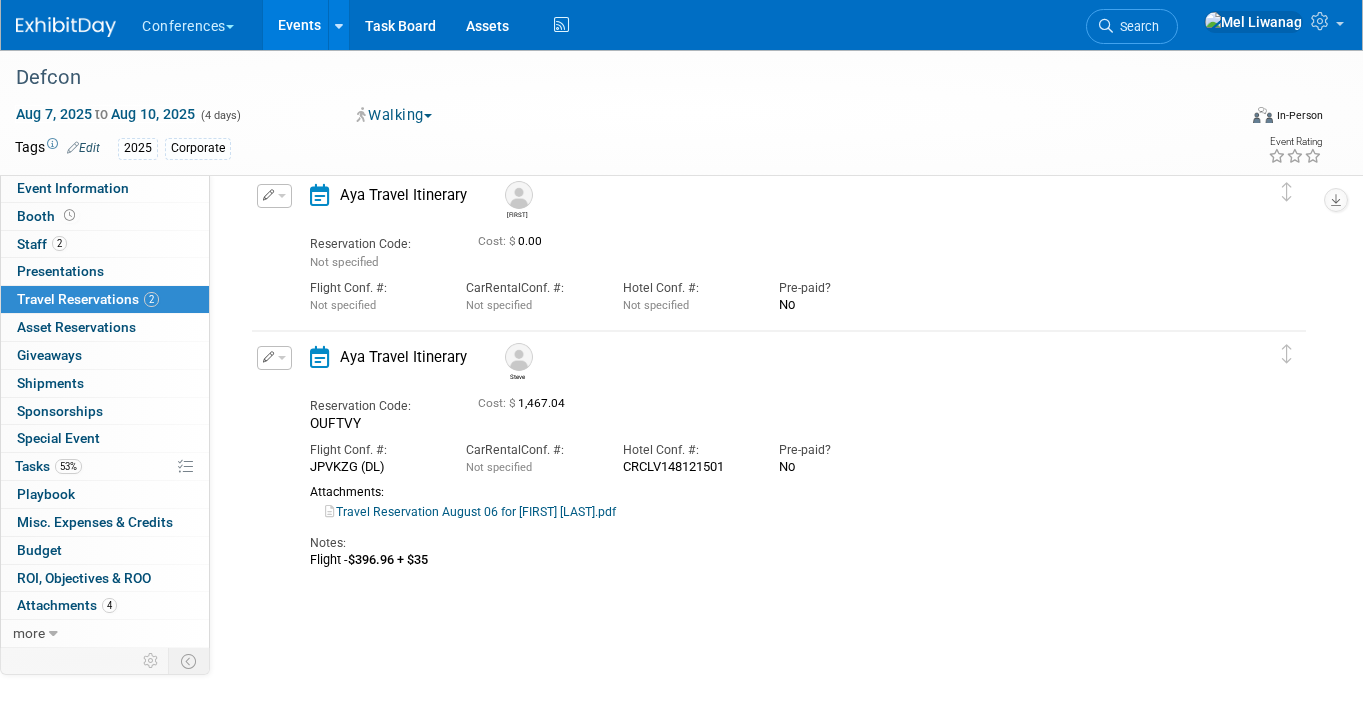scroll, scrollTop: 0, scrollLeft: 0, axis: both 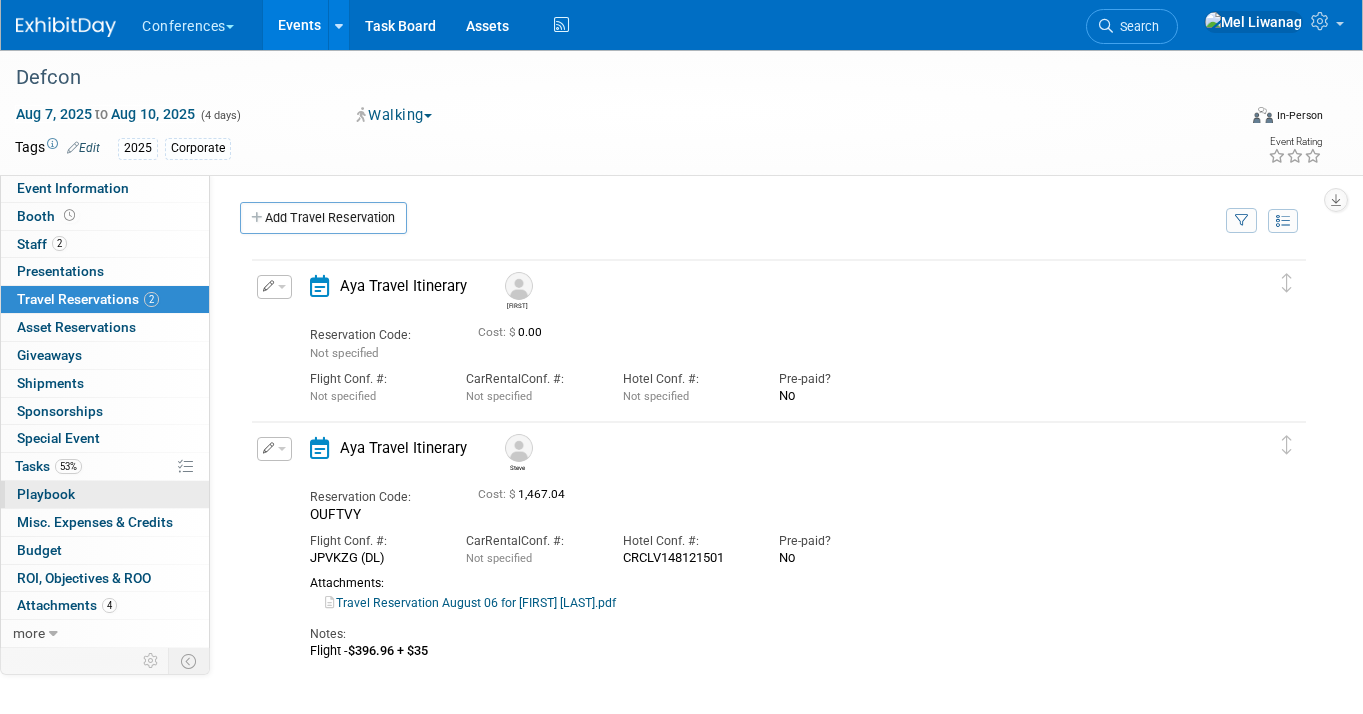 click on "Playbook 0" at bounding box center [46, 494] 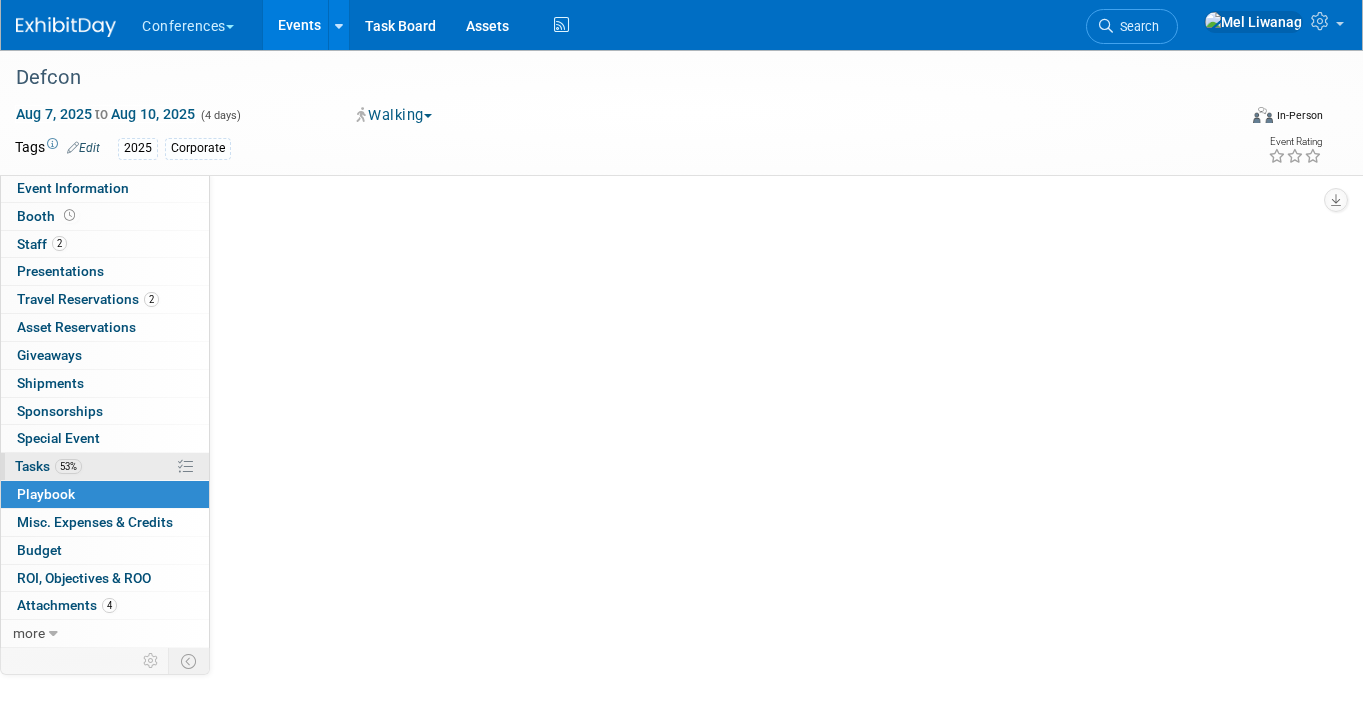 click on "53%" at bounding box center (68, 466) 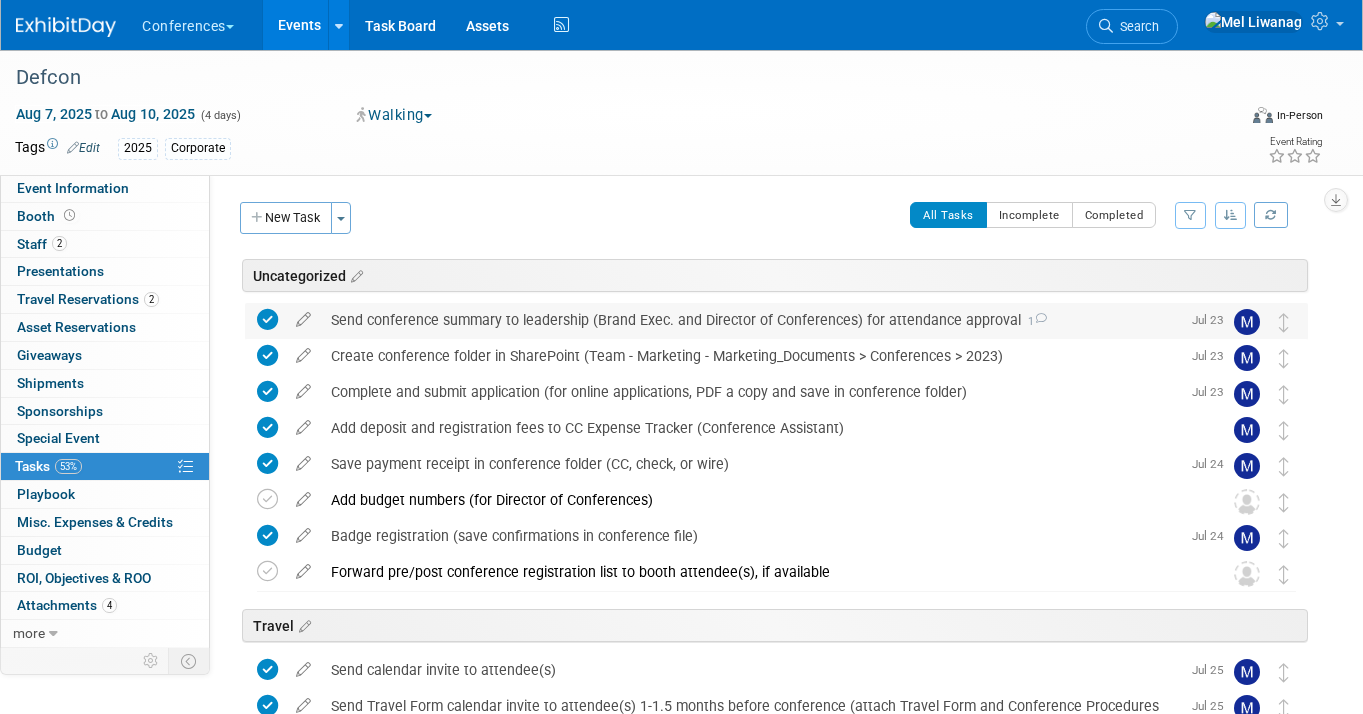 click on "Send conference summary to leadership (Brand Exec. and Director of Conferences) for attendance approval
1" at bounding box center (750, 320) 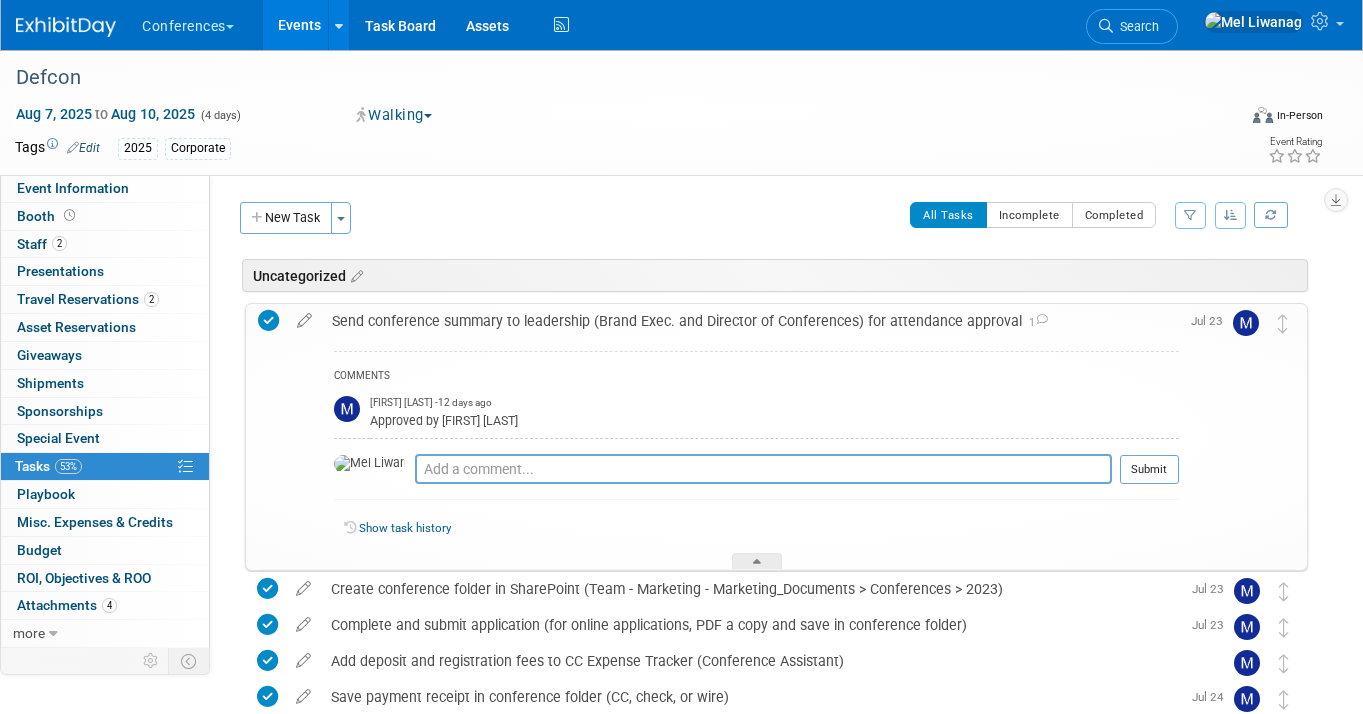 click on "Send conference summary to leadership (Brand Exec. and Director of Conferences) for attendance approval
1" at bounding box center [750, 321] 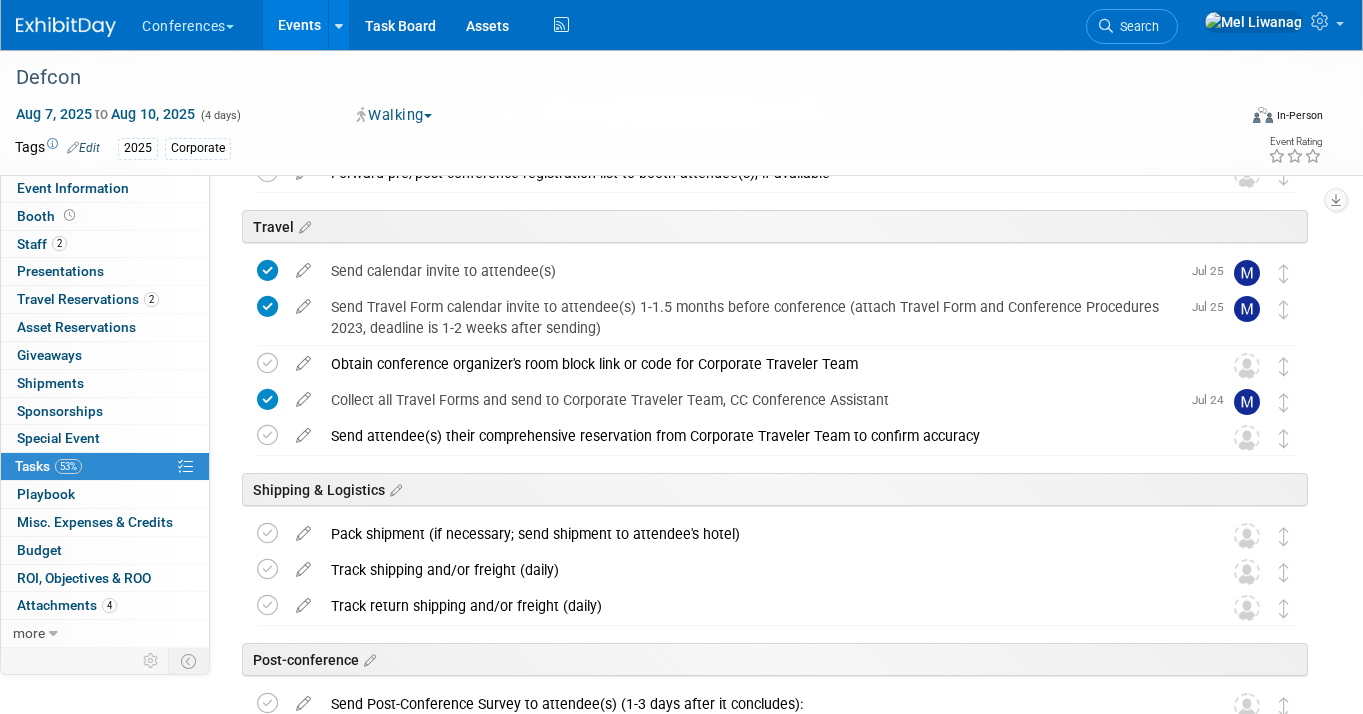 scroll, scrollTop: 400, scrollLeft: 0, axis: vertical 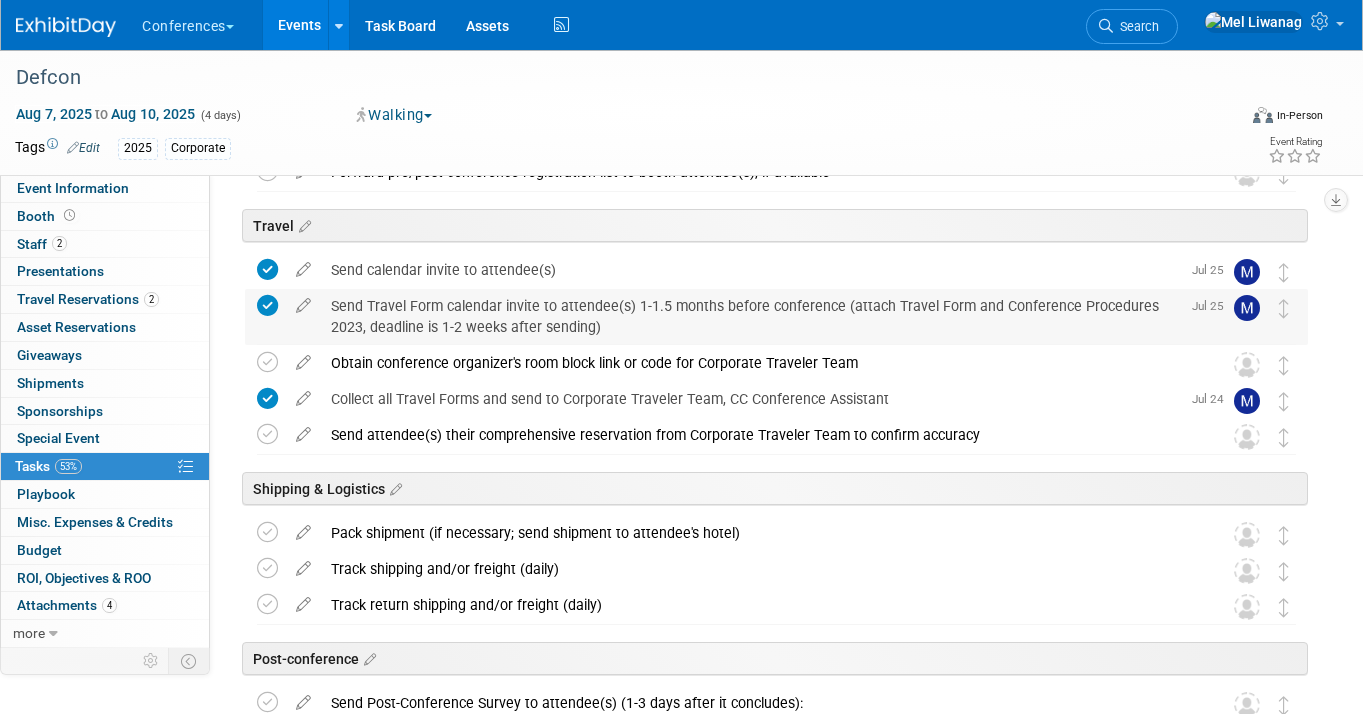 click on "Send Travel Form calendar invite to attendee(s) 1-1.5 months before conference (attach Travel Form and Conference Procedures 2023, deadline is 1-2 weeks after sending)" at bounding box center (750, 316) 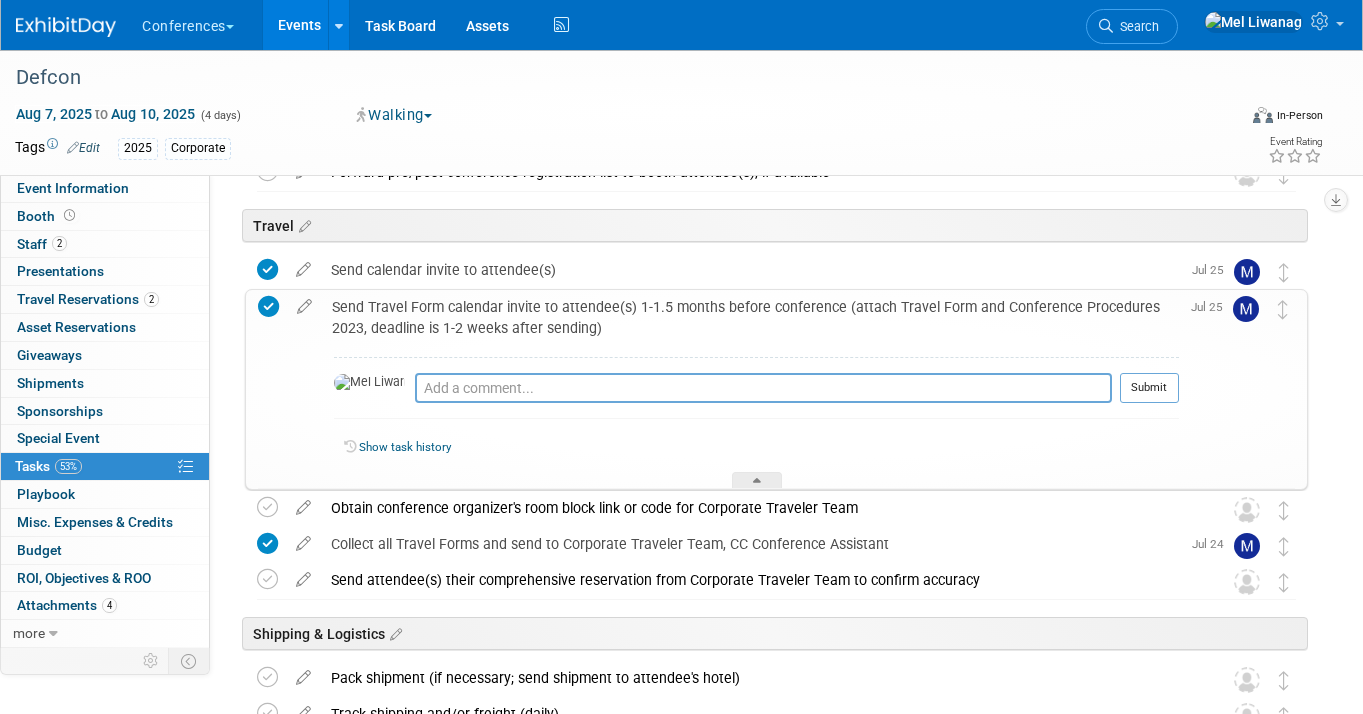 click on "Send Travel Form calendar invite to attendee(s) 1-1.5 months before conference (attach Travel Form and Conference Procedures 2023, deadline is 1-2 weeks after sending)" at bounding box center [750, 317] 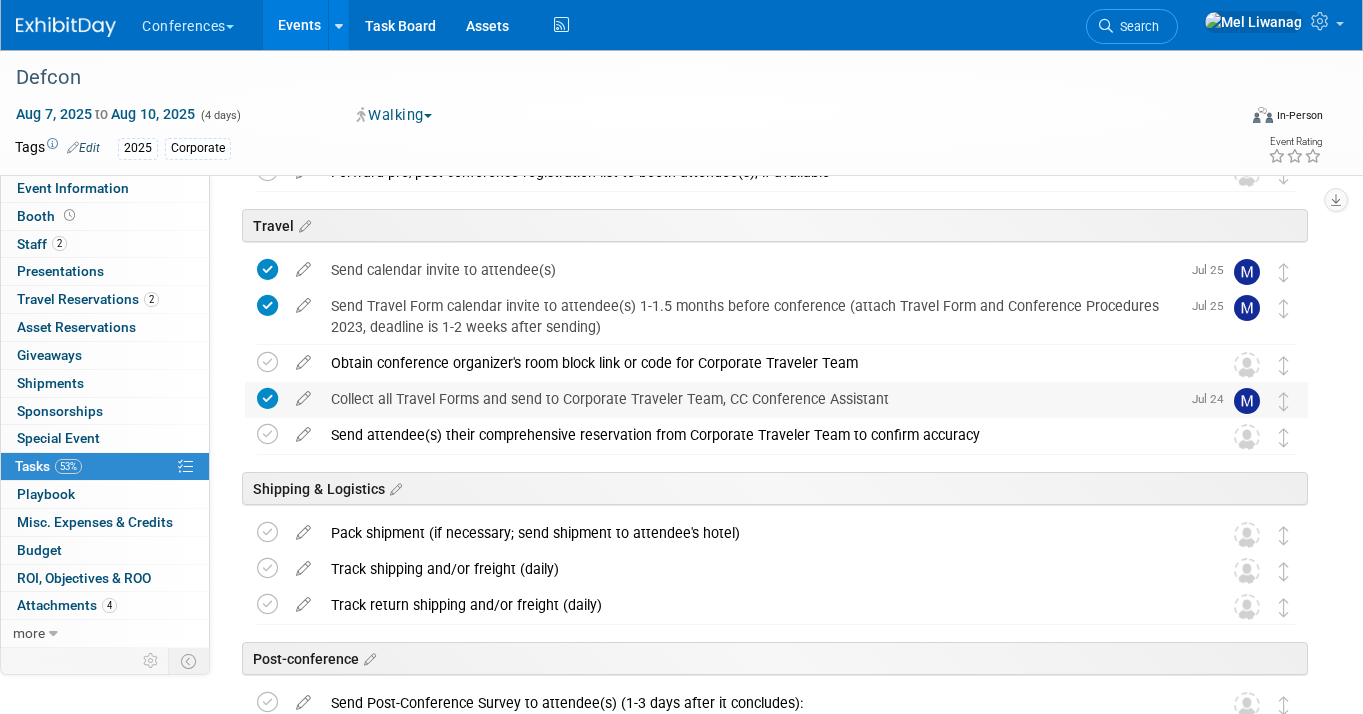 click on "Collect all Travel Forms and send to Corporate Traveler Team, CC Conference Assistant" at bounding box center [750, 399] 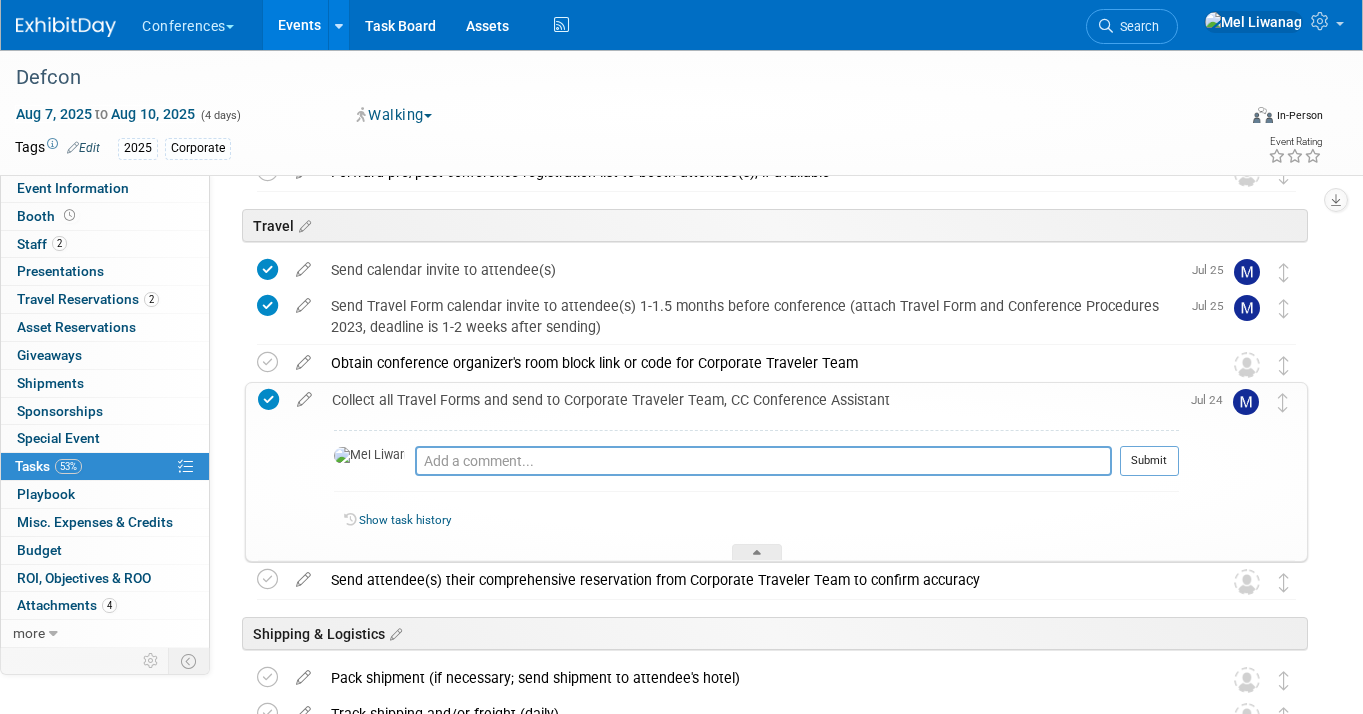 click on "Collect all Travel Forms and send to Corporate Traveler Team, CC Conference Assistant" at bounding box center (750, 400) 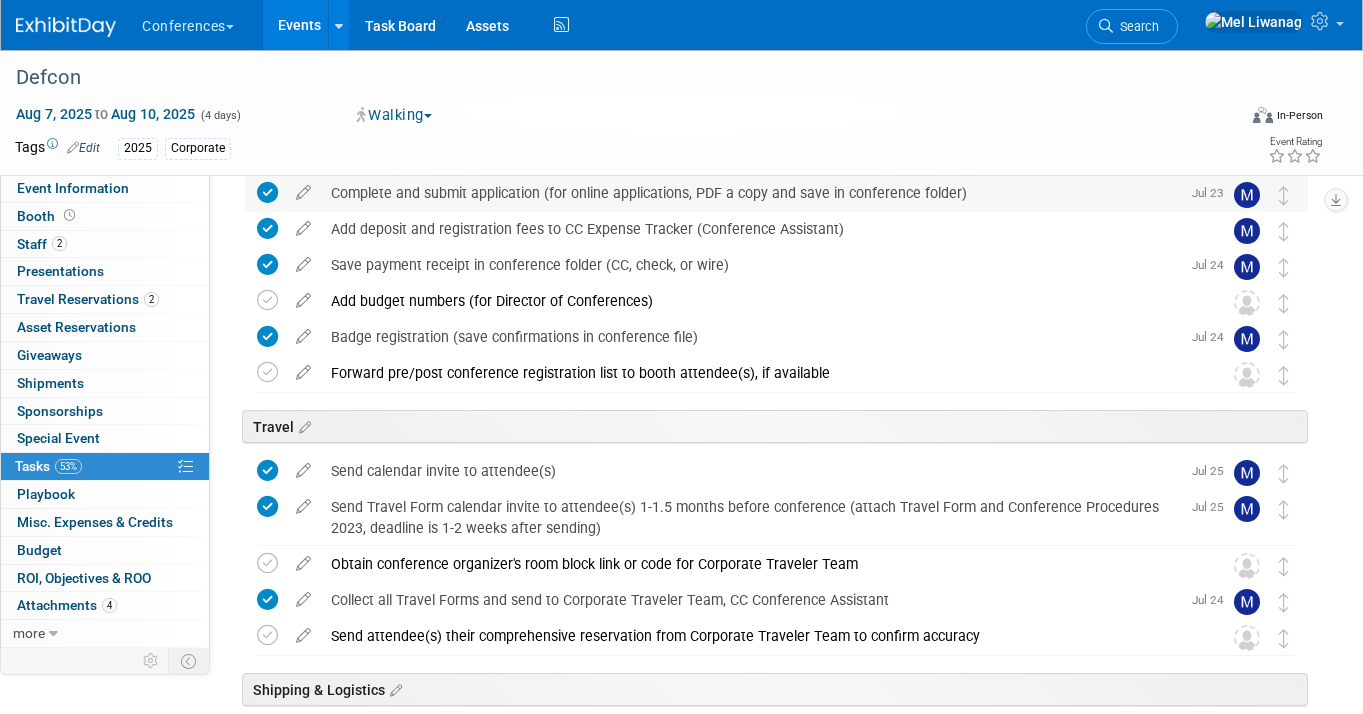 scroll, scrollTop: 0, scrollLeft: 0, axis: both 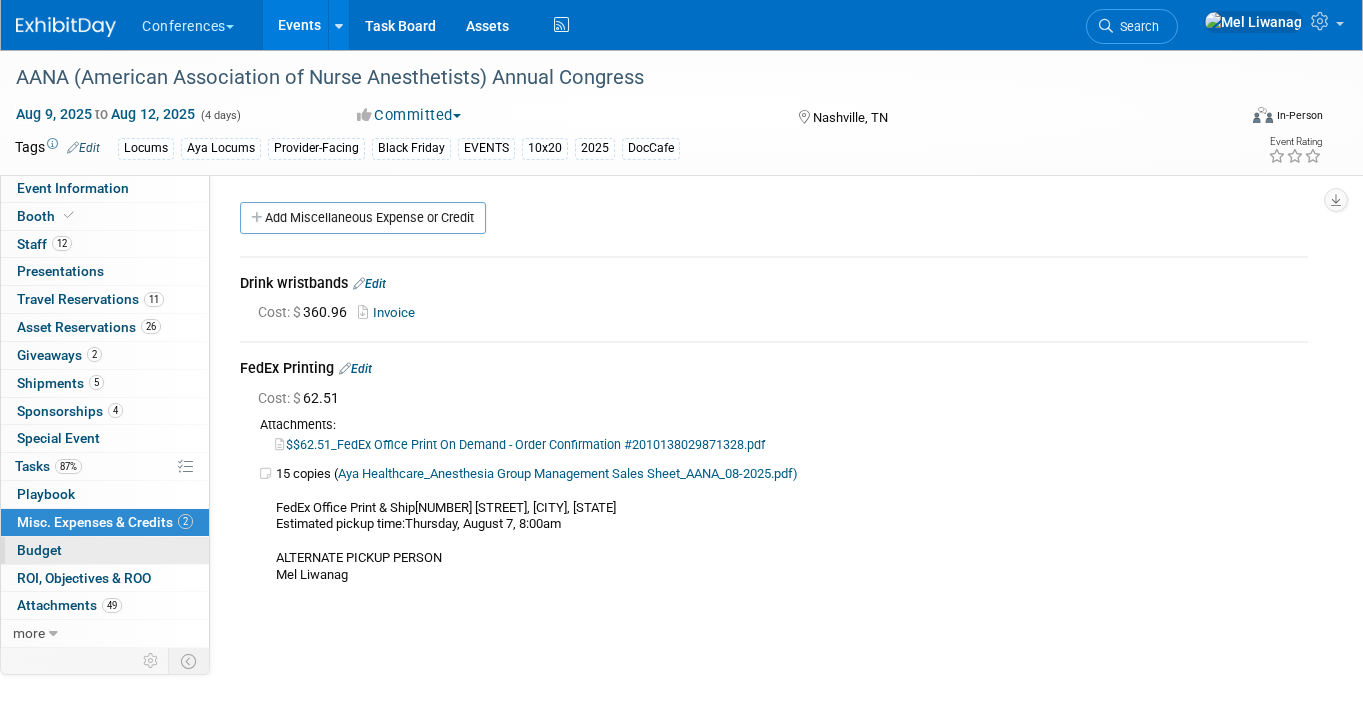 click on "Budget" at bounding box center [105, 550] 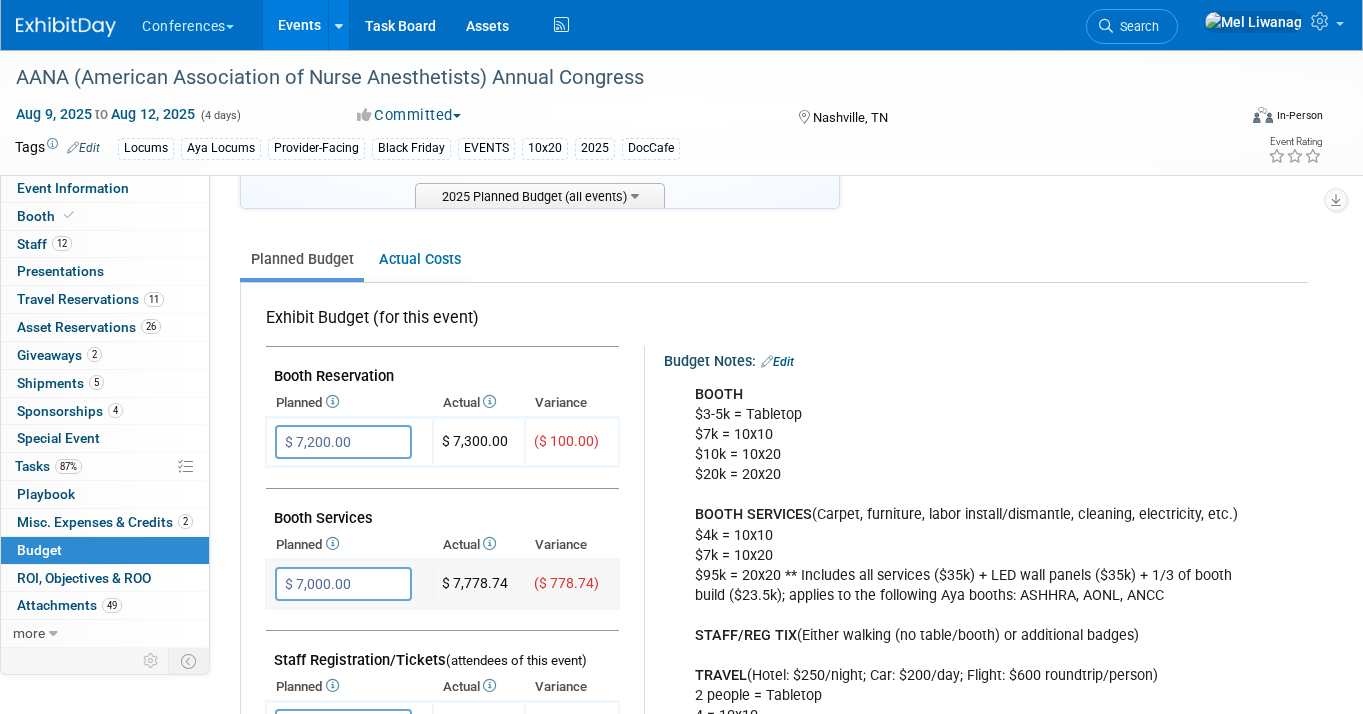 scroll, scrollTop: 220, scrollLeft: 0, axis: vertical 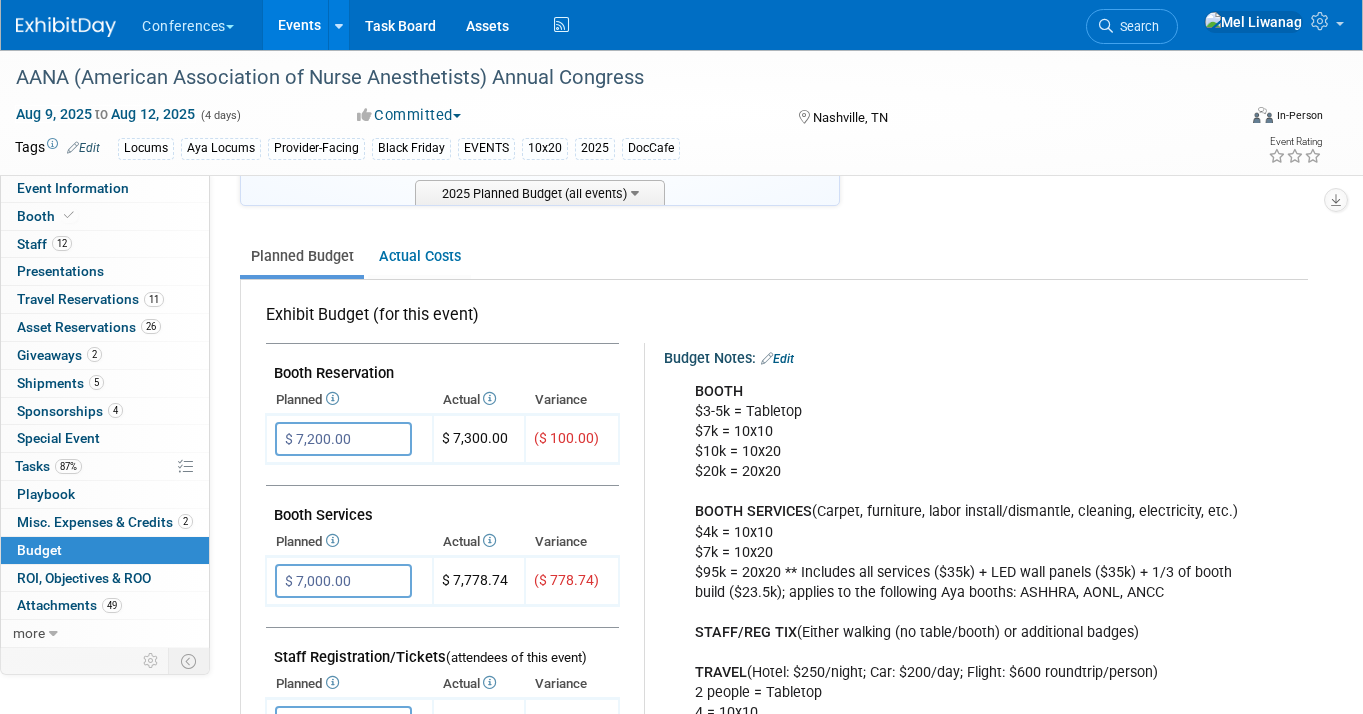 click on "Planned" at bounding box center [349, 400] 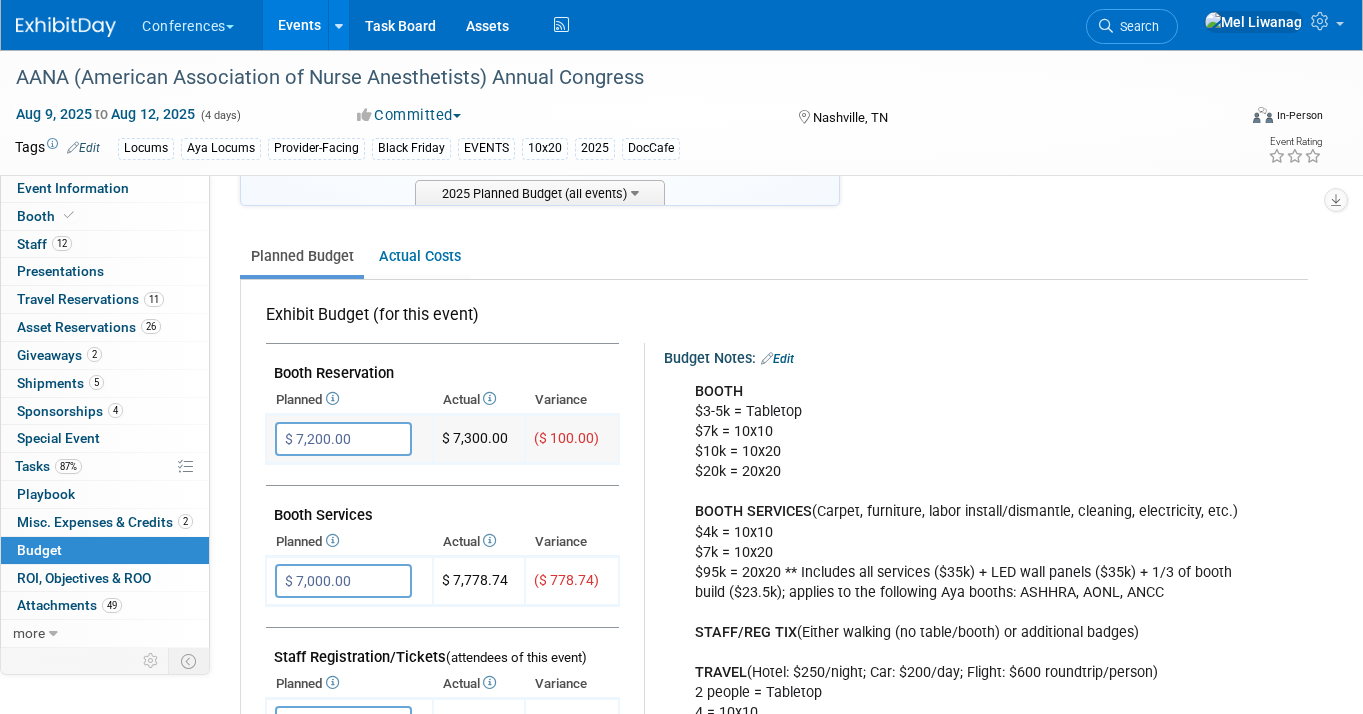 click on "$ 7,200.00" at bounding box center (343, 439) 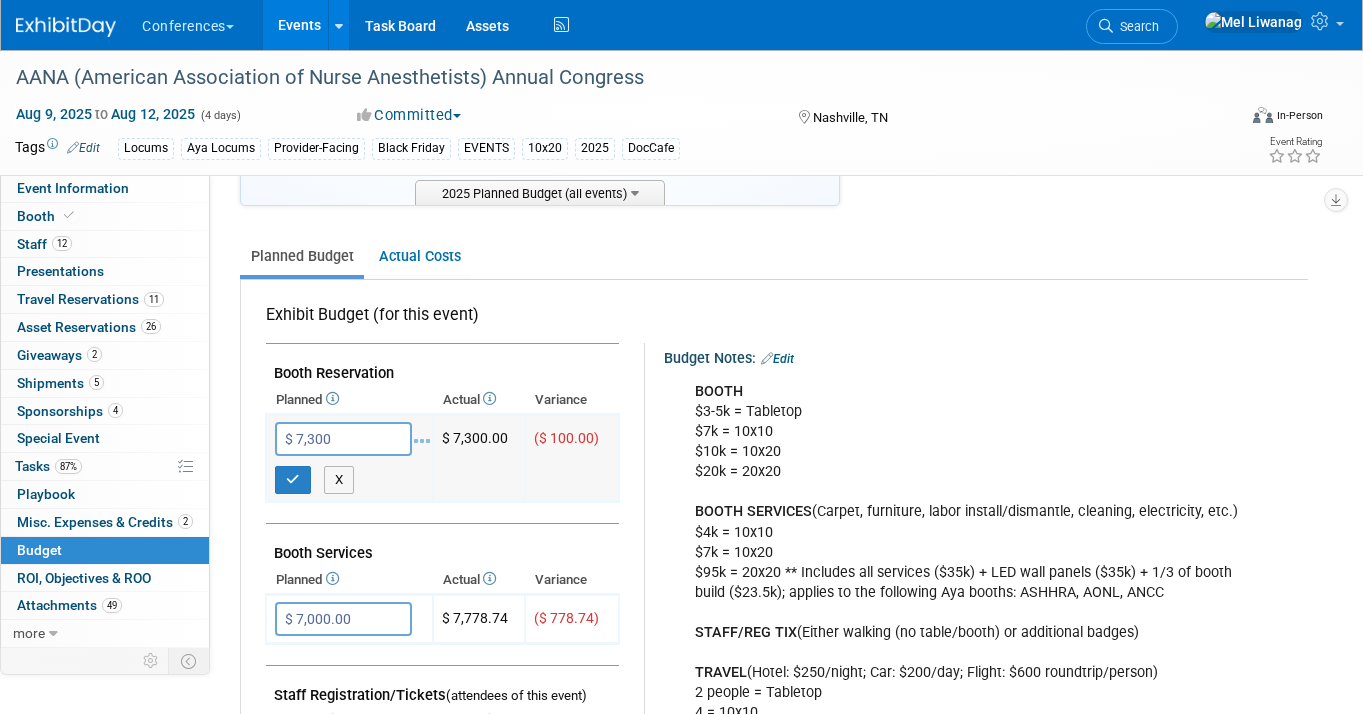 type on "$ 7,300.00" 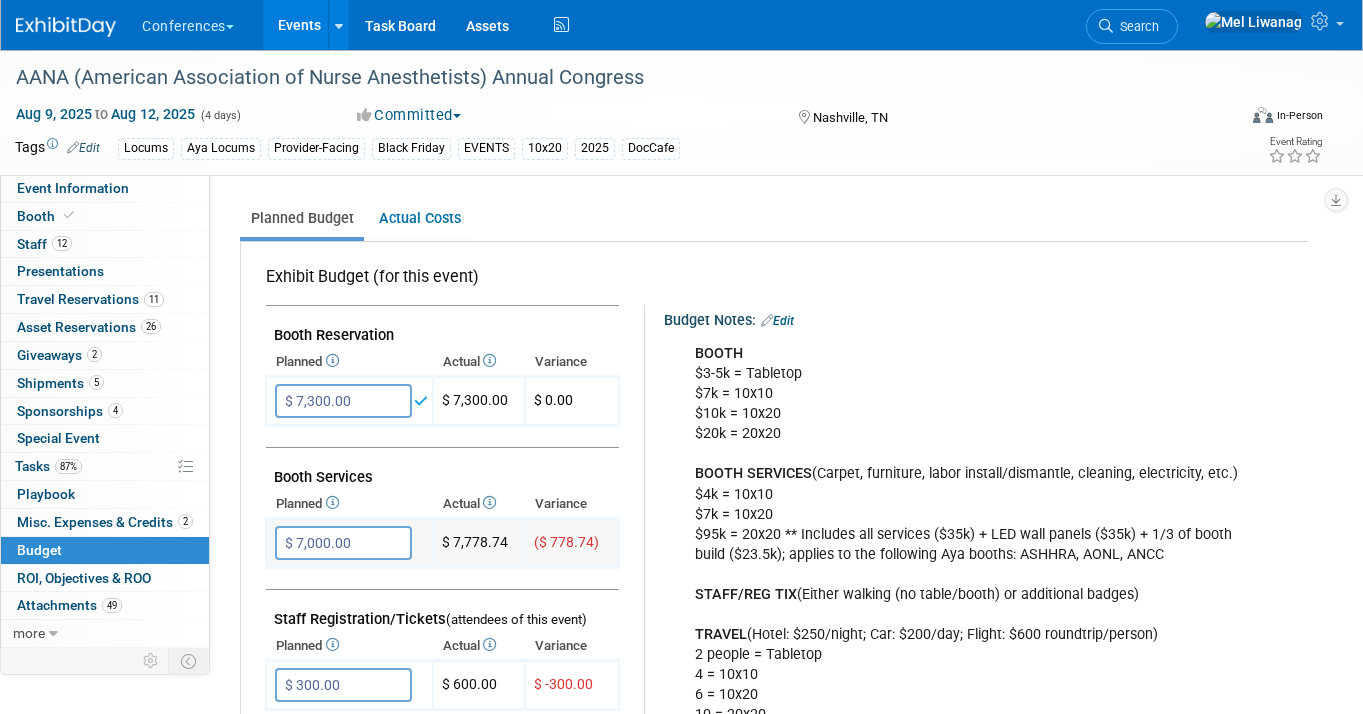 scroll, scrollTop: 260, scrollLeft: 0, axis: vertical 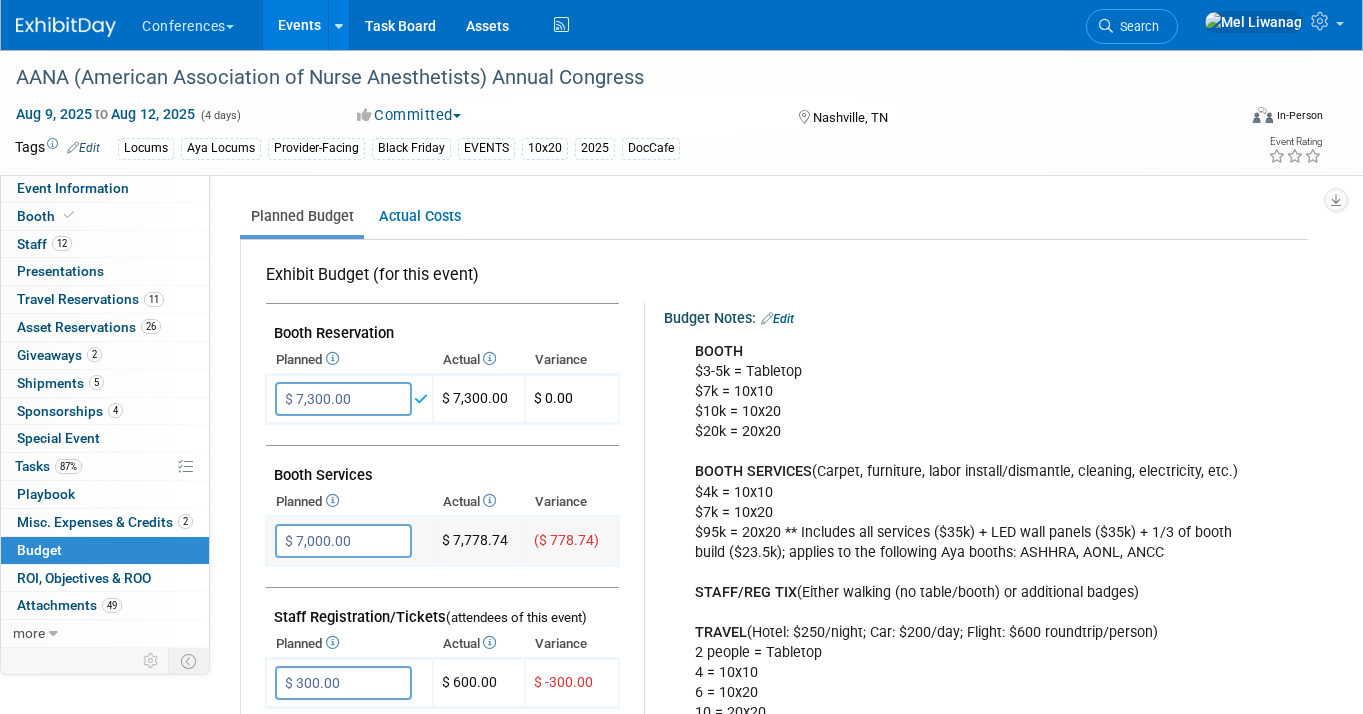 click on "$ 7,000.00" at bounding box center [343, 541] 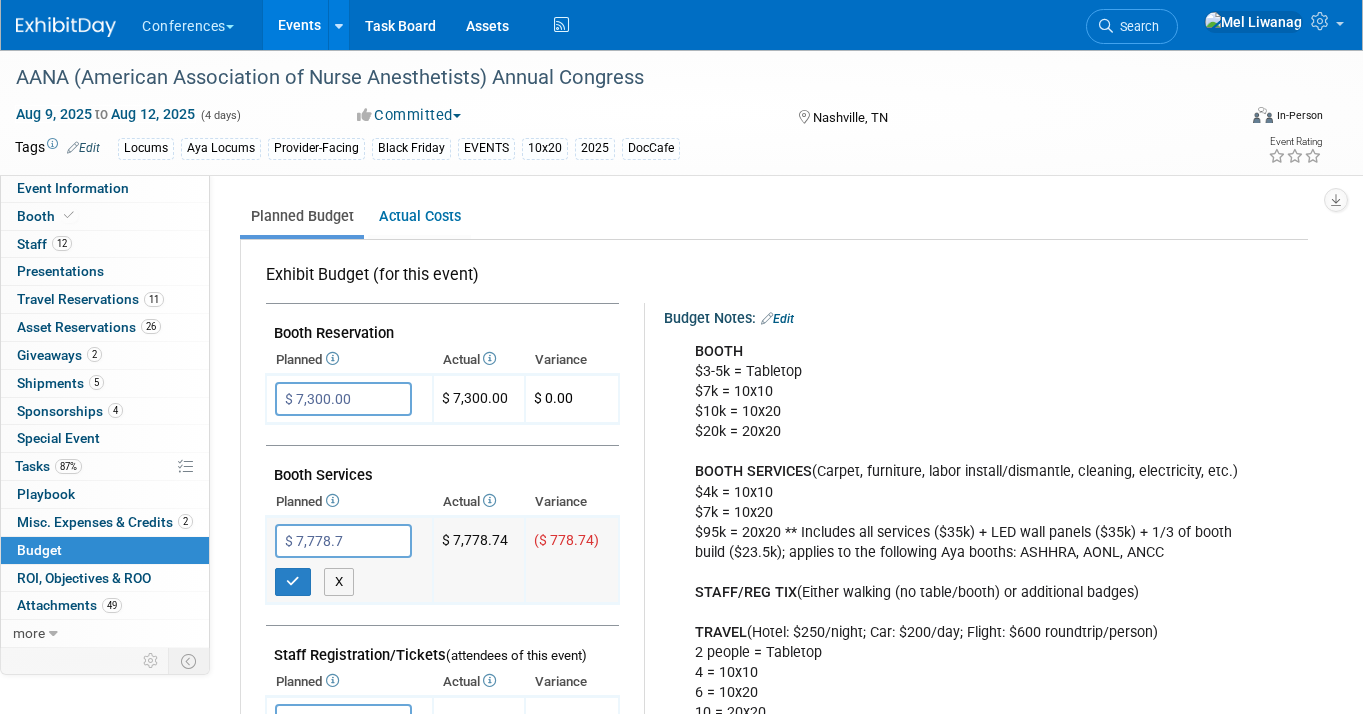 type on "$ 7,778.74" 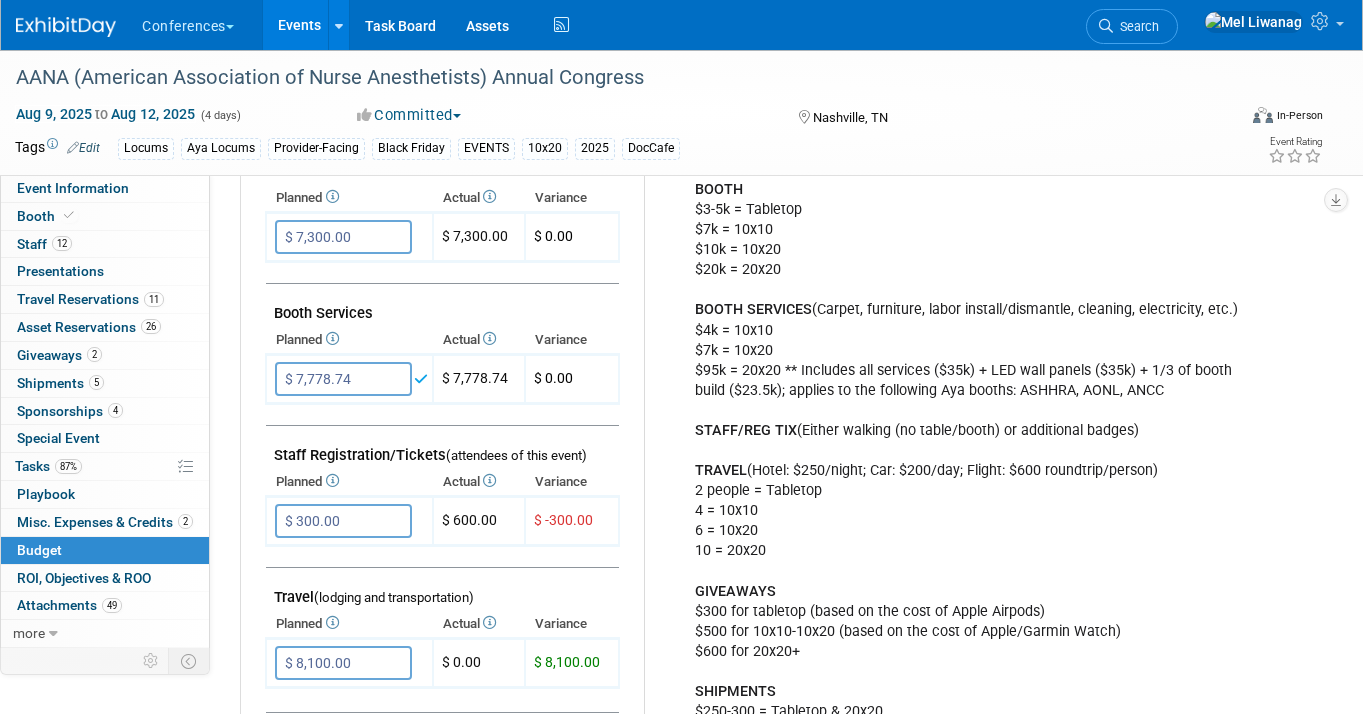 scroll, scrollTop: 430, scrollLeft: 0, axis: vertical 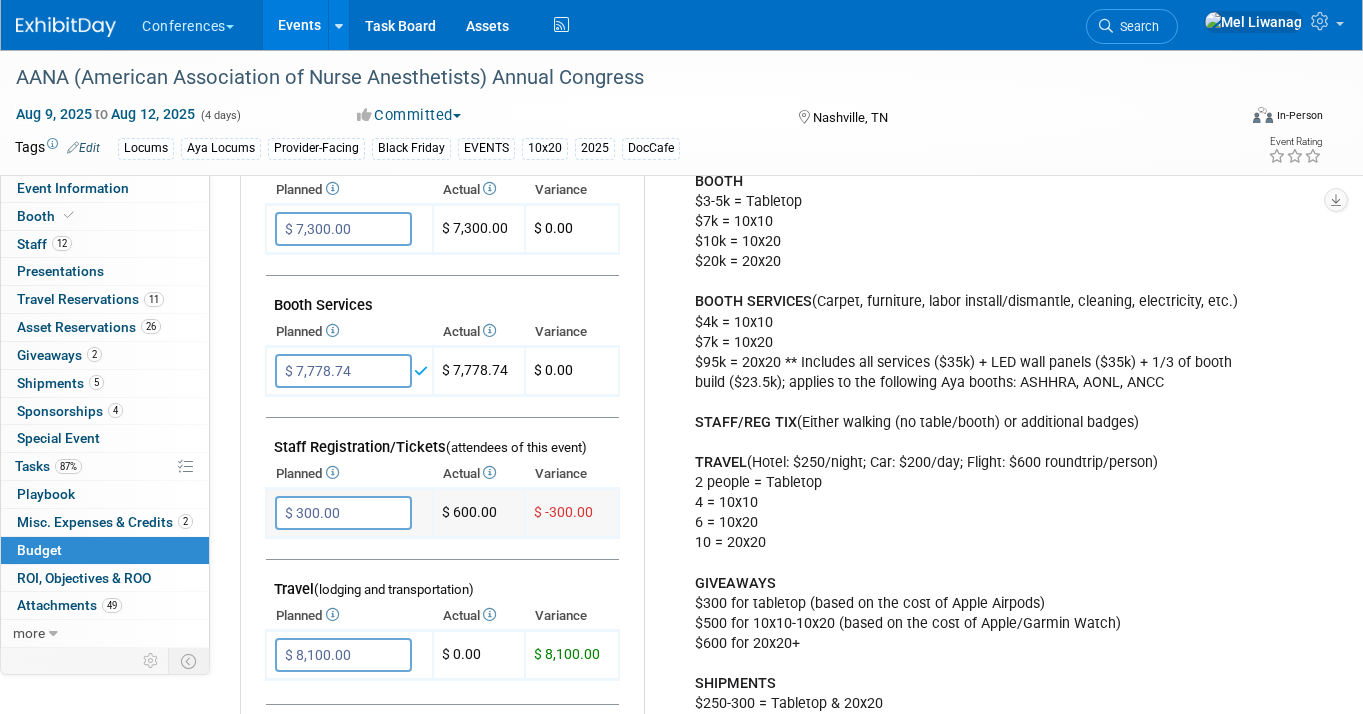 click on "$ 300.00" at bounding box center (343, 513) 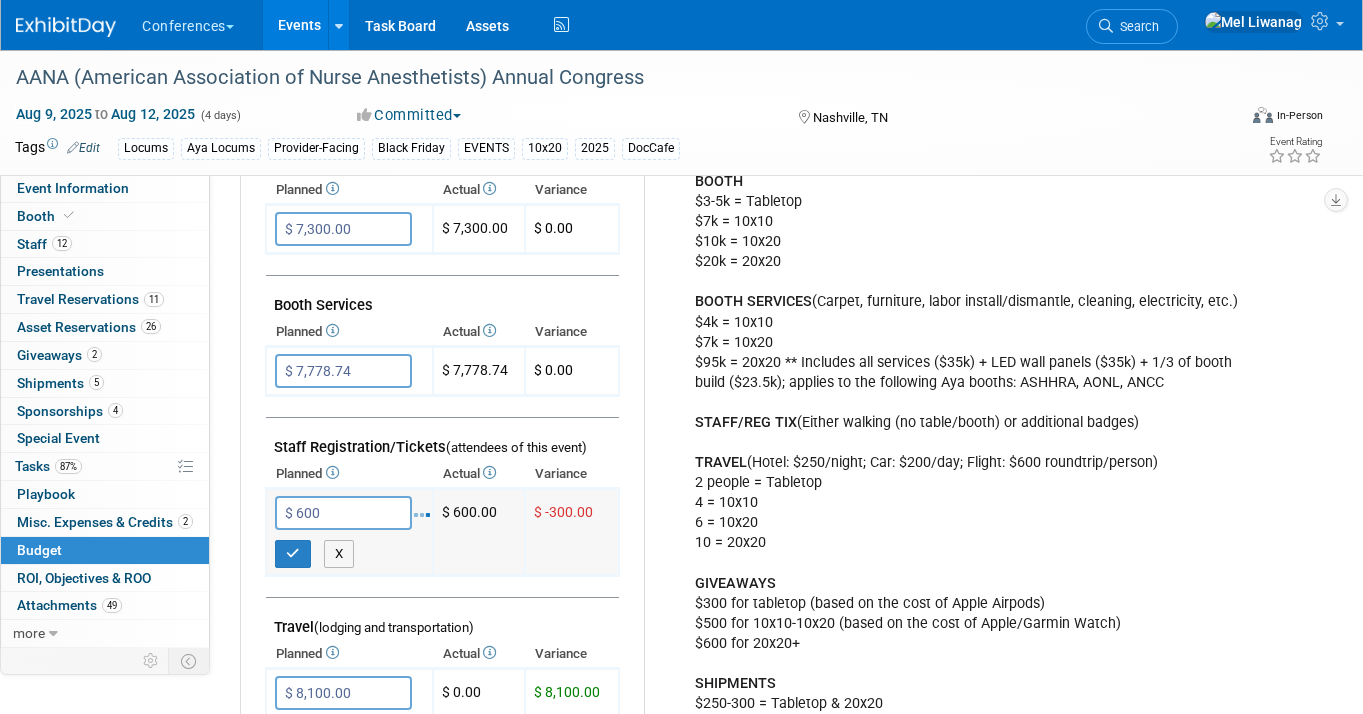 type on "$ 600.00" 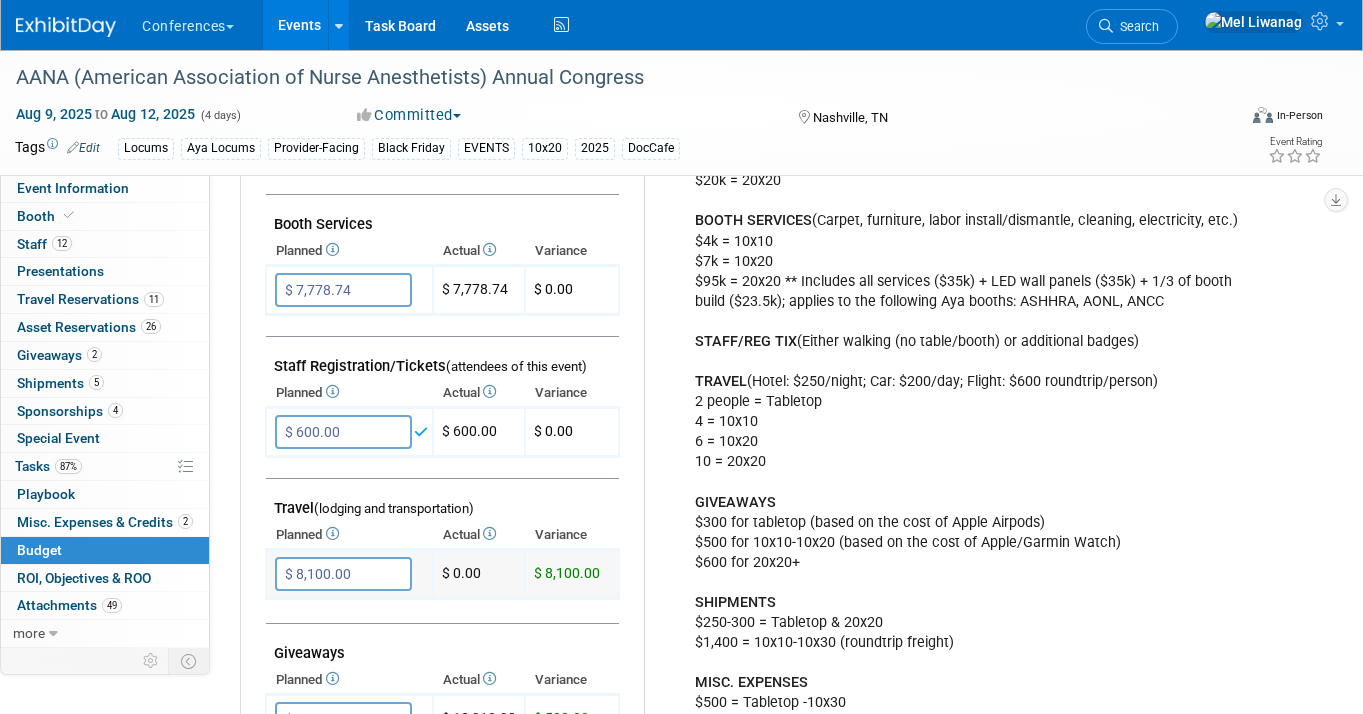 scroll, scrollTop: 553, scrollLeft: 0, axis: vertical 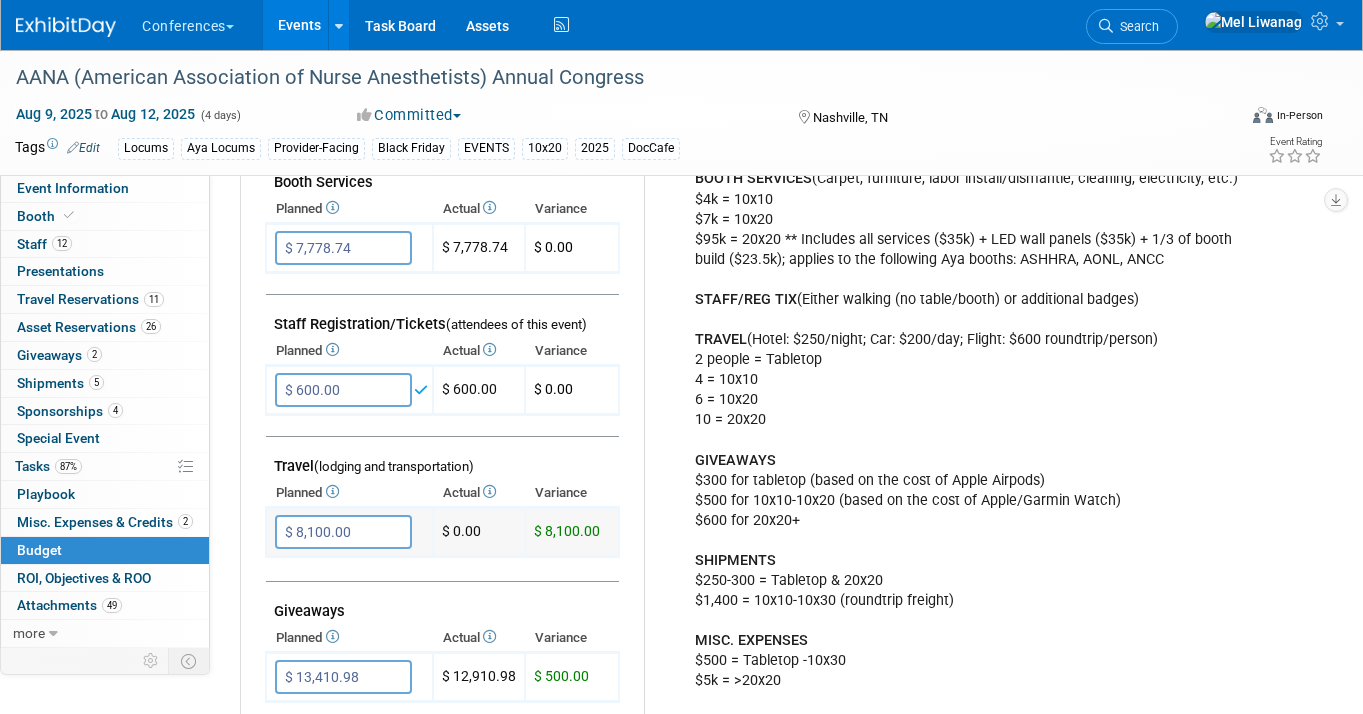 click on "$ 8,100.00" at bounding box center (343, 532) 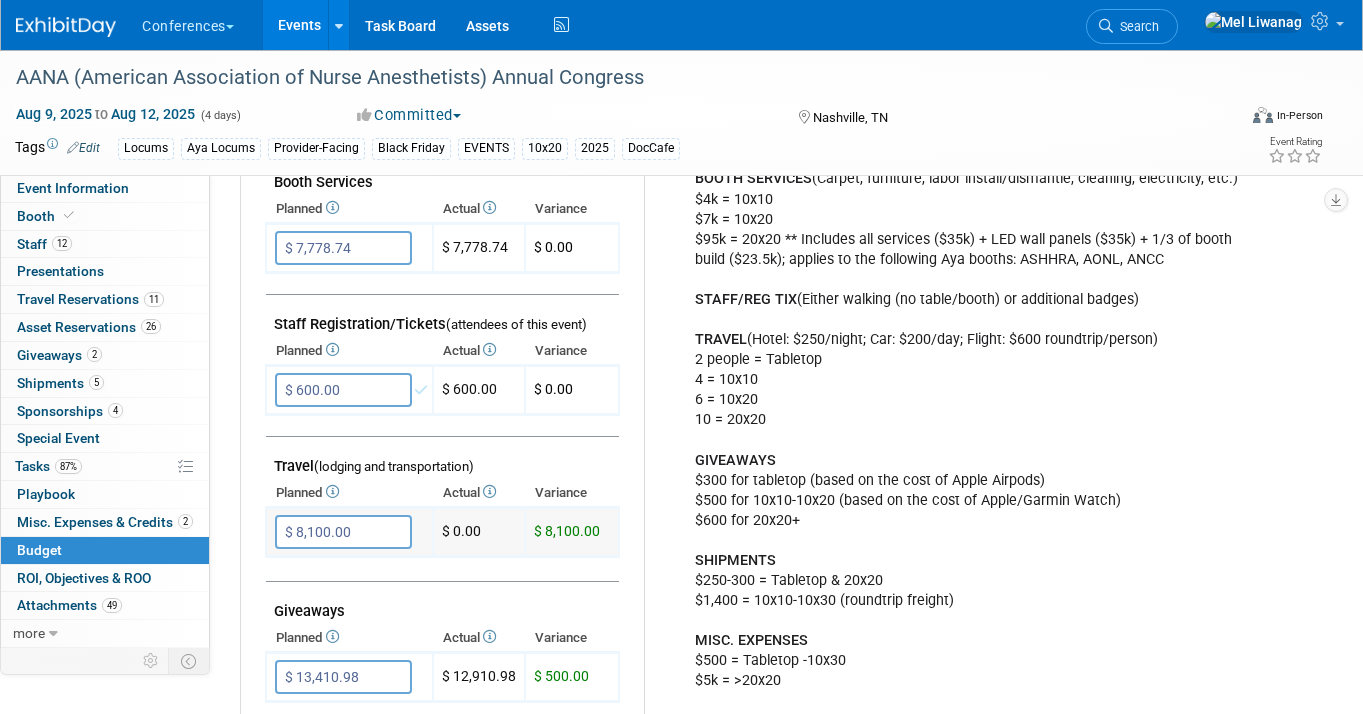 scroll, scrollTop: 742, scrollLeft: 0, axis: vertical 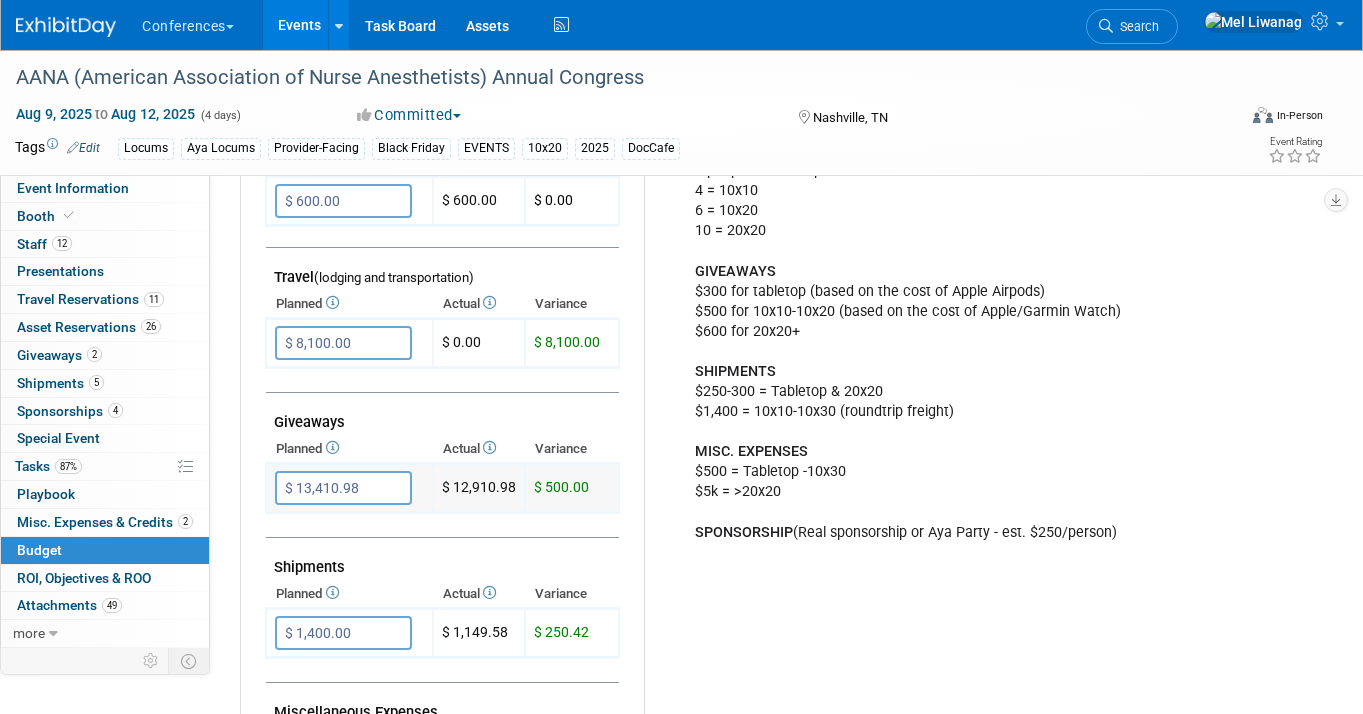 click on "$ 13,410.98" at bounding box center [343, 488] 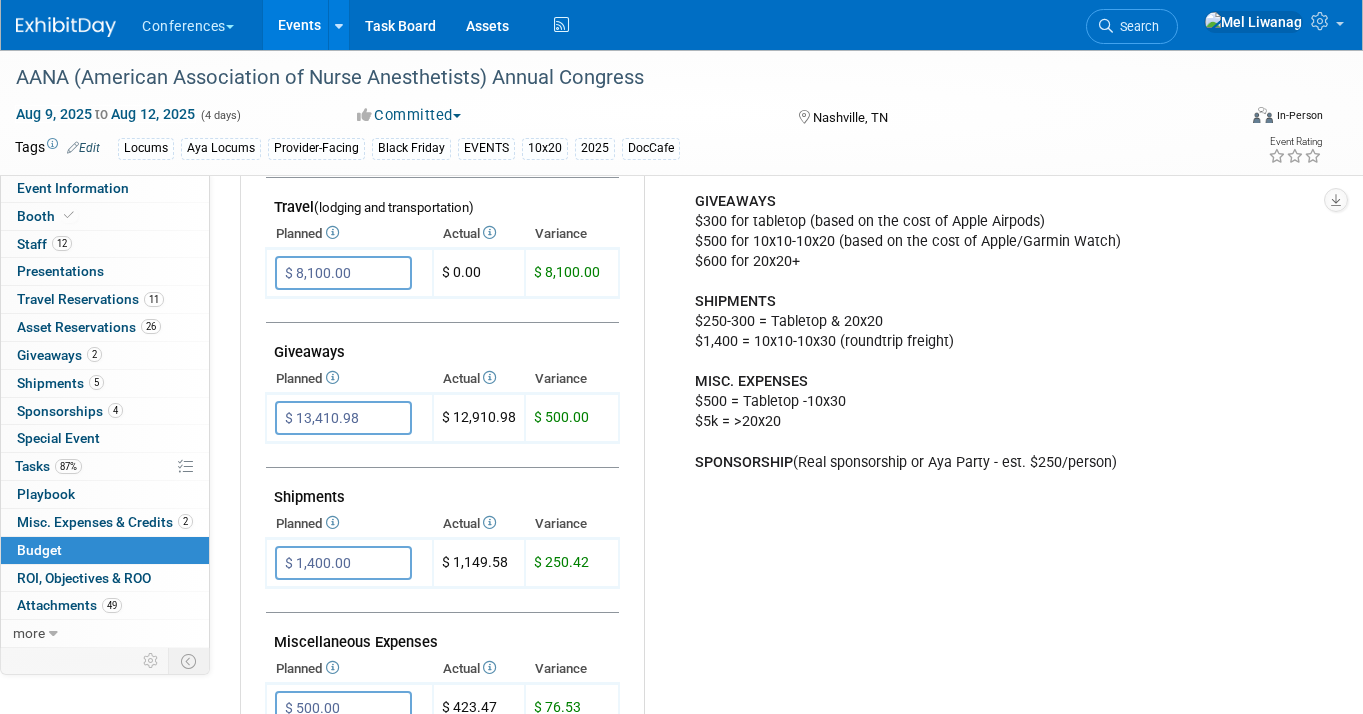 scroll, scrollTop: 866, scrollLeft: 0, axis: vertical 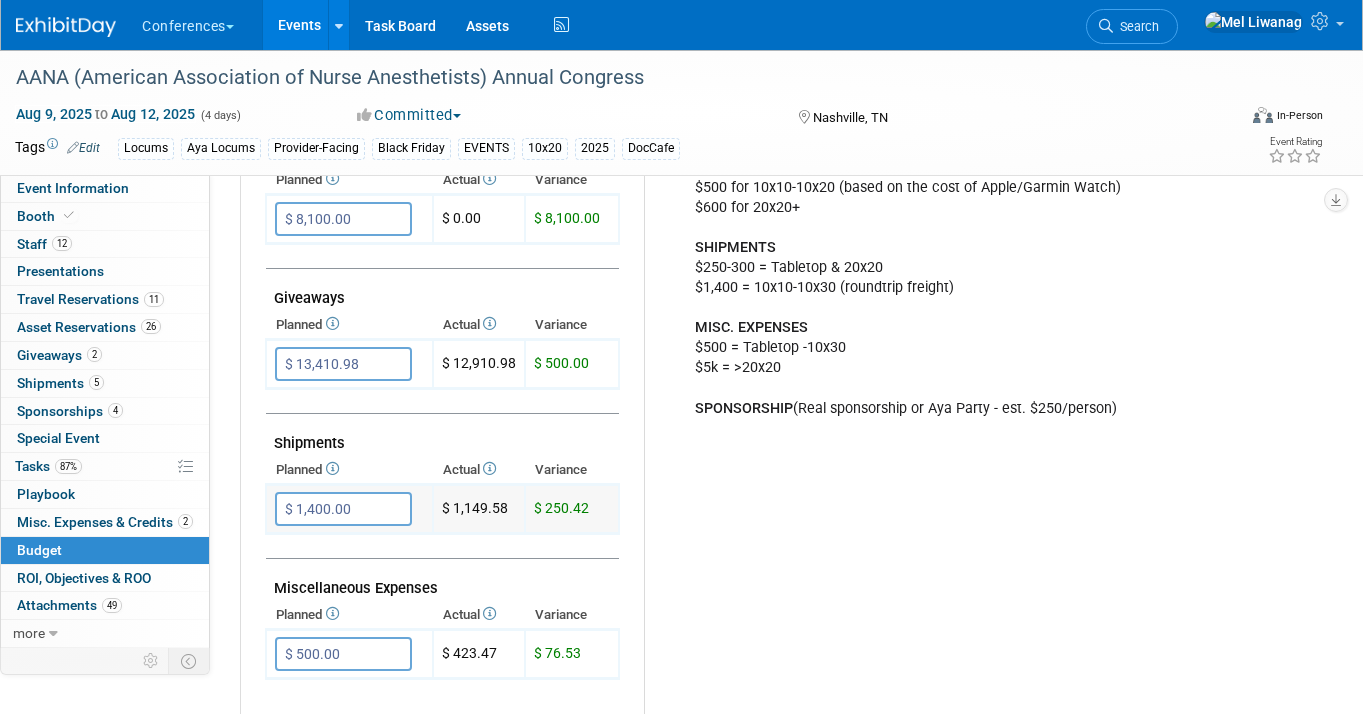 click on "$ 1,400.00" at bounding box center (343, 509) 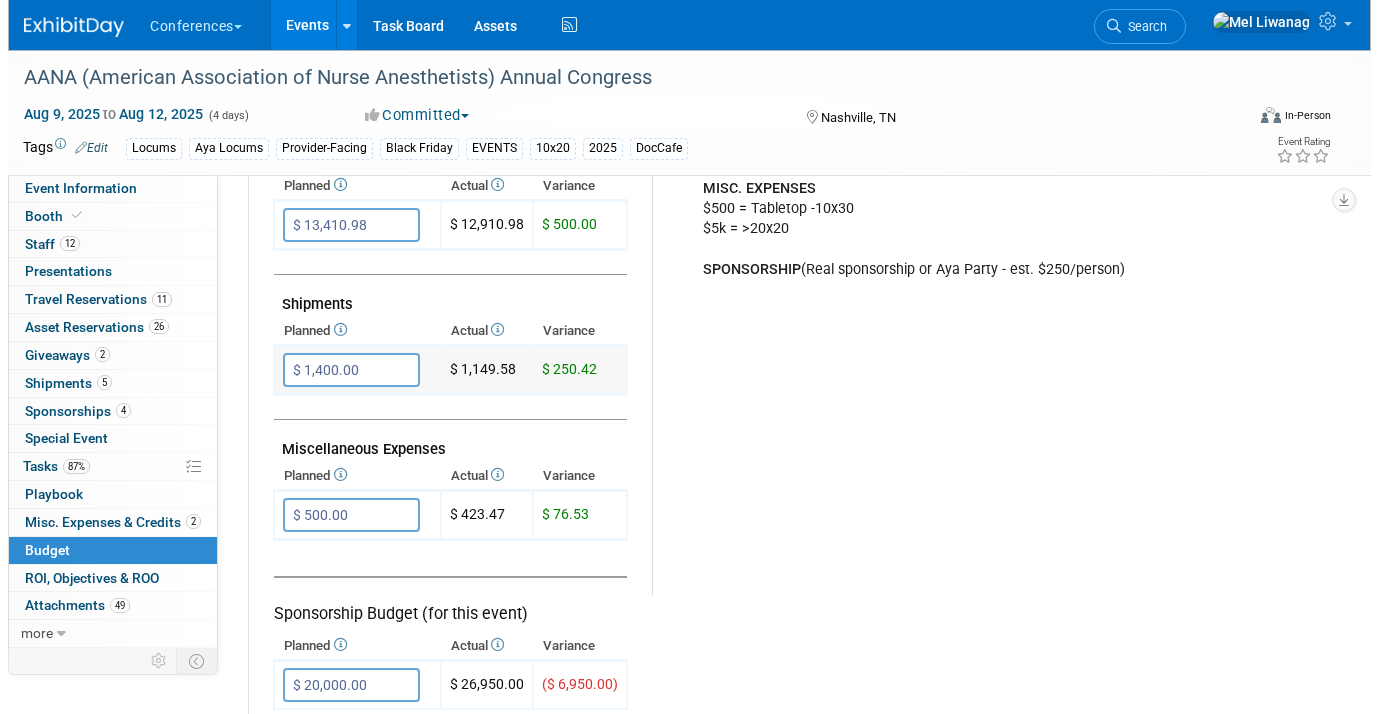 scroll, scrollTop: 1024, scrollLeft: 0, axis: vertical 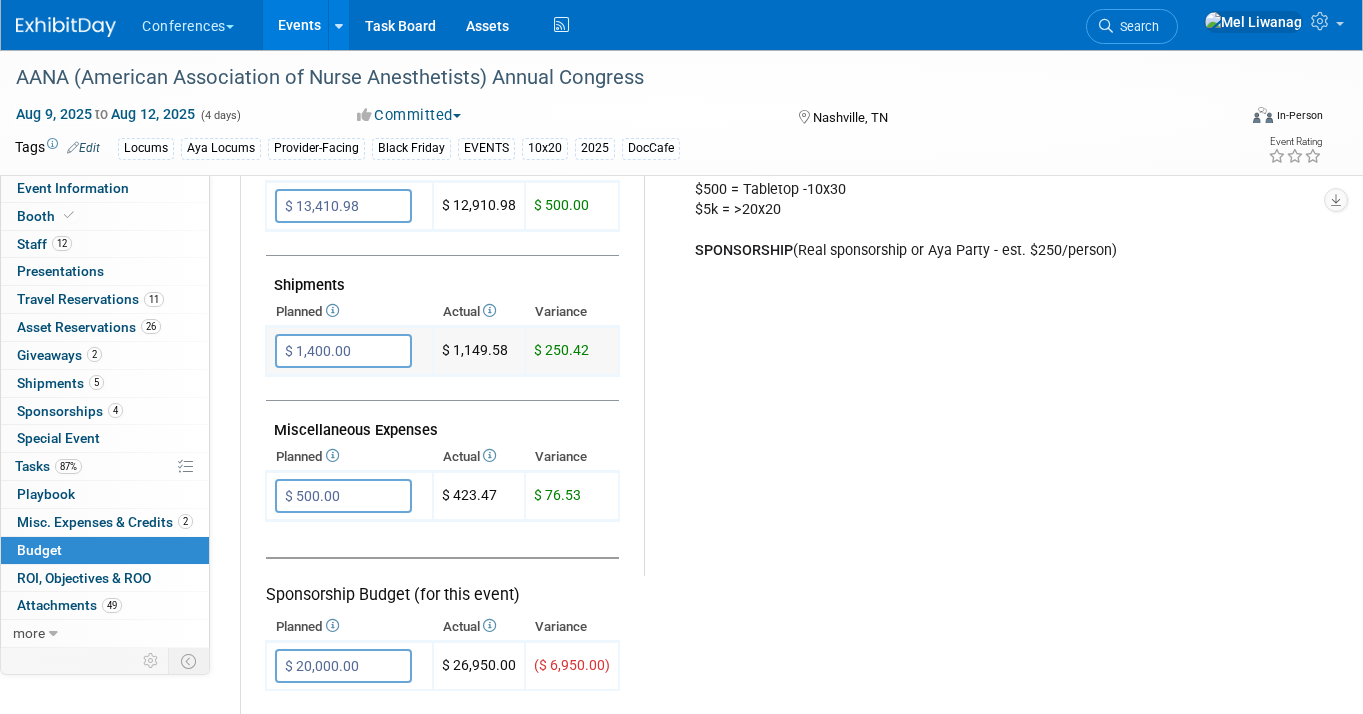 click on "Sponsorship Budget (for this event)" at bounding box center (442, 567) 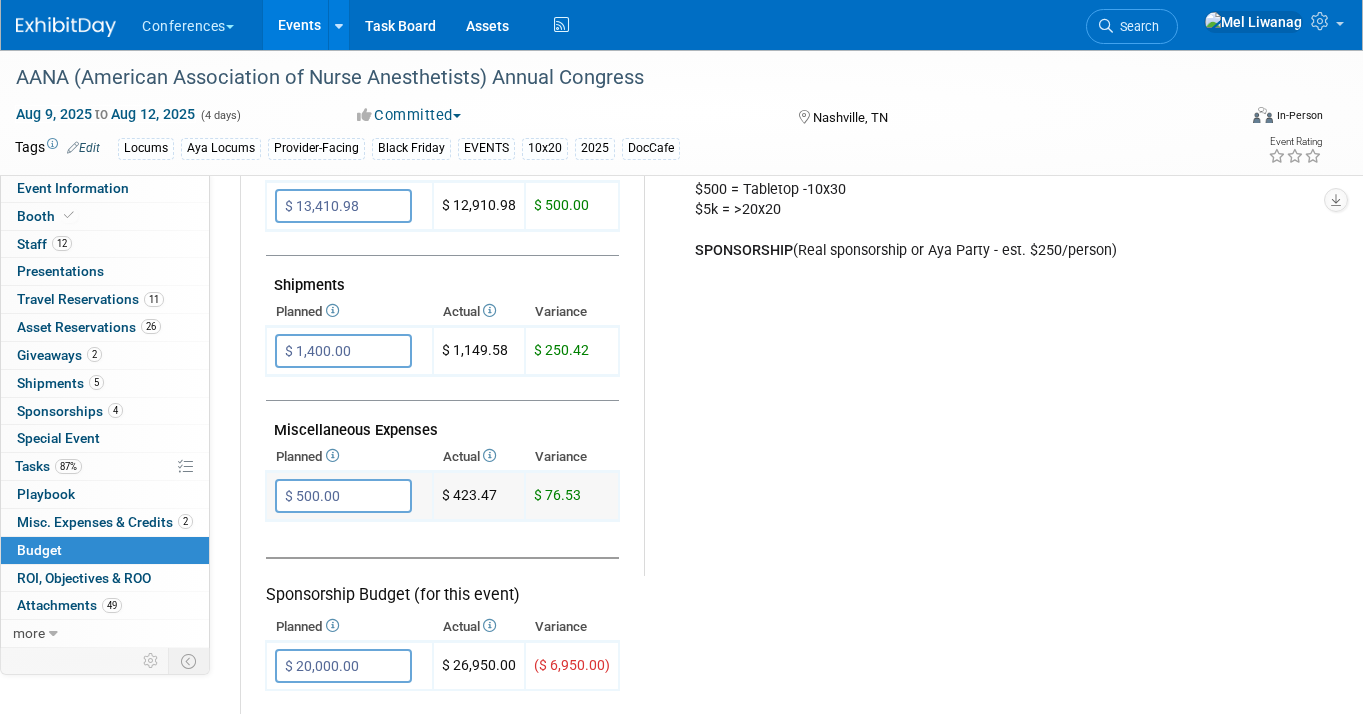 click on "$ 500.00" at bounding box center (343, 496) 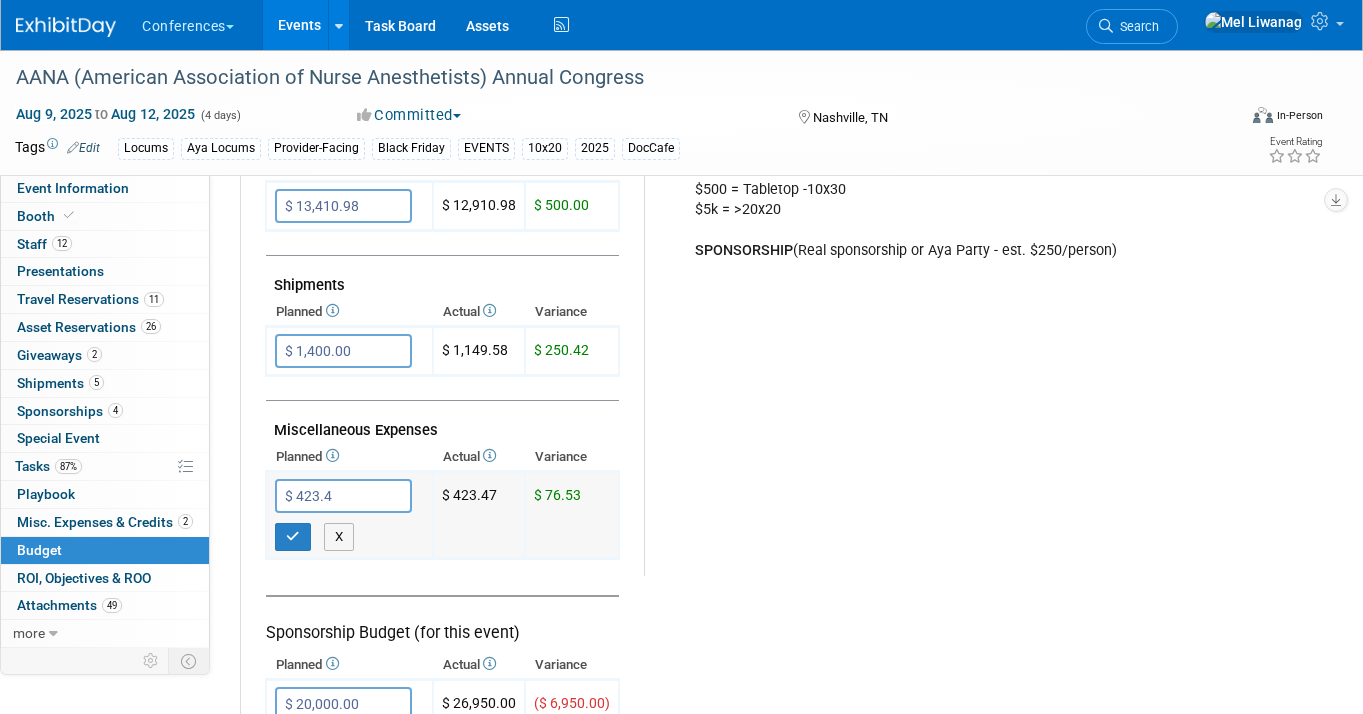 type on "$ 423.47" 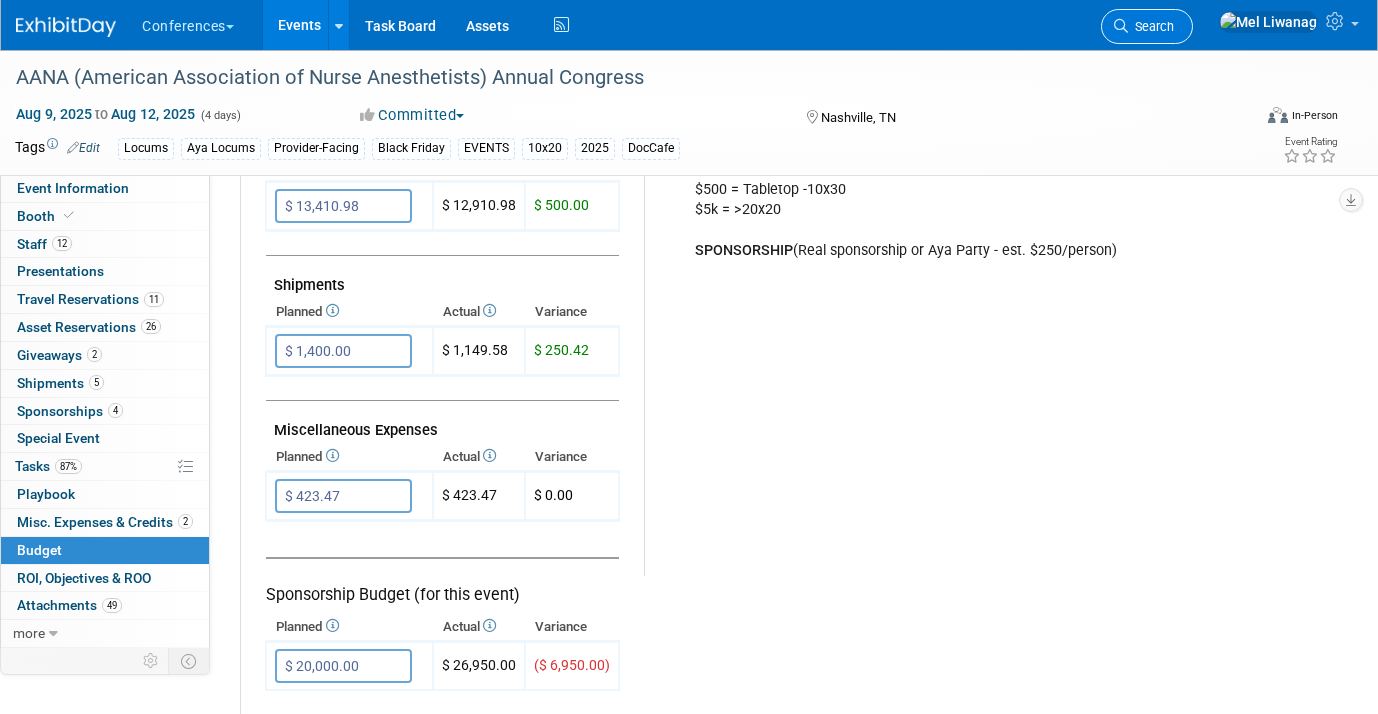 click on "Search" at bounding box center (1147, 26) 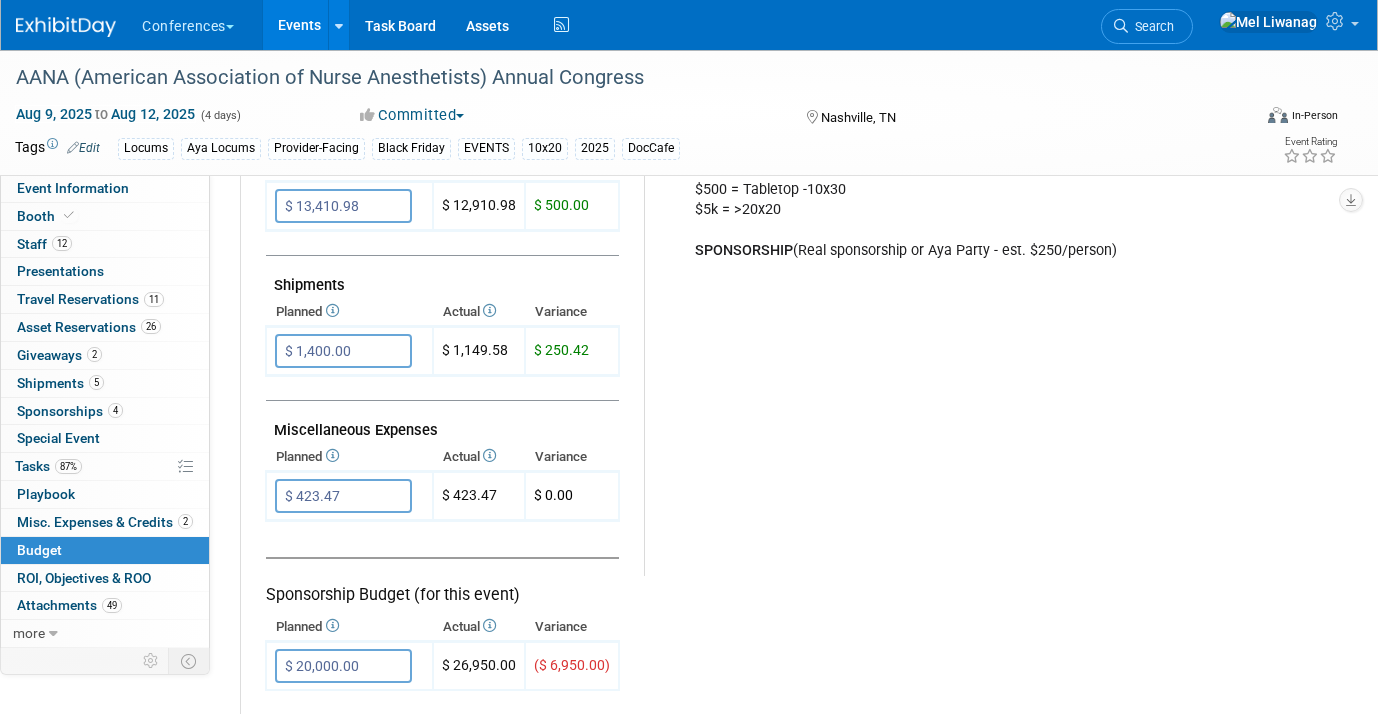 scroll, scrollTop: 0, scrollLeft: 0, axis: both 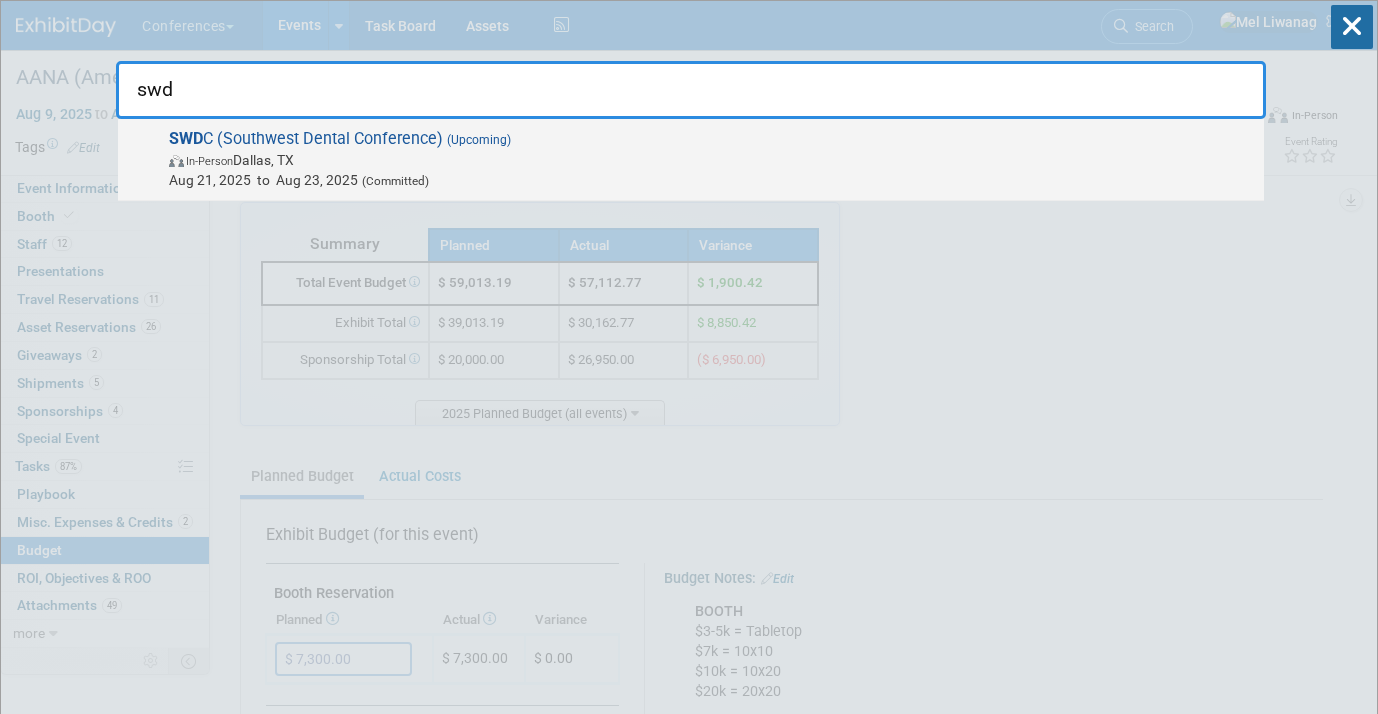 type on "swd" 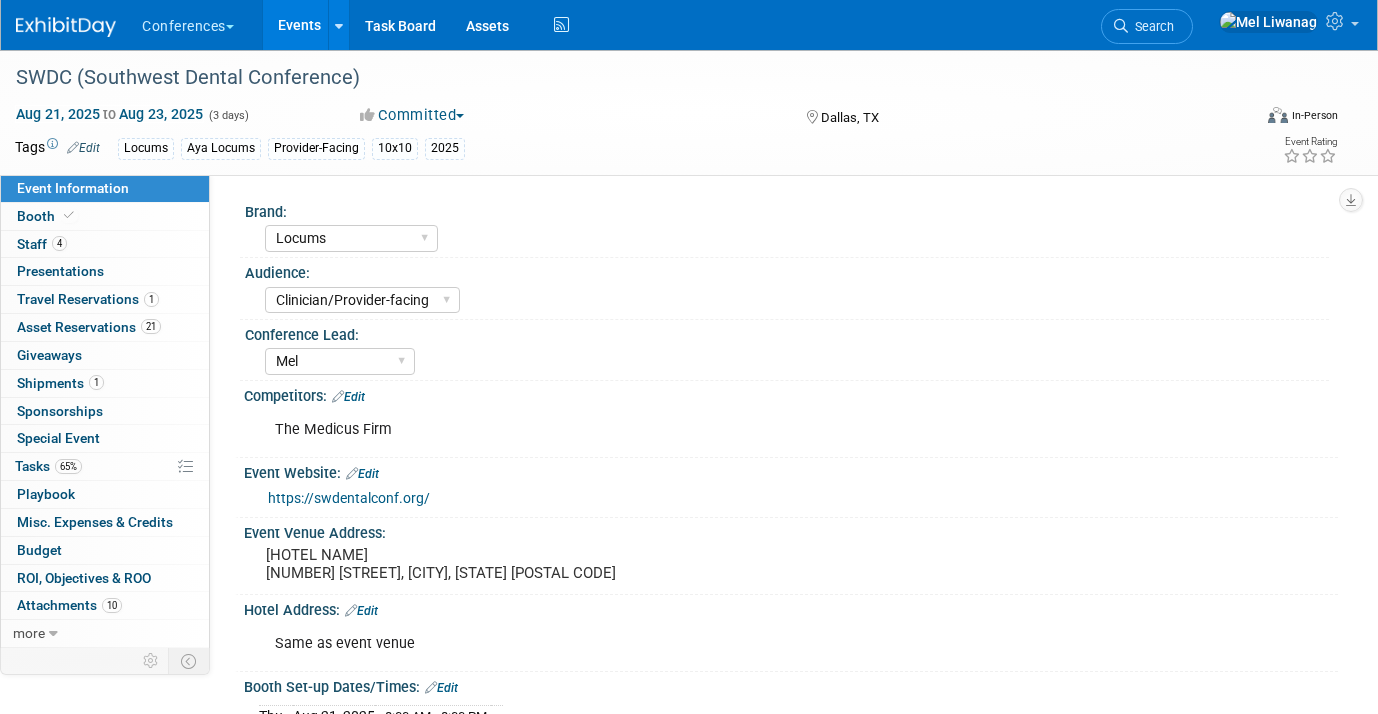 select on "Locums" 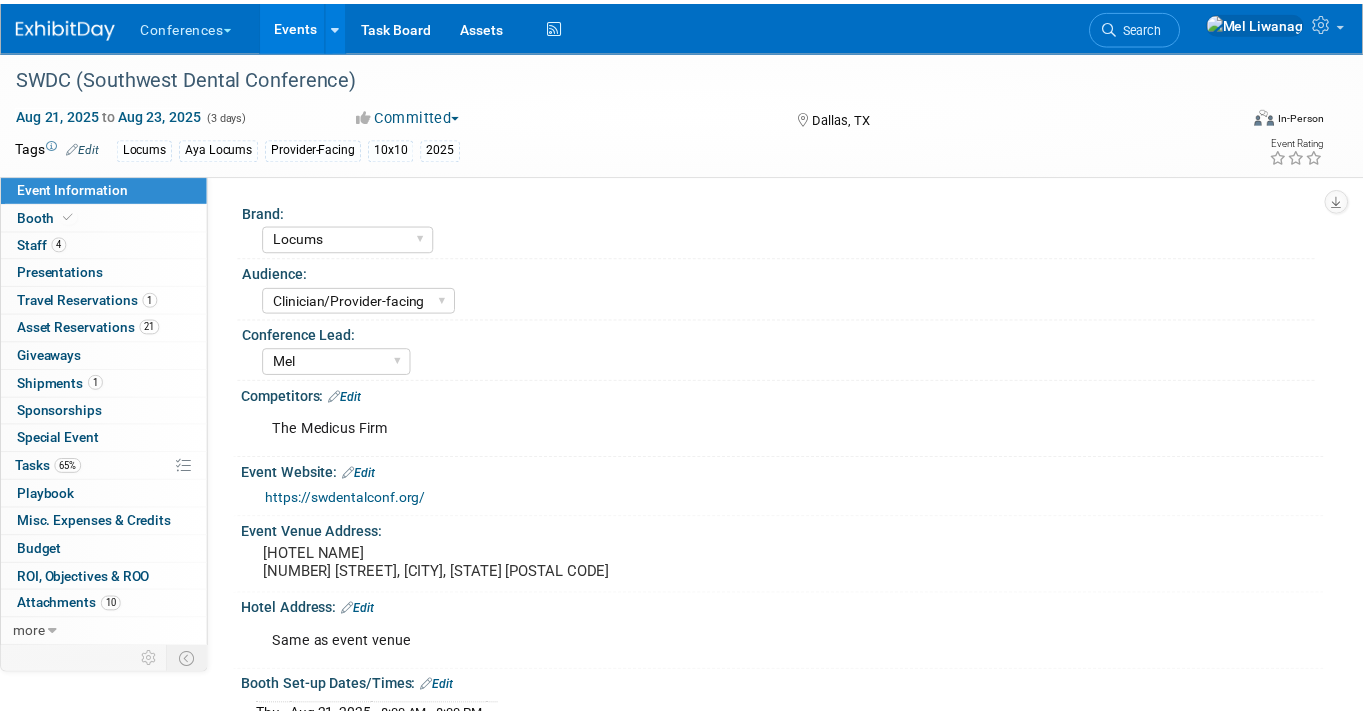 scroll, scrollTop: 0, scrollLeft: 0, axis: both 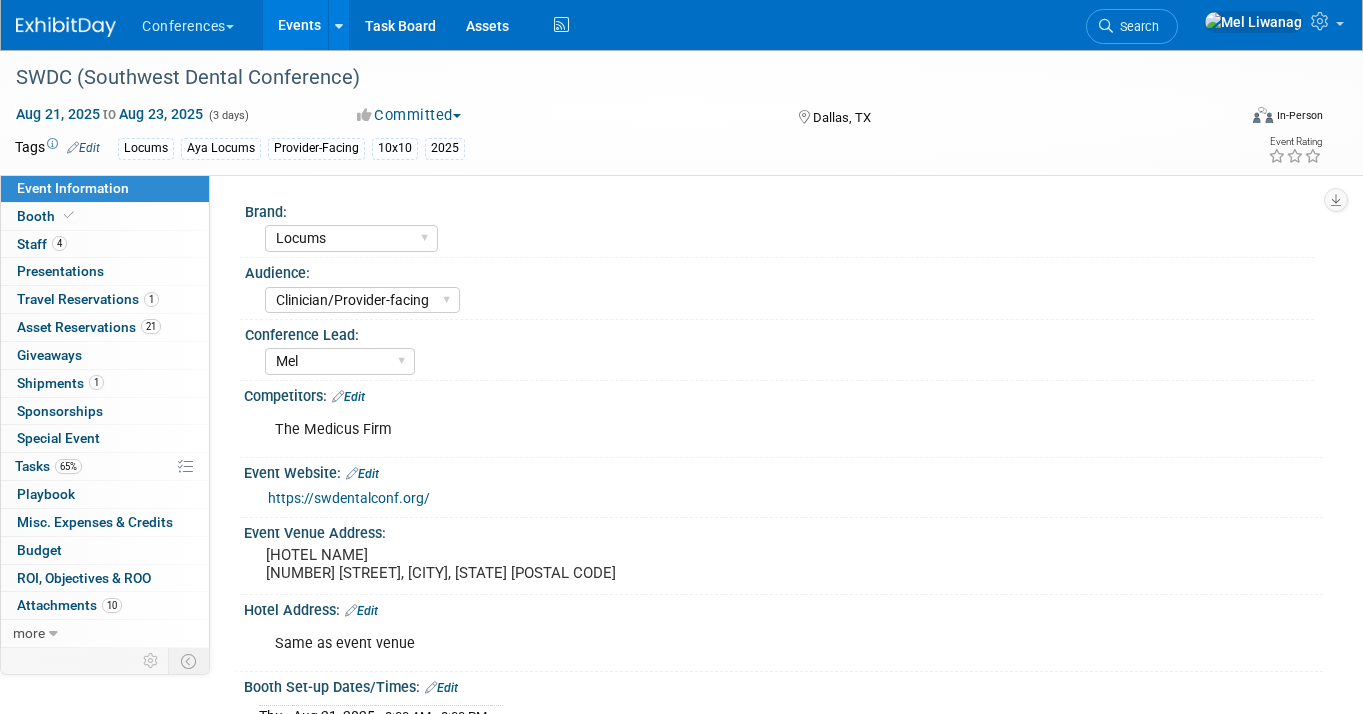 click on "Audience:" at bounding box center (779, 270) 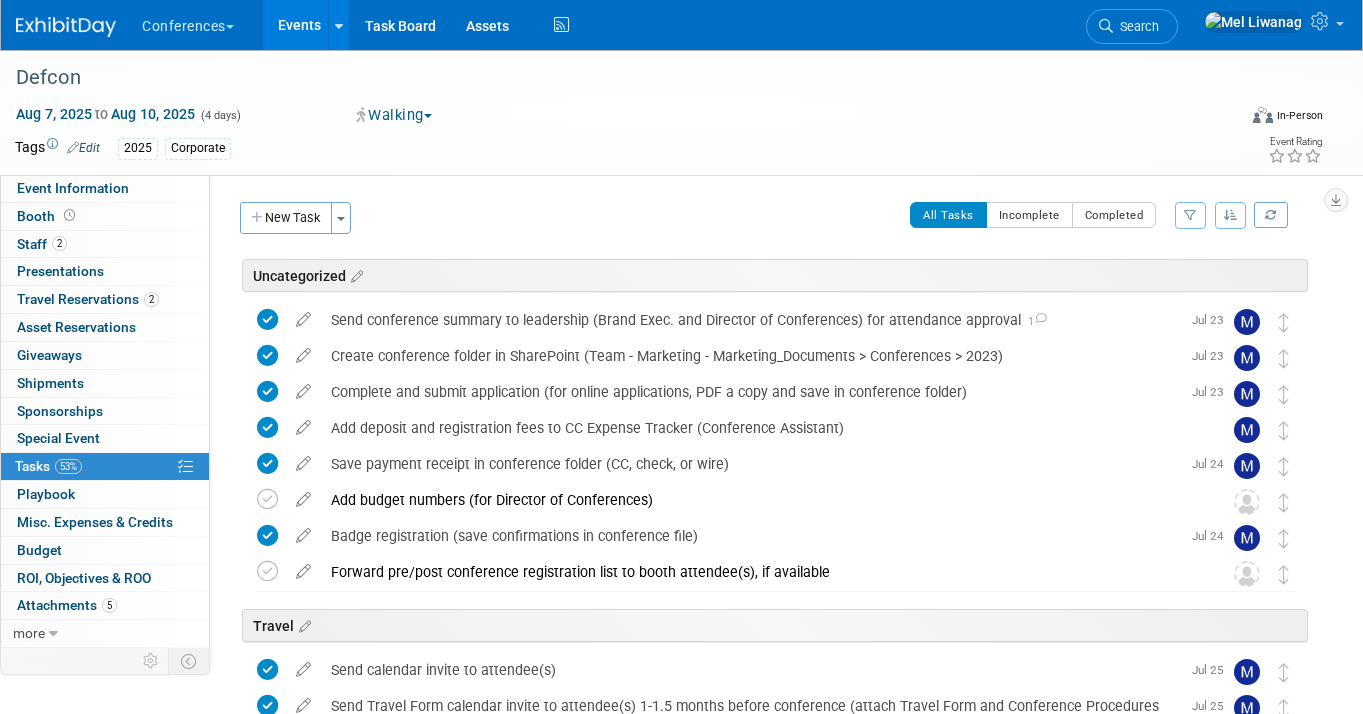 scroll, scrollTop: 0, scrollLeft: 0, axis: both 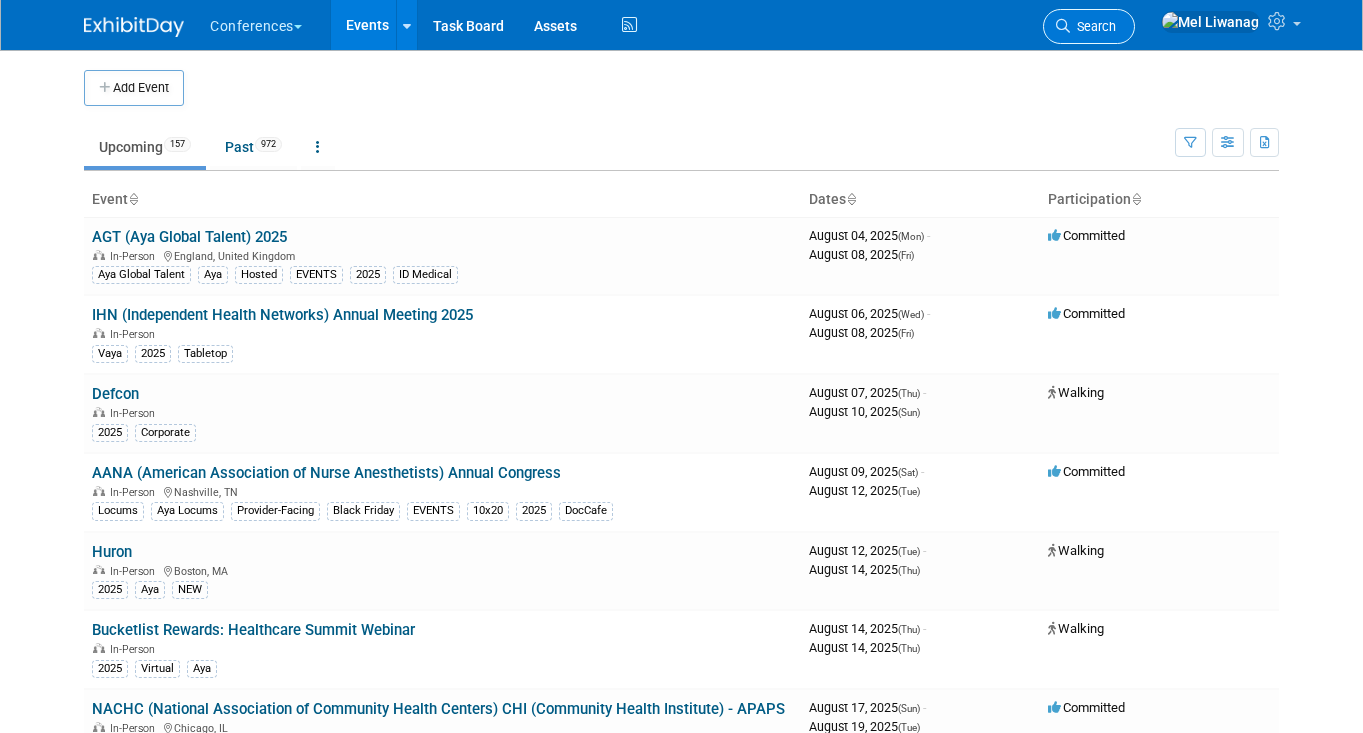 click on "Search" at bounding box center [1089, 26] 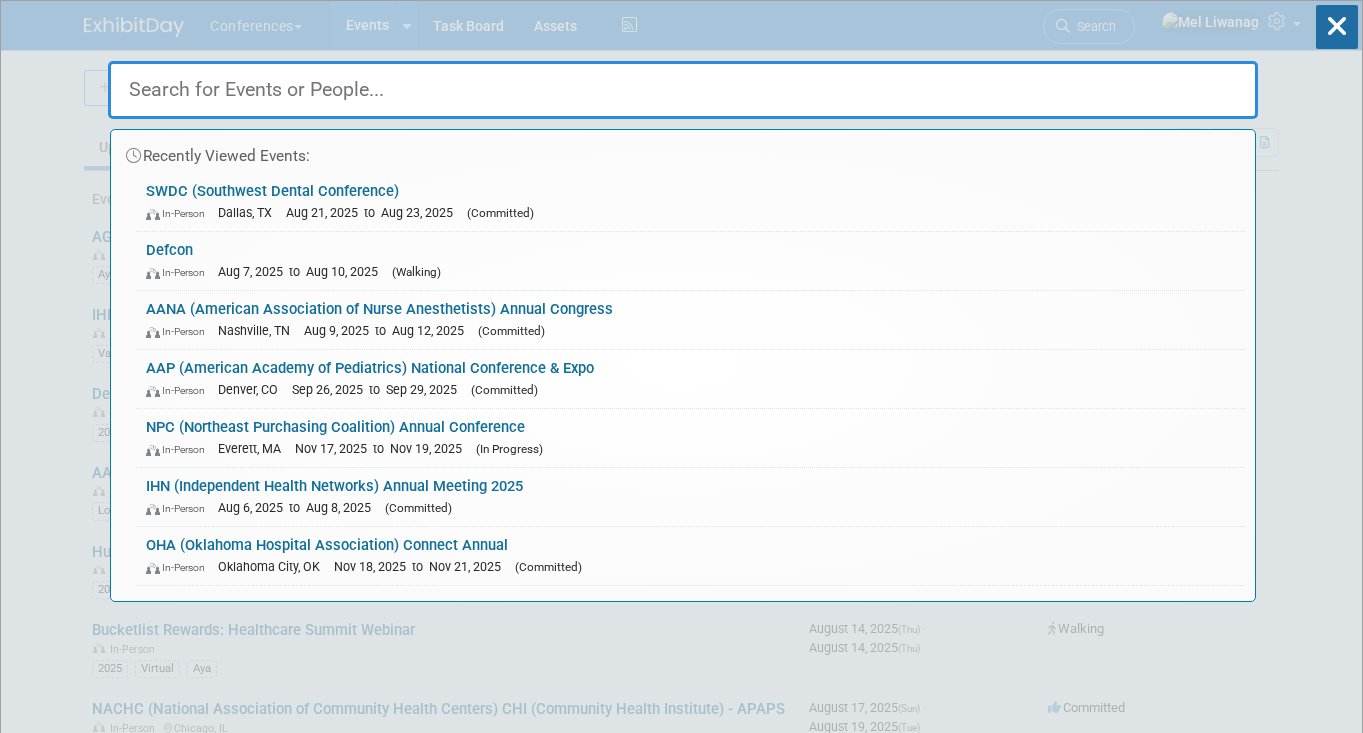 drag, startPoint x: 833, startPoint y: 187, endPoint x: 828, endPoint y: 224, distance: 37.336308 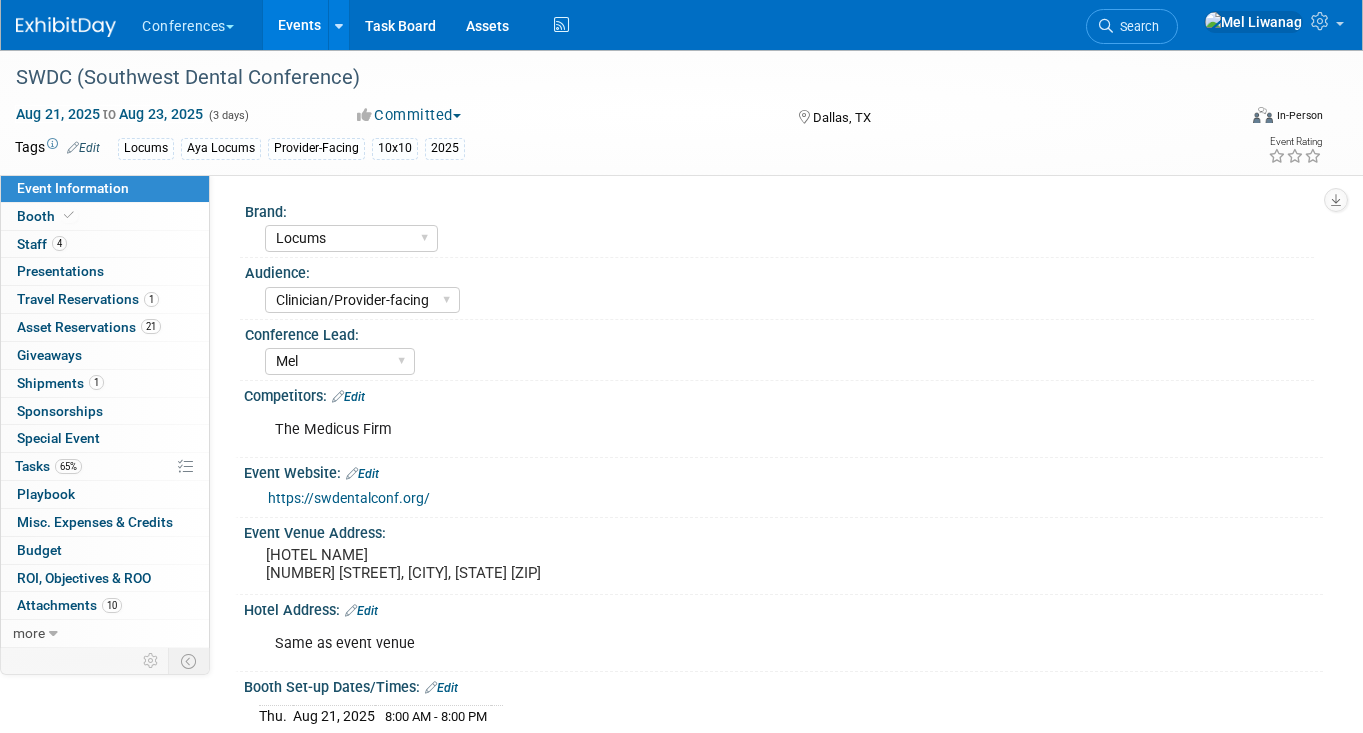 select on "Locums" 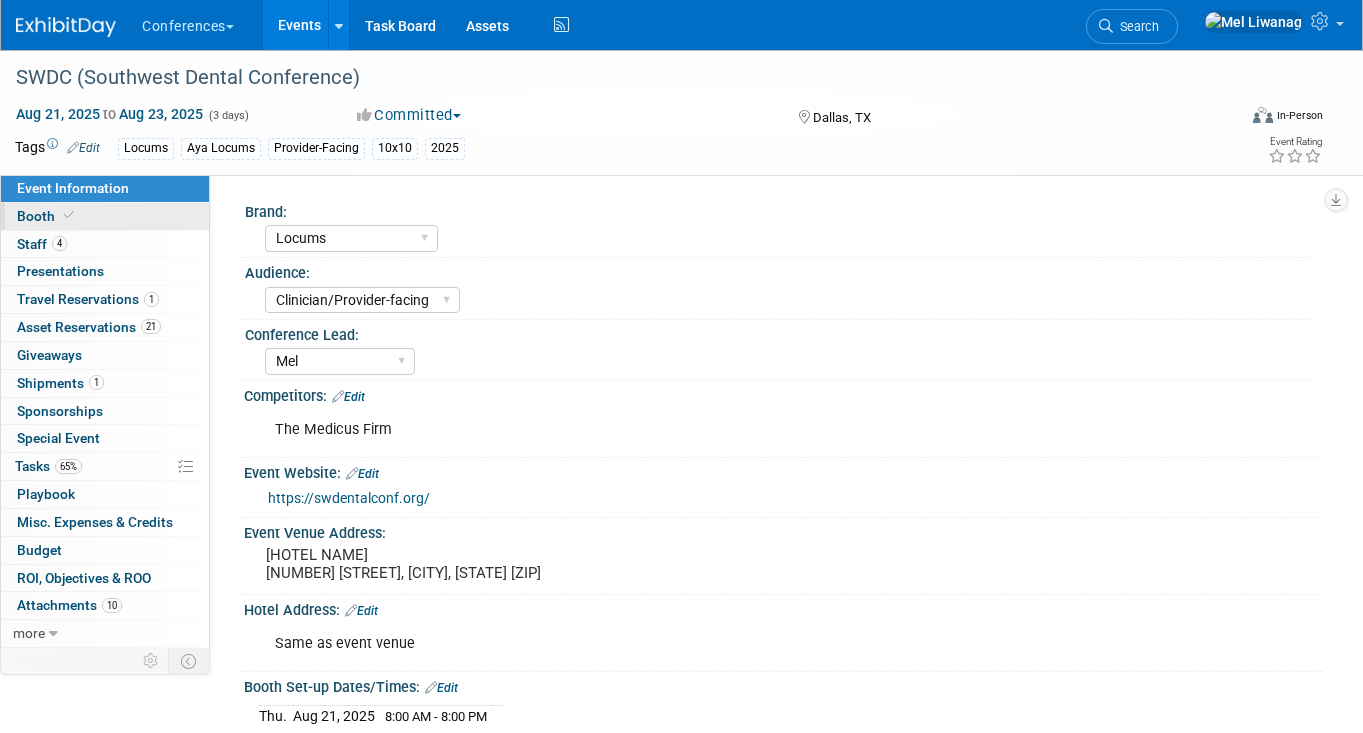click on "Booth" at bounding box center (105, 216) 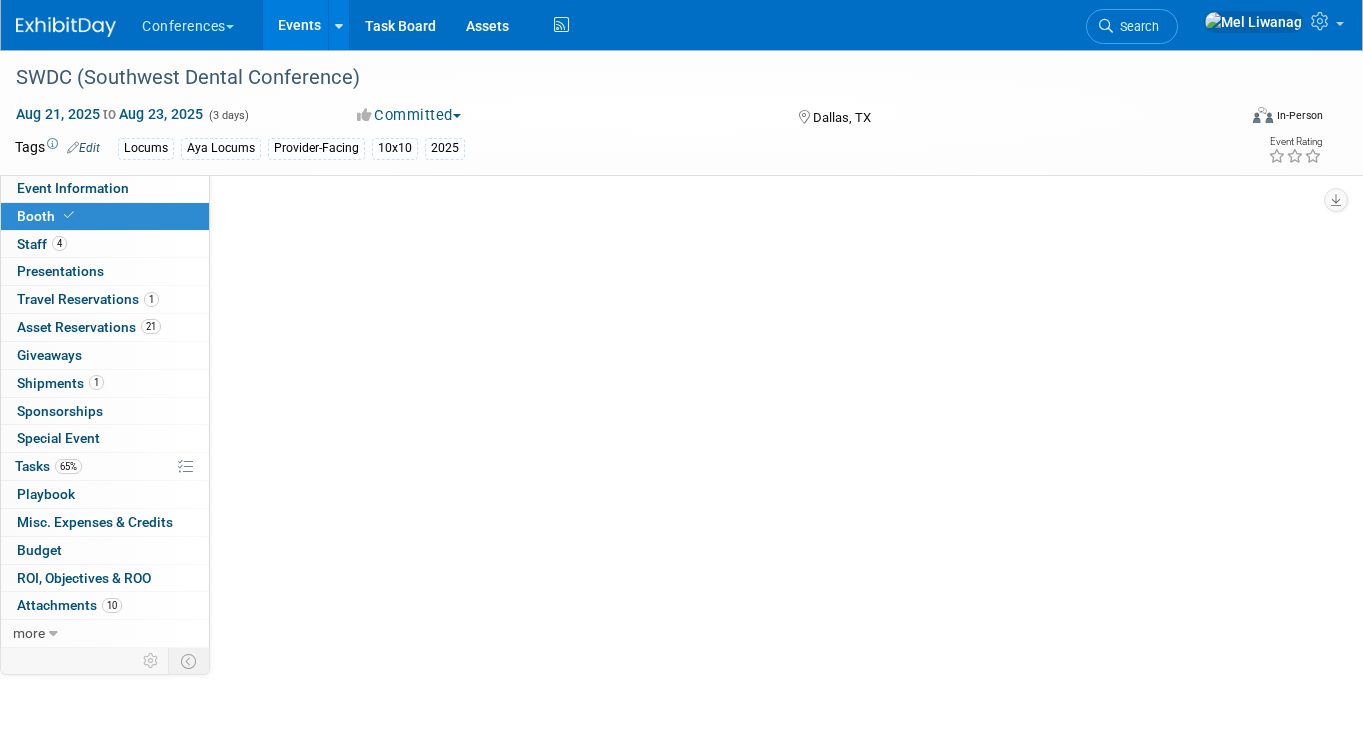 select on "10'x10'" 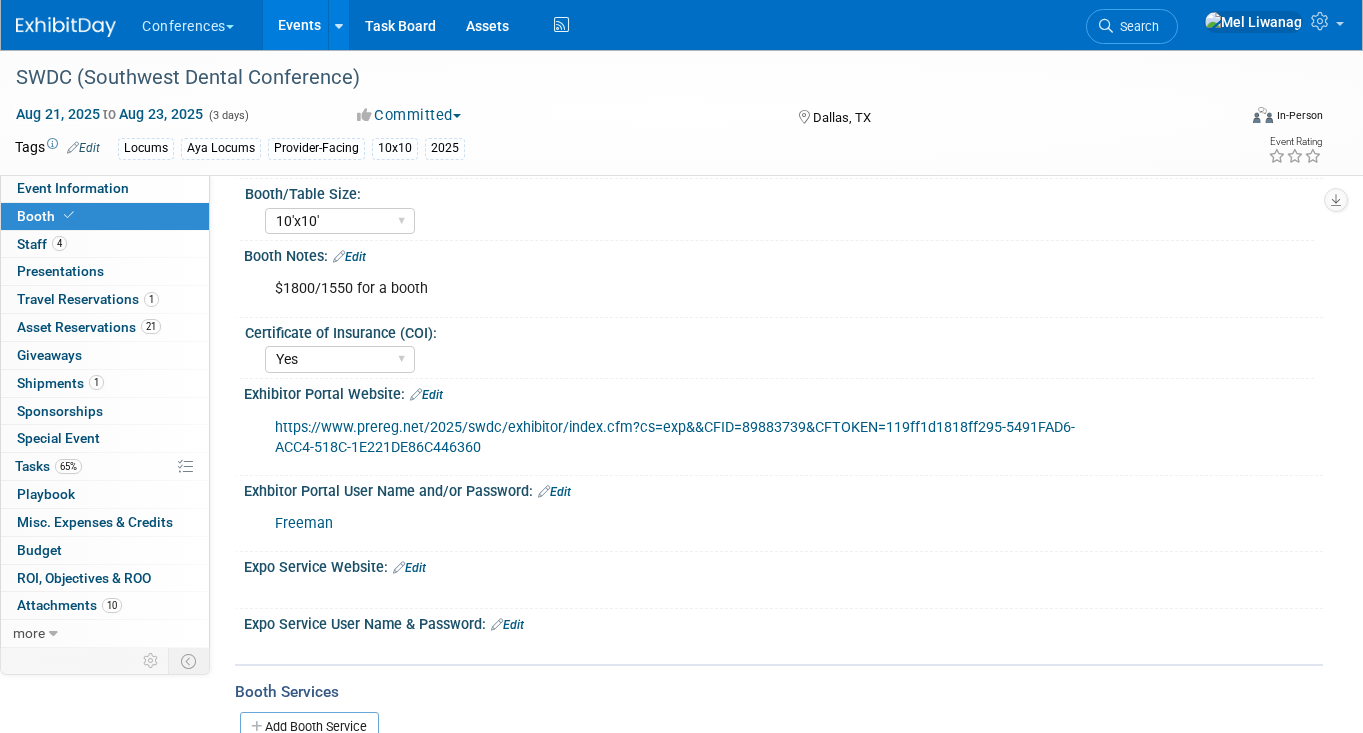 scroll, scrollTop: 188, scrollLeft: 0, axis: vertical 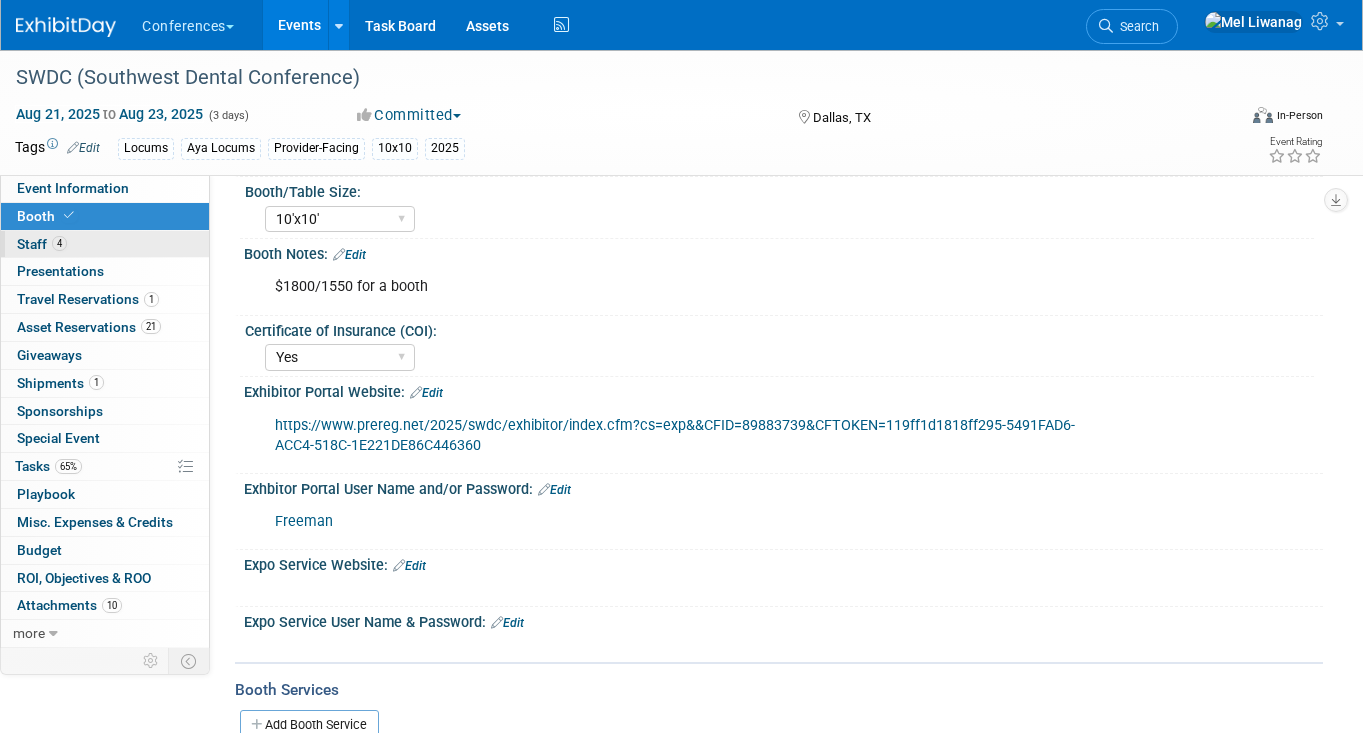 click on "4
Staff 4" at bounding box center [105, 244] 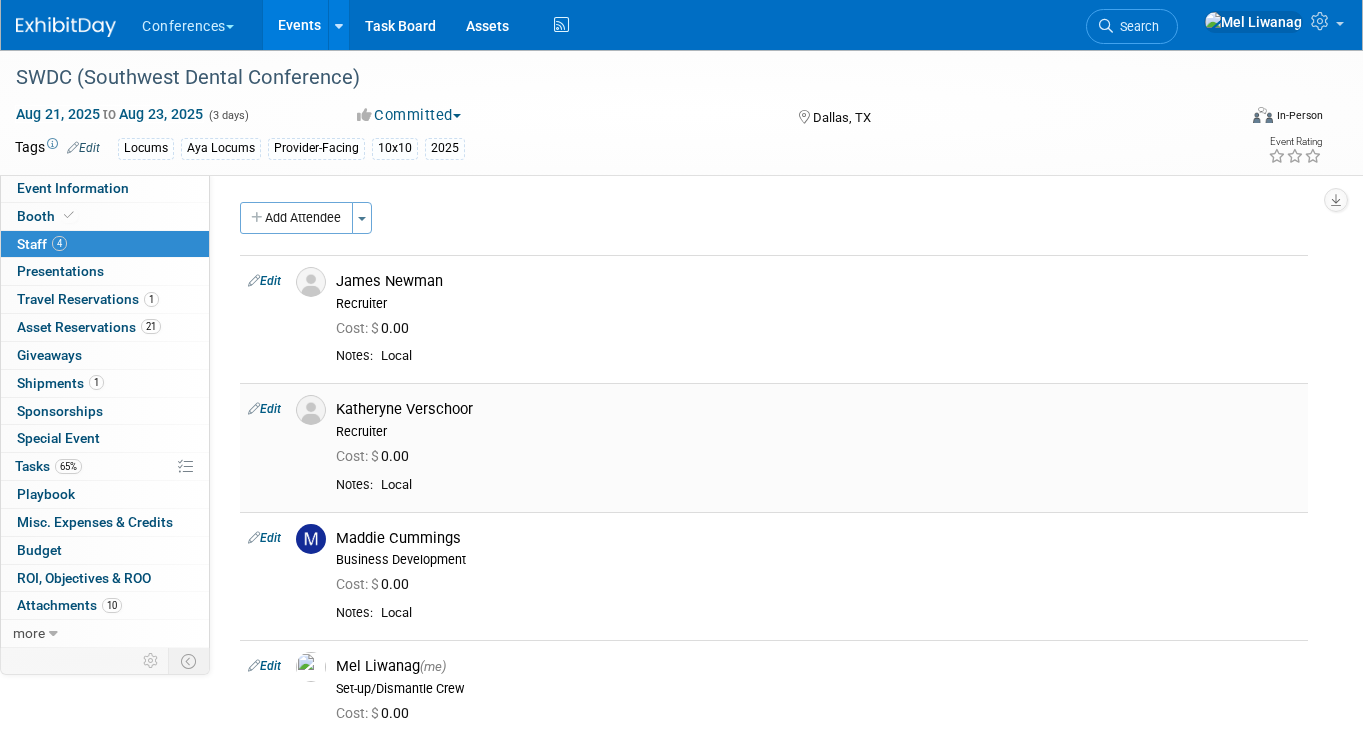 scroll, scrollTop: 240, scrollLeft: 0, axis: vertical 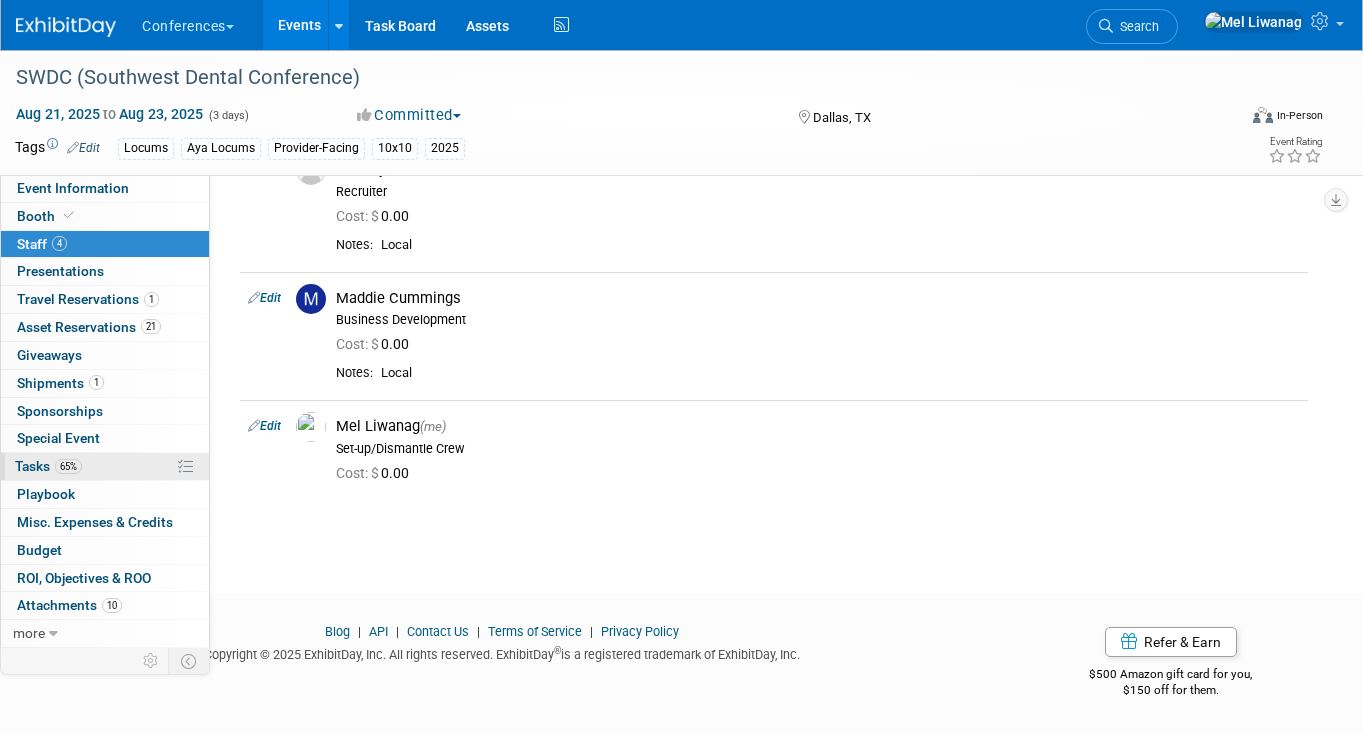 click on "65%
Tasks 65%" at bounding box center [105, 466] 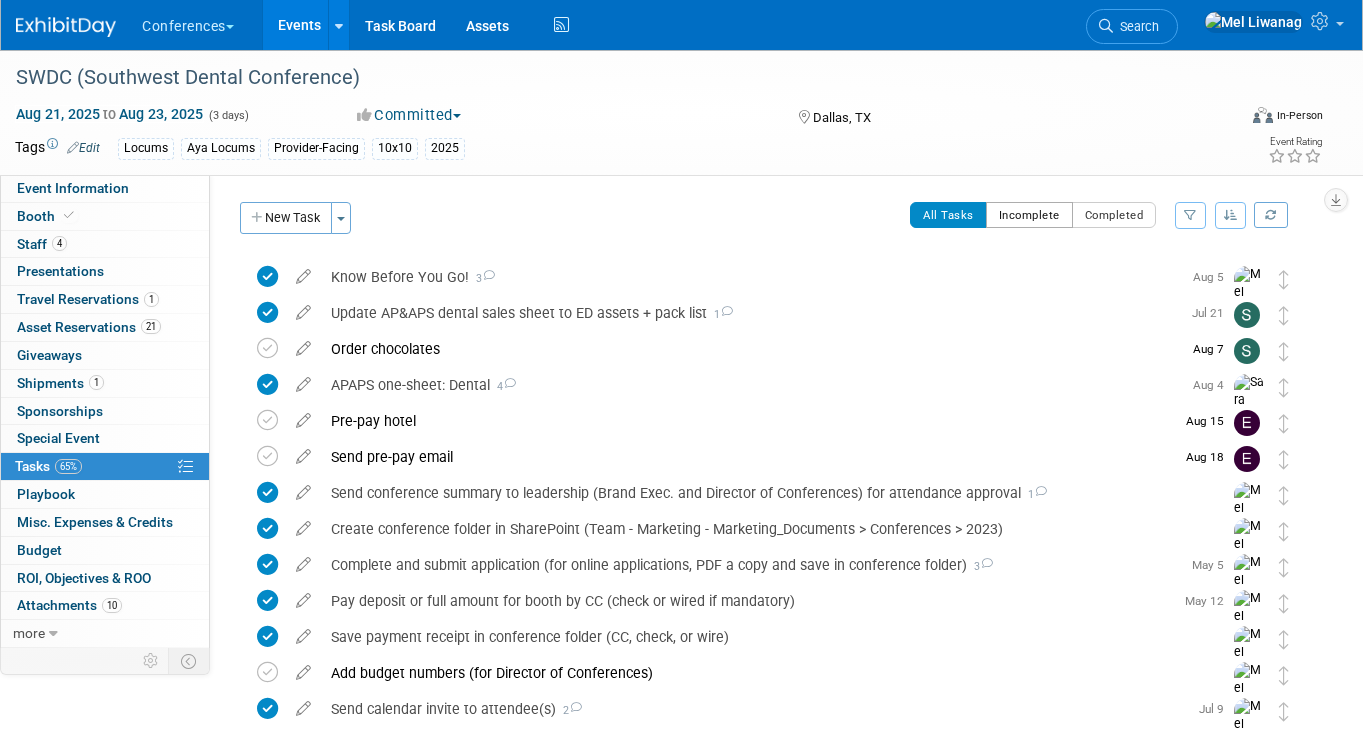 click on "Incomplete" at bounding box center (1029, 215) 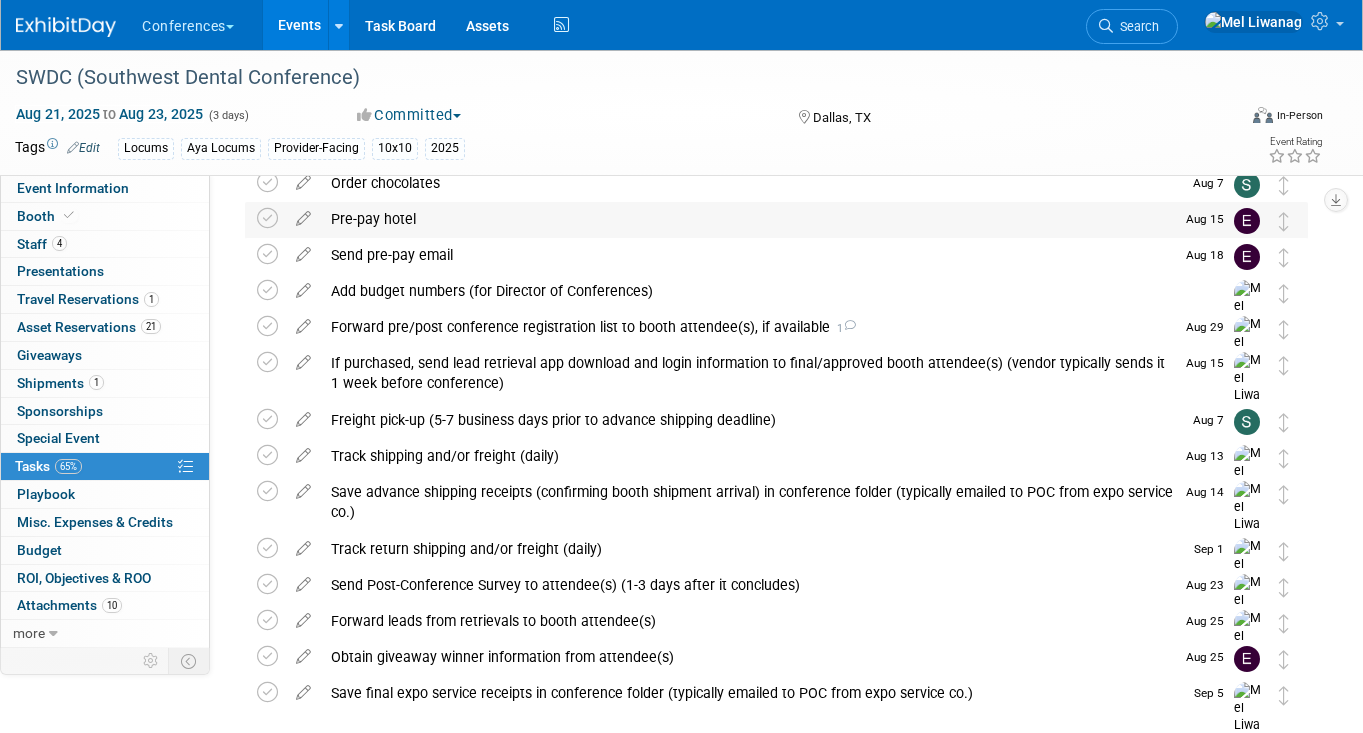 scroll, scrollTop: 0, scrollLeft: 0, axis: both 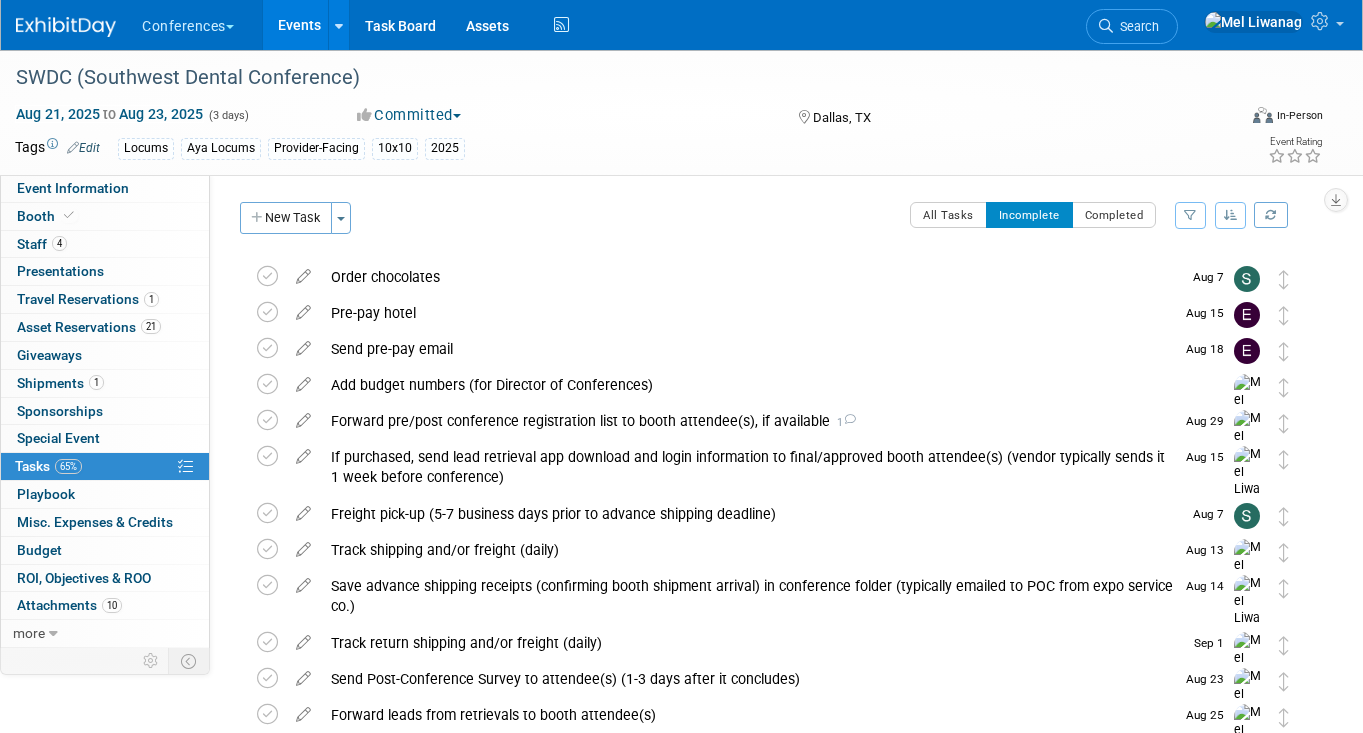 click on "All Tasks
Incomplete
Completed
Filter by Assignee
-- Select Assignee --
All unassigned tasks
Assigned to me
Adair Hoenig
Alexa Wennerholm
Andrea Fisher
Andrew Zistler
April Hansen
Baillie Ward
Bob Wolf
Chelsea Powers
Danielle Robey
Darin Taylor
Deana Dziadosz
Devon Makki
Dolores Basilio
Erika LeFiell
Erin Anderson
Heidi Everly
Holly Keiser
Janelle Olmos
Jeff Iannotti
Jenny Clavero
Jill Baker
Jordan Robinson
Joseph Dunmire
Karina German
Karinne Montalbano
Katie Widhelm
Kelly Parker
lexie dziergowski
Lisa Hampton
Lisa Park
Maddie Cummings
Marygrace LeGros
Melanie Bell
Melanie OHoppe
Nichole Naoum
Patrick Hinkle
Priscilla Wheeler
Rebecca Kelley
Rhianna Watson
Ryan Kovacs
Sara Magnuson
Scott Helsel
Sharyn Kitto
Sherry Kolb
Sonya Garcia
Sophie Buffo
Stephanie Donley" at bounding box center (835, 223) 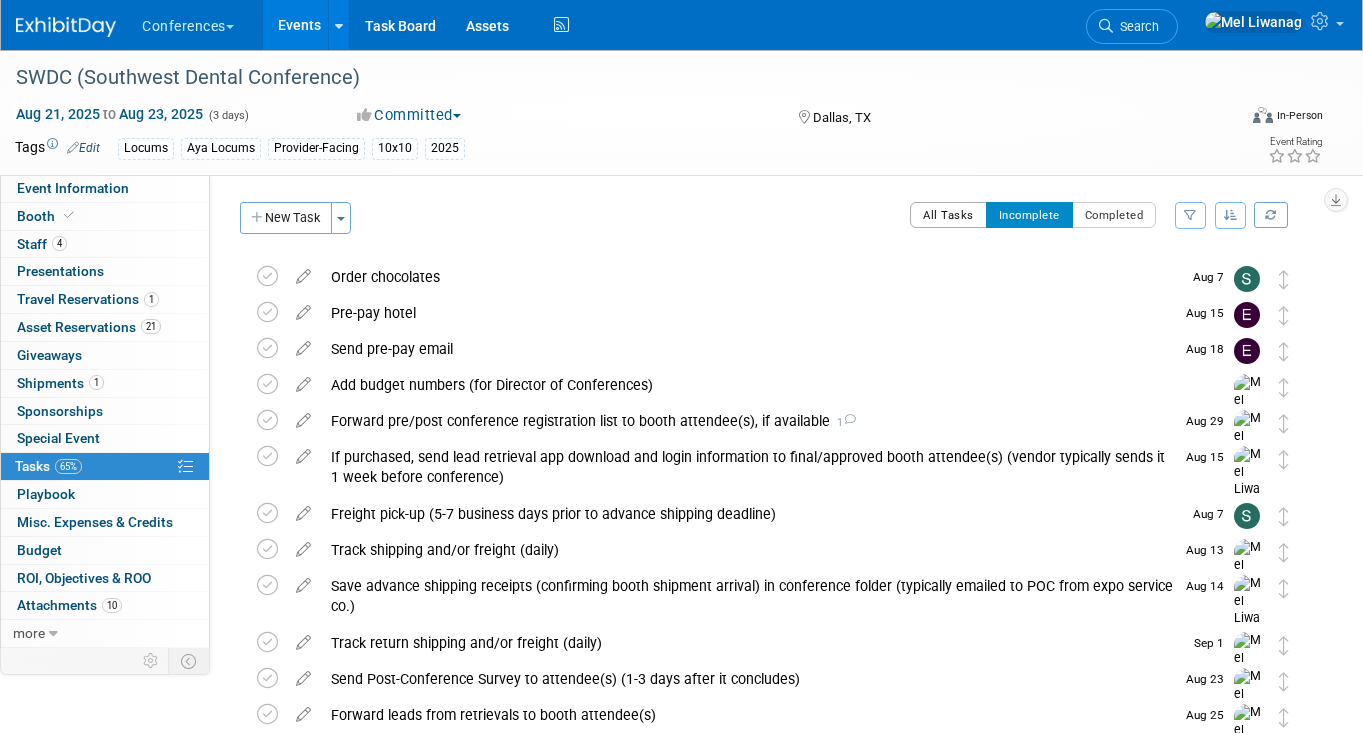 click on "All Tasks" at bounding box center [948, 215] 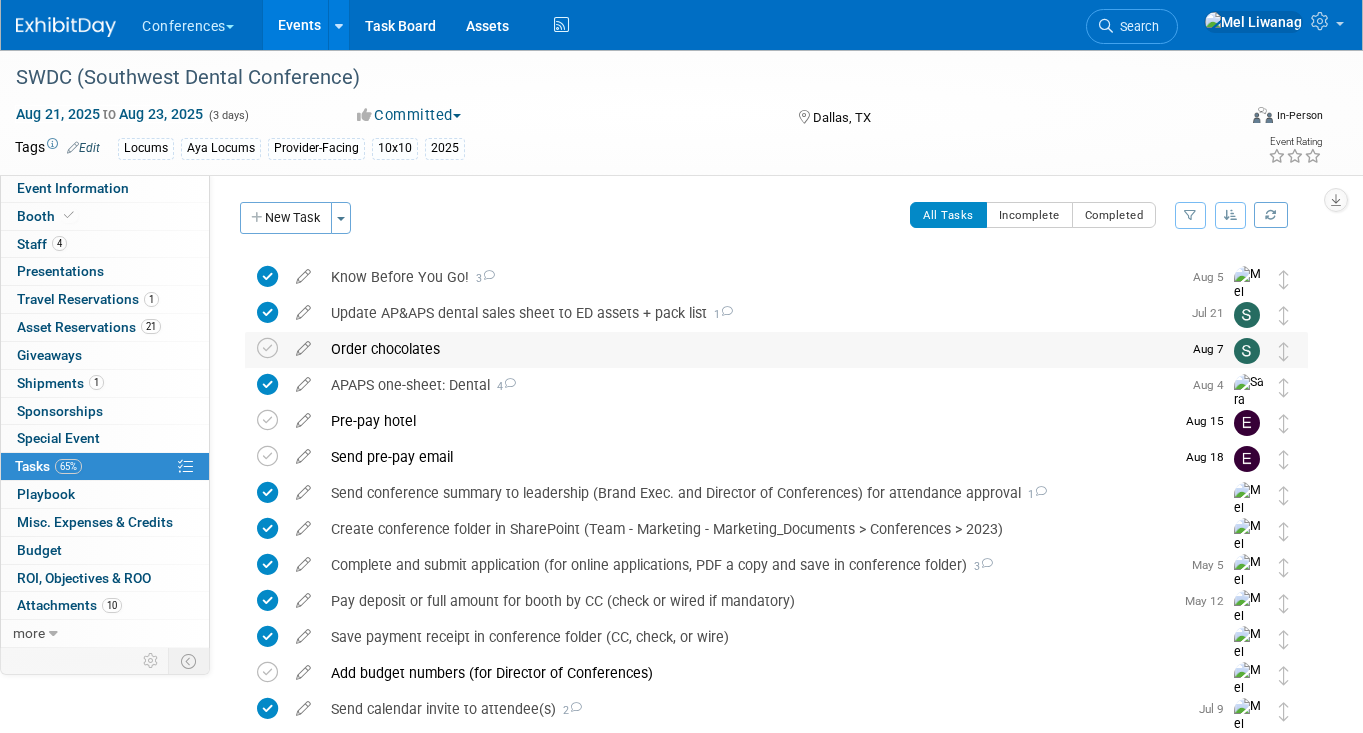 type 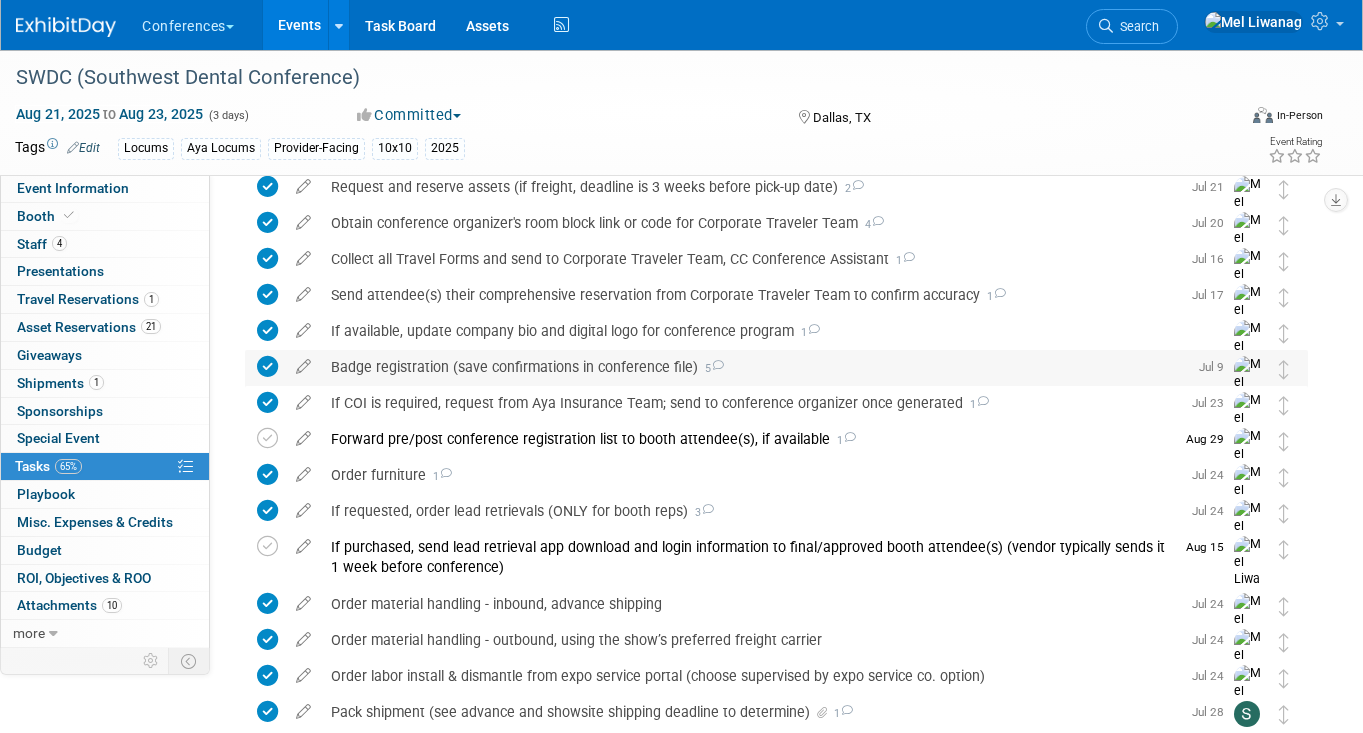 click at bounding box center [717, 365] 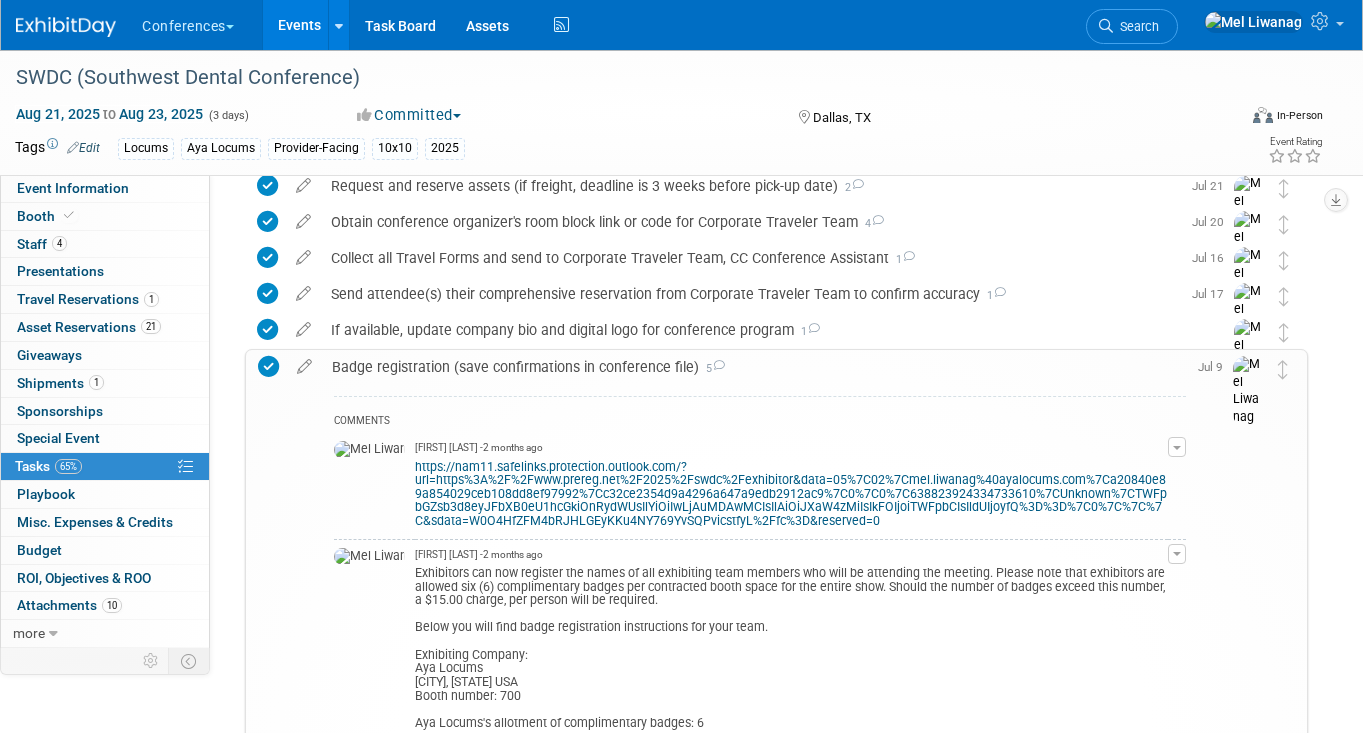 click on "https://nam11.safelinks.protection.outlook.com/?url=https%3A%2F%2Fwww.prereg.net%2F2025%2Fswdc%2Fexhibitor&data=05%7C02%7Cmel.liwanag%40ayalocums.com%7Ca20840e89a854029ceb108dd8ef97992%7Cc32ce2354d9a4296a647a9edb2912ac9%7C0%7C0%7C638823924334733610%7CUnknown%7CTWFpbGZsb3d8eyJFbXB0eU1hcGkiOnRydWUsIlYiOiIwLjAuMDAwMCIsIlAiOiJXaW4zMiIsIkFOIjoiTWFpbCIsIldUIjoyfQ%3D%3D%7C0%7C%7C%7C&sdata=W0O4HfZFM4bRJHLGEyKKu4NY769YvSQPvicstfyL%2Ffc%3D&reserved=0" at bounding box center [791, 494] 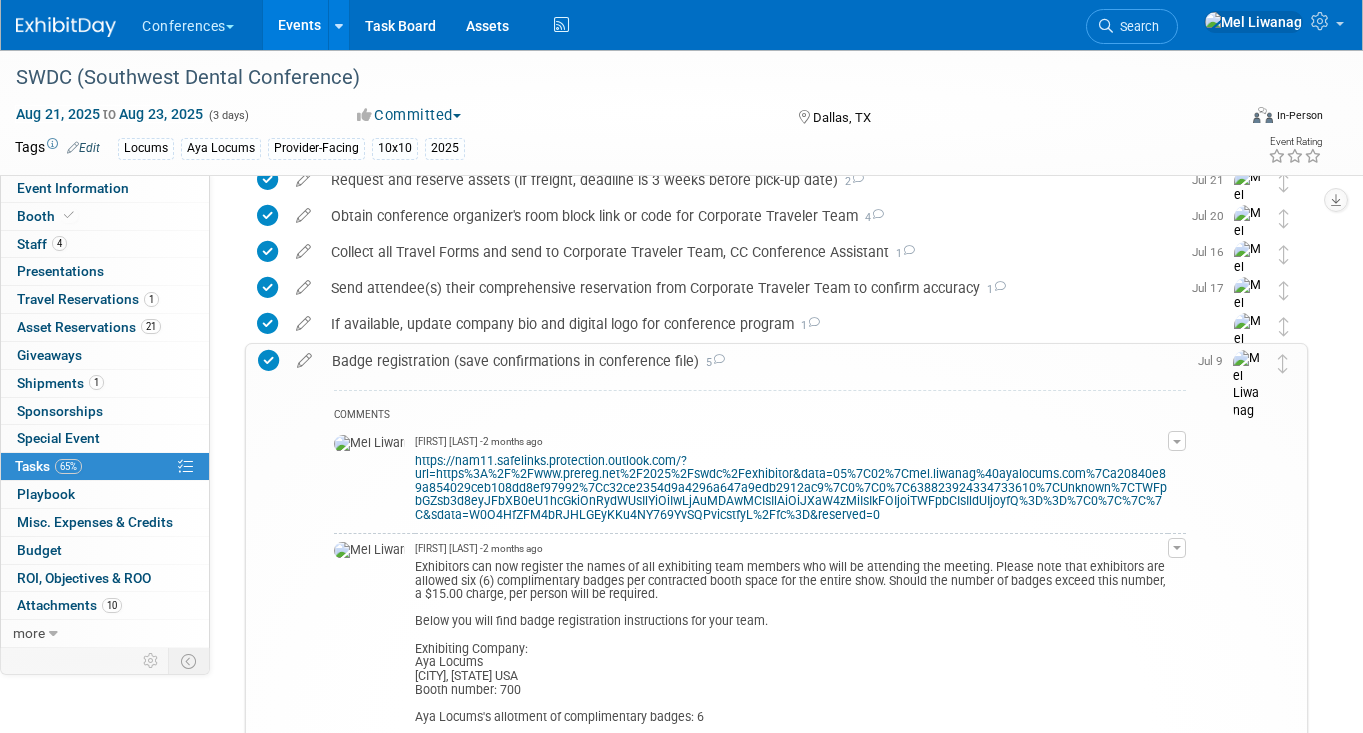 scroll, scrollTop: 624, scrollLeft: 0, axis: vertical 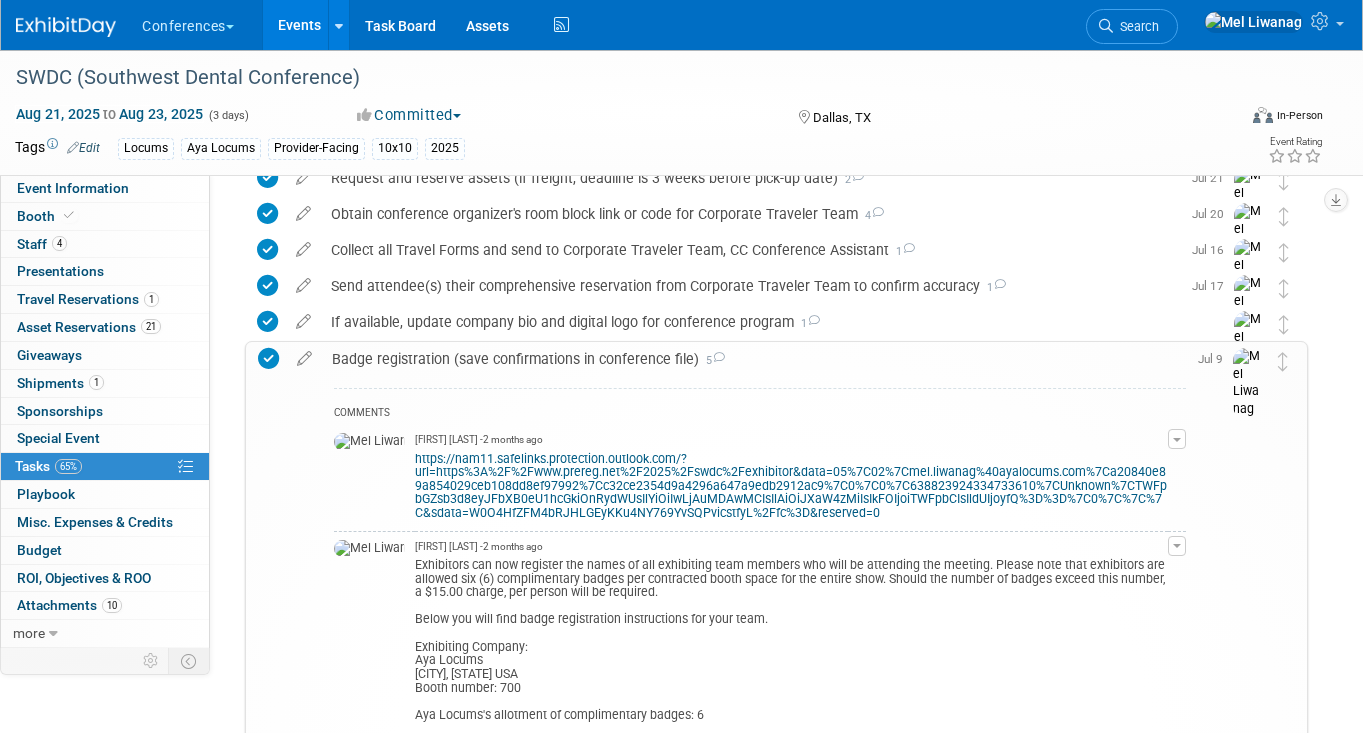 click on "Exhibitors can now register the names of all exhibiting team members who will be attending the meeting. Please note that exhibitors are allowed six (6) complimentary badges per contracted booth space for the entire show. Should the number of badges exceed this number, a $15.00 charge, per person will be required. Below you will find badge registration instructions for your team. Exhibiting Company: Aya Locums San Diego, CA USA Booth number: 700 Aya Locums's allotment of complimentary badges: 6 Please use the following information to access the online registration system: User Name - swdc2025 Password - 700 To add/edit badges, please click here. OR paste this URL in a browser  https://www.prereg.net/2025/swdc/exhibitor For exhibitor badge registration questions, please contact Eleventh & Gather Registration Services at (678) 341-3051 or swdc@prereg.net." at bounding box center [791, 706] 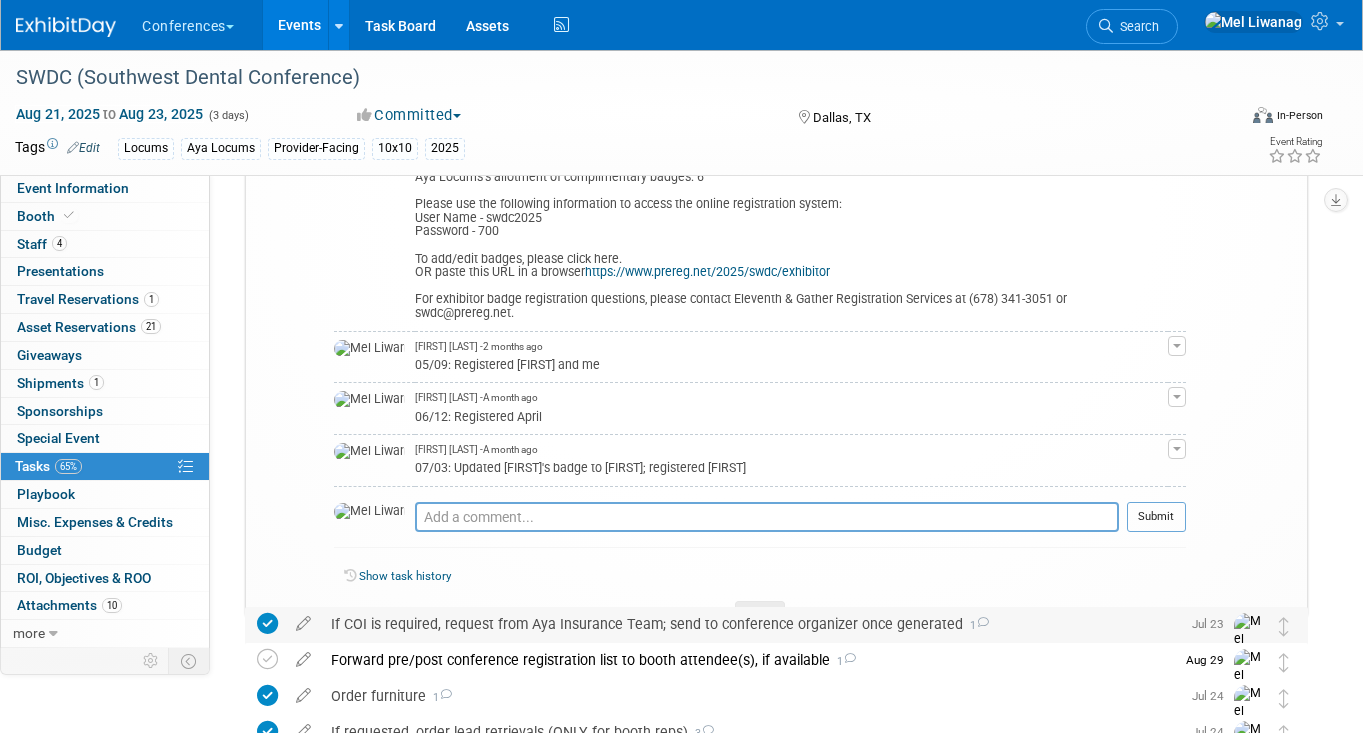 scroll, scrollTop: 1164, scrollLeft: 0, axis: vertical 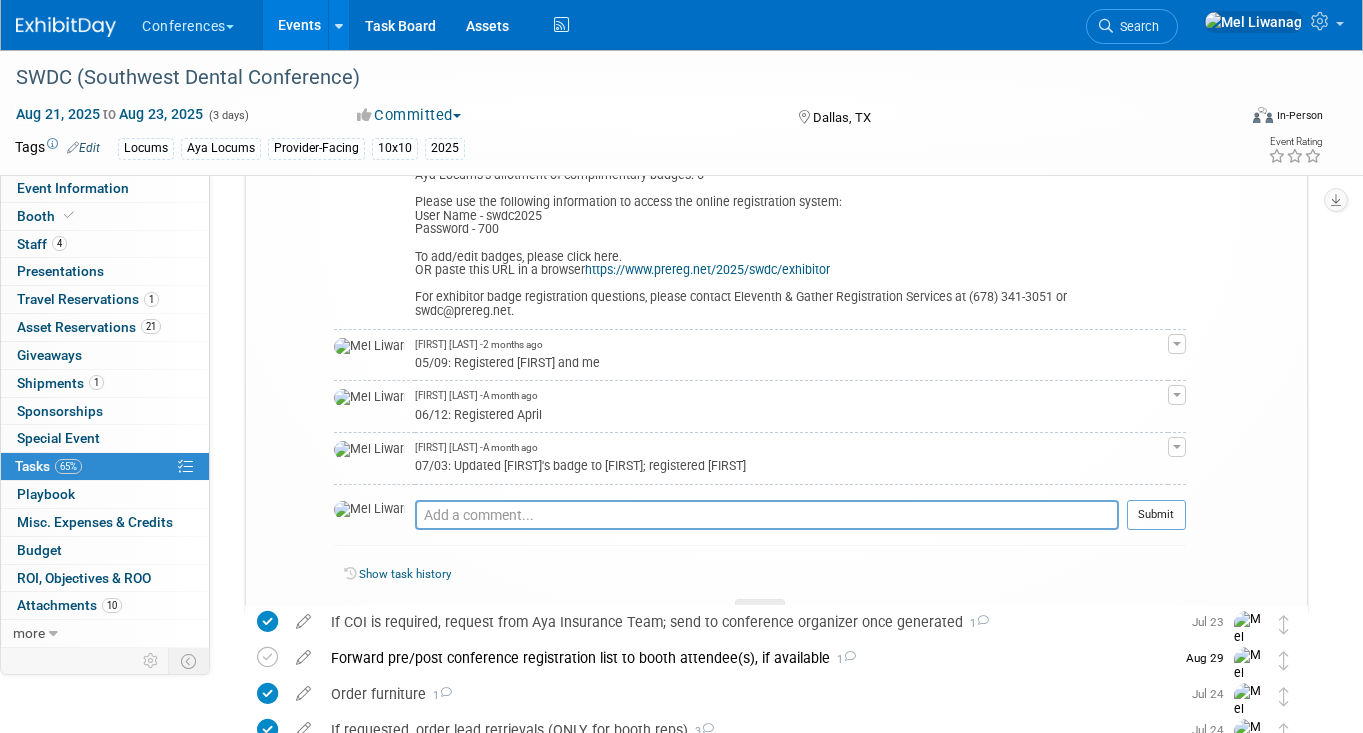 click on "COMMENTS
Mel Liwanag -   2 months ago
https://nam11.safelinks.protection.outlook.com/?url=https%3A%2F%2Fwww.prereg.net%2F2025%2Fswdc%2Fexhibitor&data=05%7C02%7Cmel.liwanag%40ayalocums.com%7Ca20840e89a854029ceb108dd8ef97992%7Cc32ce2354d9a4296a647a9edb2912ac9%7C0%7C0%7C638823924334733610%7CUnknown%7CTWFpbGZsb3d8eyJFbXB0eU1hcGkiOnRydWUsIlYiOiIwLjAuMDAwMCIsIlAiOiJXaW4zMiIsIkFOIjoiTWFpbCIsIldUIjoyfQ%3D%3D%7C0%7C%7C%7C&sdata=W0O4HfZFM4bRJHLGEyKKu4NY769YvSQPvicstfyL%2Ffc%3D&reserved=0
Edit Comment
Remove
Mel Liwanag -   2 months ago
Exhibitors can now register the names of all exhibiting team members who will be attending the meeting. Please note that exhibitors are allowed six (6) complimentary badges per contracted booth space for the entire show. Should the number of badges exceed this number, a $15.00 charge, per person will be required. Below you will find badge registration instructions for your team. Exhibiting Company: Aya Locums" at bounding box center (760, 202) 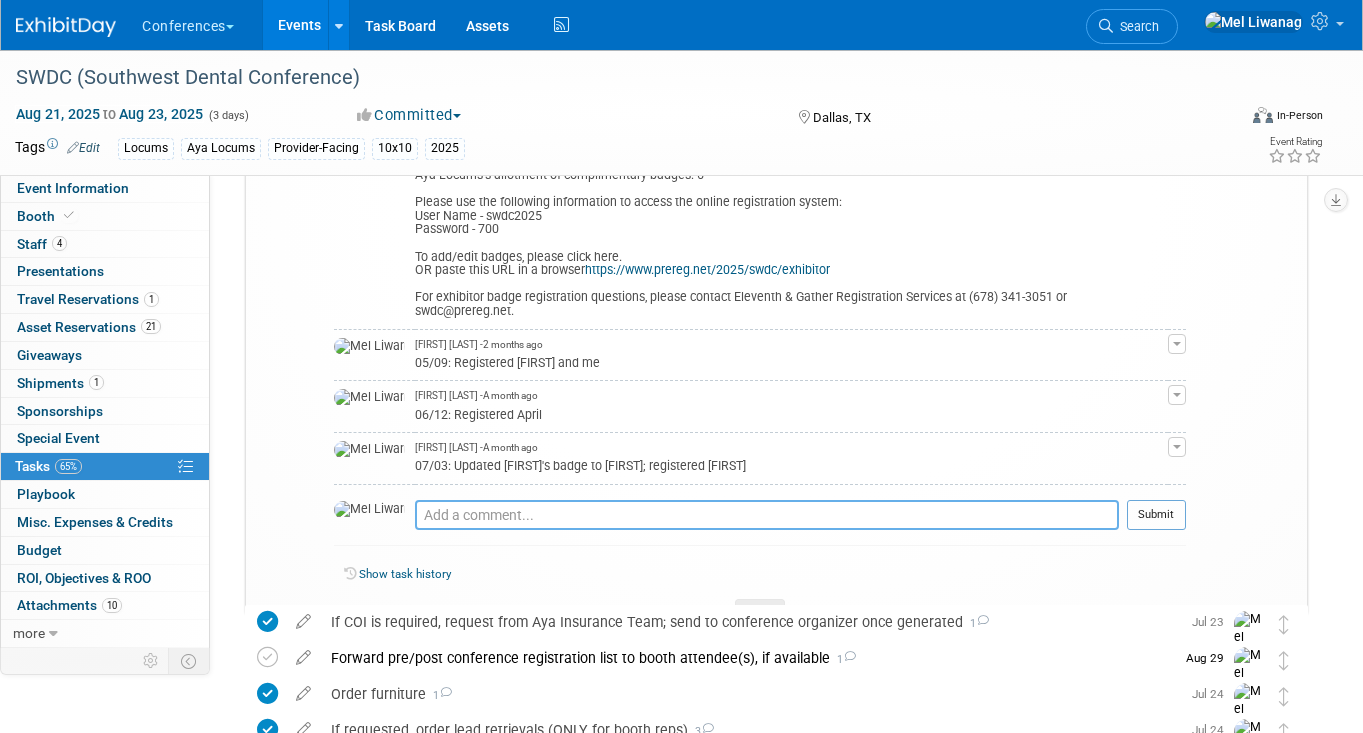 click at bounding box center (767, 515) 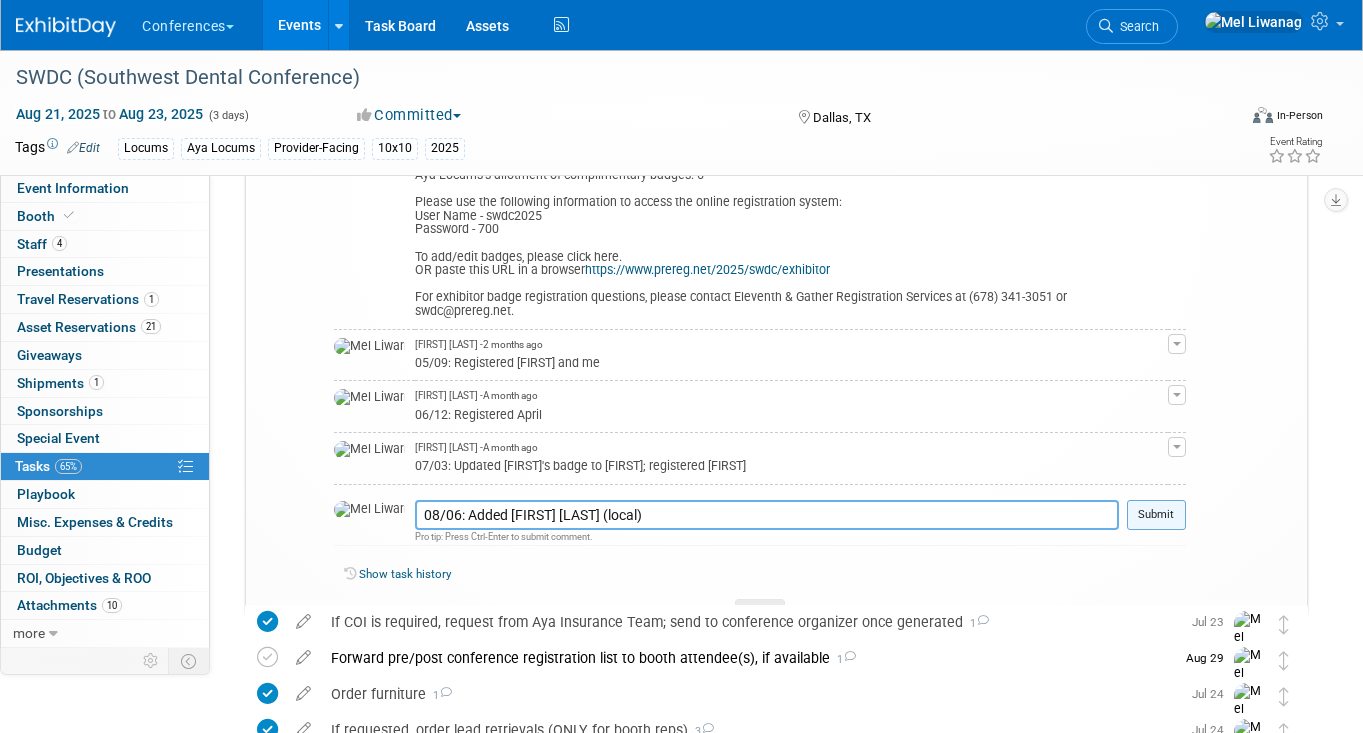 type on "08/06: Added Stephanie England (local)" 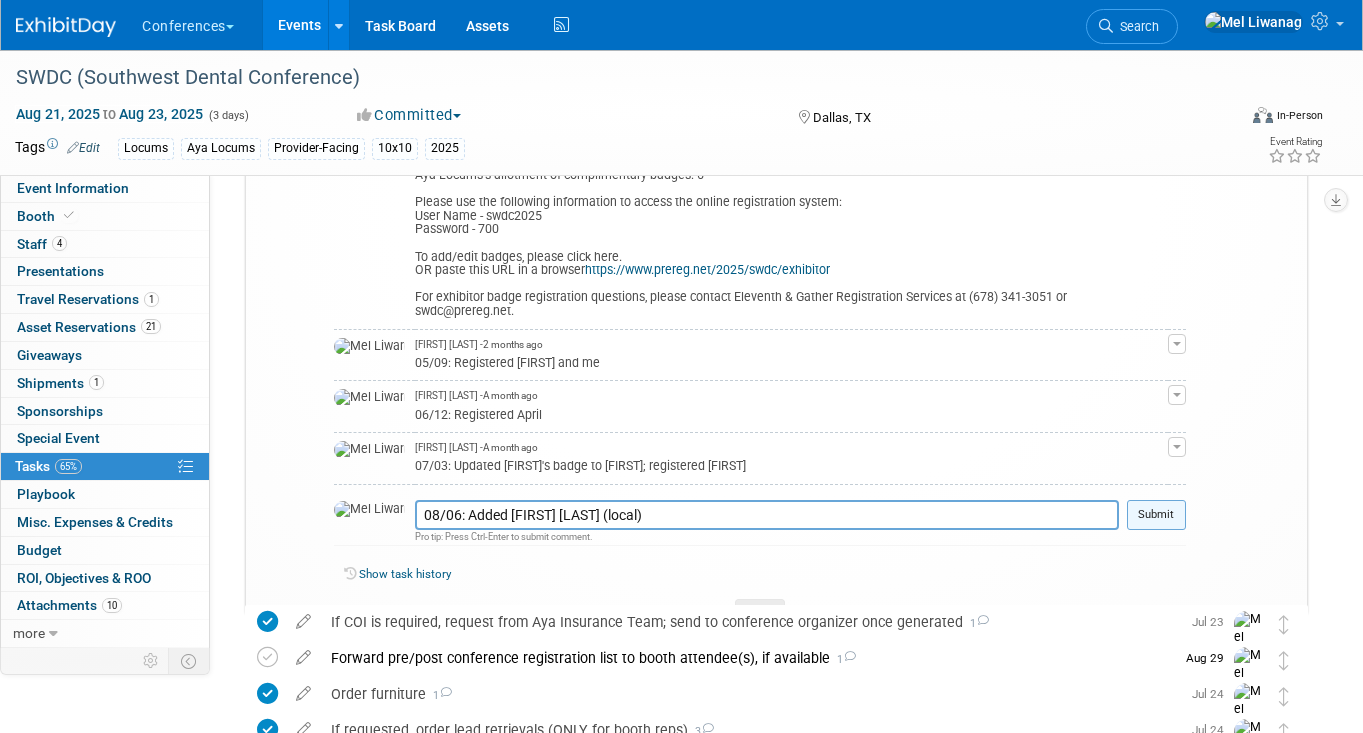 click on "Submit" at bounding box center (1156, 515) 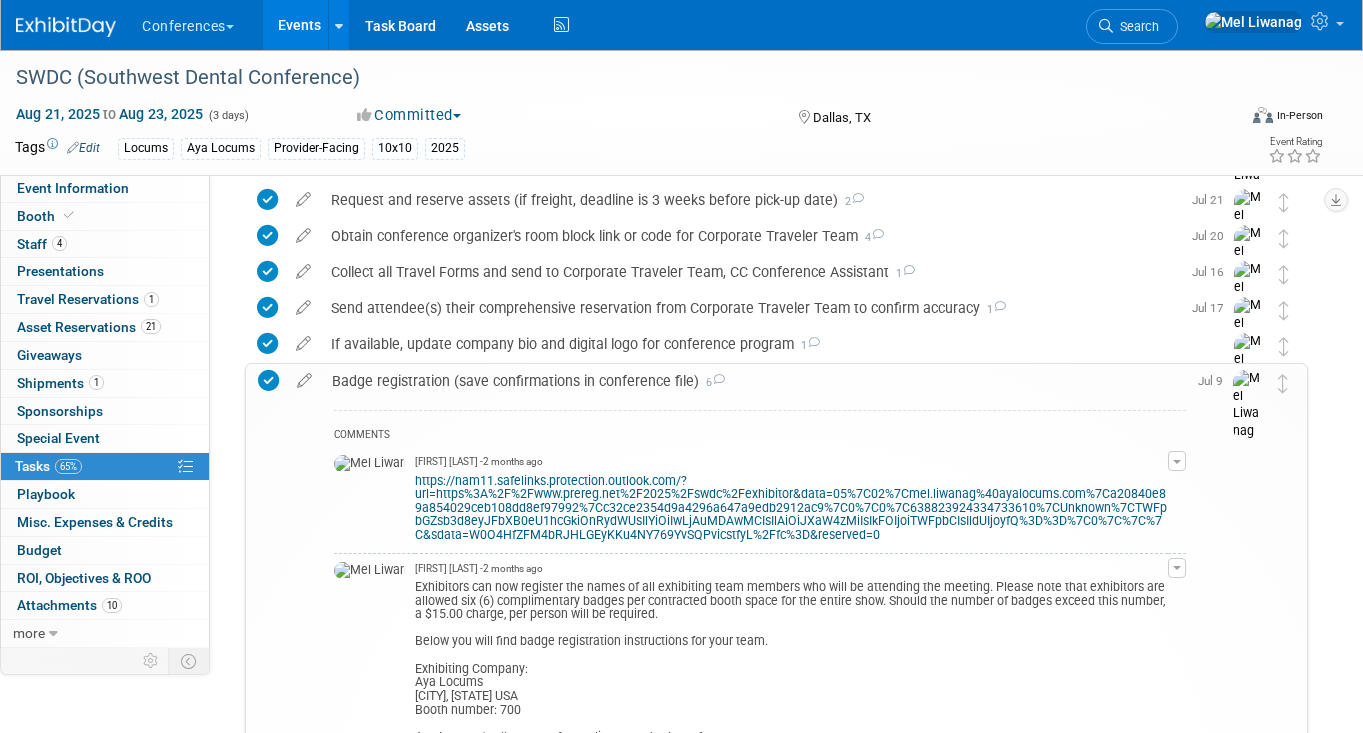 scroll, scrollTop: 410, scrollLeft: 0, axis: vertical 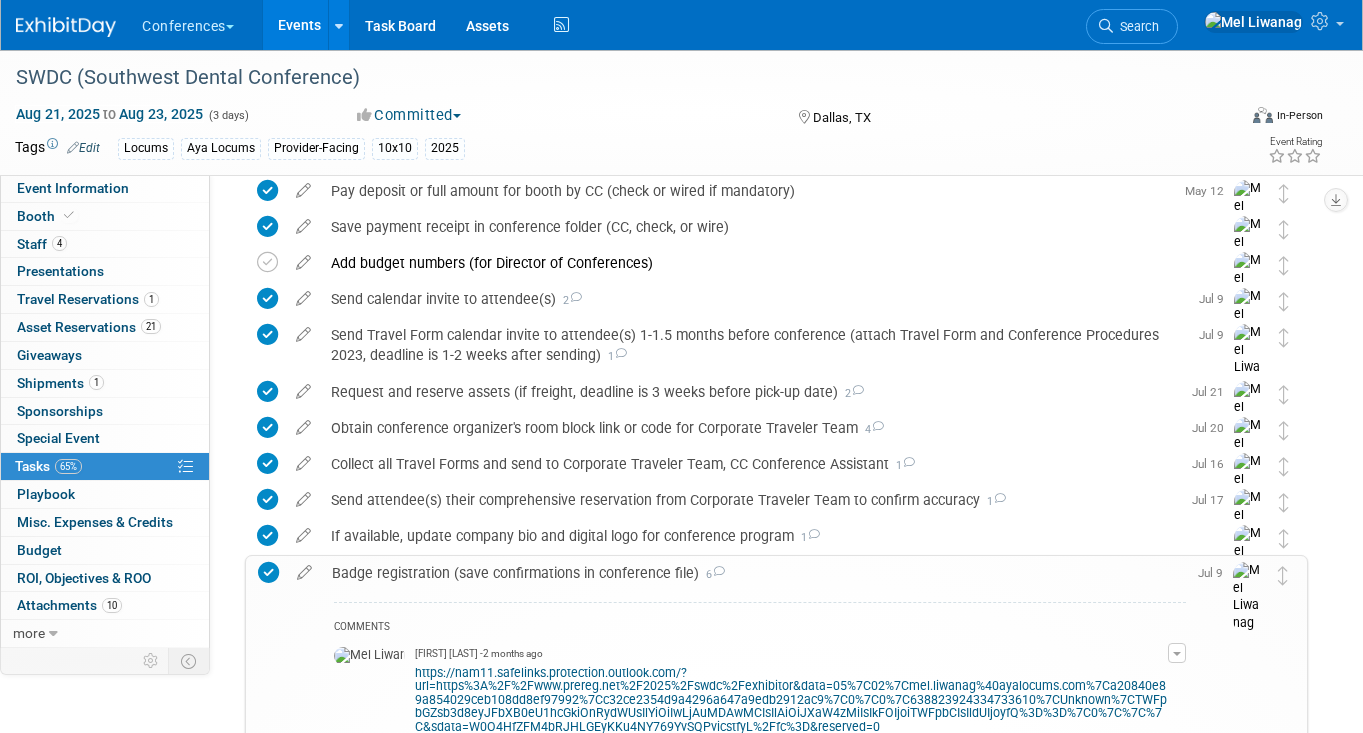 click on "COMMENTS
Mel Liwanag -   2 months ago
https://nam11.safelinks.protection.outlook.com/?url=https%3A%2F%2Fwww.prereg.net%2F2025%2Fswdc%2Fexhibitor&data=05%7C02%7Cmel.liwanag%40ayalocums.com%7Ca20840e89a854029ceb108dd8ef97992%7Cc32ce2354d9a4296a647a9edb2912ac9%7C0%7C0%7C638823924334733610%7CUnknown%7CTWFpbGZsb3d8eyJFbXB0eU1hcGkiOnRydWUsIlYiOiIwLjAuMDAwMCIsIlAiOiJXaW4zMiIsIkFOIjoiTWFpbCIsIldUIjoyfQ%3D%3D%7C0%7C%7C%7C&sdata=W0O4HfZFM4bRJHLGEyKKu4NY769YvSQPvicstfyL%2Ffc%3D&reserved=0
Edit Comment
Remove" at bounding box center (754, 1005) 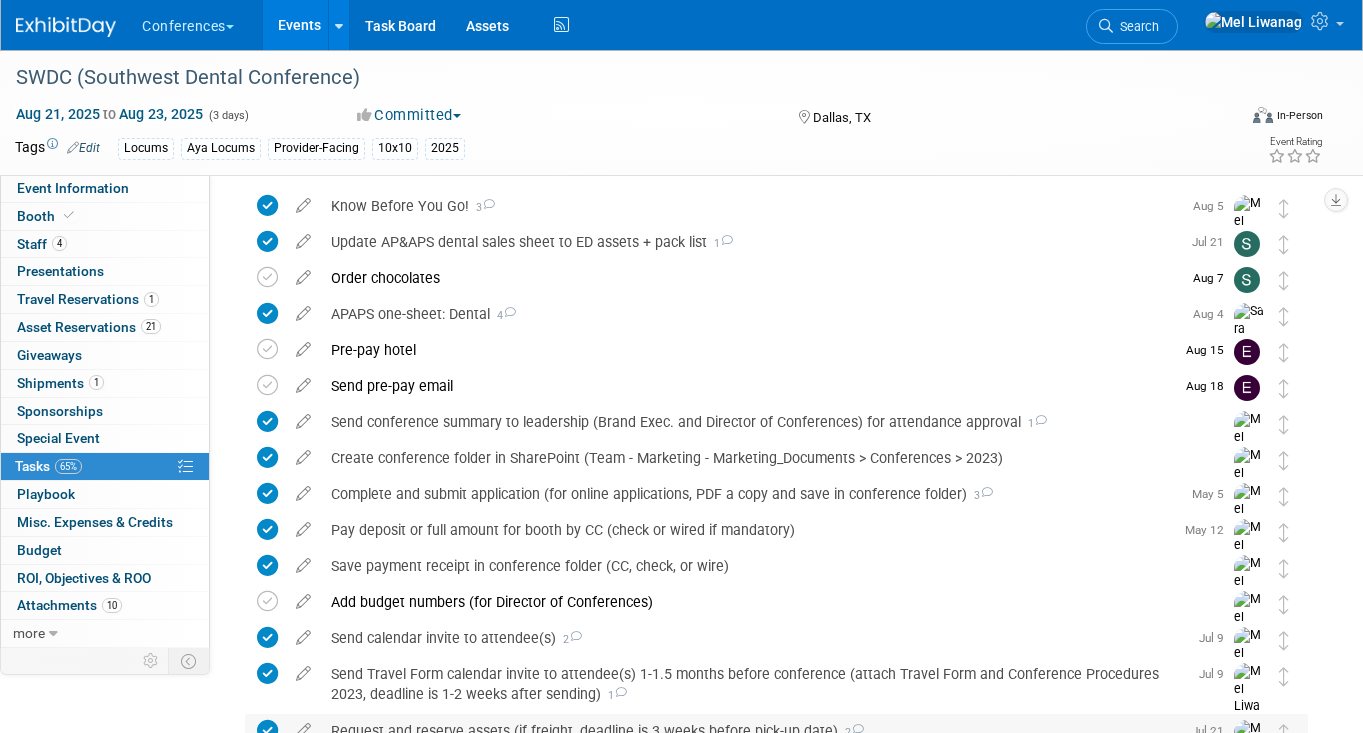 scroll, scrollTop: 0, scrollLeft: 0, axis: both 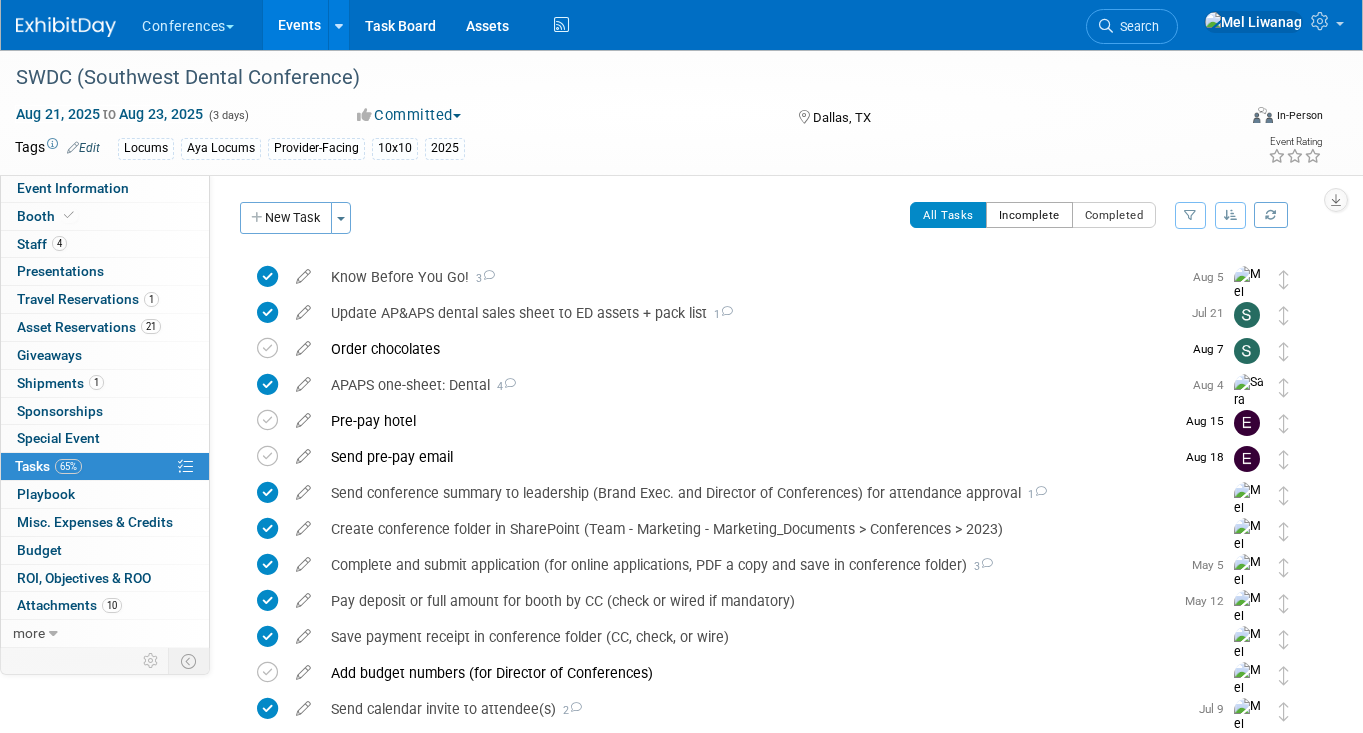 click on "Incomplete" at bounding box center (1029, 215) 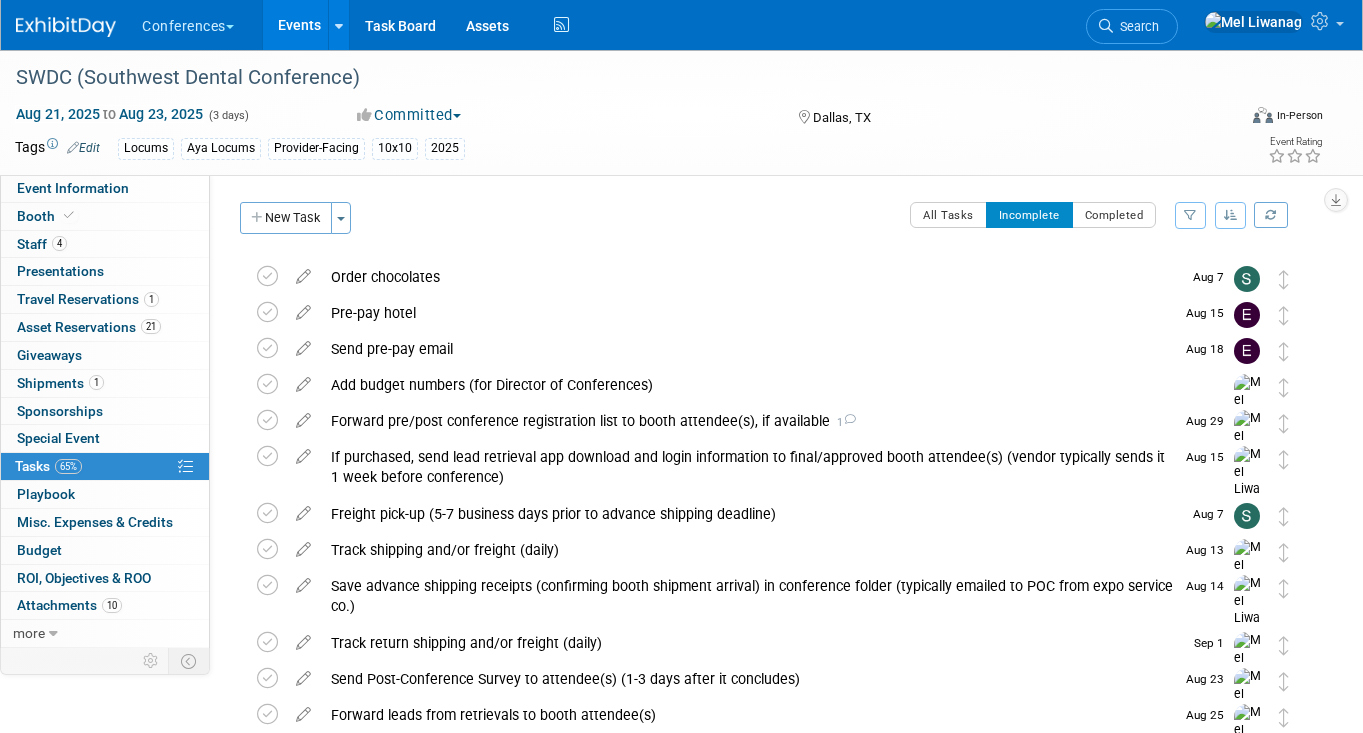 click at bounding box center [66, 27] 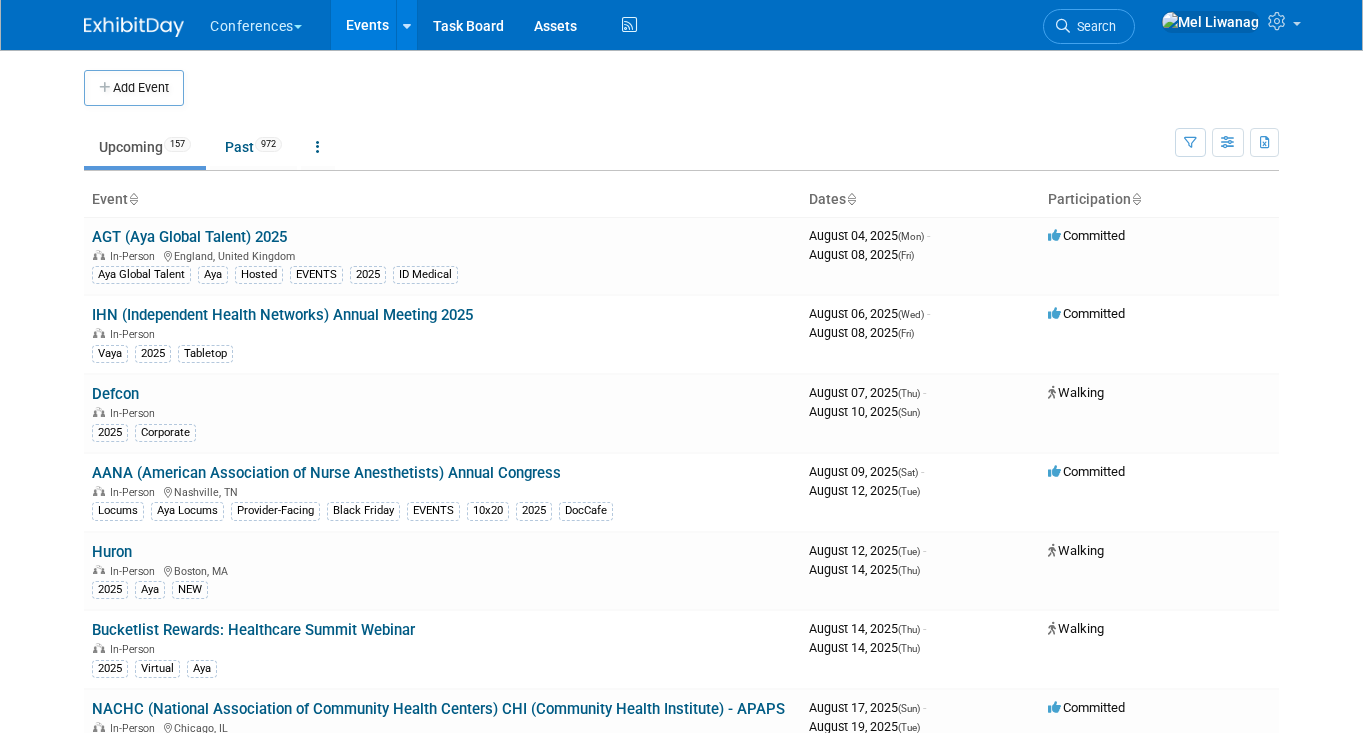 scroll, scrollTop: 0, scrollLeft: 0, axis: both 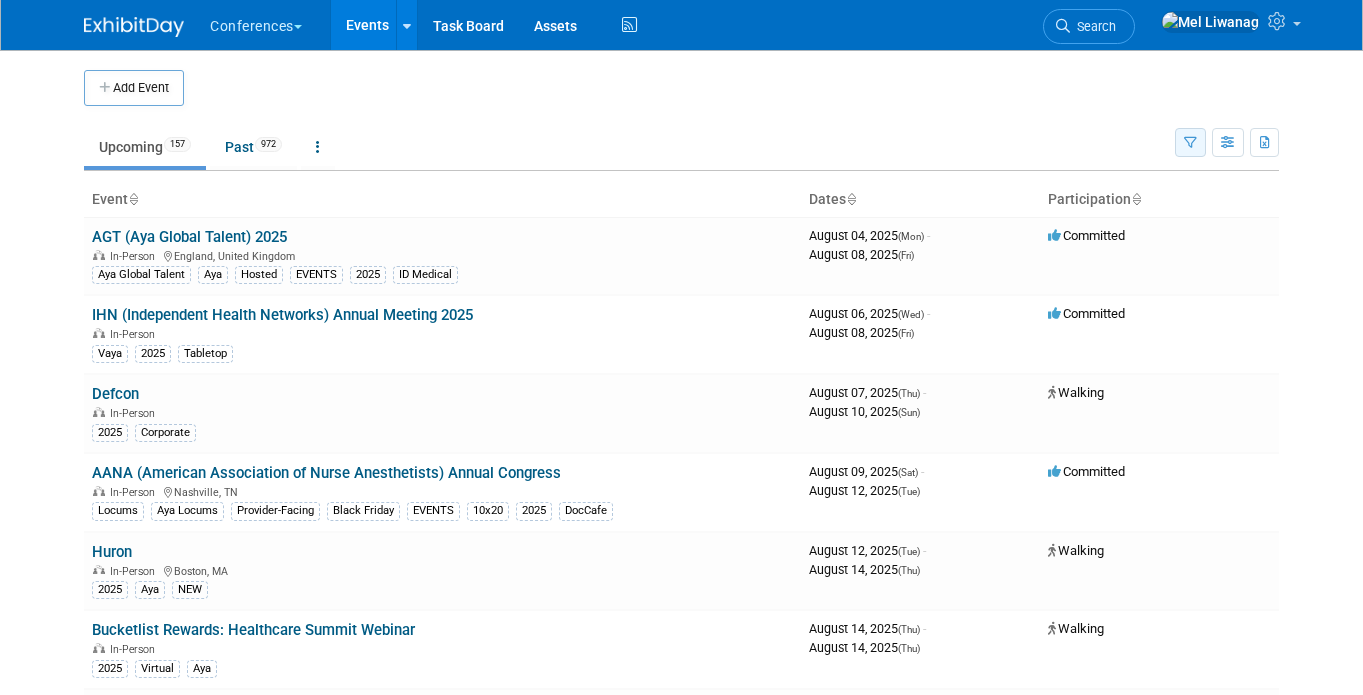 click at bounding box center [1190, 143] 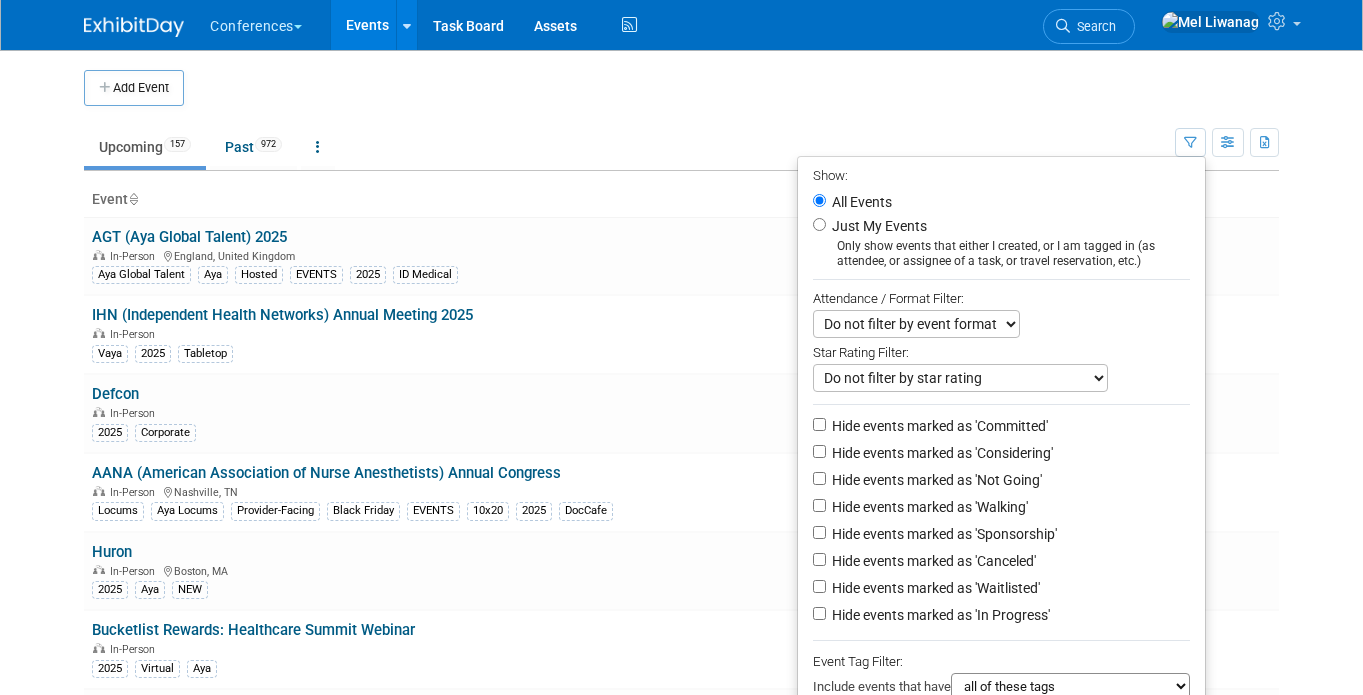 click on "Just My Events" at bounding box center [877, 226] 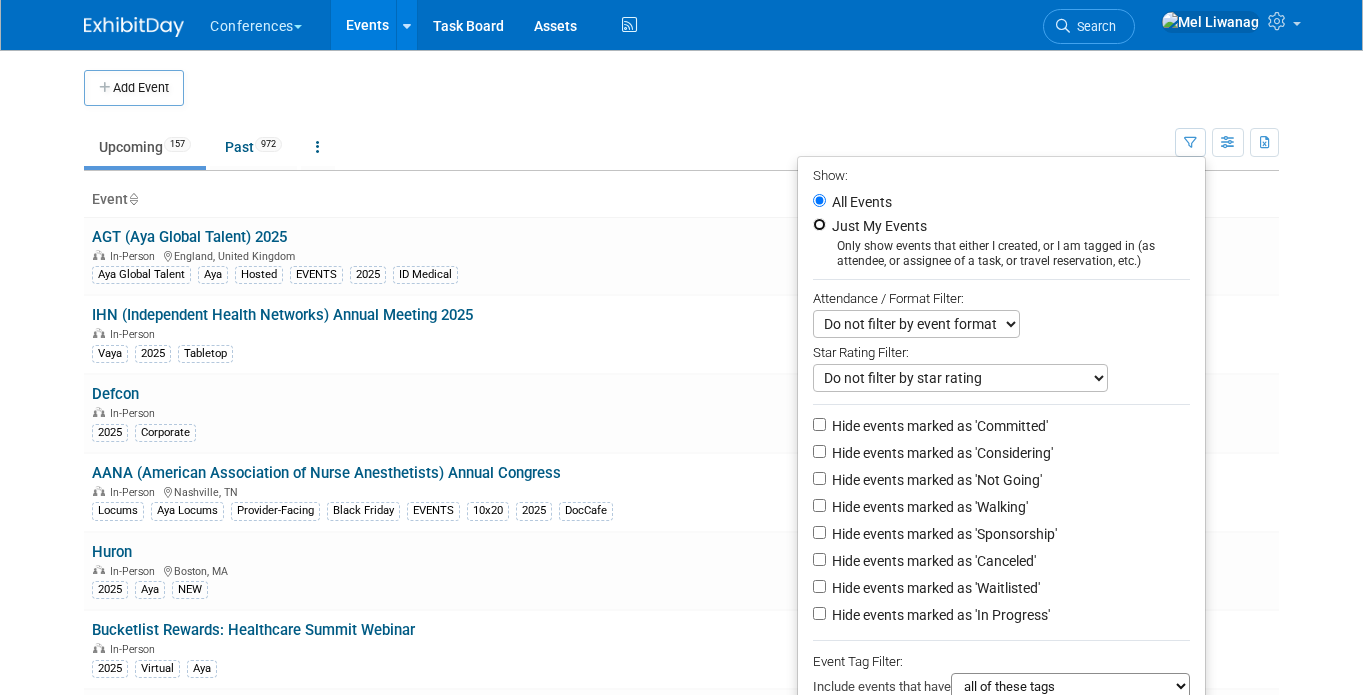 click on "Just My Events" at bounding box center (819, 224) 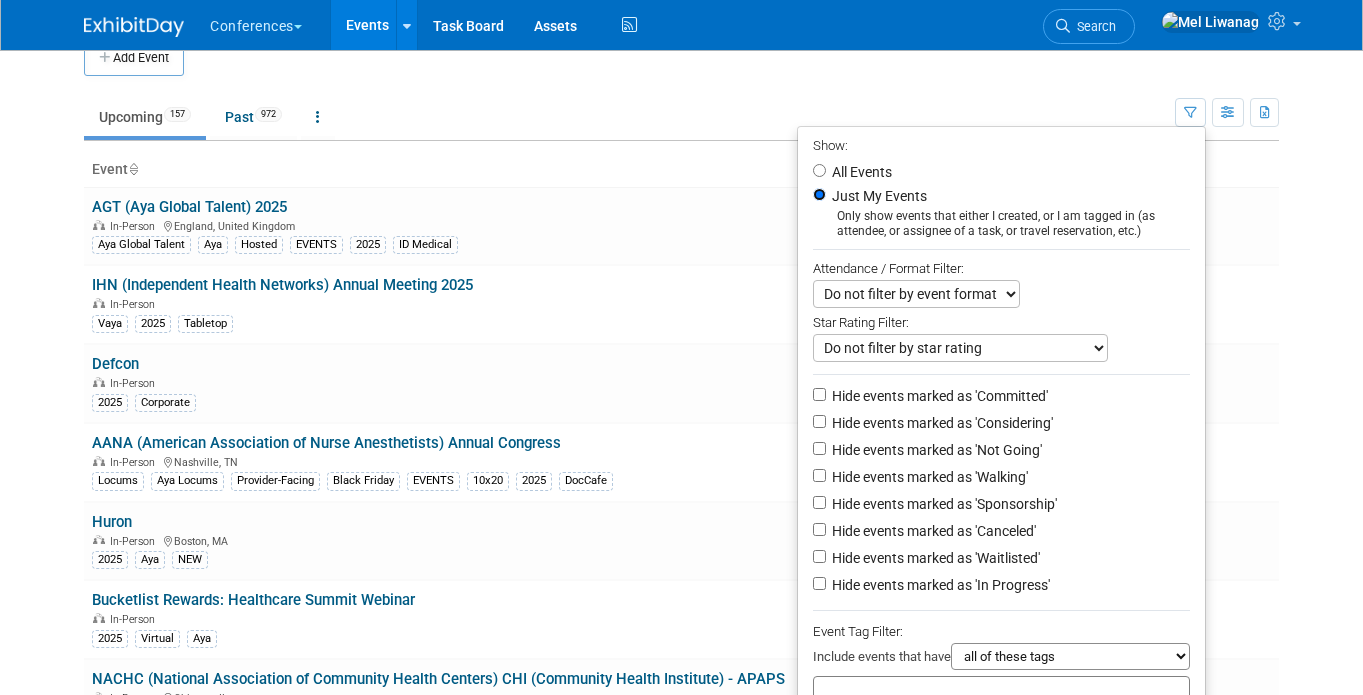 scroll, scrollTop: 33, scrollLeft: 0, axis: vertical 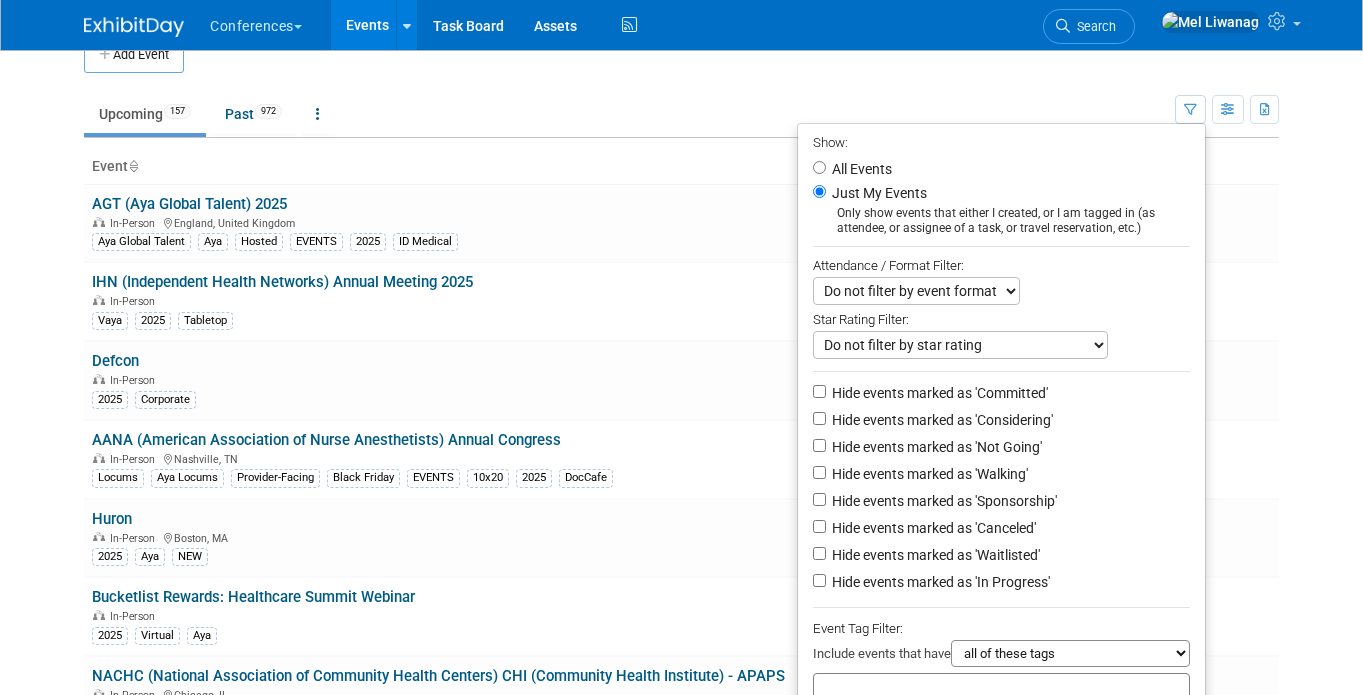 click on "Hide events marked as 'Not Going'" at bounding box center [935, 447] 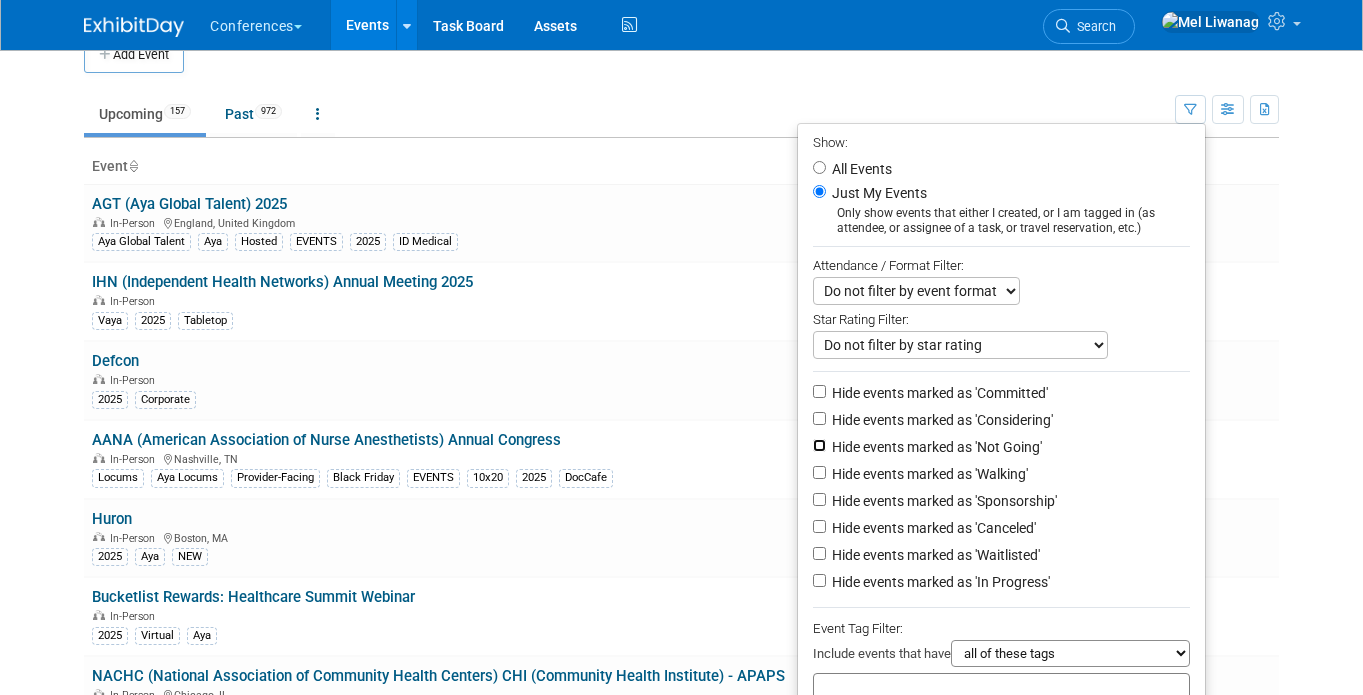 click on "Hide events marked as 'Not Going'" at bounding box center [819, 445] 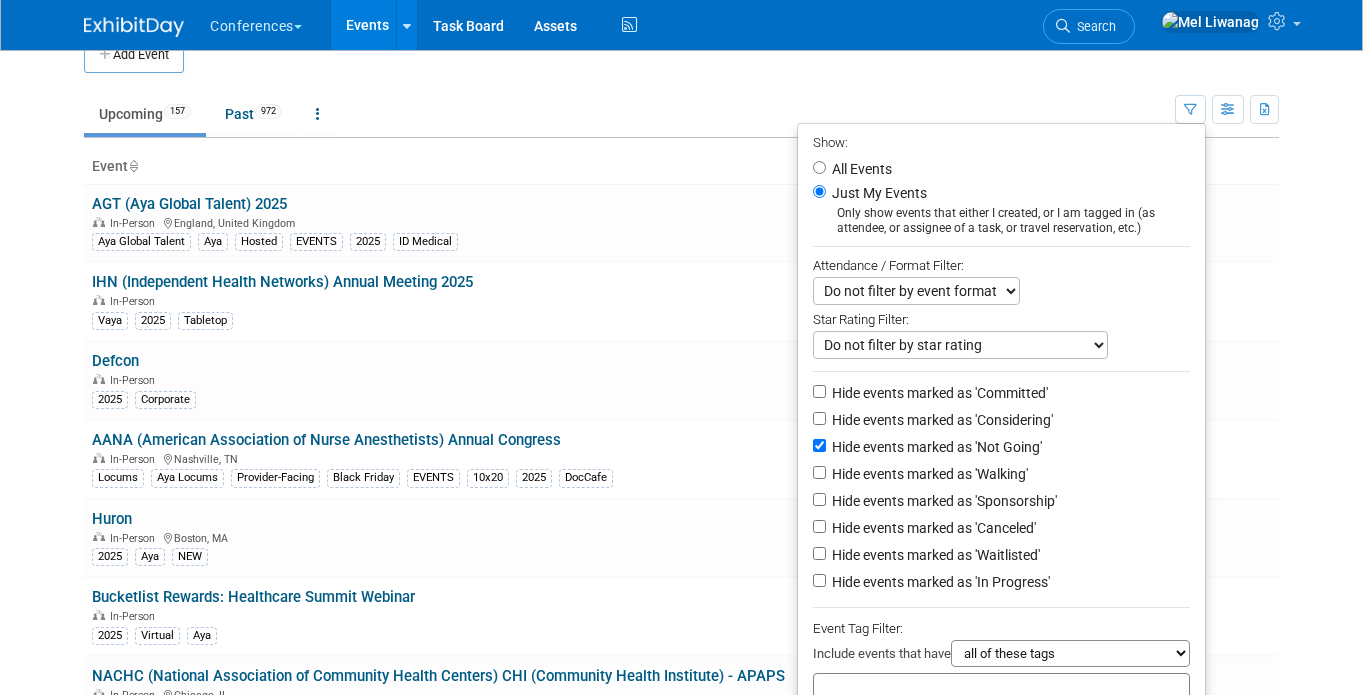 click on "Hide events marked as 'Waitlisted'" at bounding box center (934, 555) 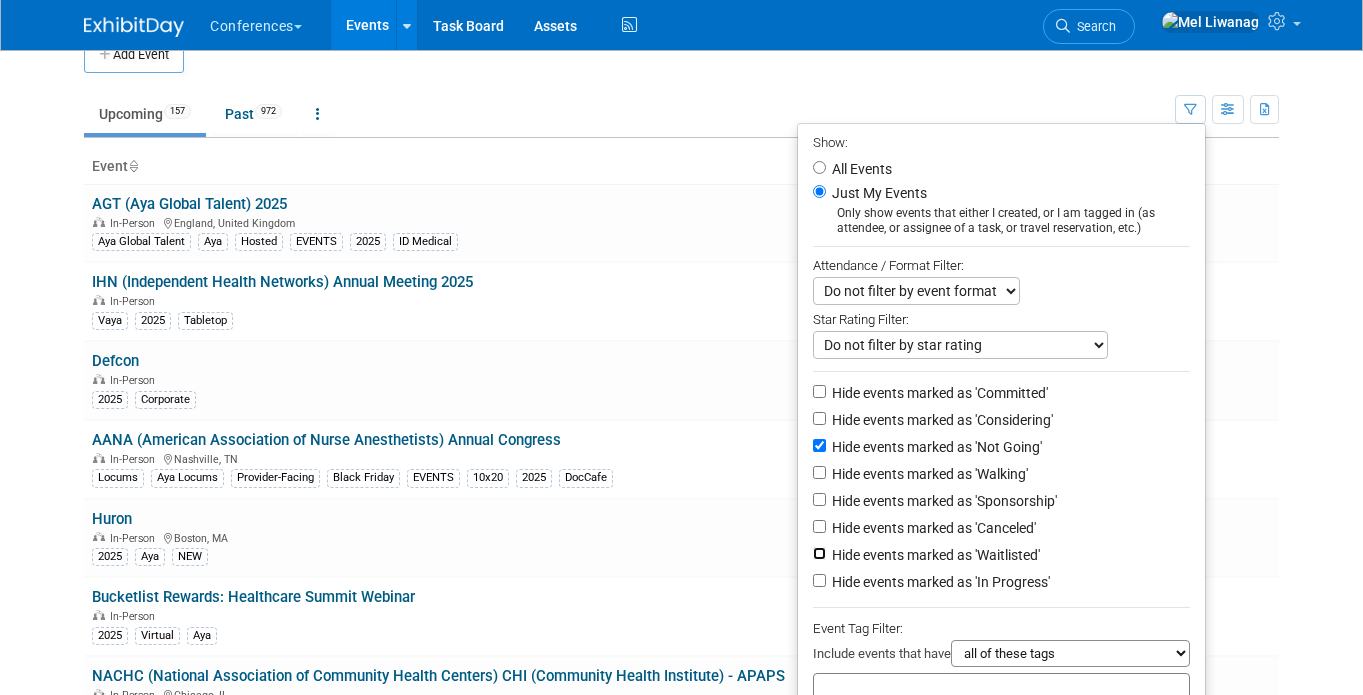 click on "Hide events marked as 'Waitlisted'" at bounding box center (819, 553) 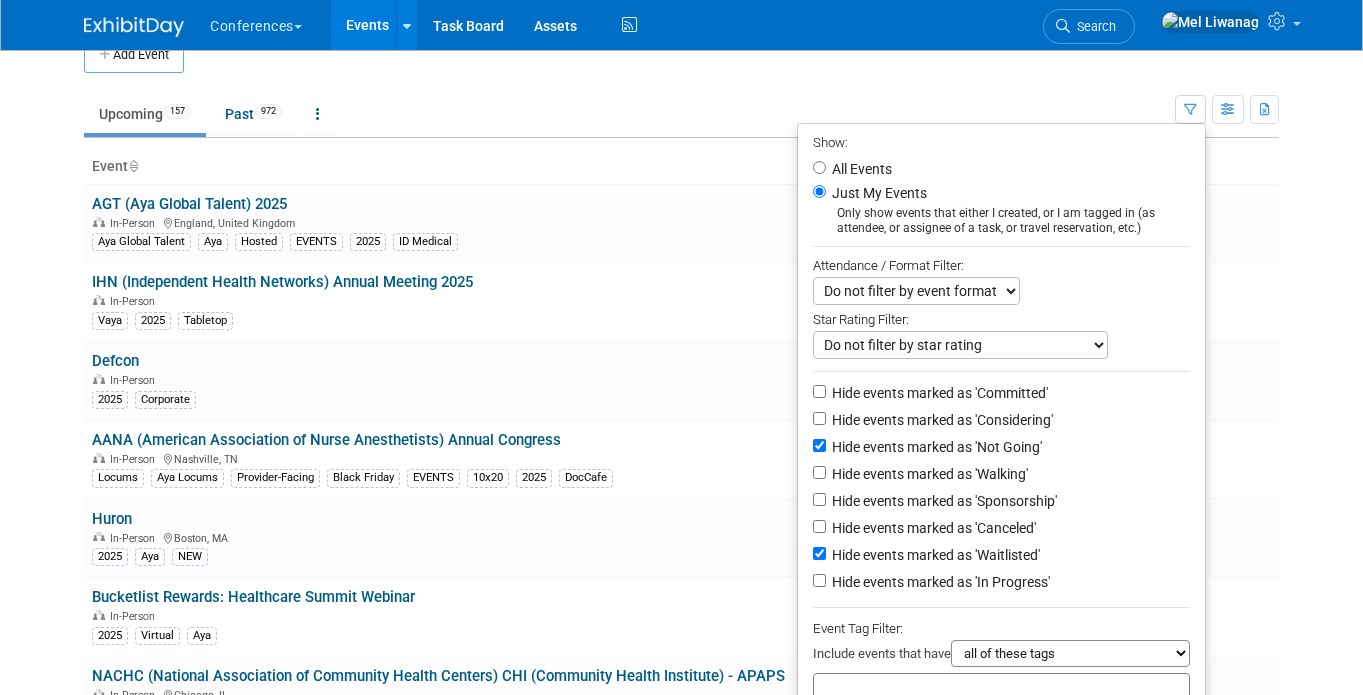 click on "Hide events marked as 'Canceled'" at bounding box center (932, 528) 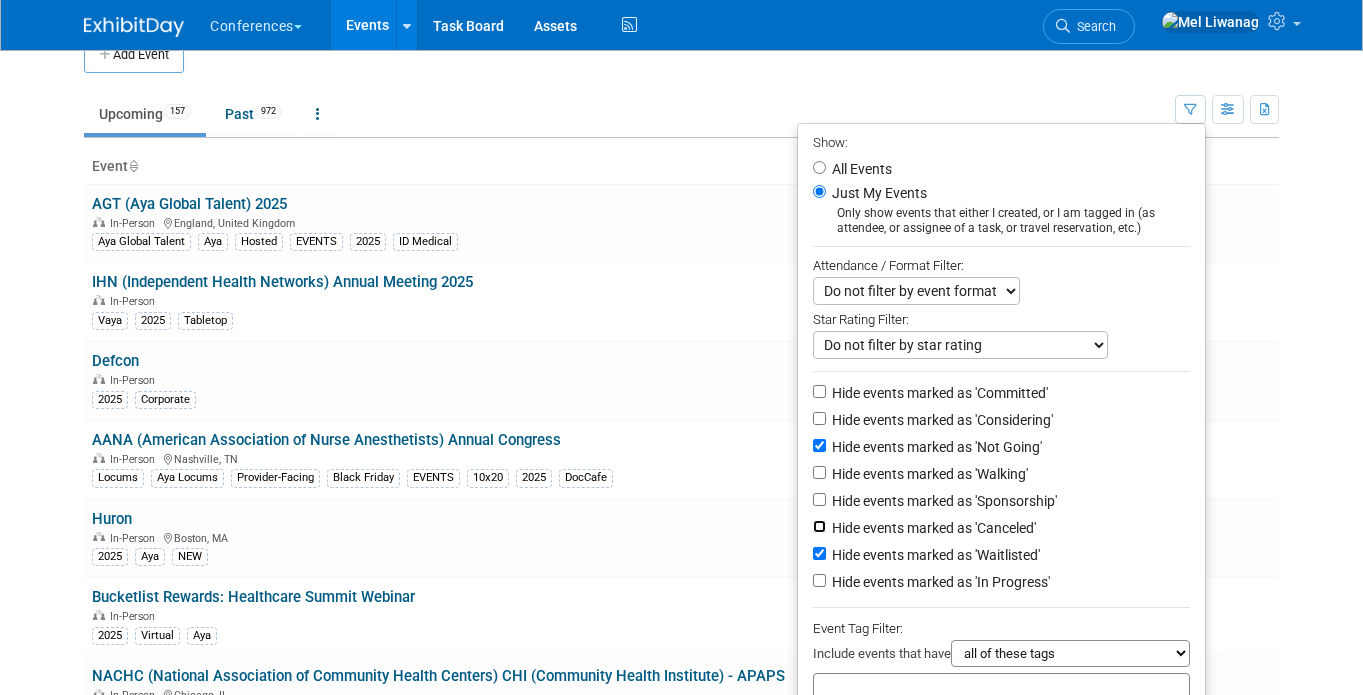 click on "Hide events marked as 'Canceled'" at bounding box center [819, 526] 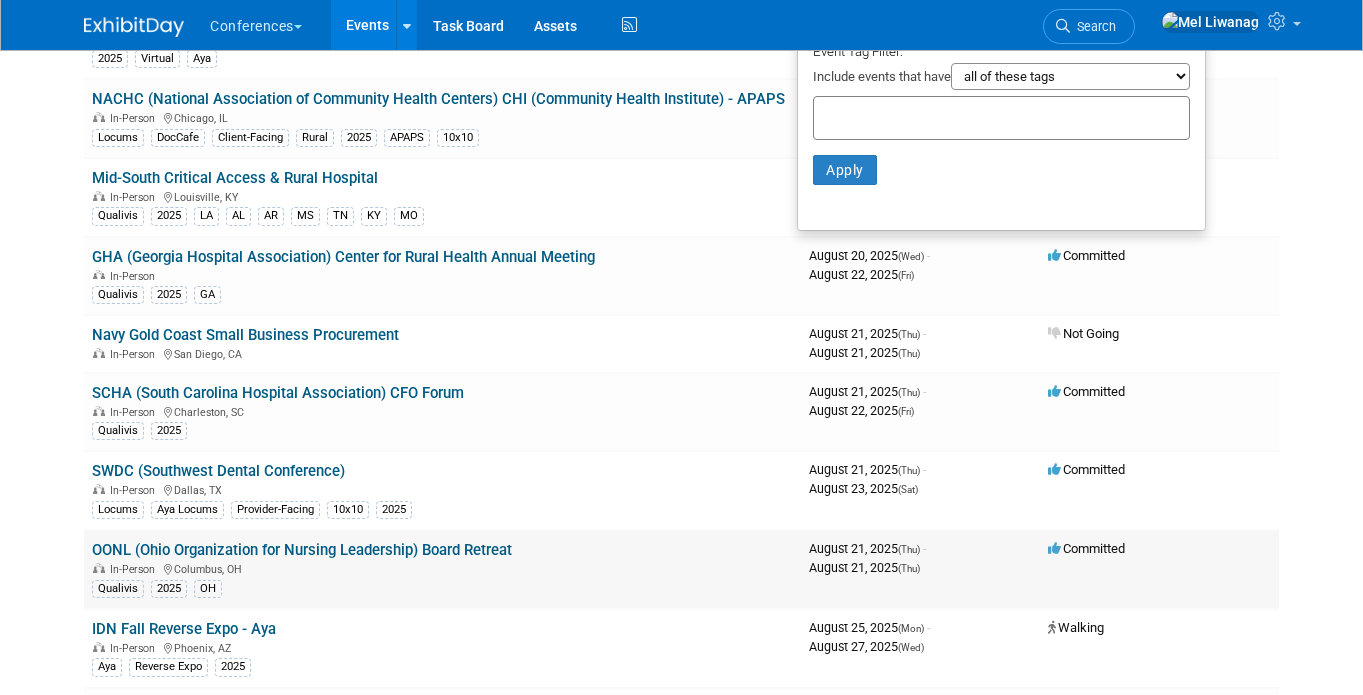 scroll, scrollTop: 626, scrollLeft: 0, axis: vertical 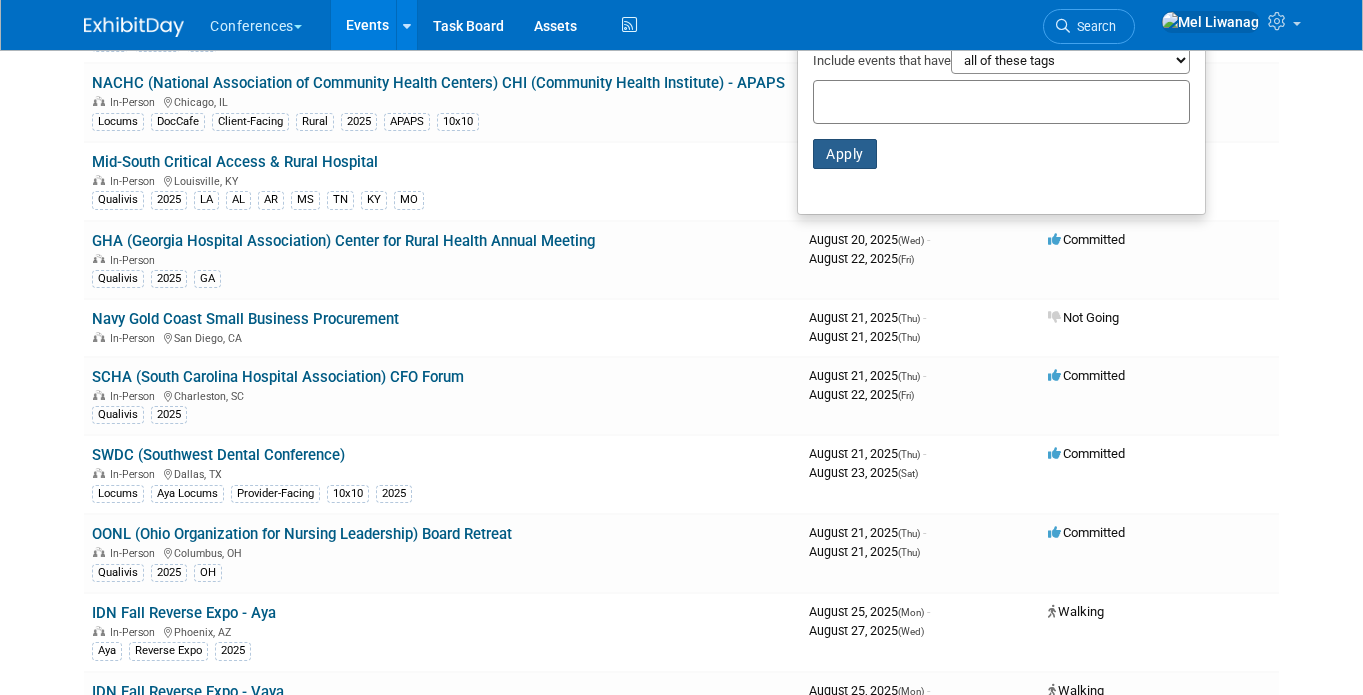 click on "Apply" at bounding box center [845, 154] 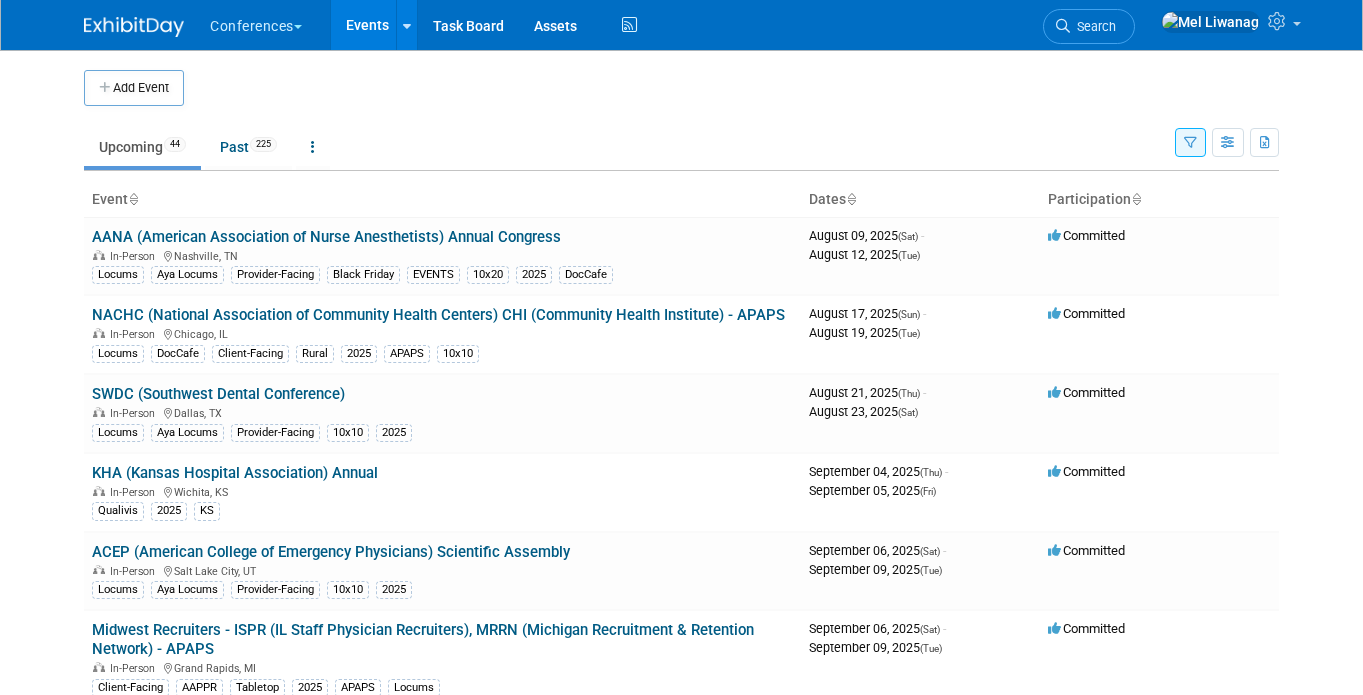 scroll, scrollTop: 0, scrollLeft: 0, axis: both 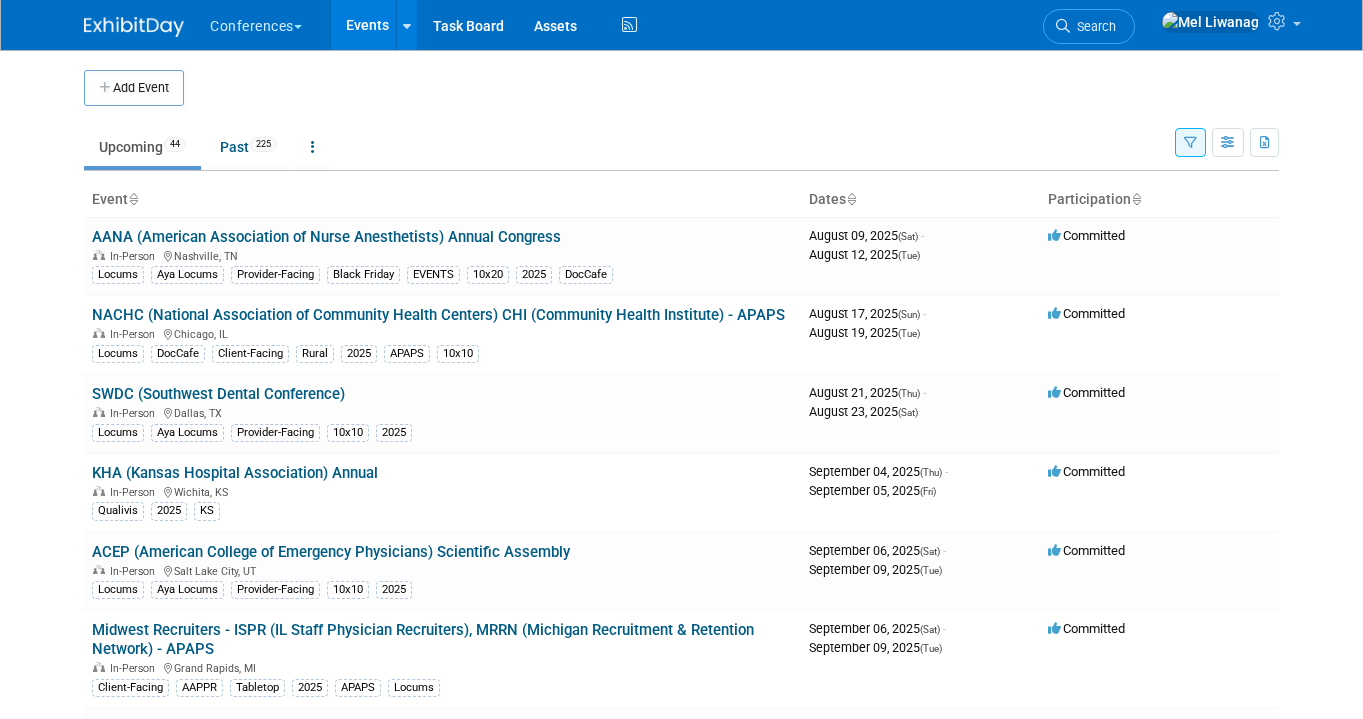 click on "Upcoming
44
Past
225
All Events
269
Past and Upcoming
Grouped Annually
Events grouped by year" at bounding box center (629, 138) 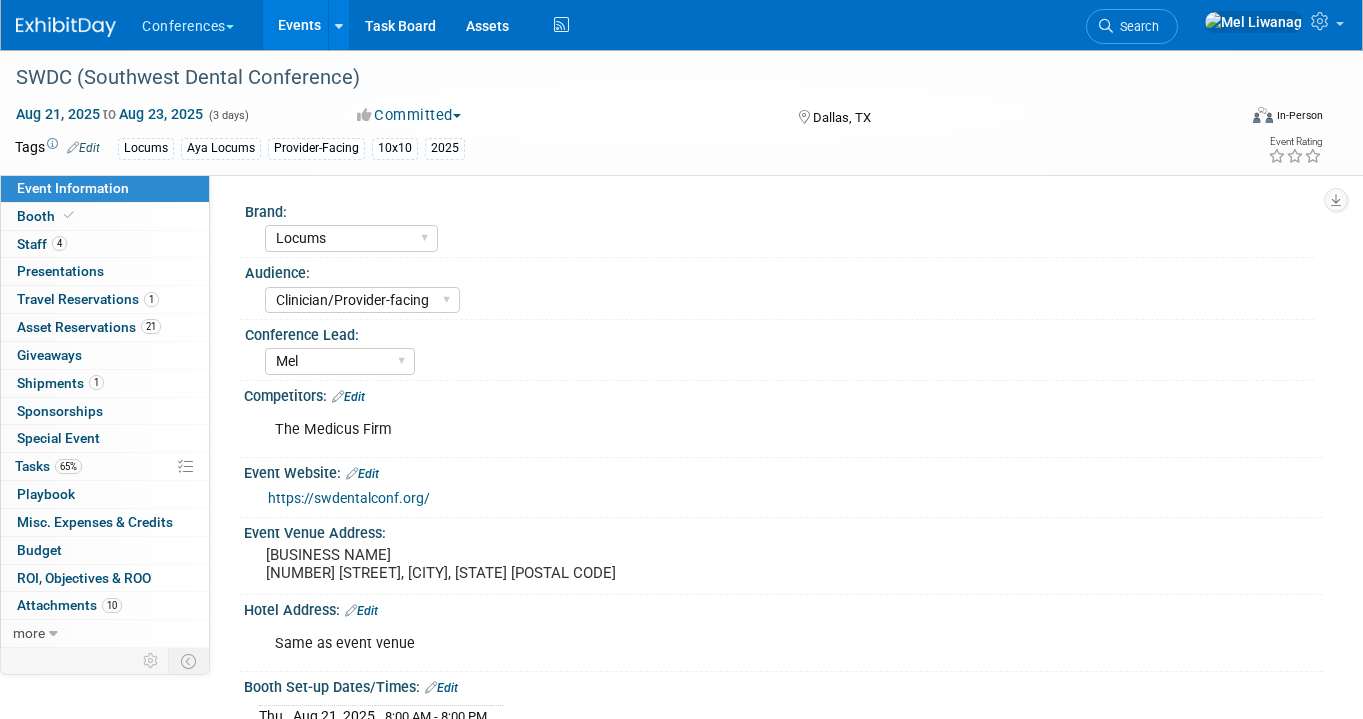select on "Locums" 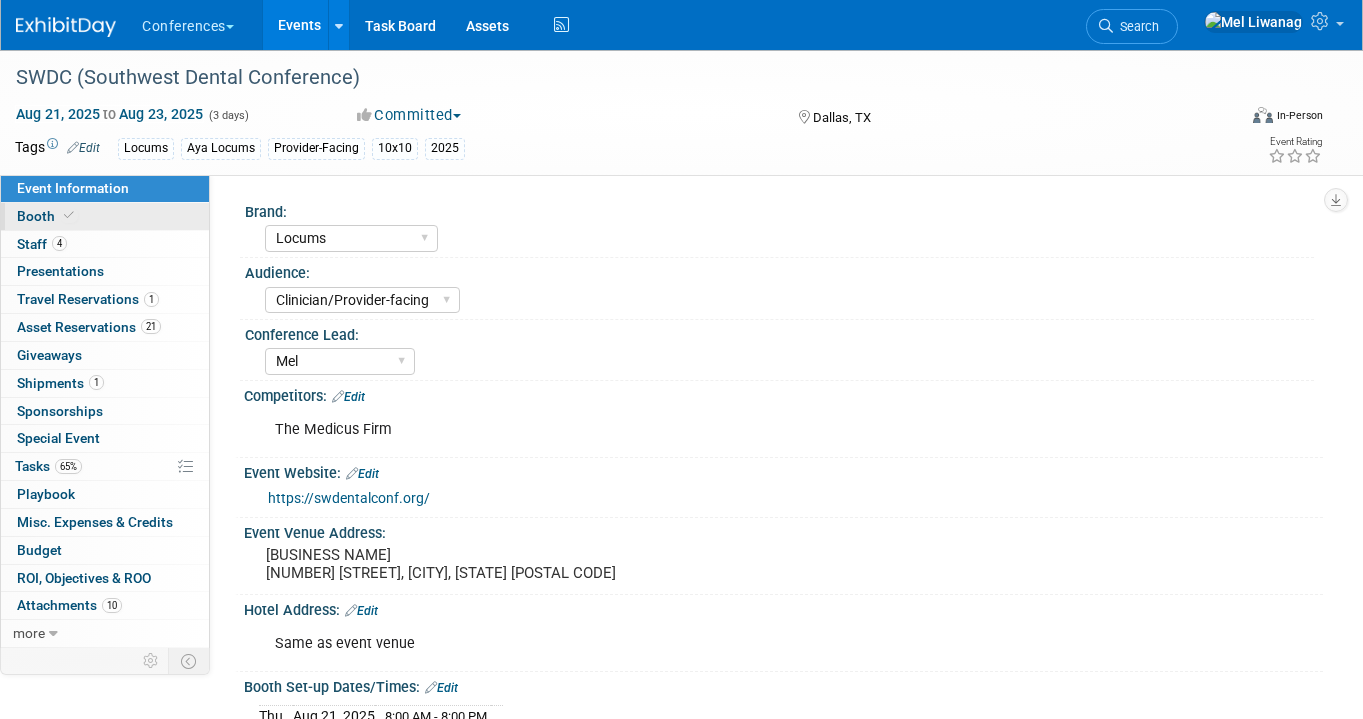 click on "Booth" at bounding box center (105, 216) 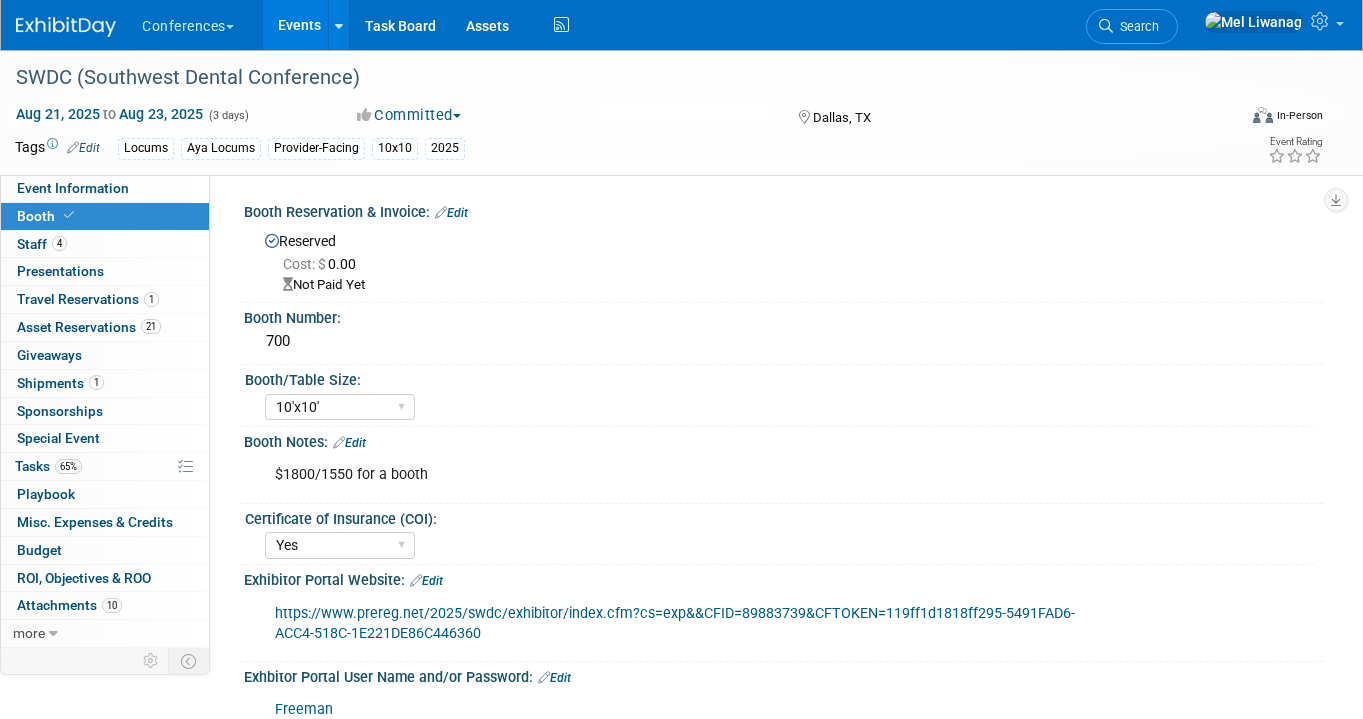 click on "Search" at bounding box center (1132, 24) 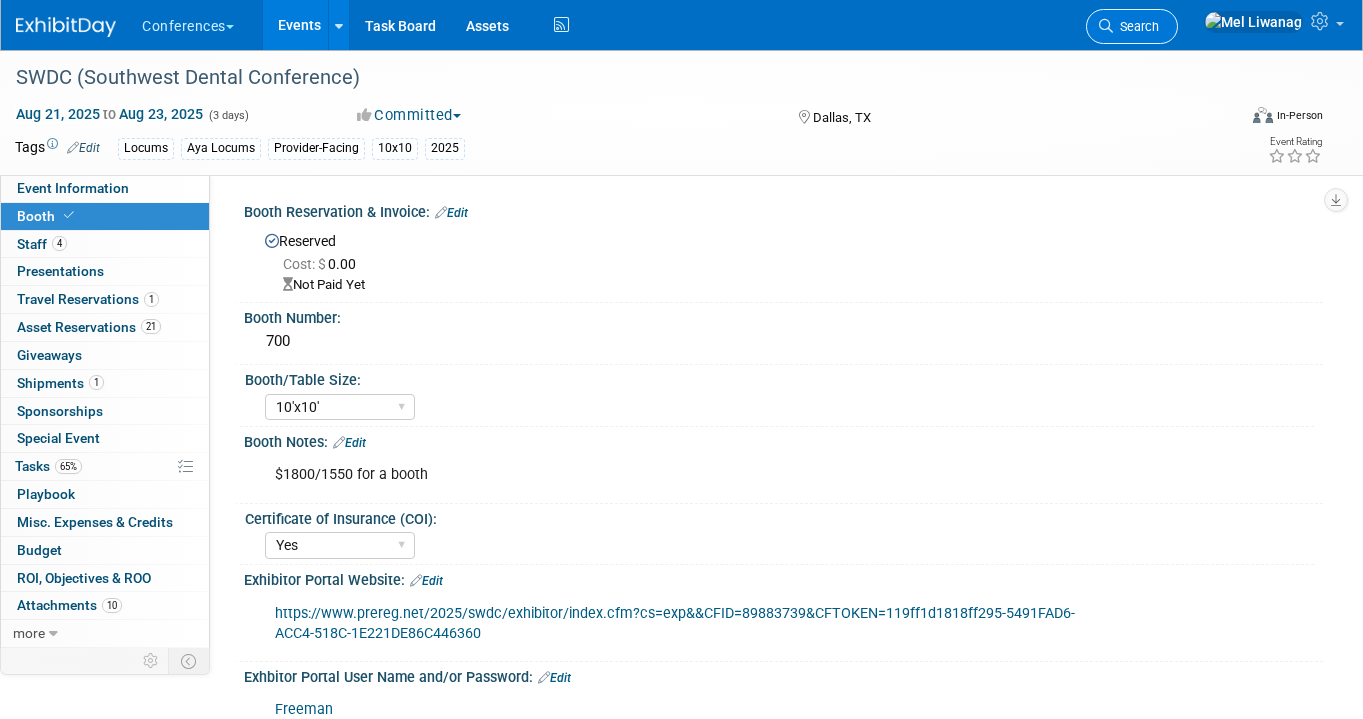 click on "Search" at bounding box center (1136, 26) 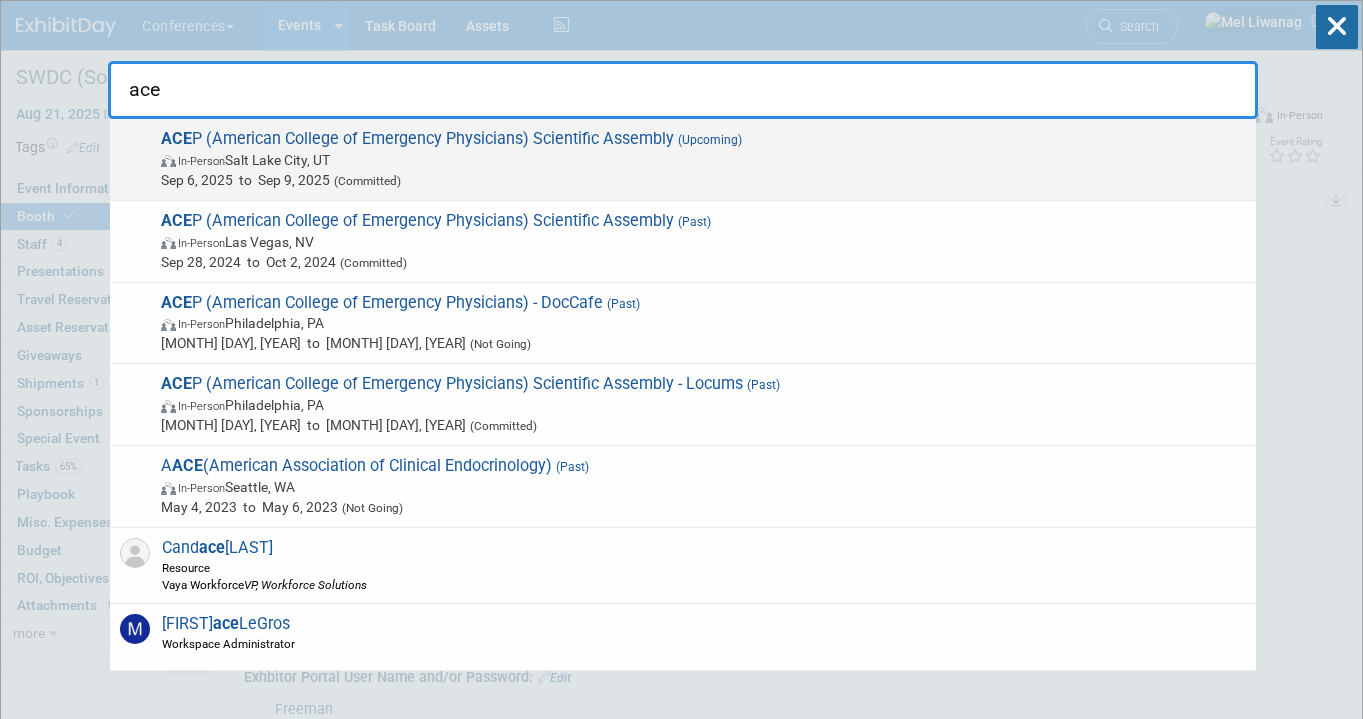 type on "ace" 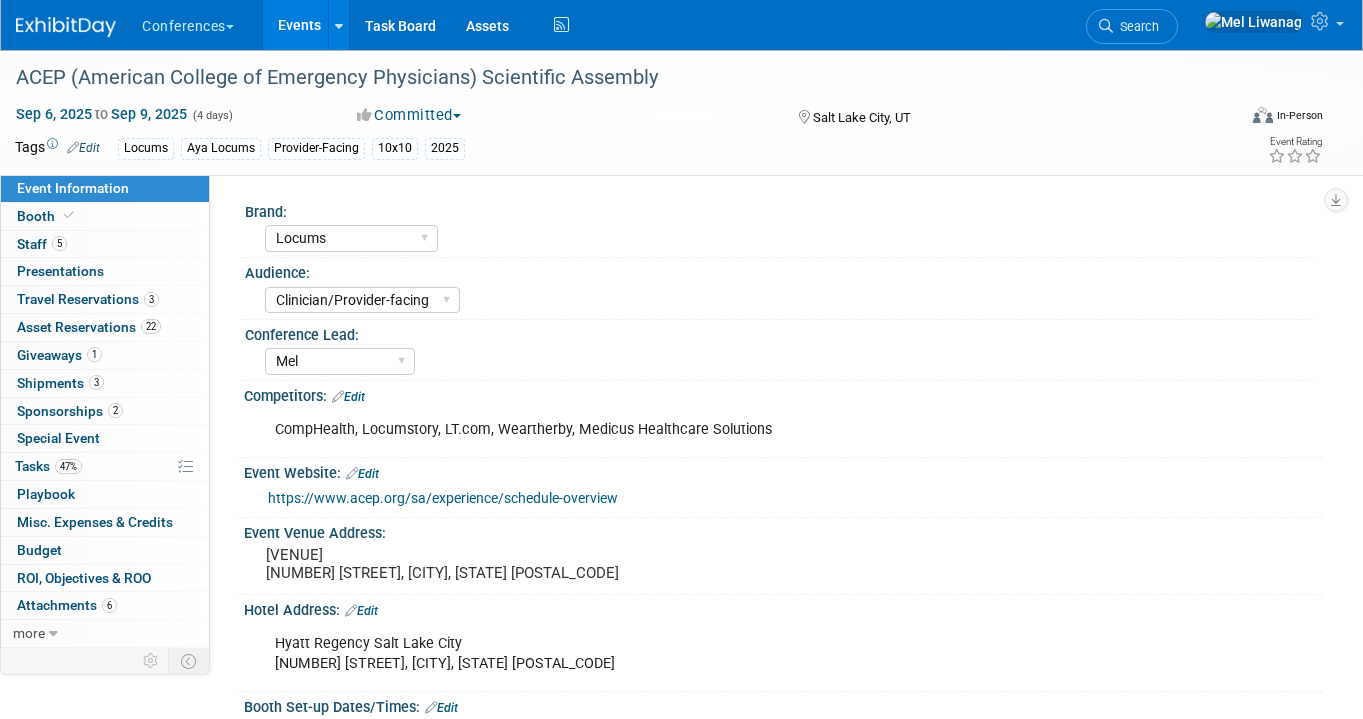 select on "Locums" 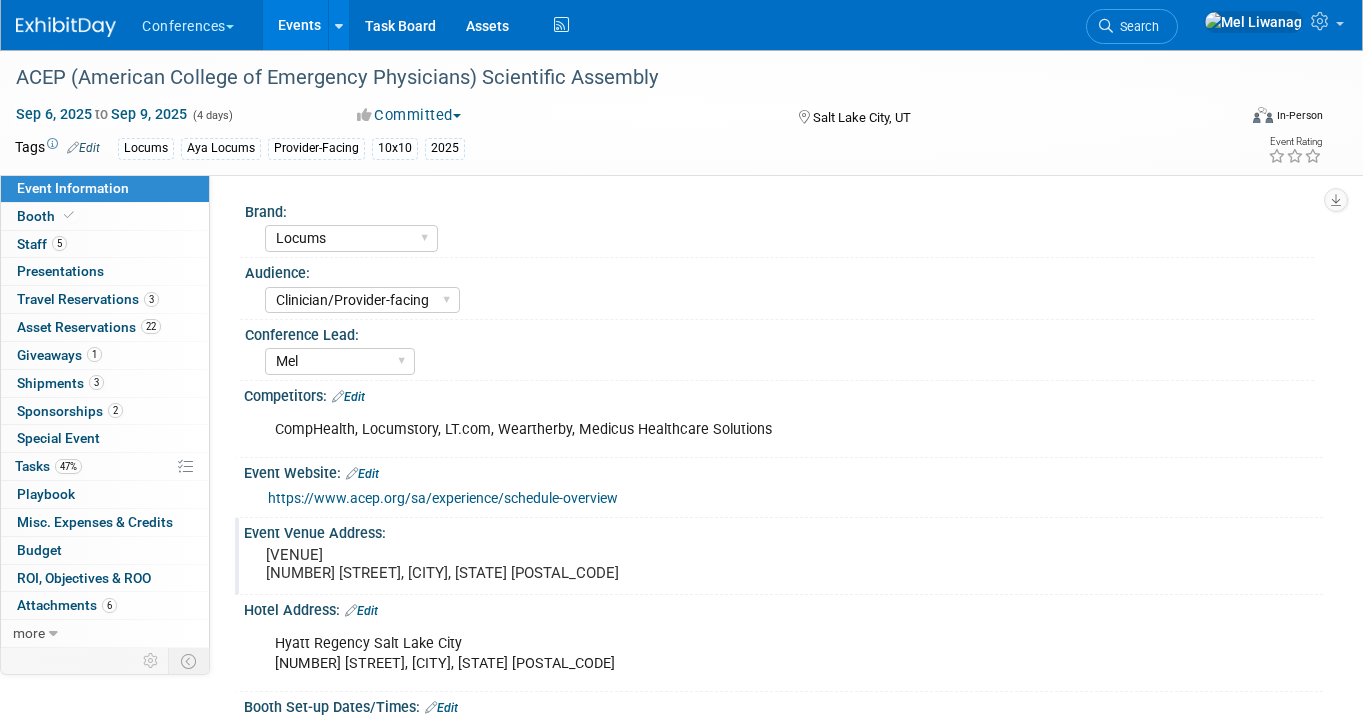scroll, scrollTop: 27, scrollLeft: 0, axis: vertical 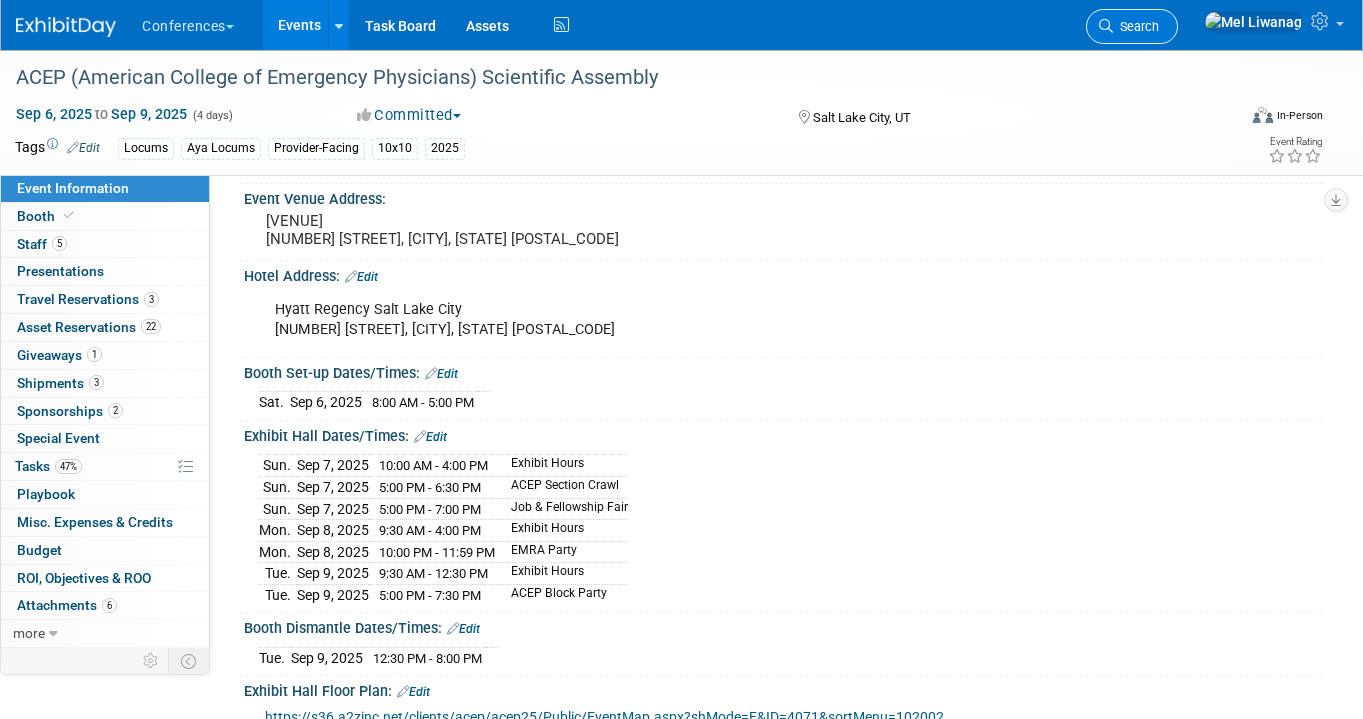 click on "Search" at bounding box center [1136, 26] 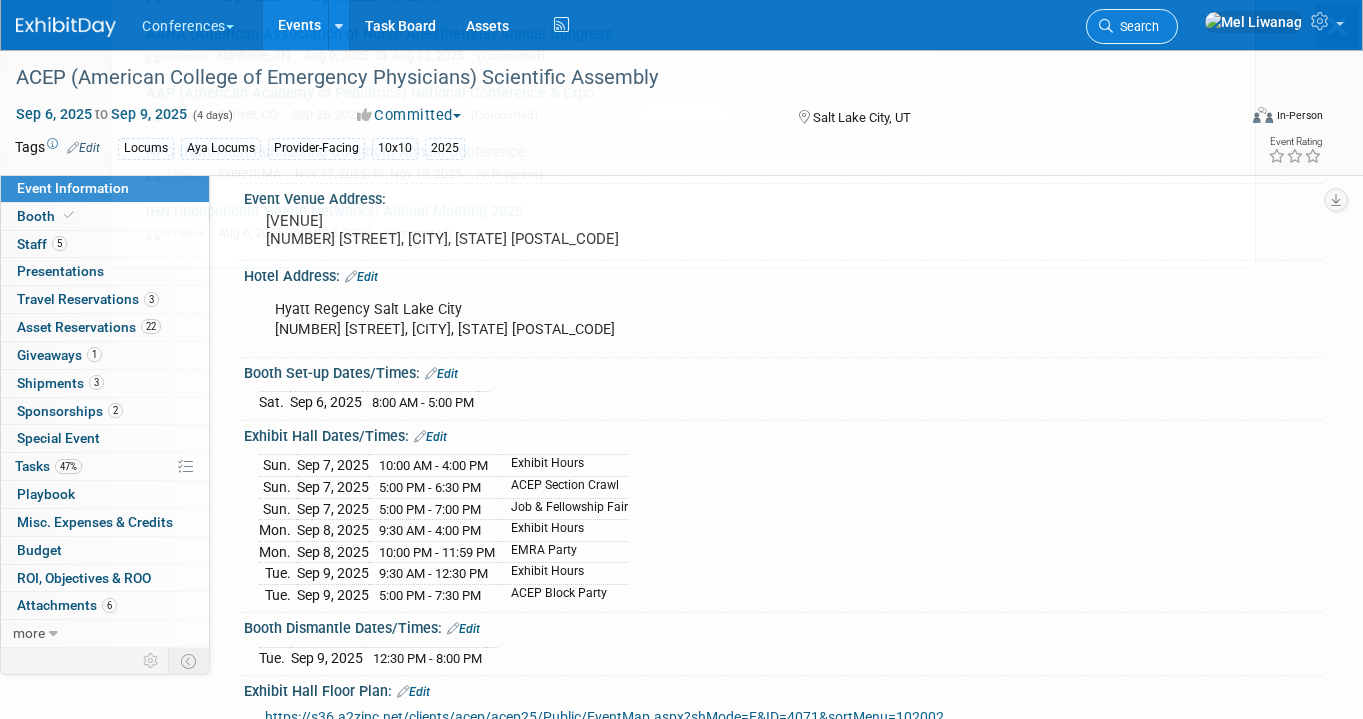 scroll, scrollTop: 0, scrollLeft: 0, axis: both 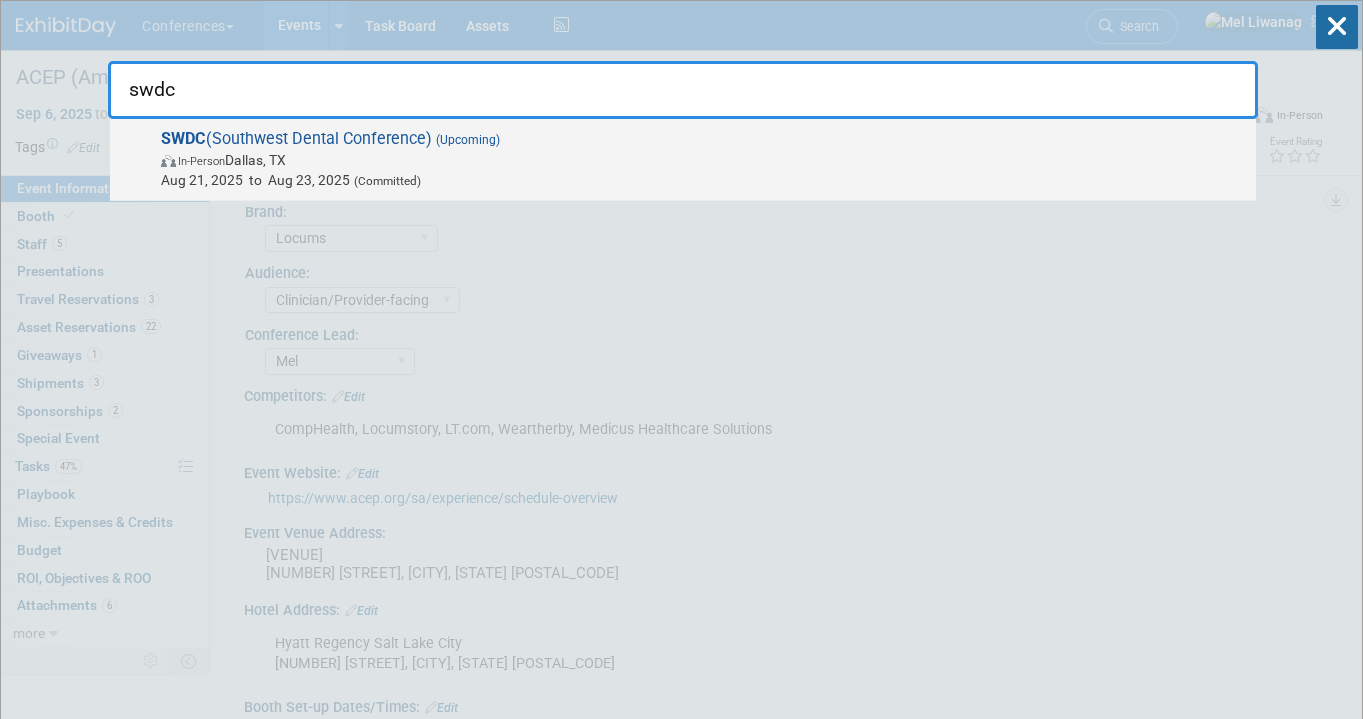 type on "swdc" 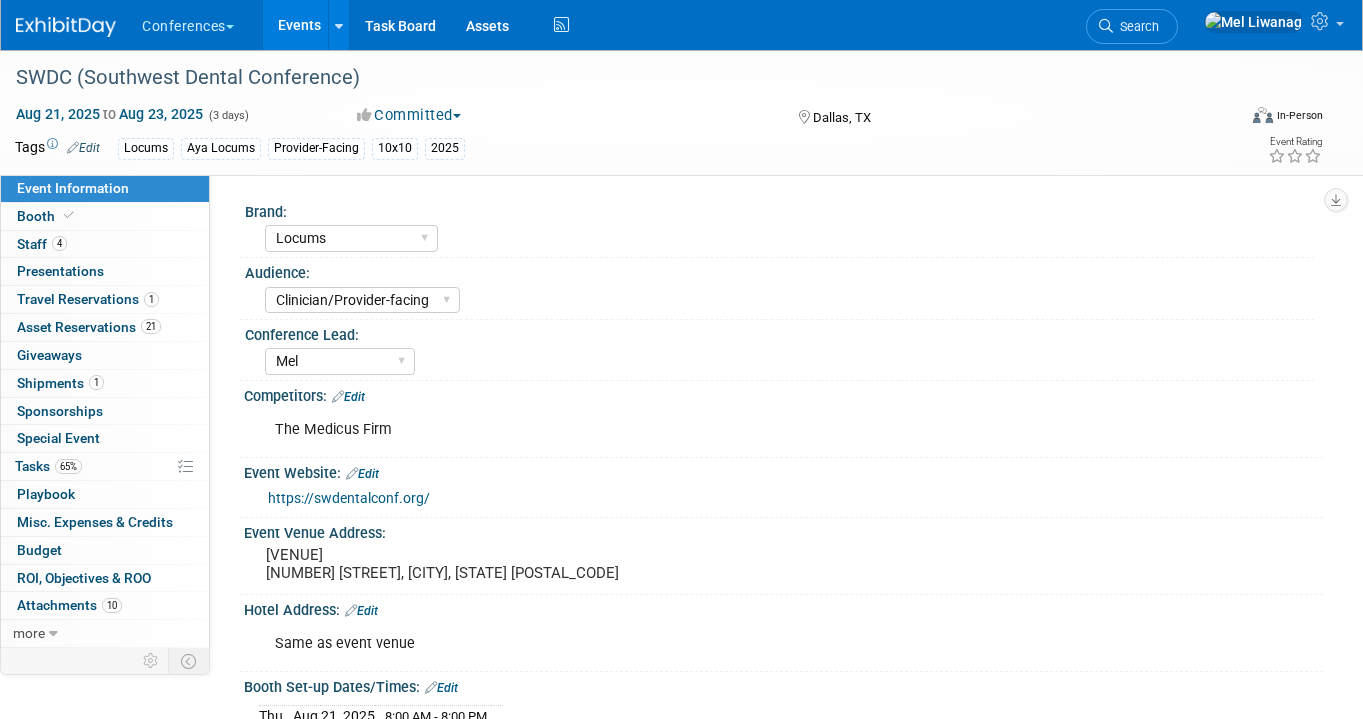 select on "Locums" 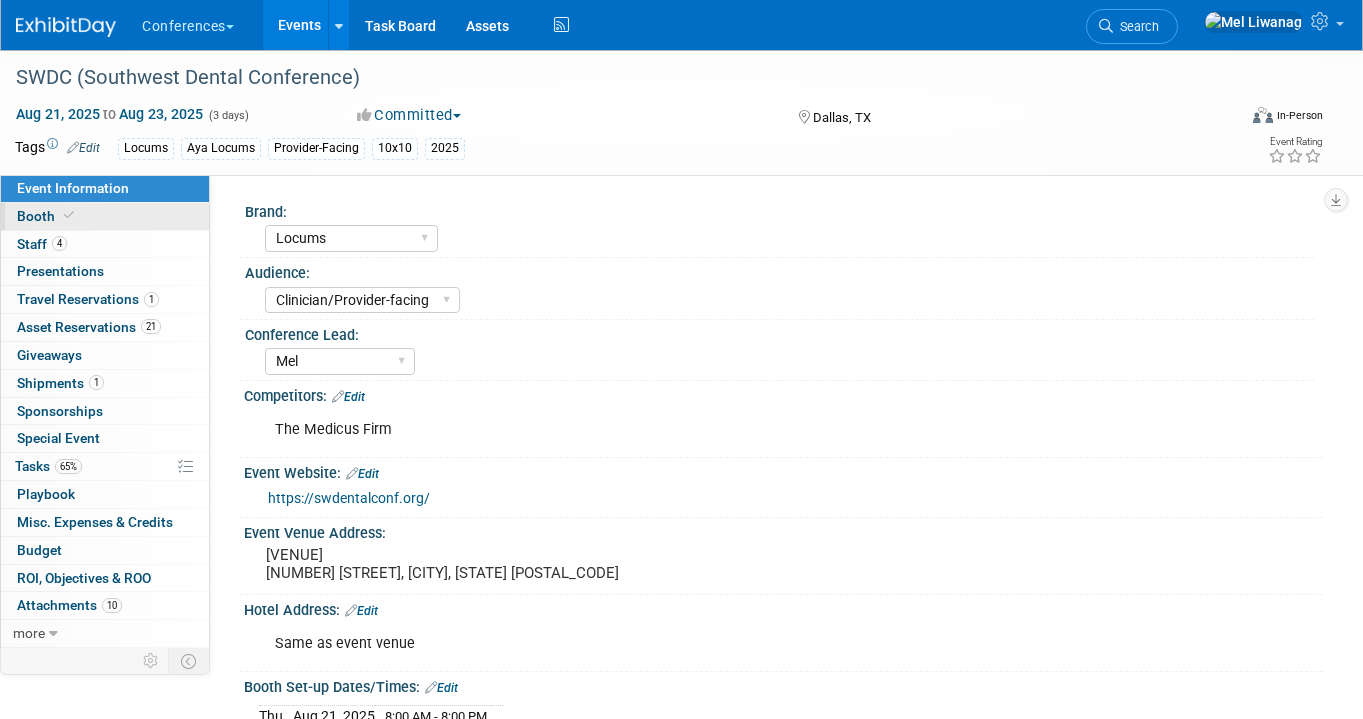 click on "Booth" at bounding box center [105, 216] 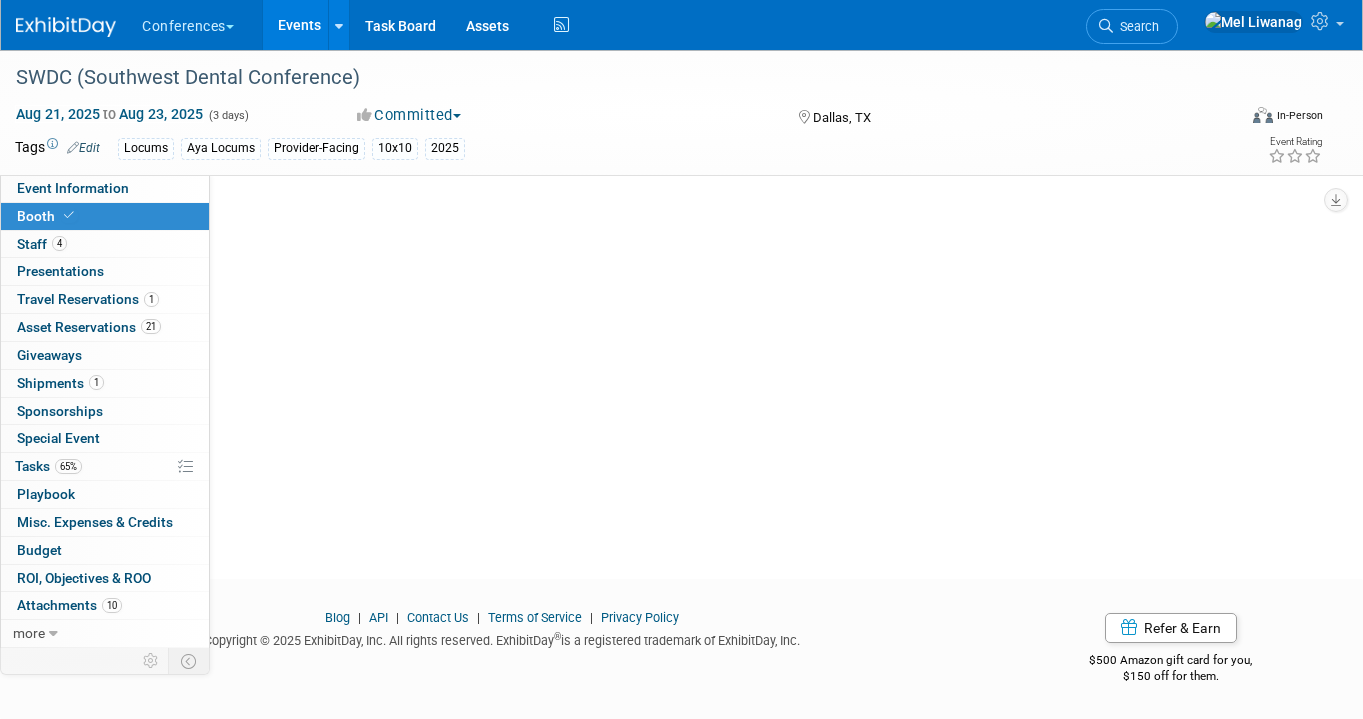 select on "10'x10'" 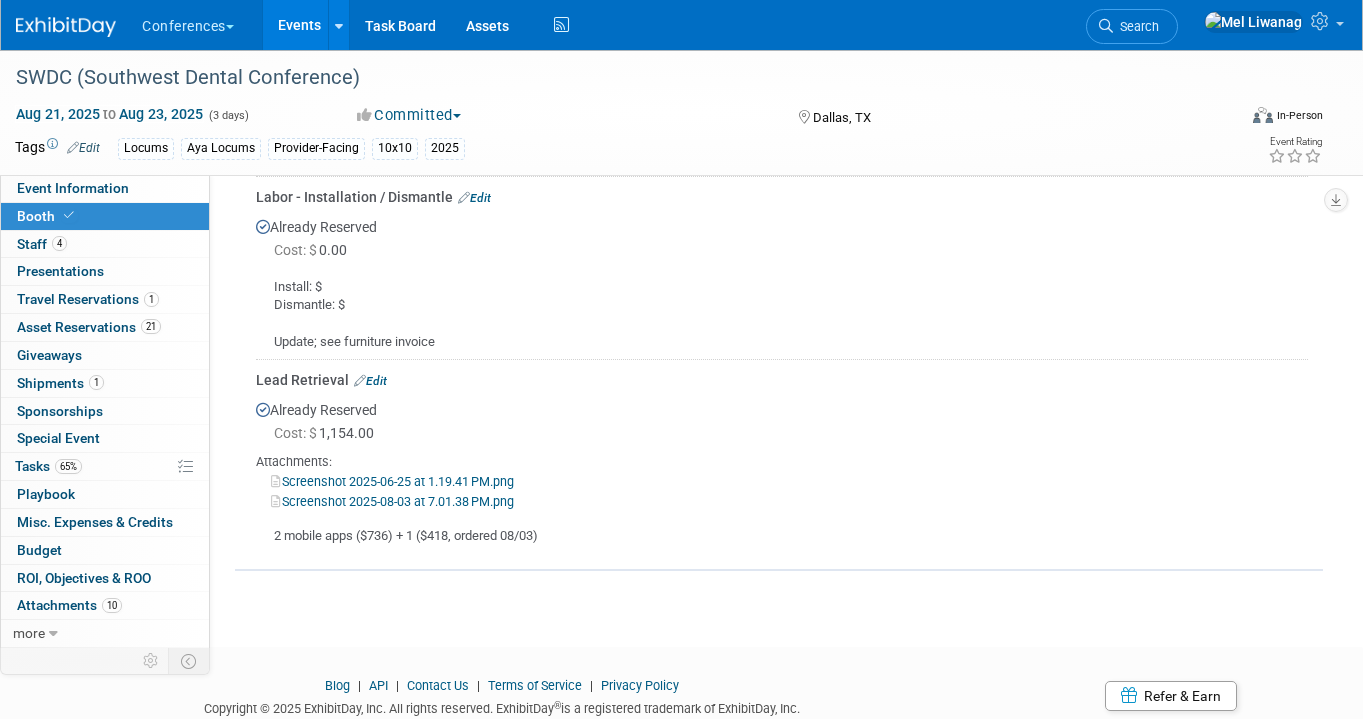 scroll, scrollTop: 1214, scrollLeft: 0, axis: vertical 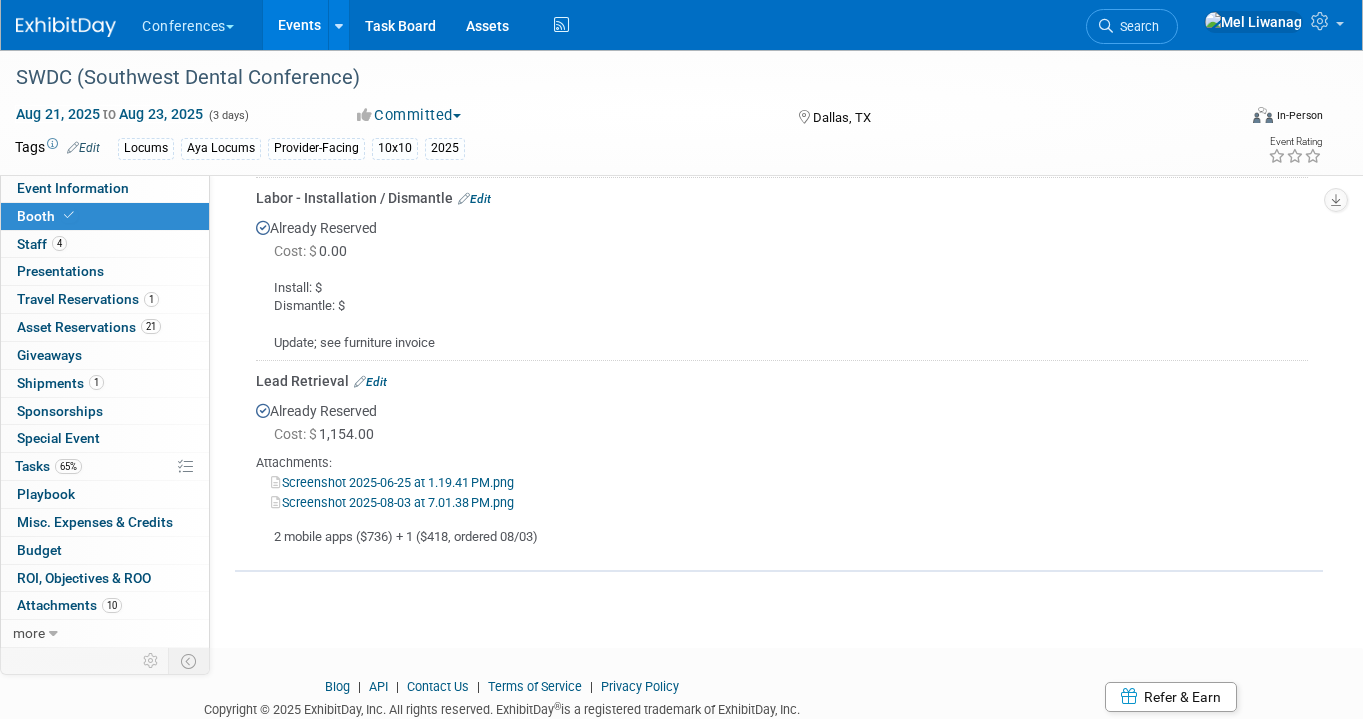 click on "Screenshot 2025-06-25 at 1.19.41 PM.png" at bounding box center (392, 482) 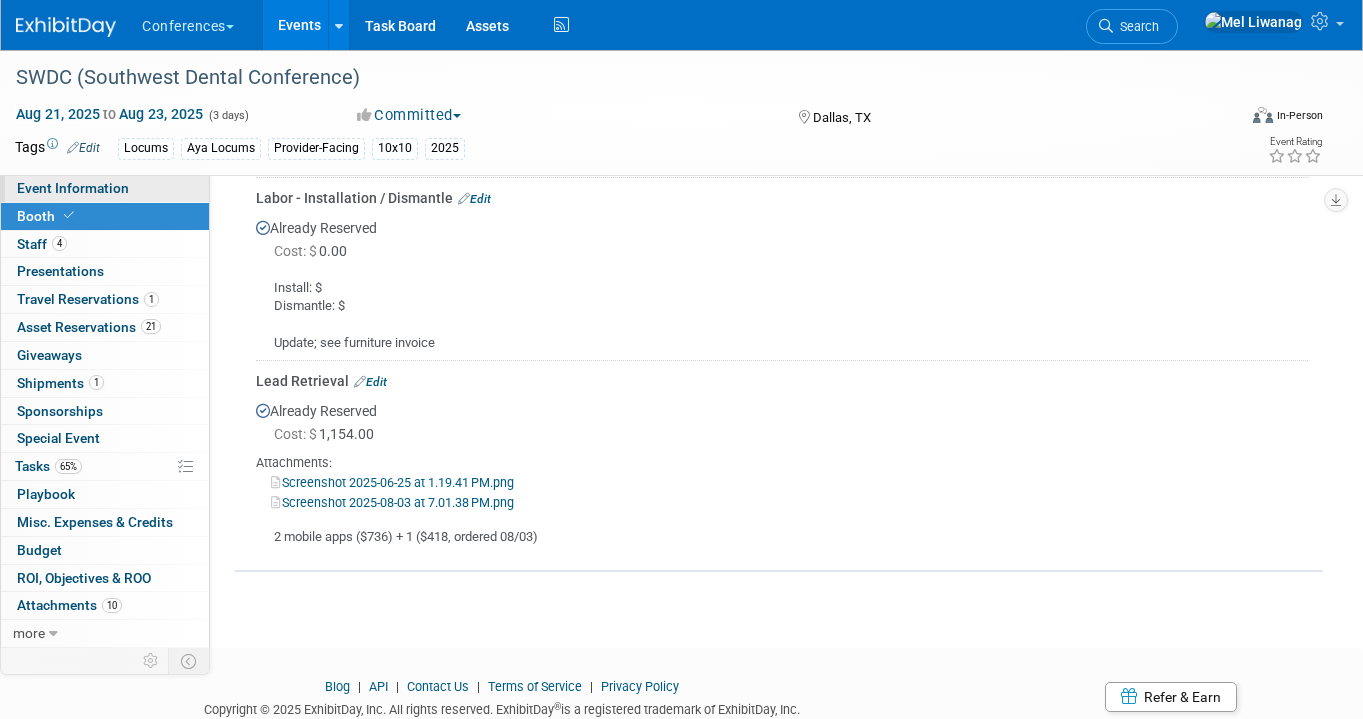 click on "Event Information" at bounding box center (73, 188) 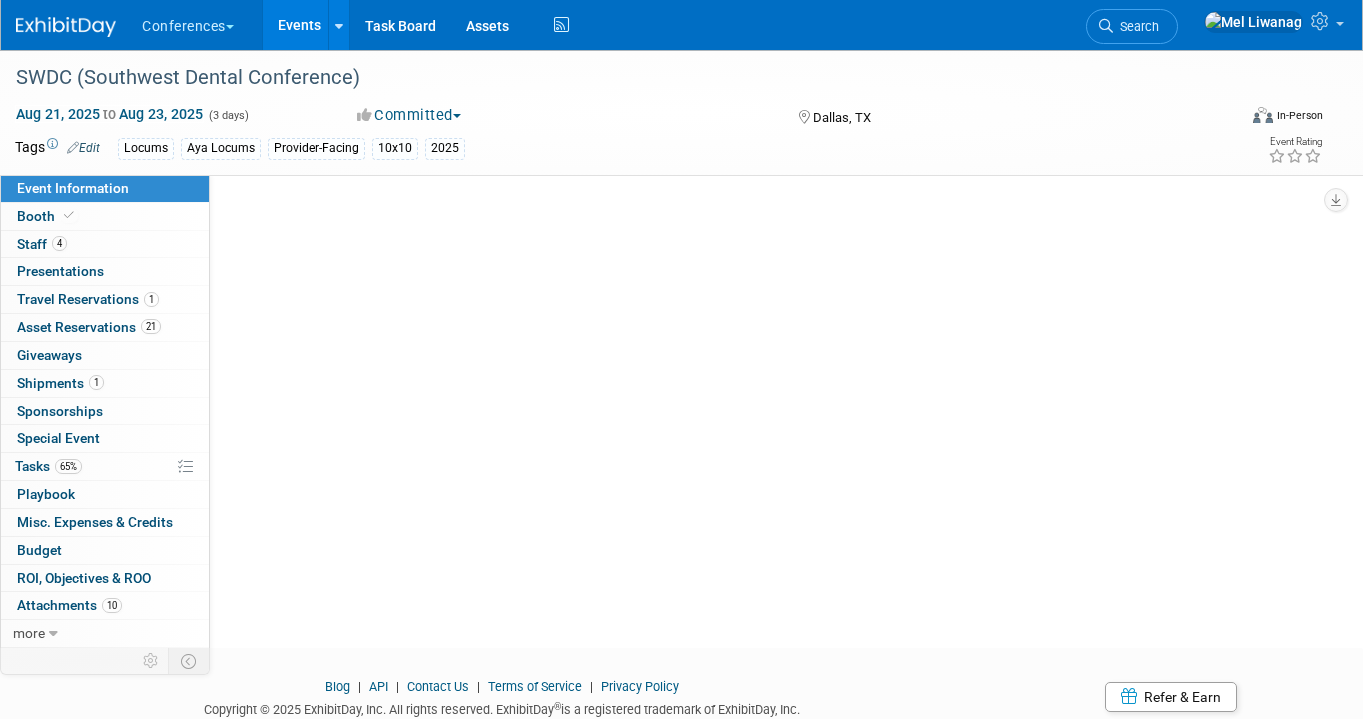 scroll, scrollTop: 0, scrollLeft: 0, axis: both 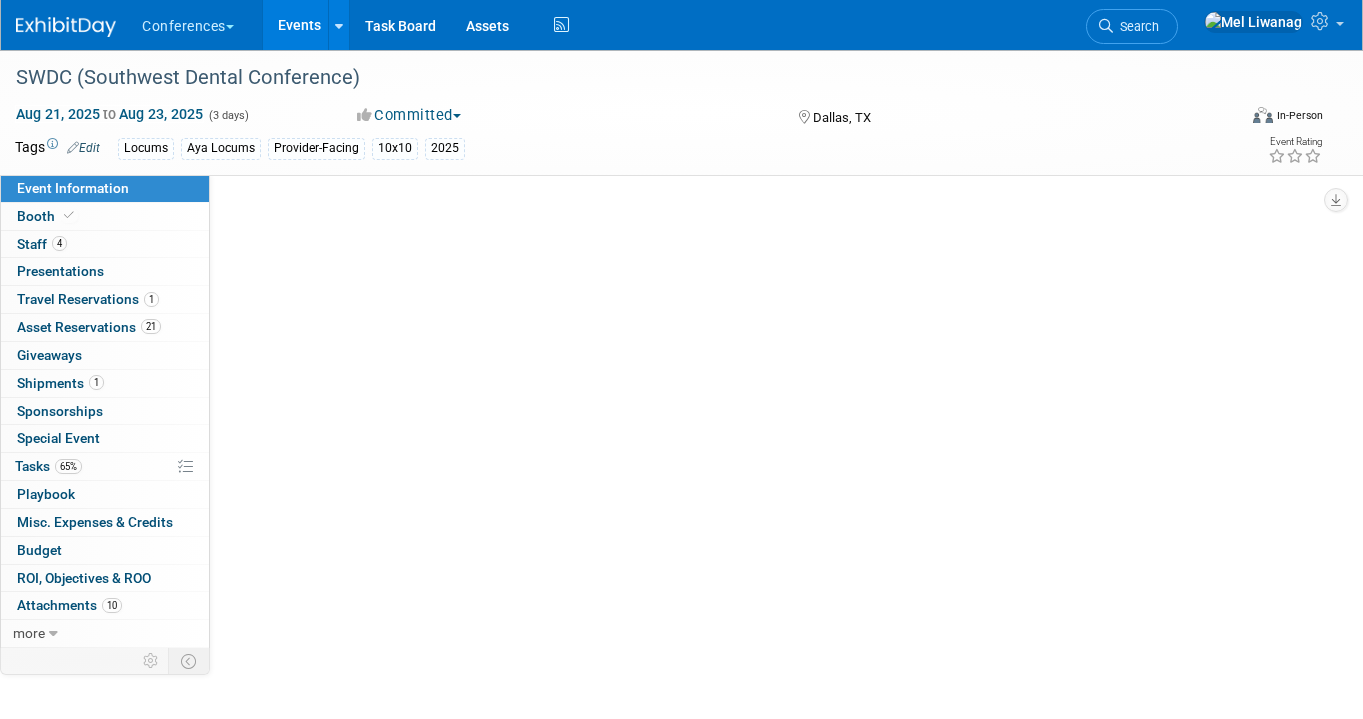 select on "Locums" 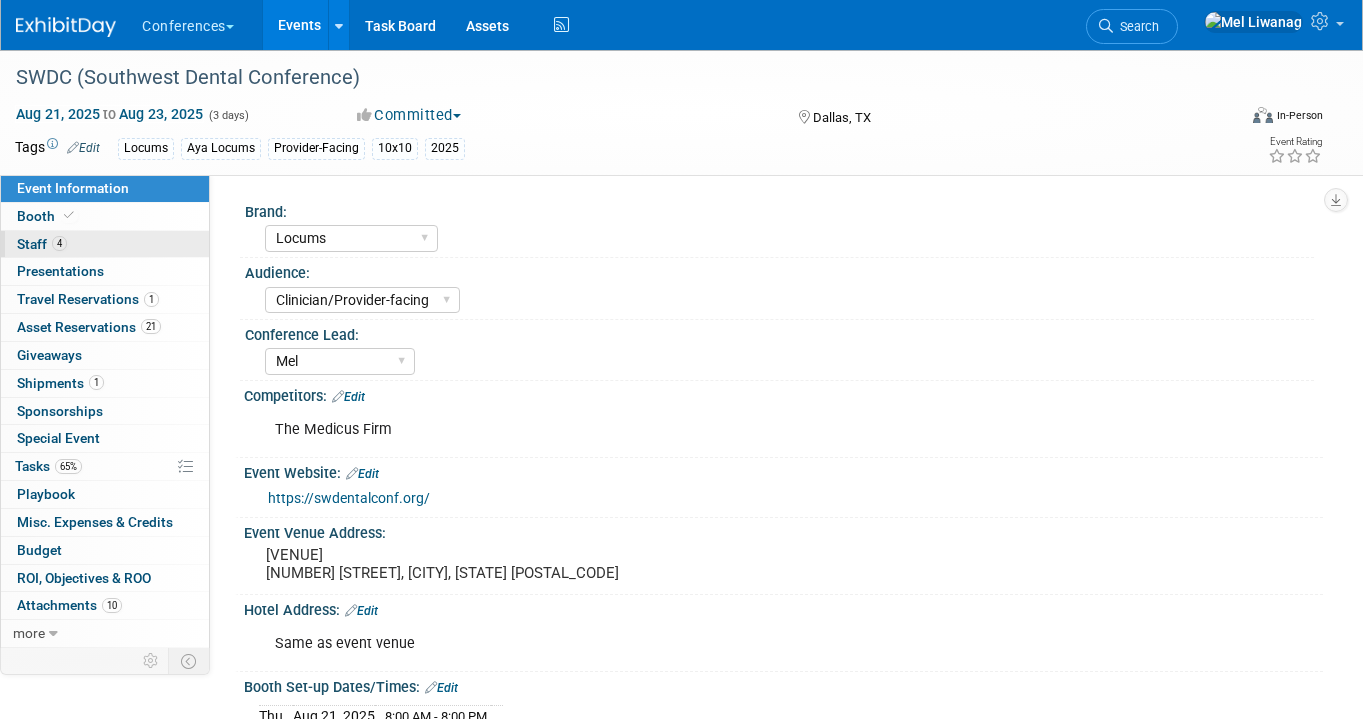 click on "4
Staff 4" at bounding box center (105, 244) 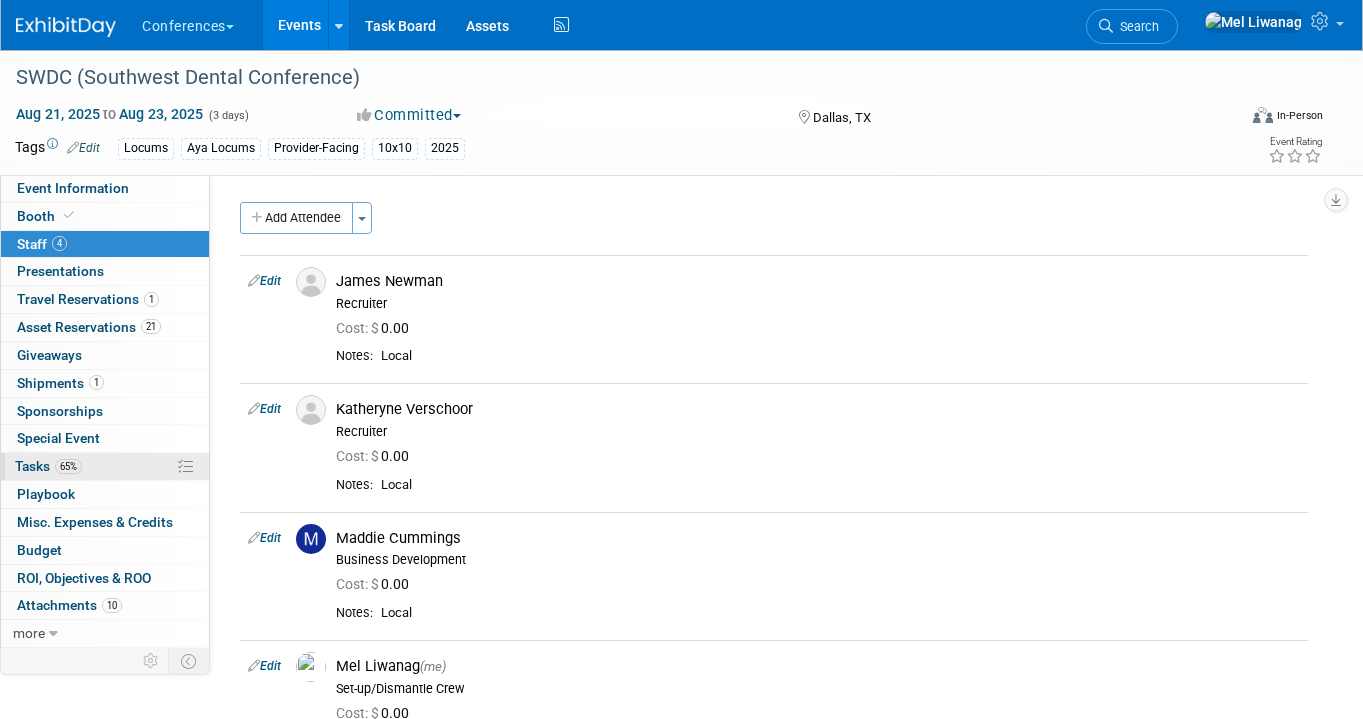click on "65%
Tasks 65%" at bounding box center (105, 466) 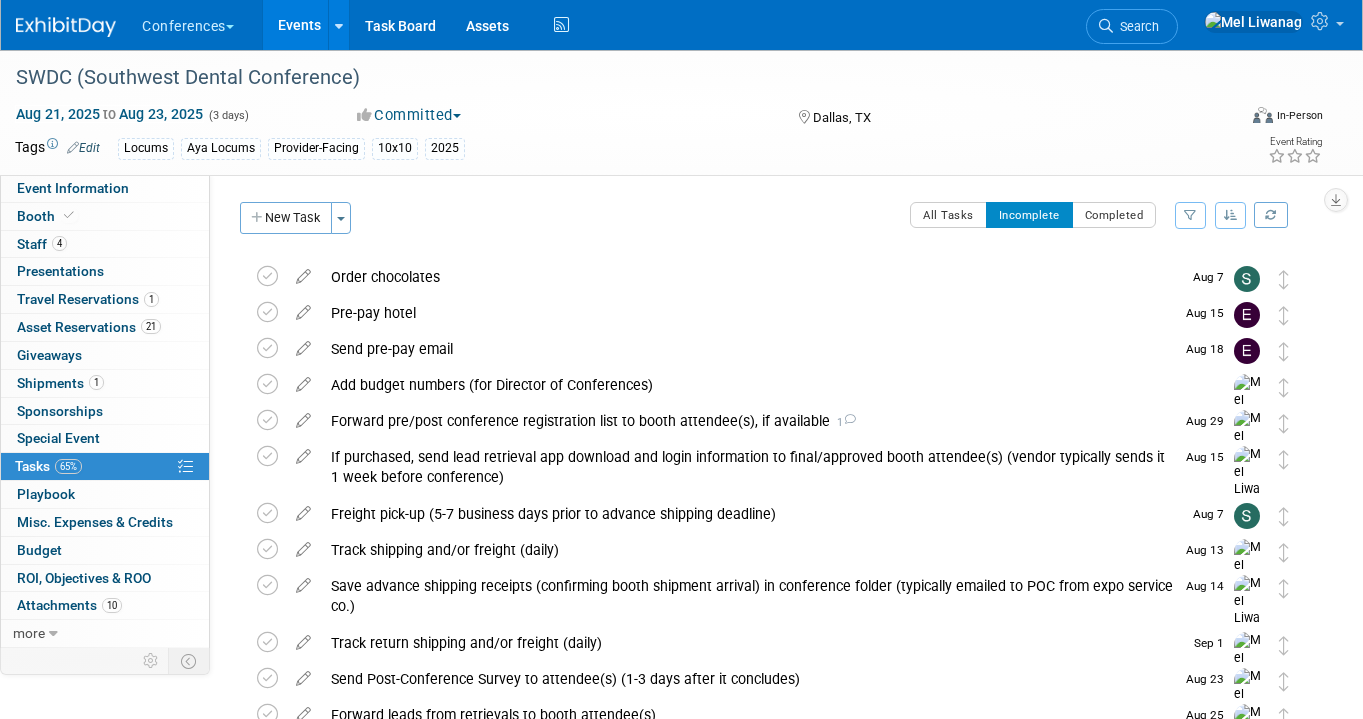 scroll, scrollTop: 4, scrollLeft: 0, axis: vertical 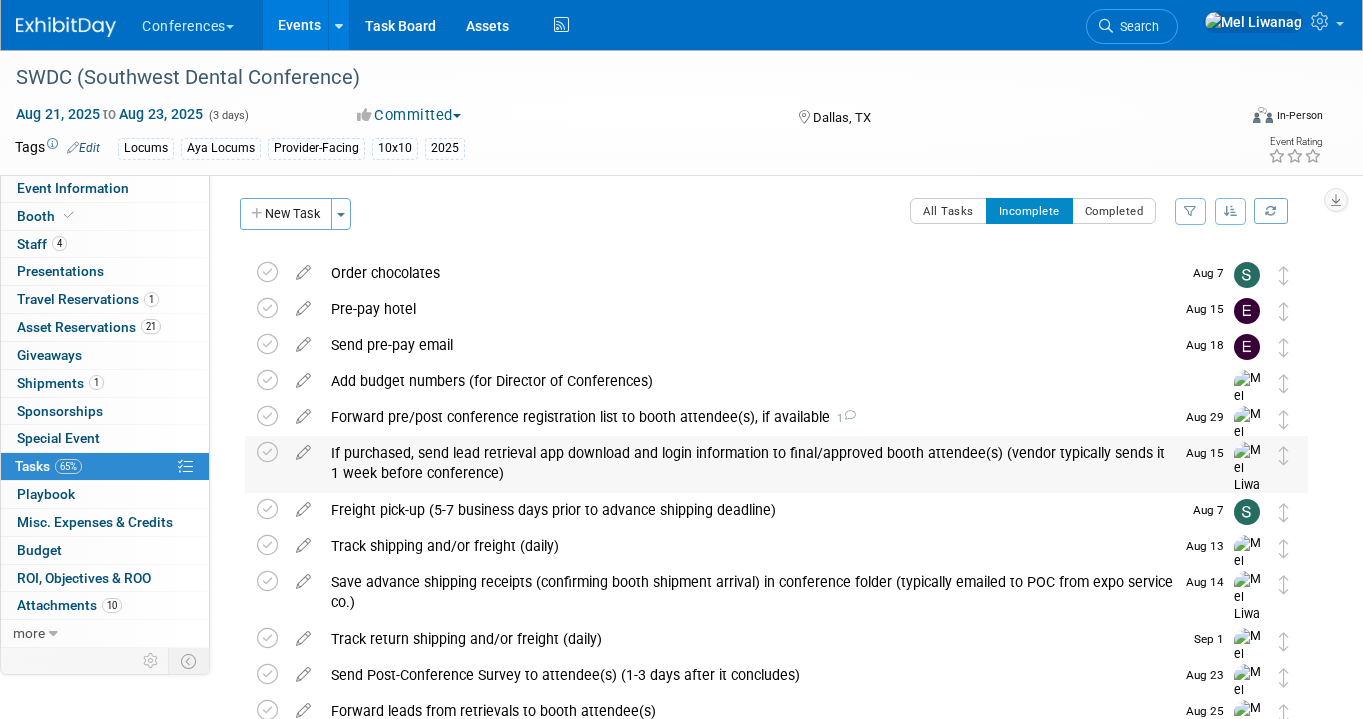 click on "If purchased, send lead retrieval app download and login information to final/approved booth attendee(s) (vendor typically sends it 1 week before conference)" at bounding box center [747, 463] 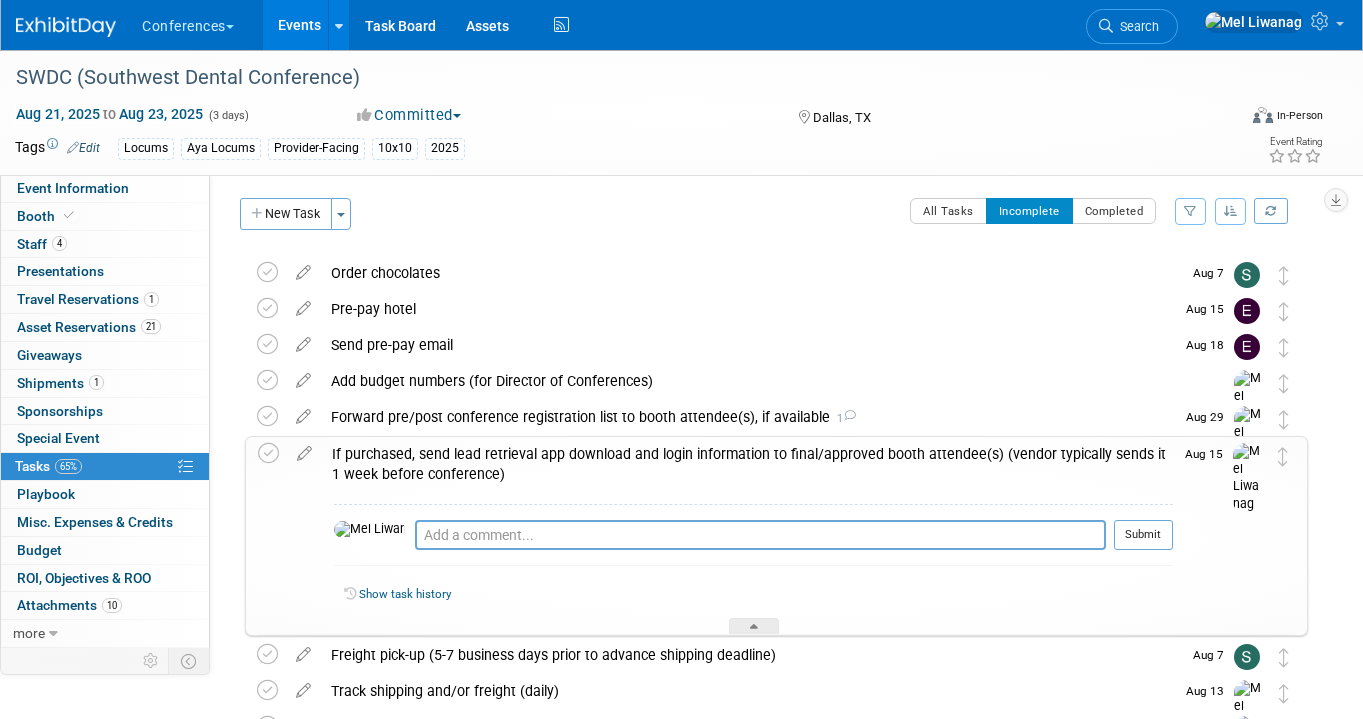 click on "Show task history" at bounding box center (753, 597) 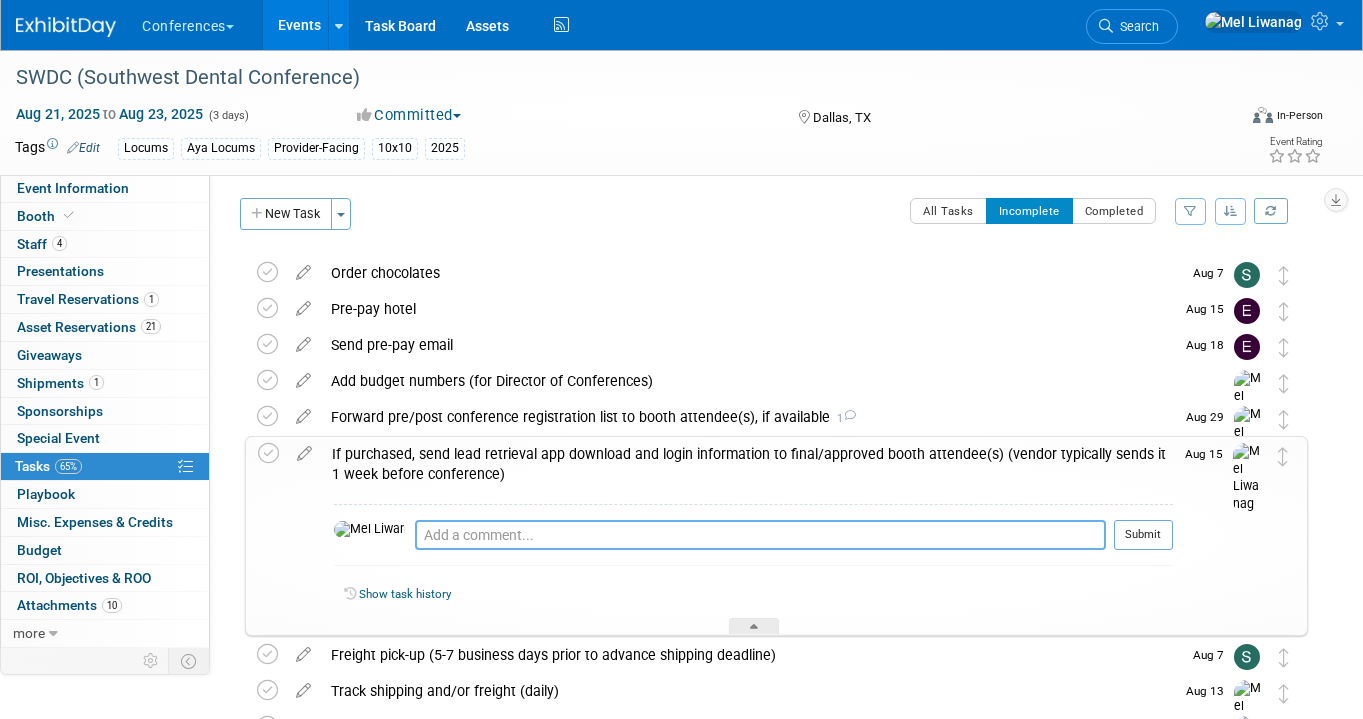 click at bounding box center [760, 535] 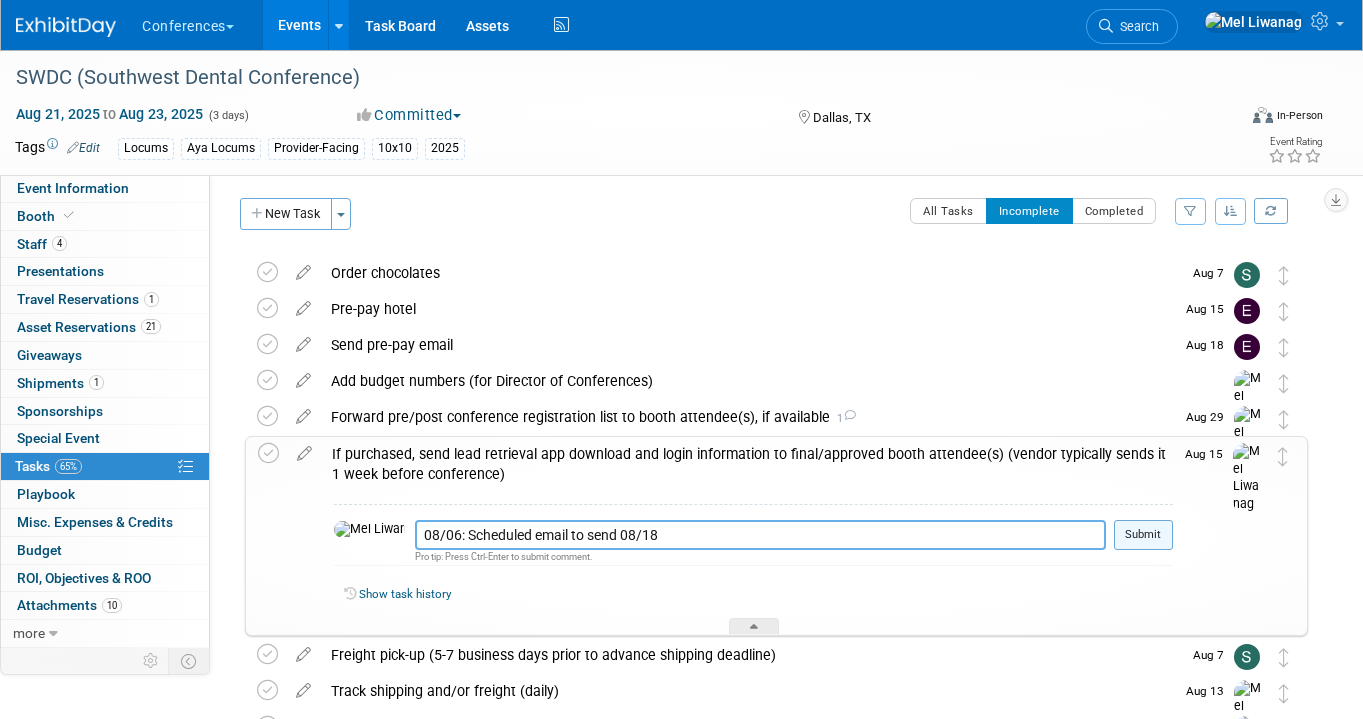 type on "08/06: Scheduled email to send 08/18" 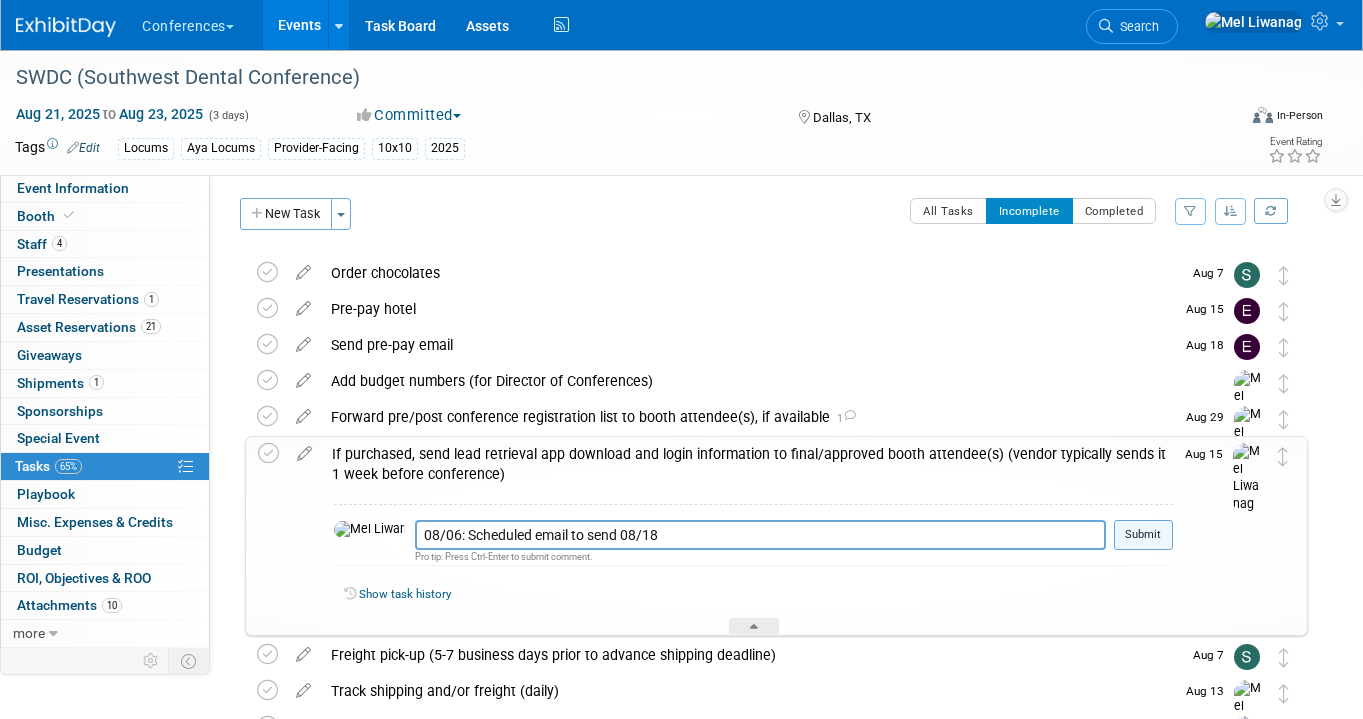 click on "Submit" at bounding box center (1143, 535) 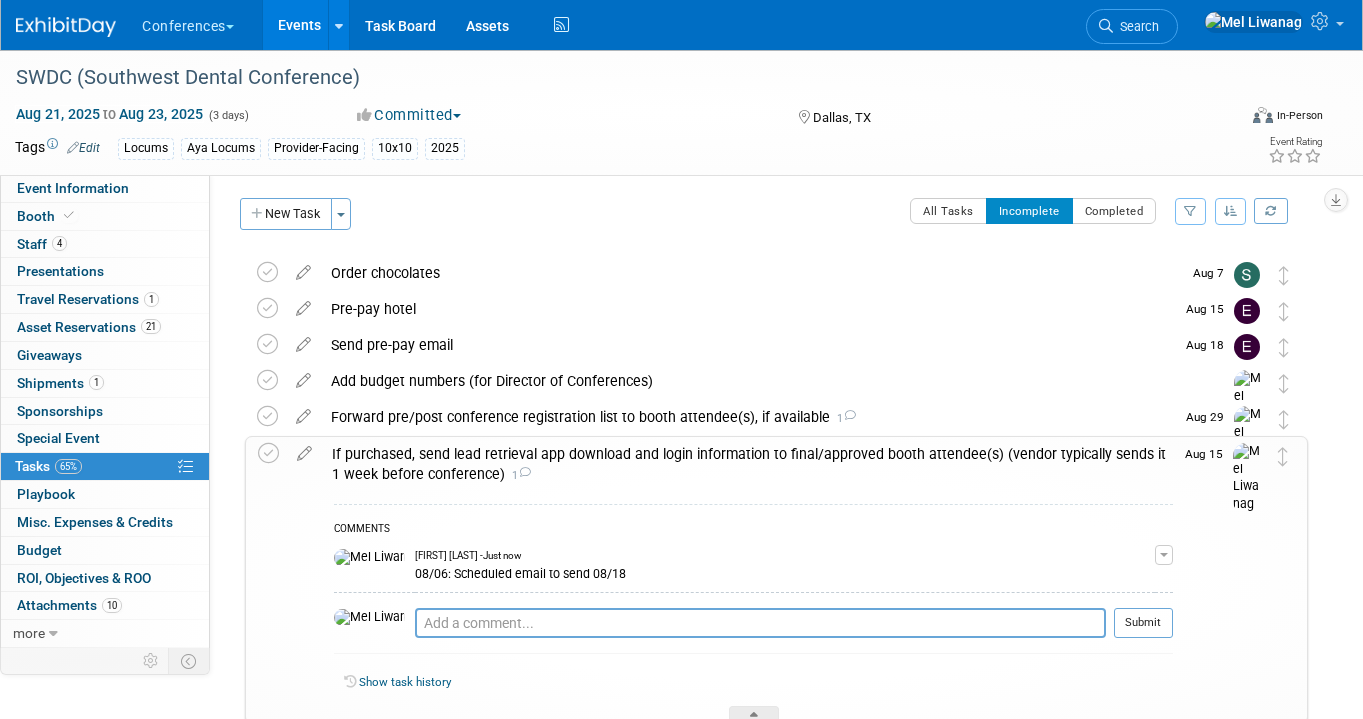 click at bounding box center [272, 580] 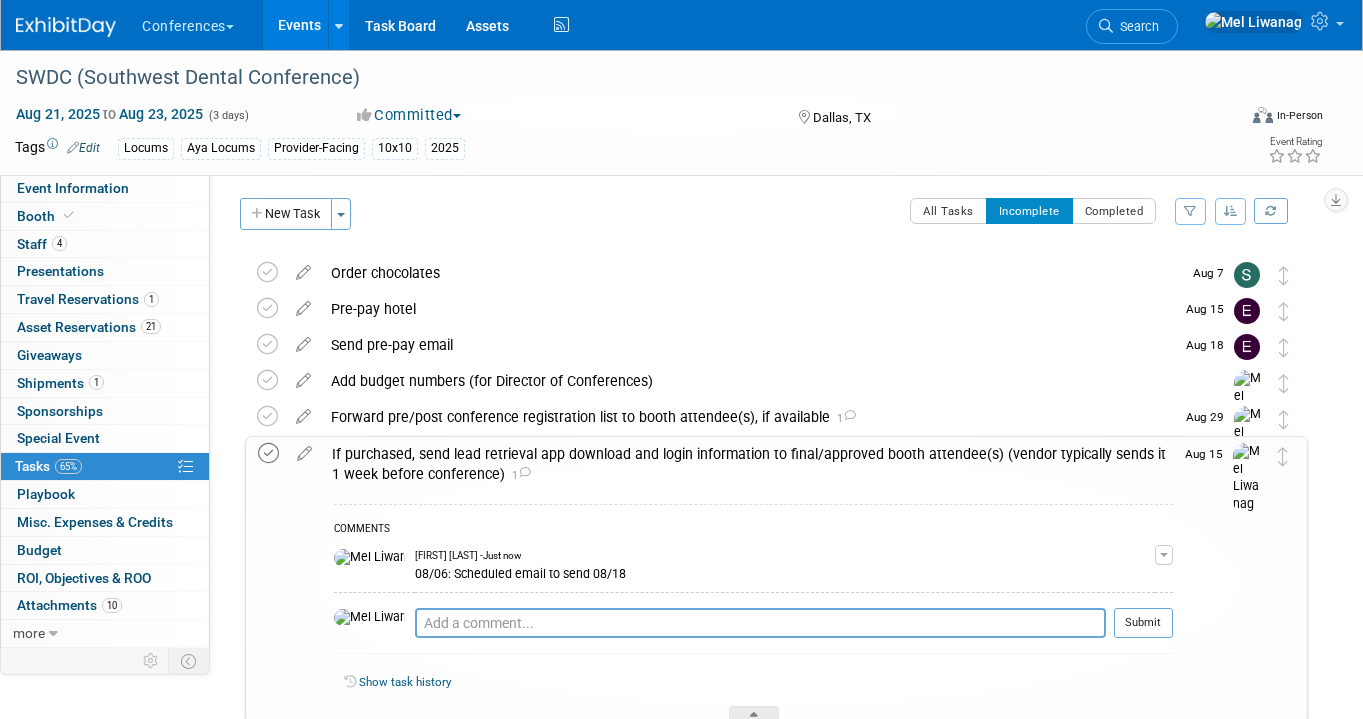 click at bounding box center (268, 453) 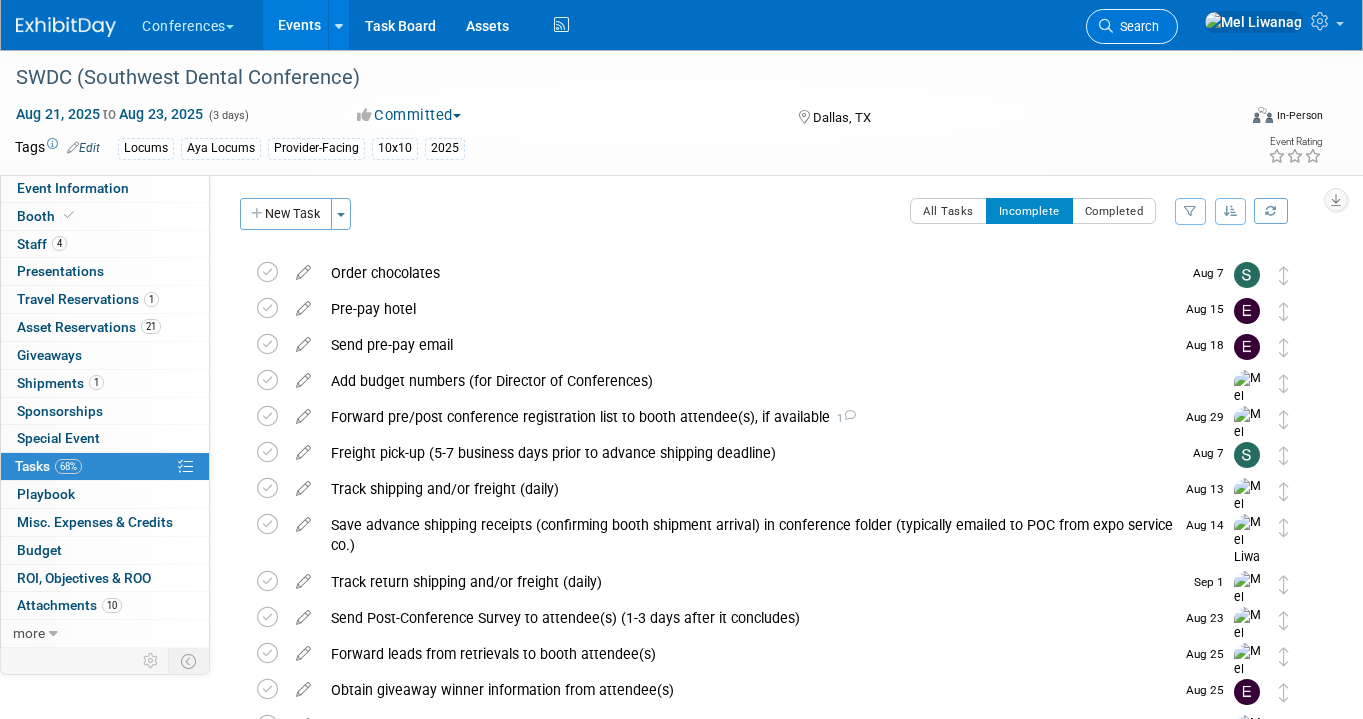 click on "Search" at bounding box center [1132, 26] 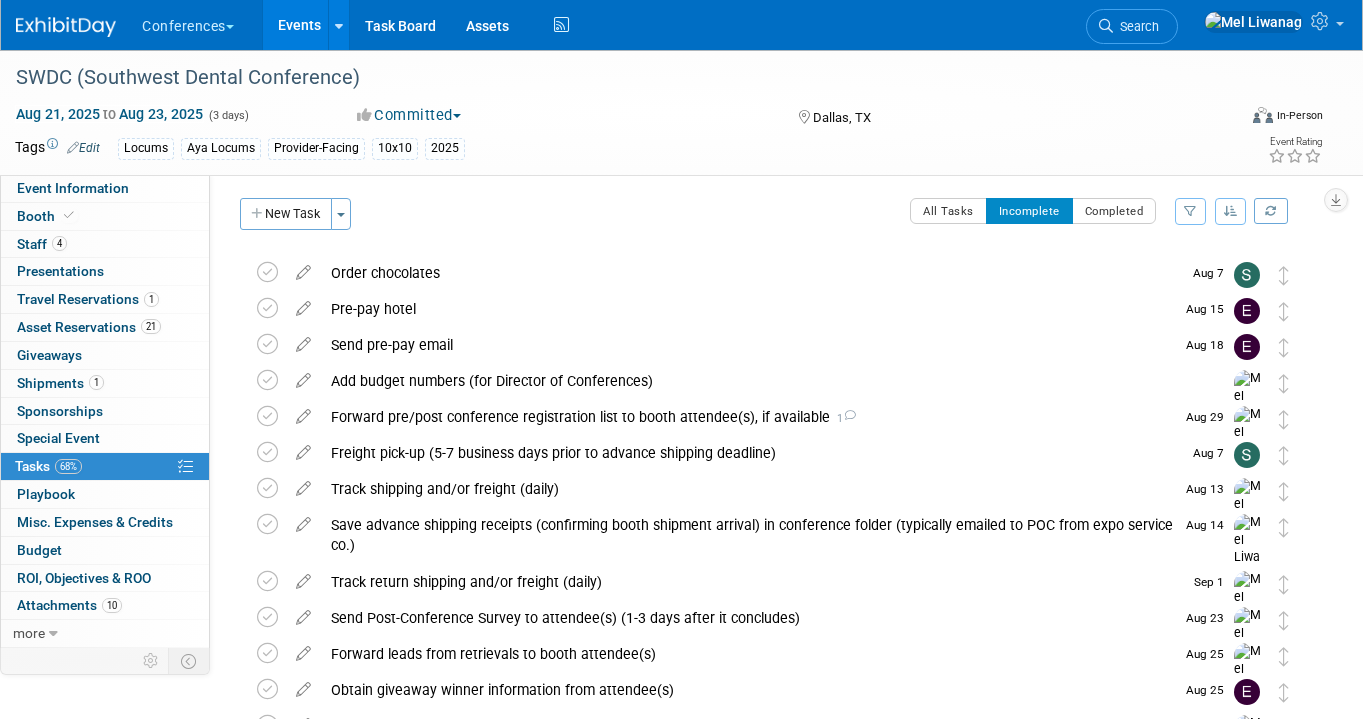 scroll, scrollTop: 0, scrollLeft: 0, axis: both 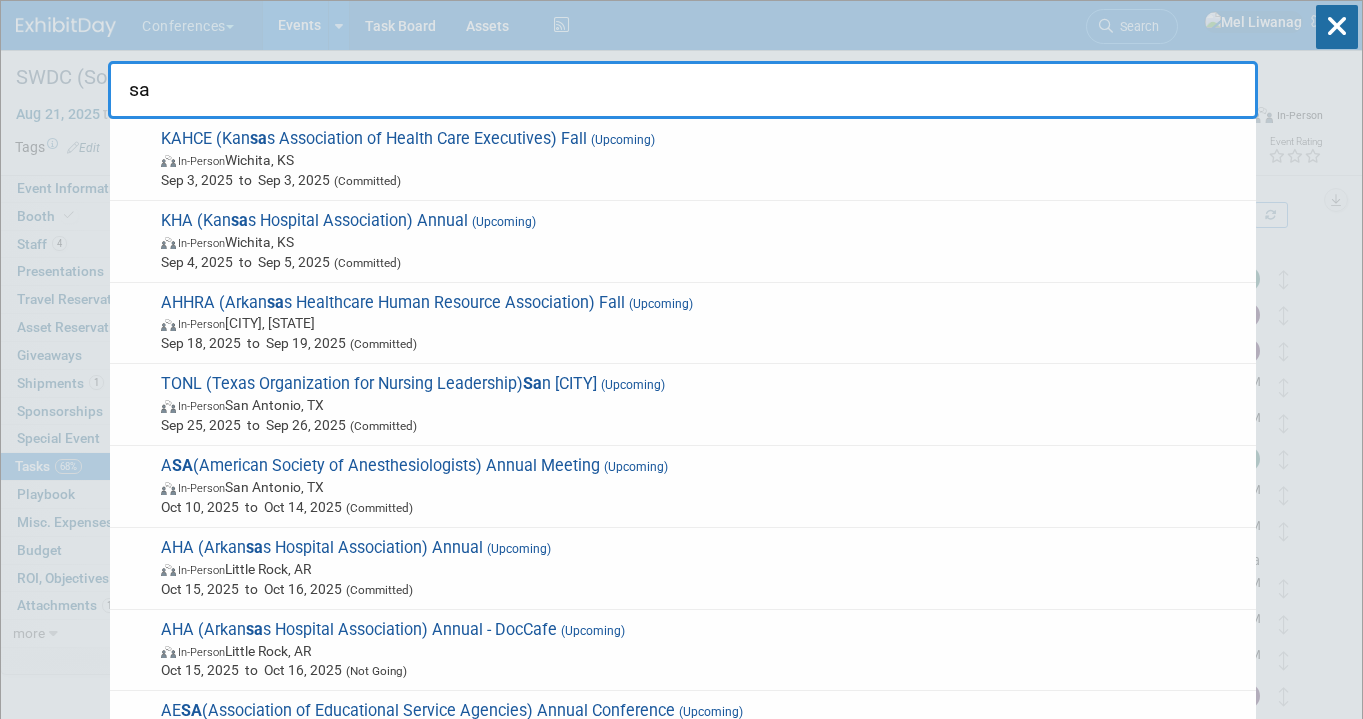 type on "s" 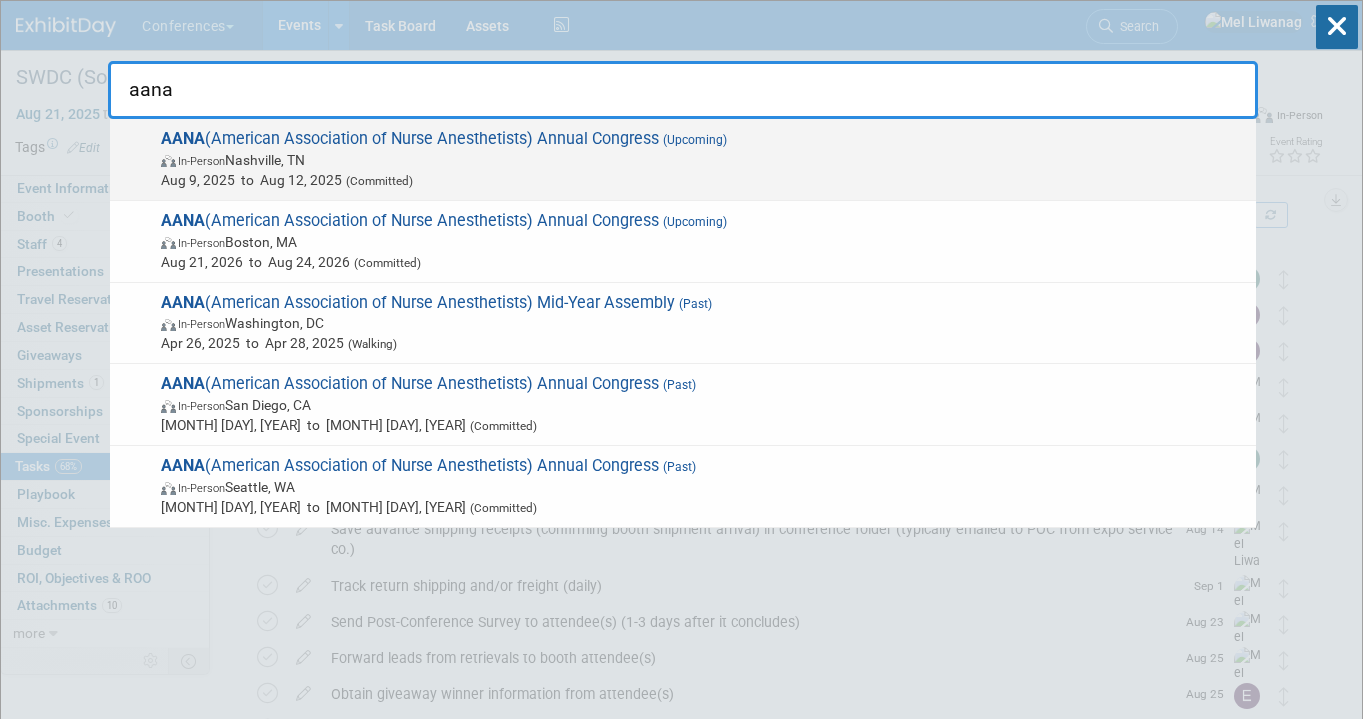 type on "aana" 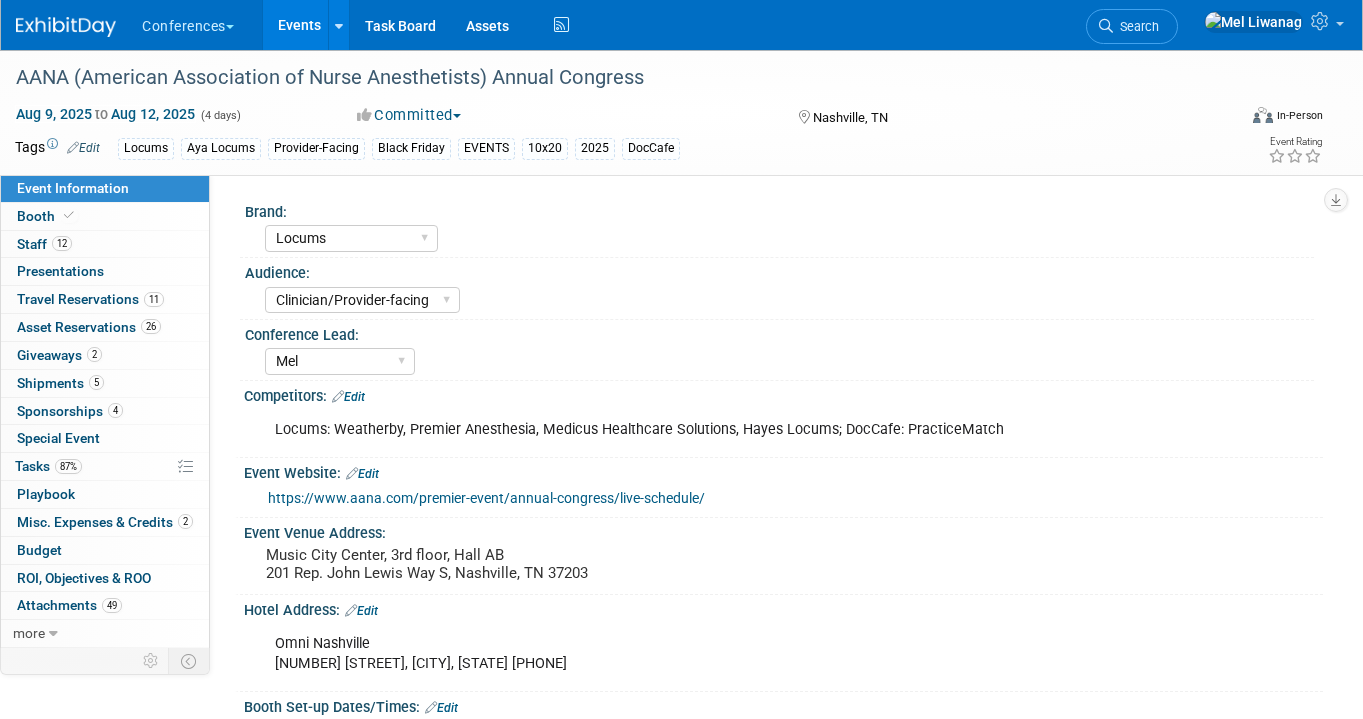 select on "Locums" 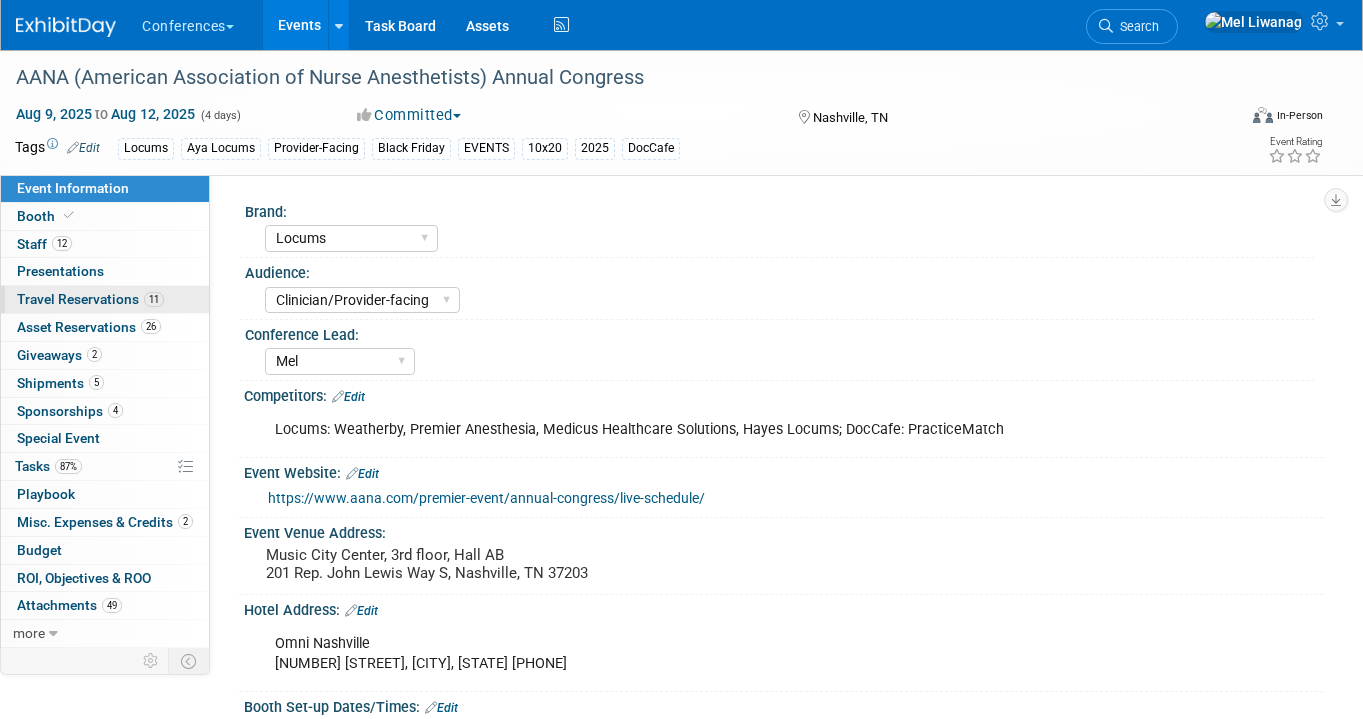 scroll, scrollTop: 0, scrollLeft: 0, axis: both 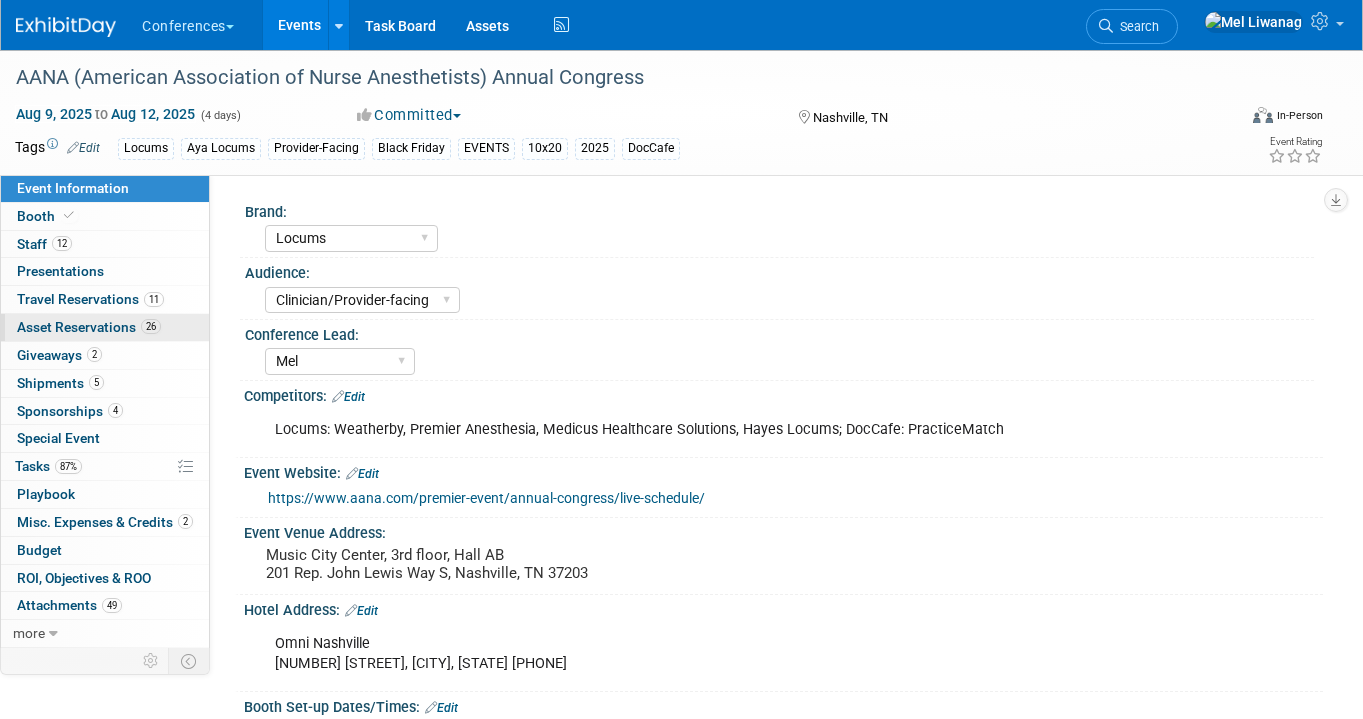 click on "26
Asset Reservations 26" at bounding box center [105, 327] 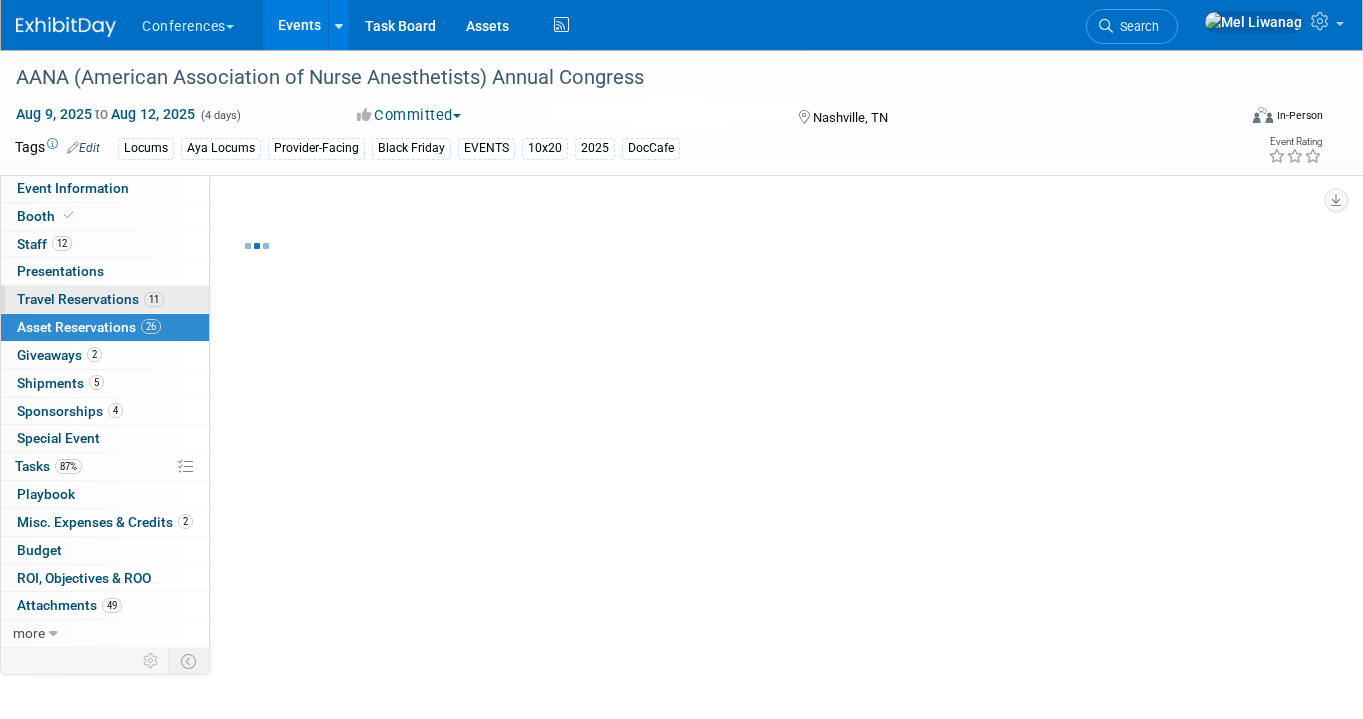 click on "Travel Reservations 11" at bounding box center (90, 299) 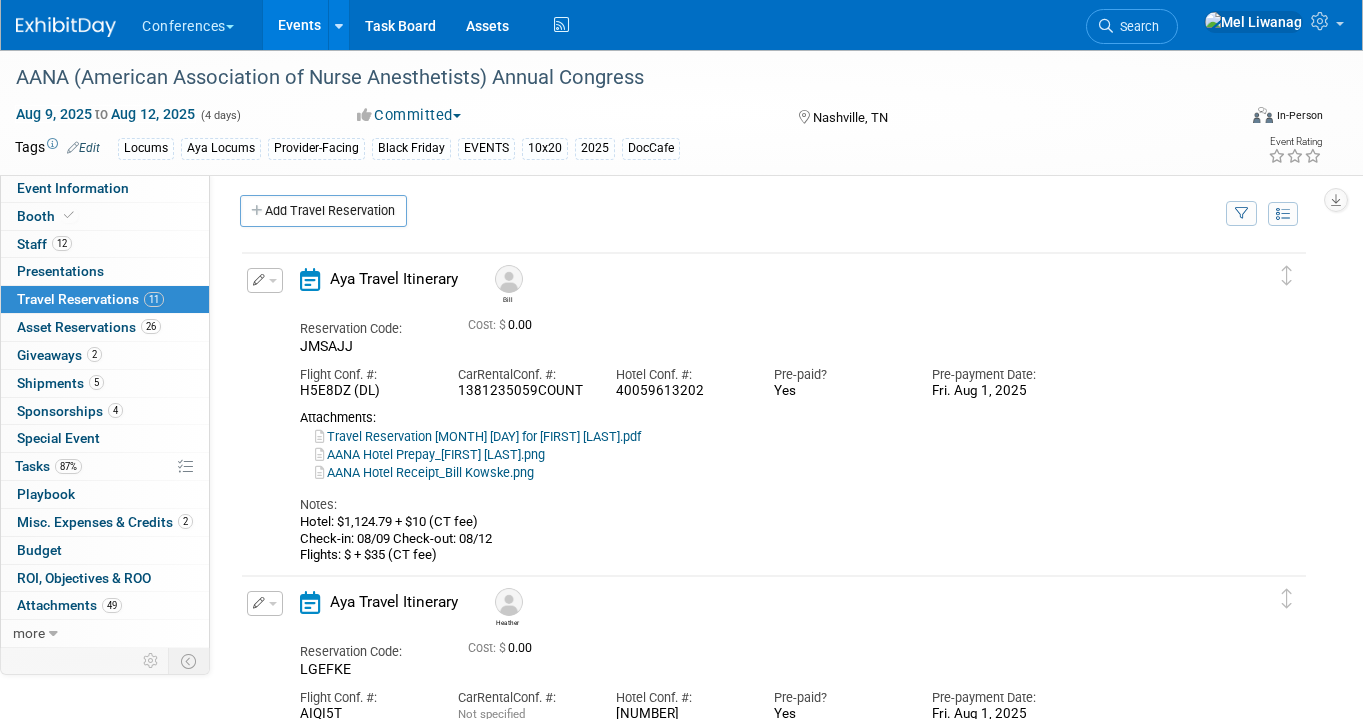 scroll, scrollTop: 0, scrollLeft: 0, axis: both 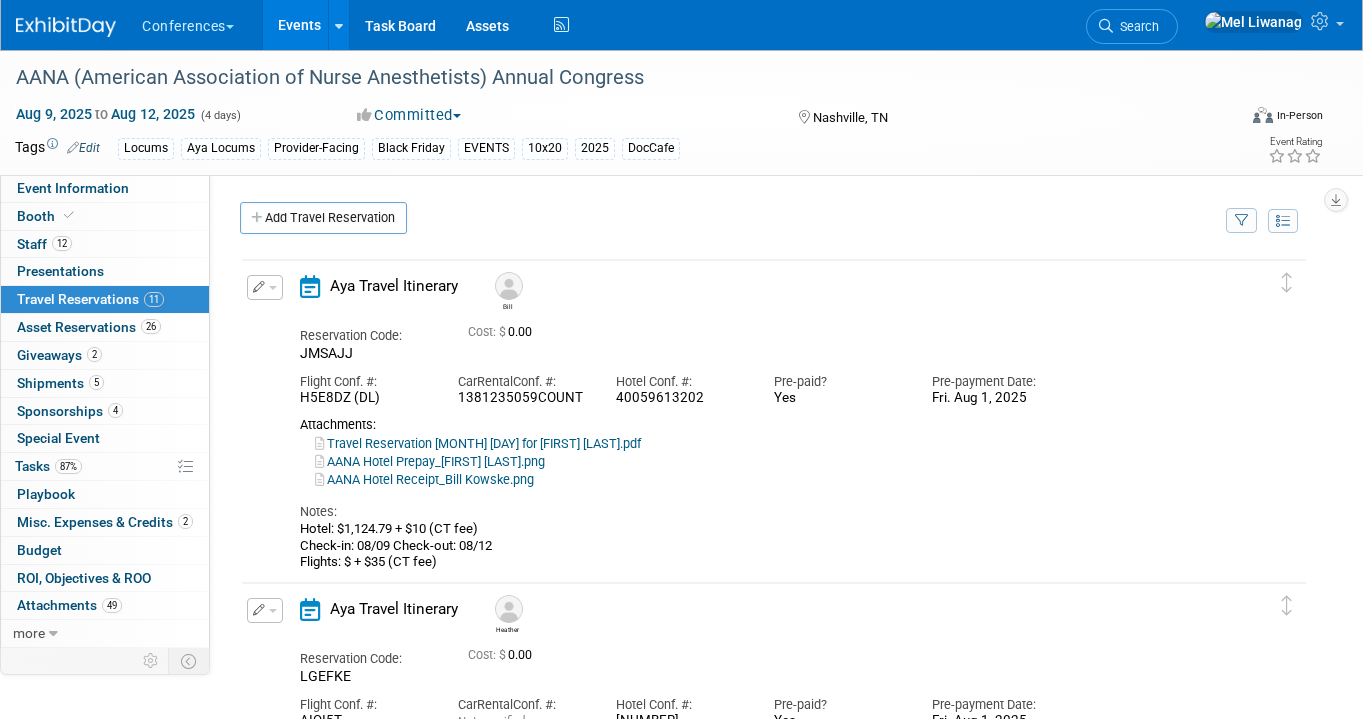 click at bounding box center (265, 287) 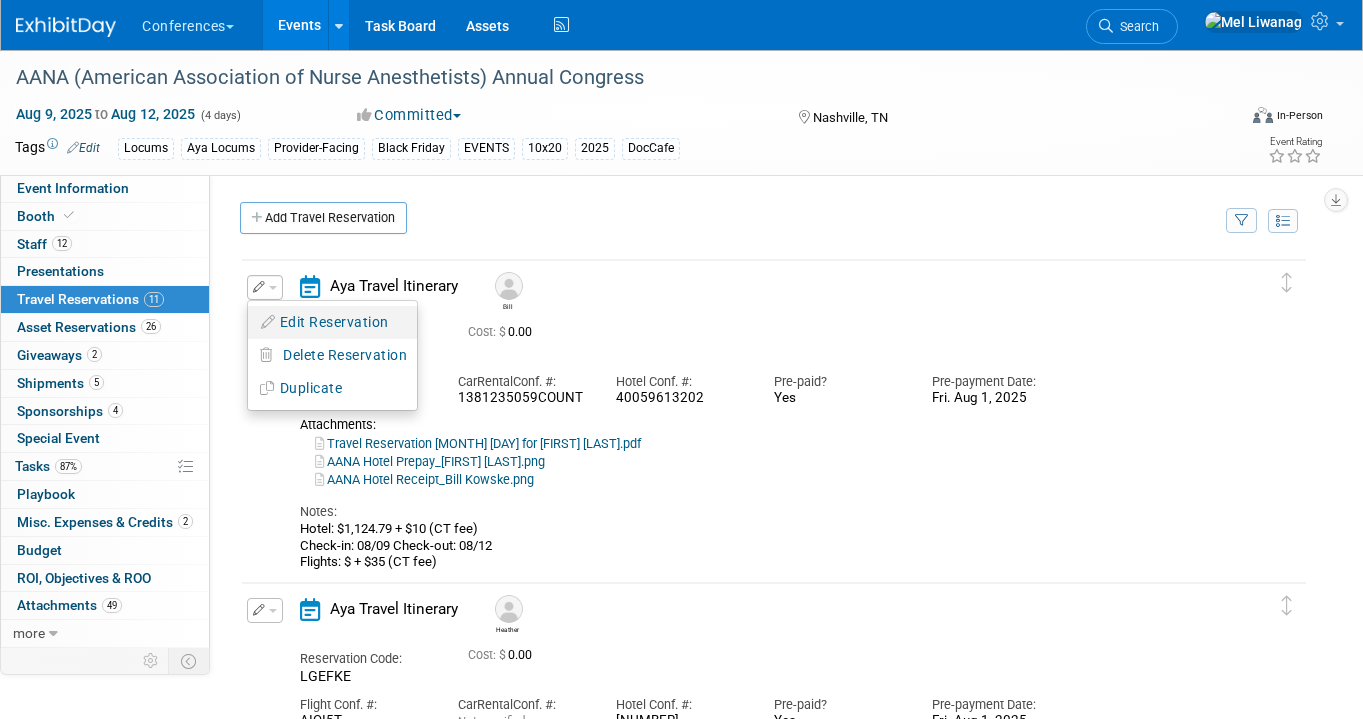 click on "Edit Reservation" at bounding box center (332, 322) 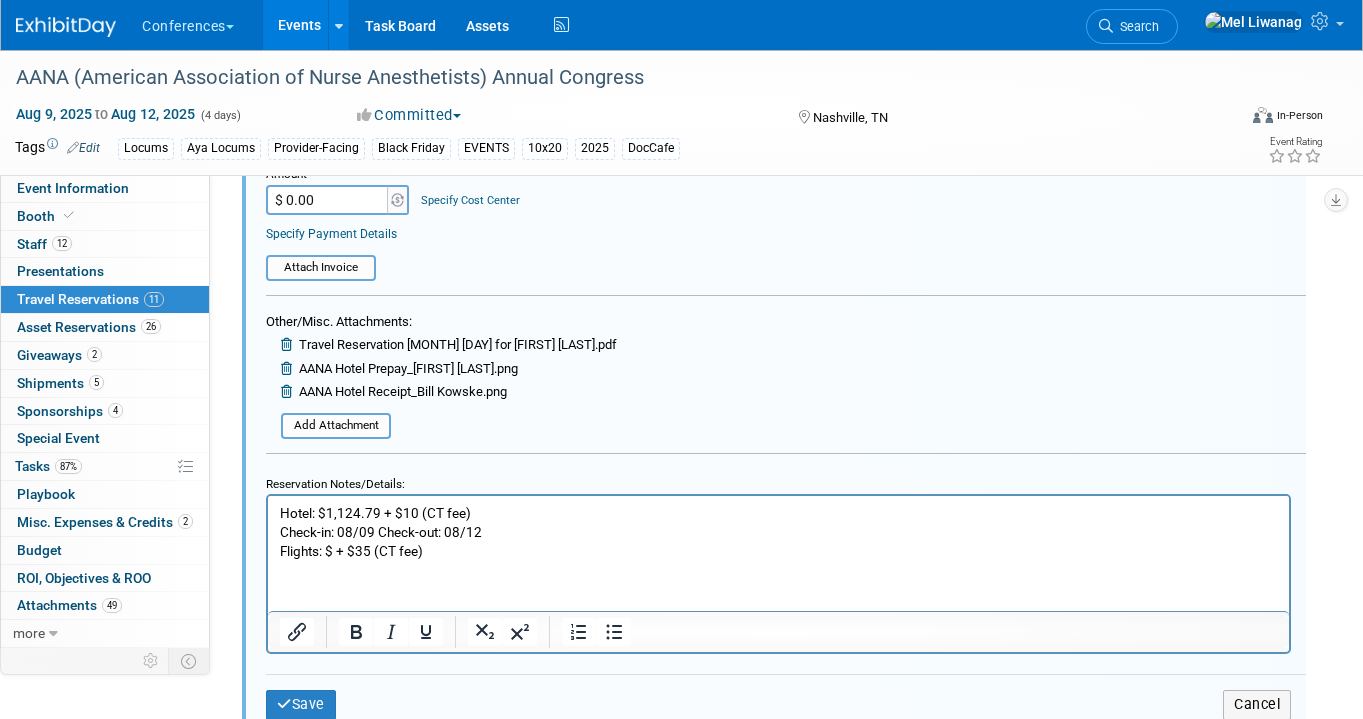scroll, scrollTop: 624, scrollLeft: 0, axis: vertical 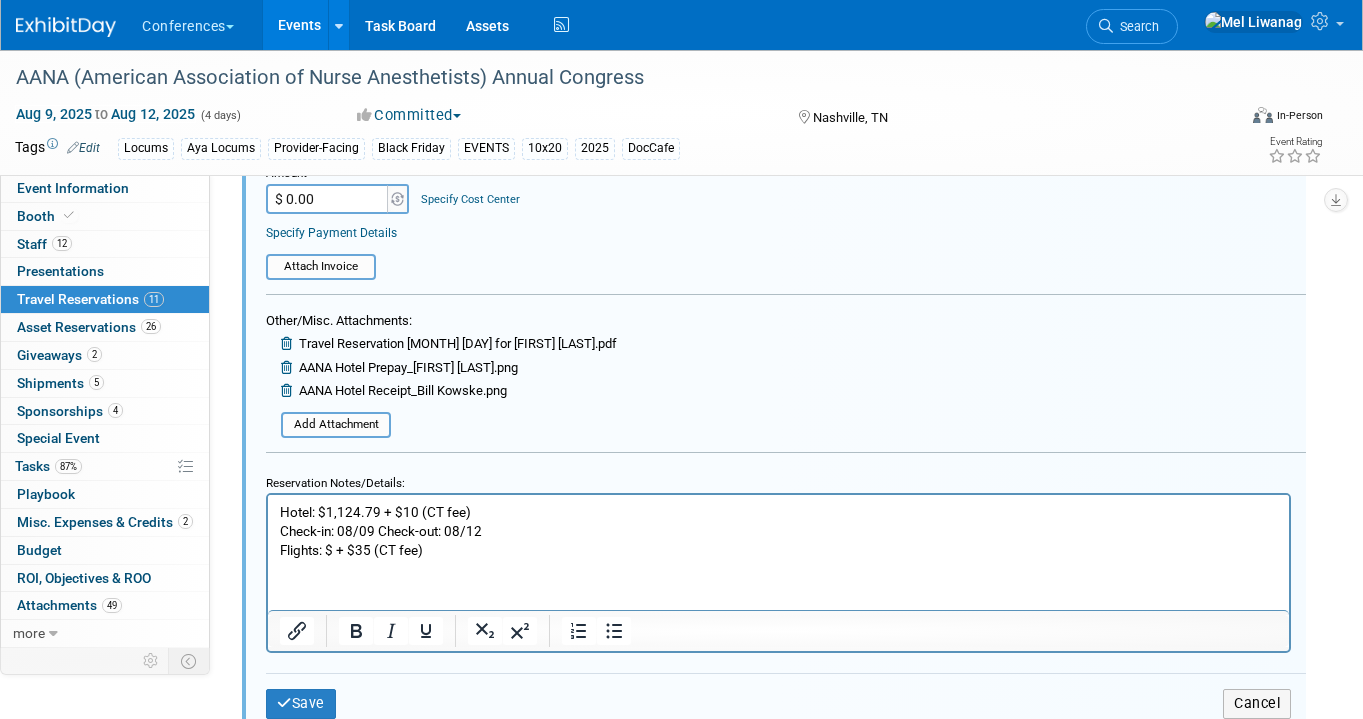 click on "Hotel: $1,124.79 + $10 (CT fee) Check-in: 08/09 Check-out: 08/12 Flights: $ + $35 (CT fee)" at bounding box center [779, 531] 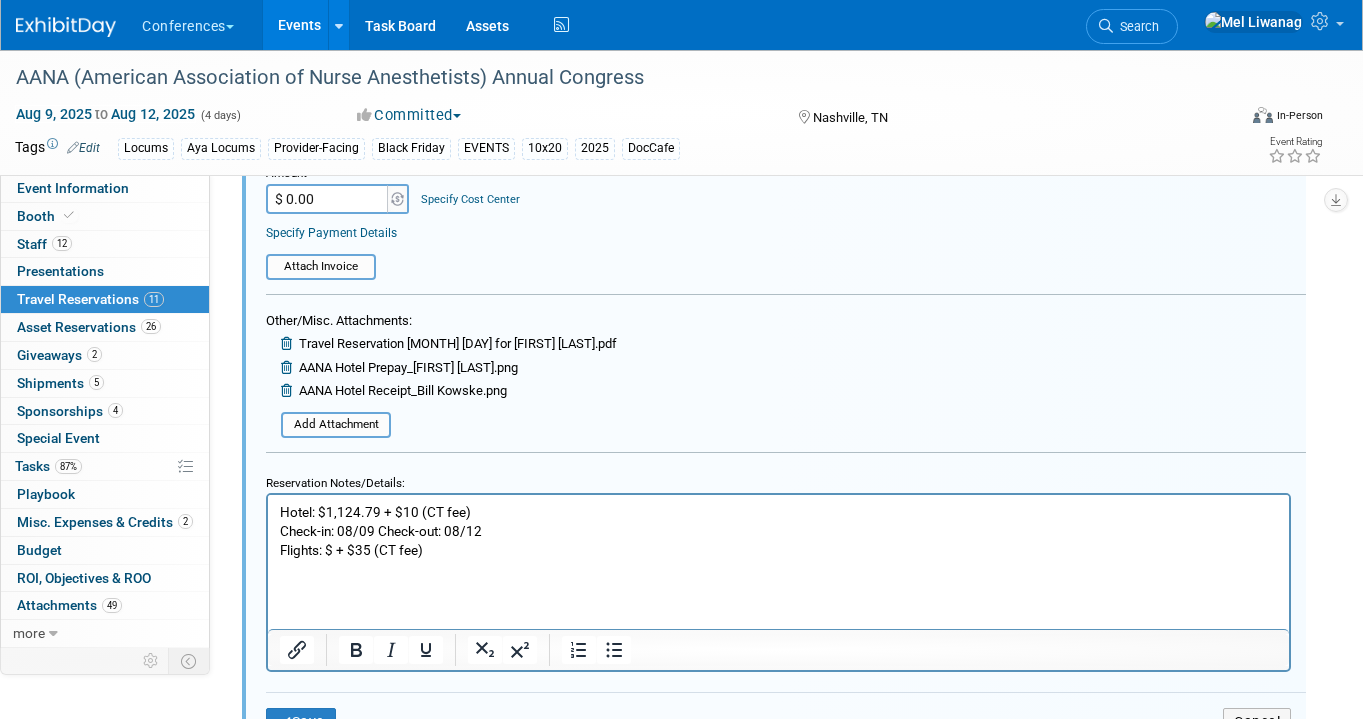 type 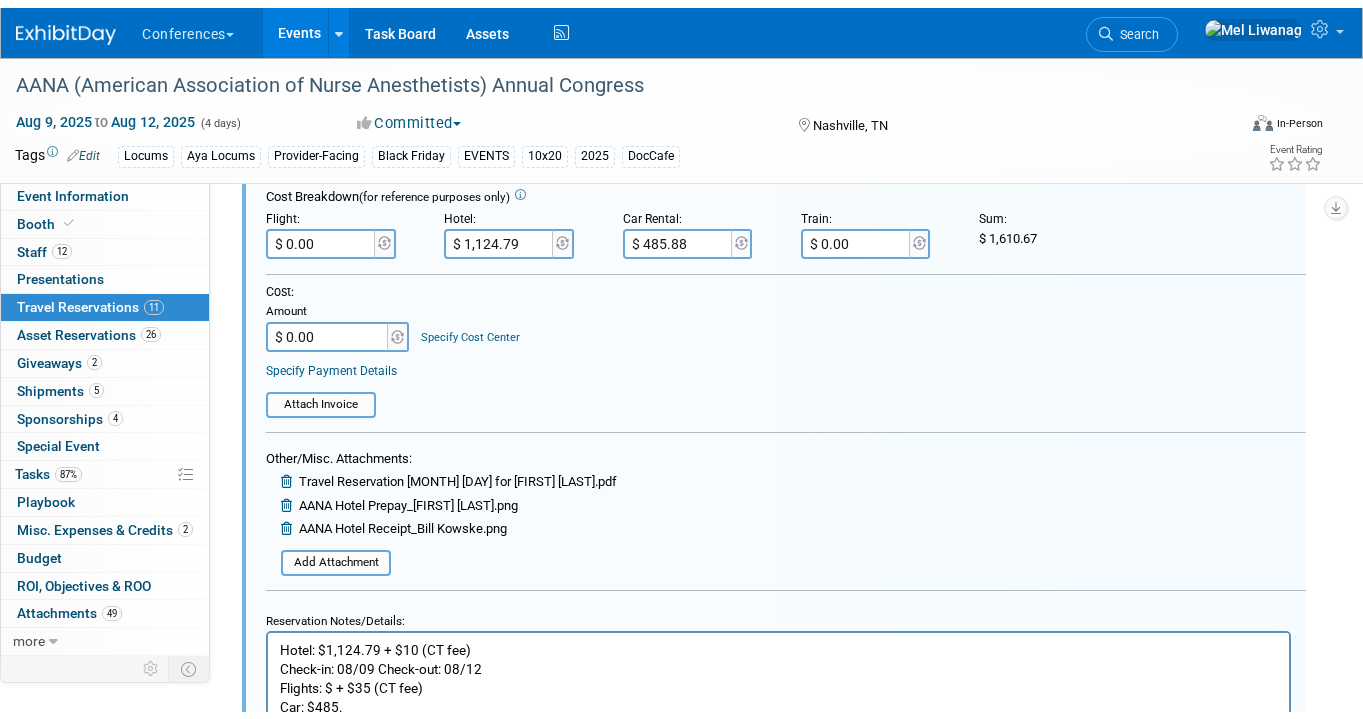 scroll, scrollTop: 661, scrollLeft: 0, axis: vertical 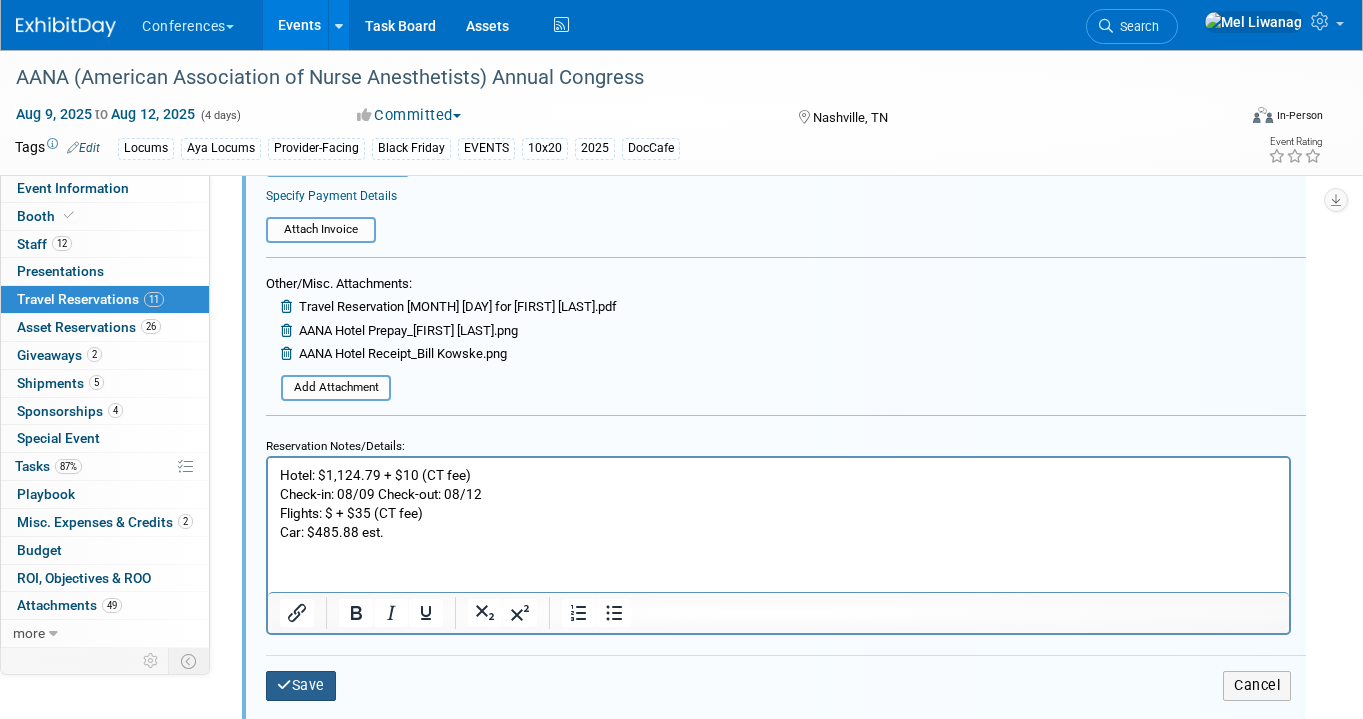 click on "Save" at bounding box center (301, 685) 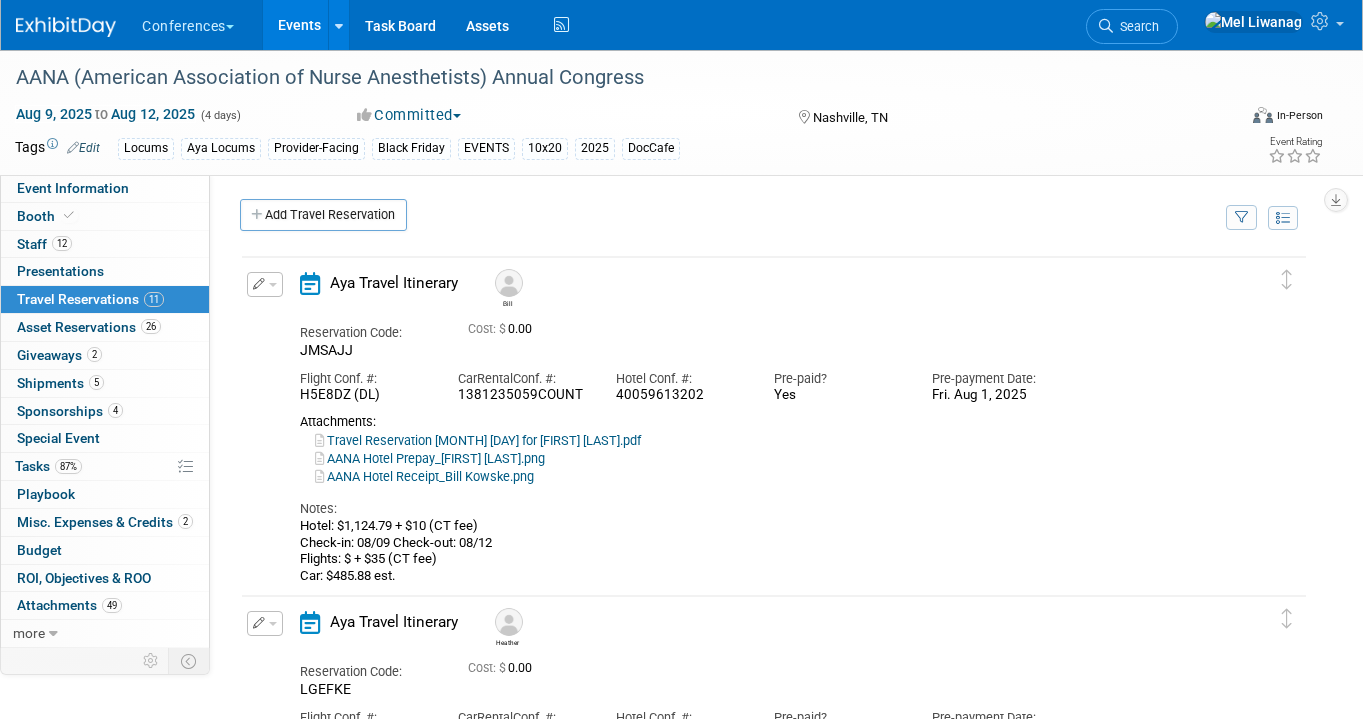 scroll, scrollTop: 0, scrollLeft: 0, axis: both 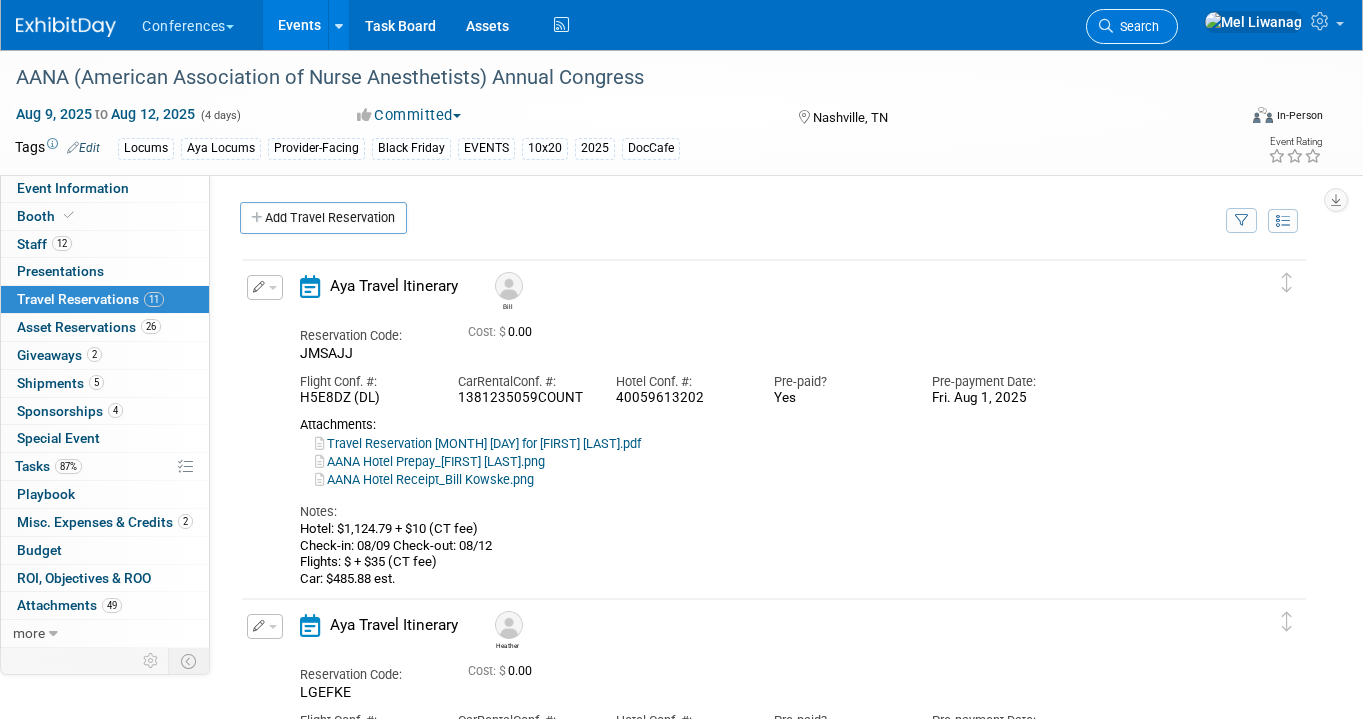 click on "Search" at bounding box center (1136, 26) 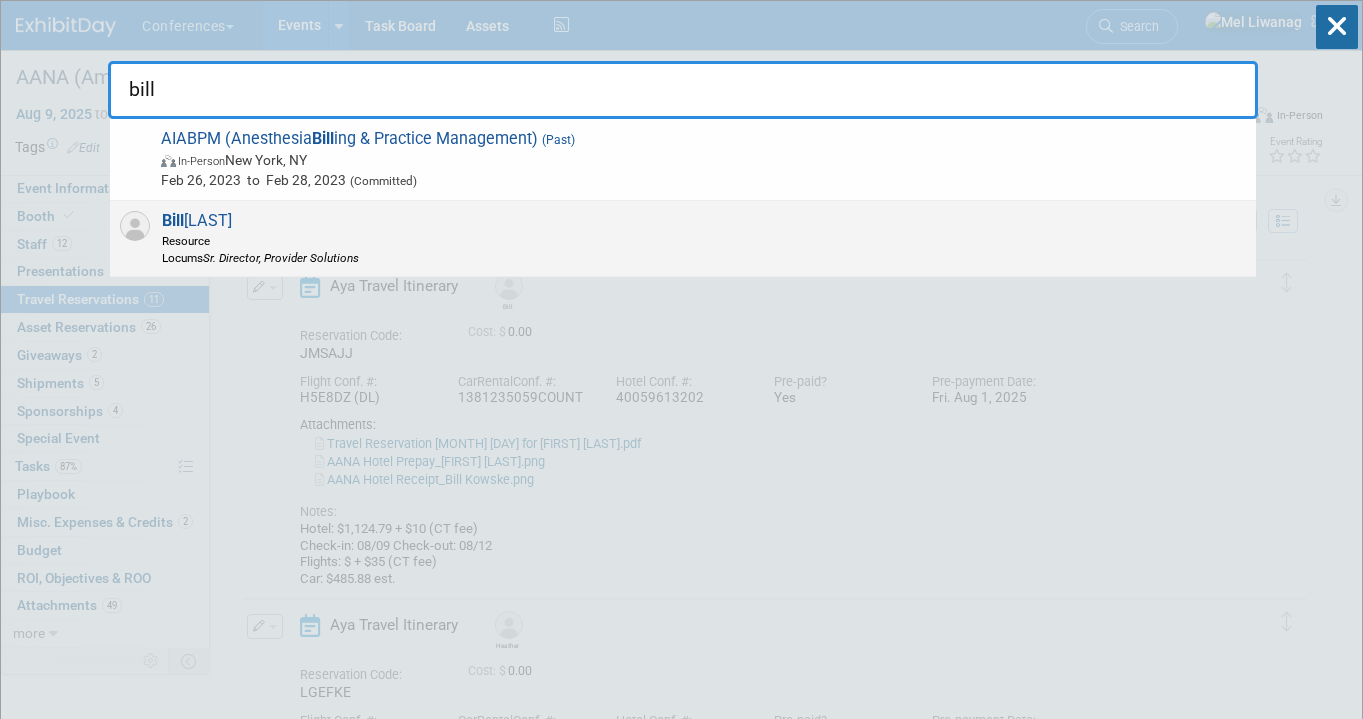 type on "bill" 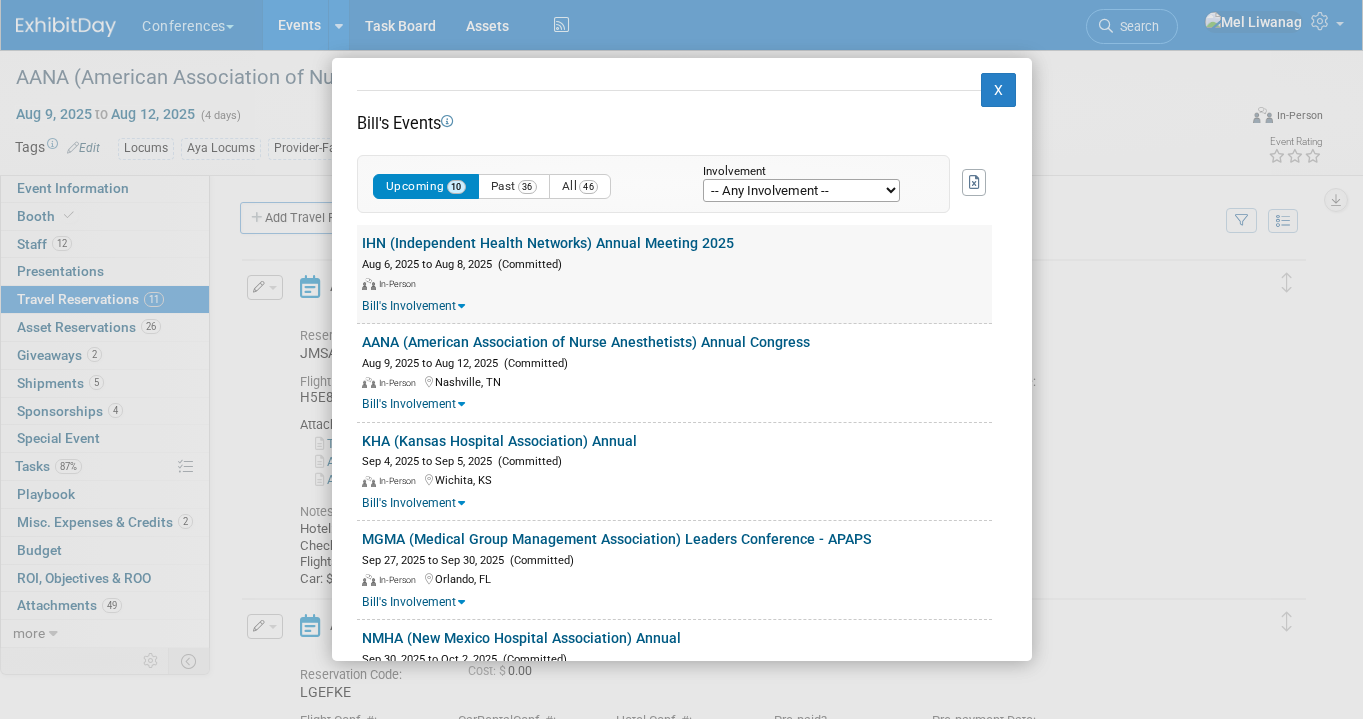 scroll, scrollTop: 295, scrollLeft: 0, axis: vertical 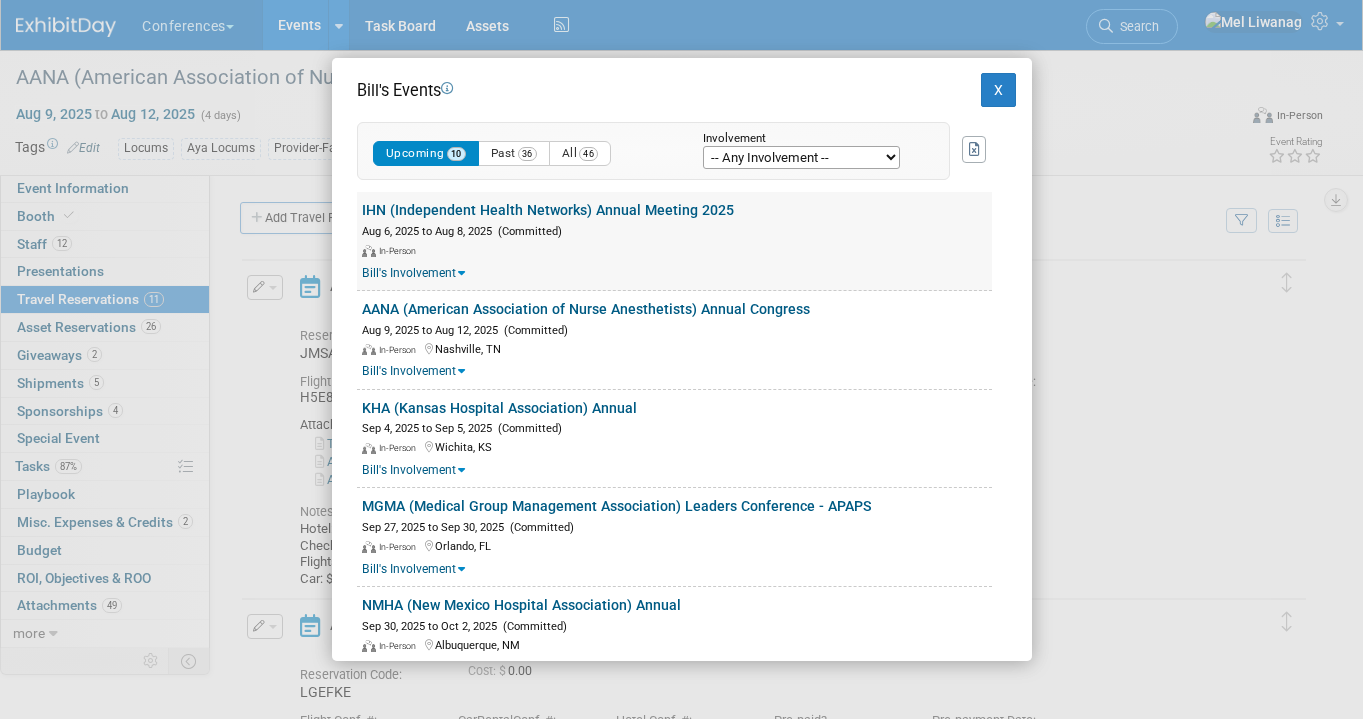 click on "IHN (Independent Health Networks) Annual Meeting 2025" at bounding box center [548, 210] 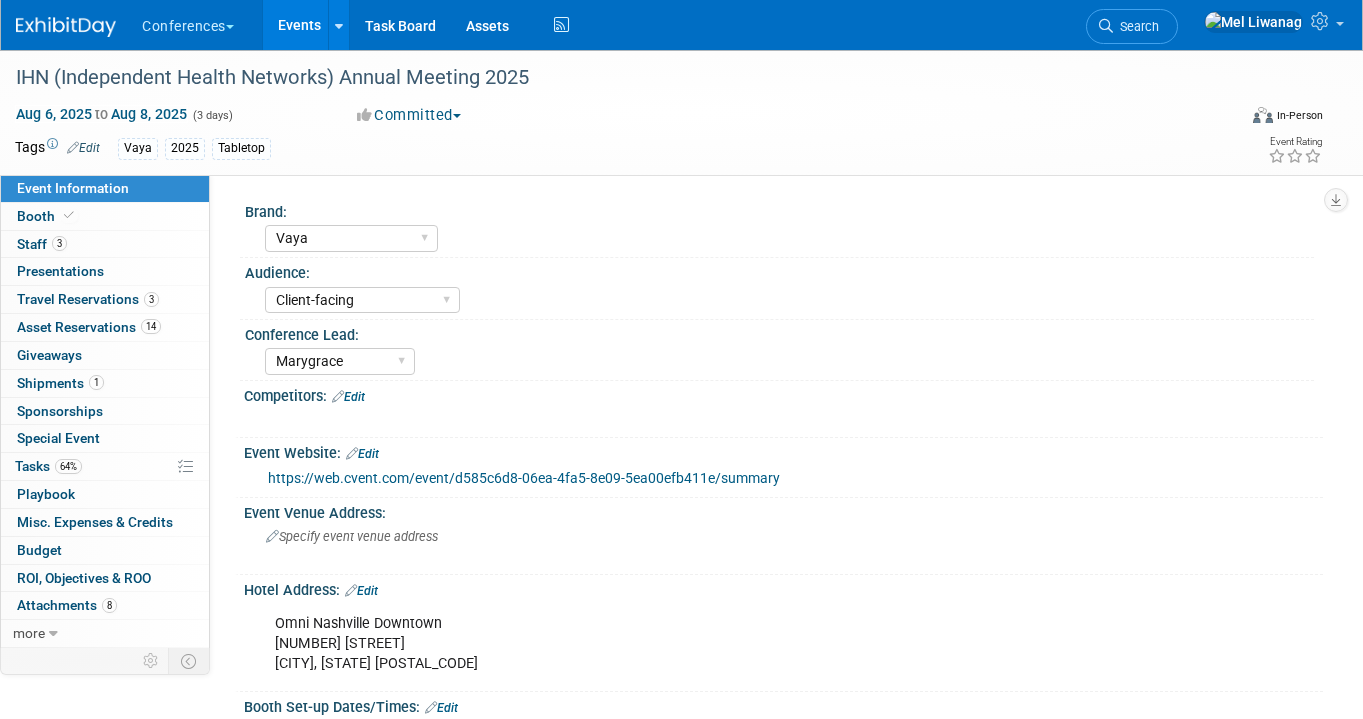 select on "Vaya" 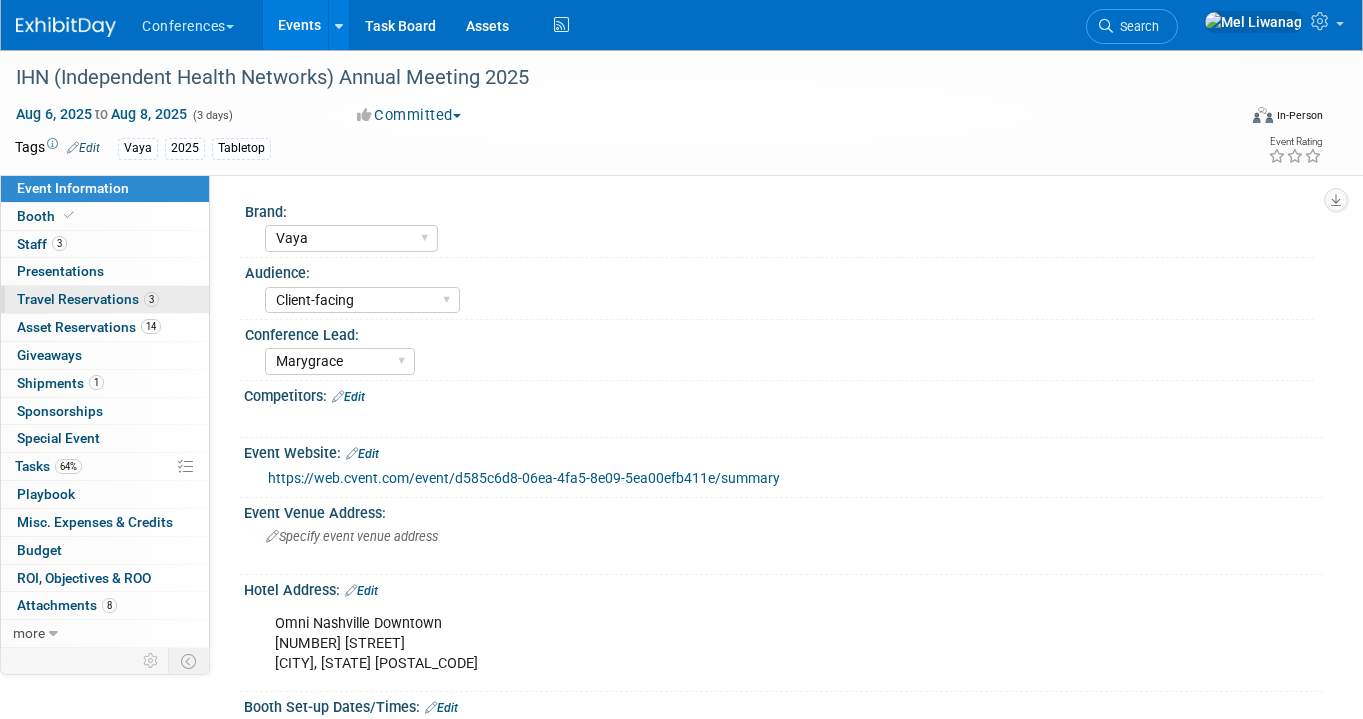 click on "3
Travel Reservations 3" at bounding box center [105, 299] 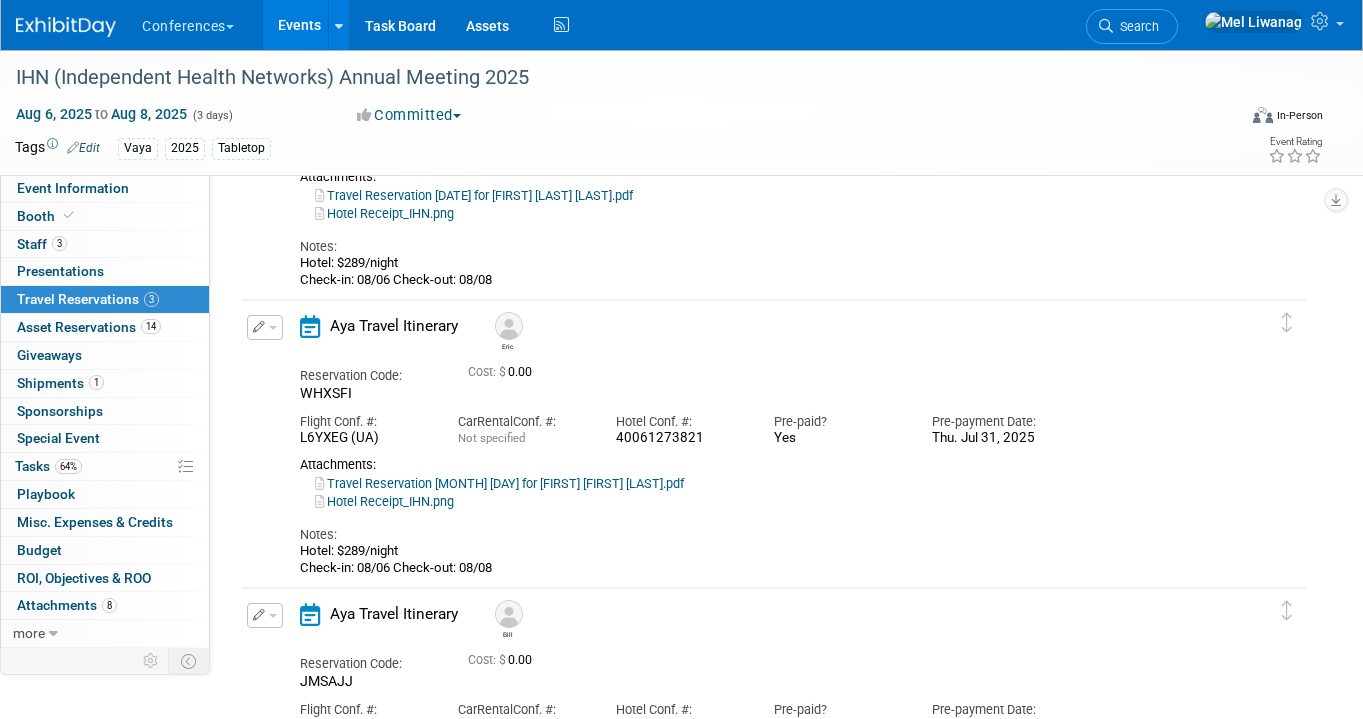 scroll, scrollTop: 435, scrollLeft: 0, axis: vertical 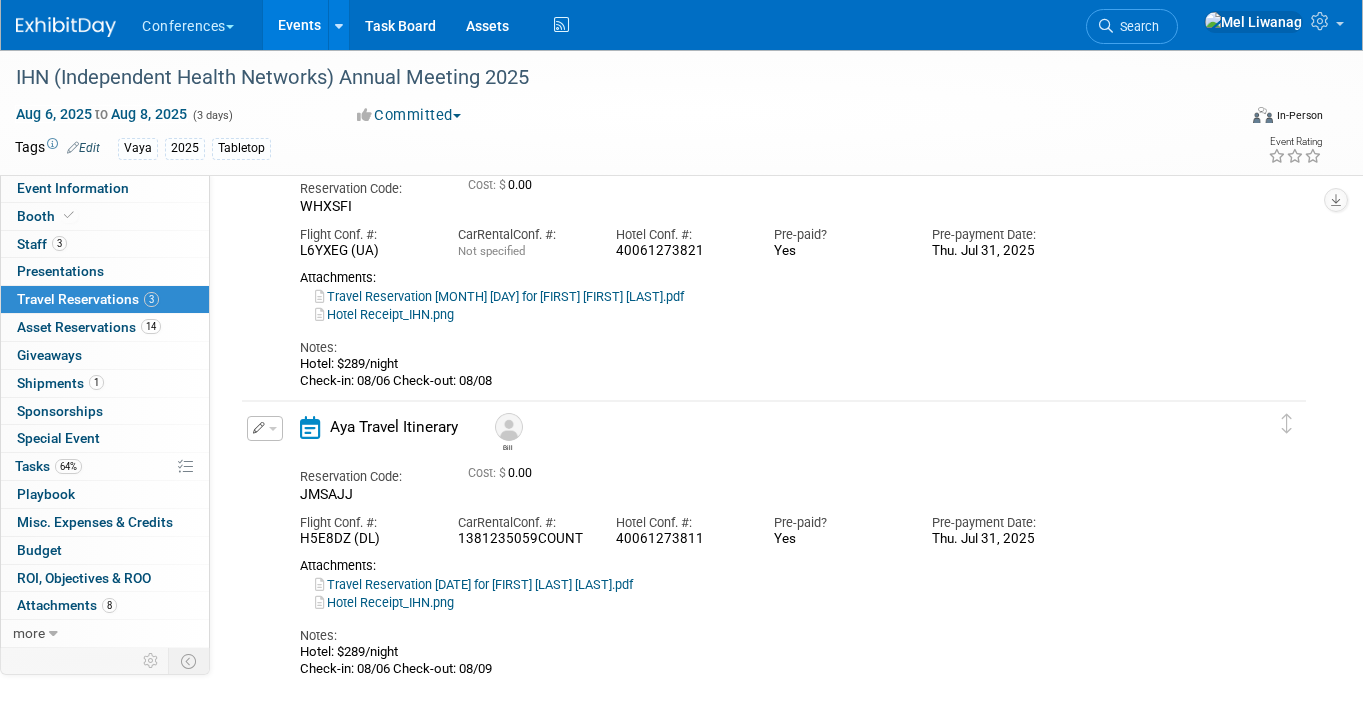 click at bounding box center [273, 429] 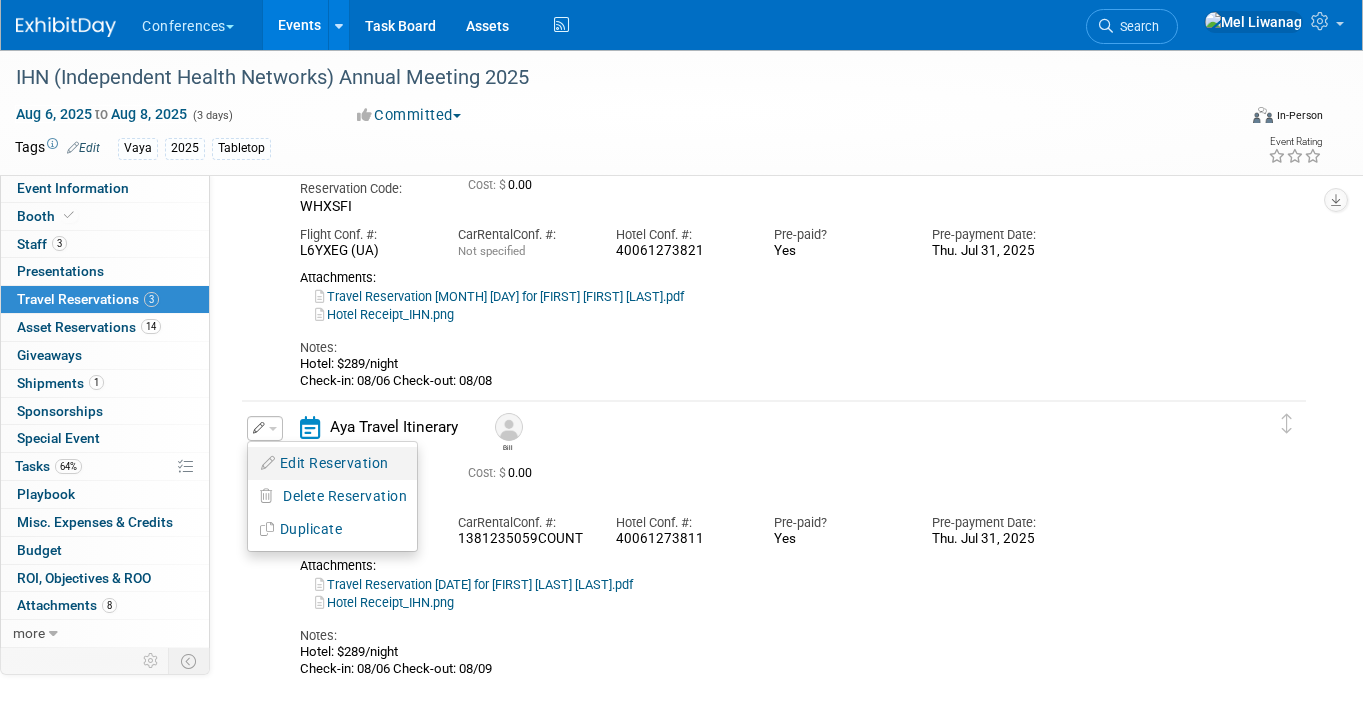 click on "Edit Reservation" at bounding box center [332, 463] 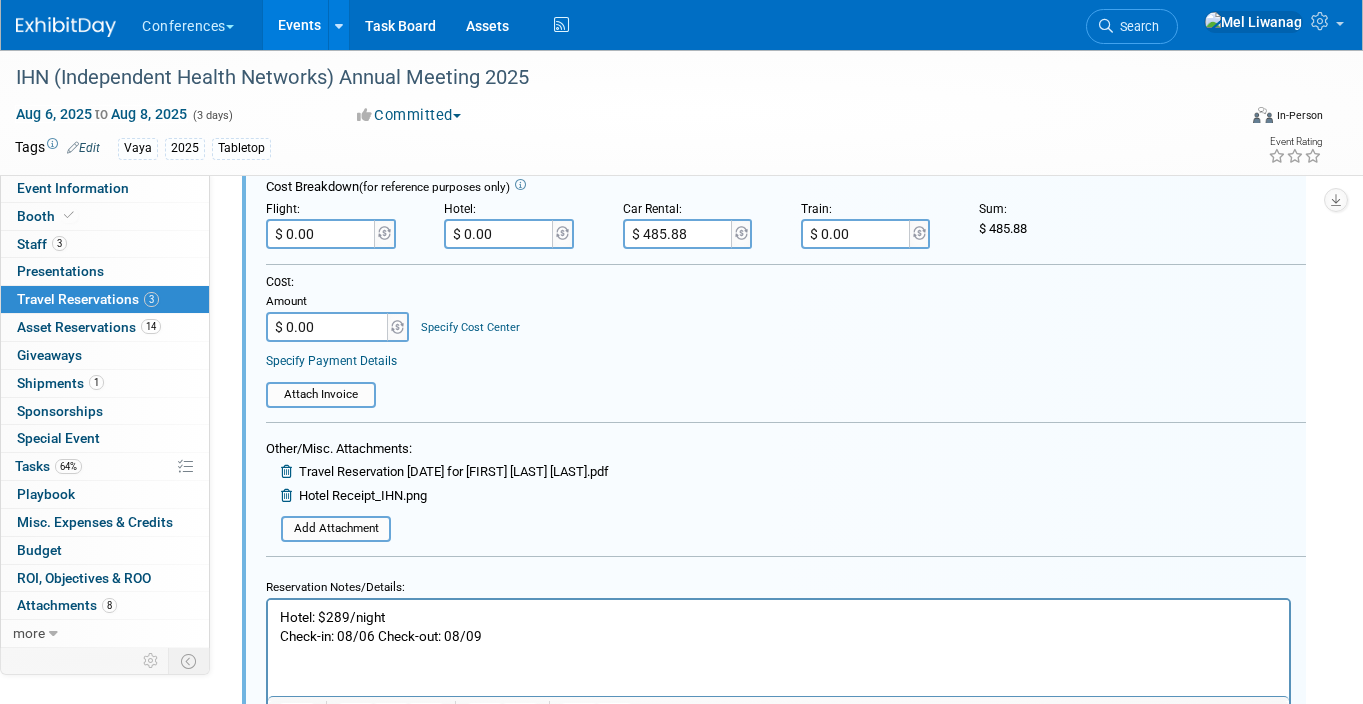 scroll, scrollTop: 773, scrollLeft: 0, axis: vertical 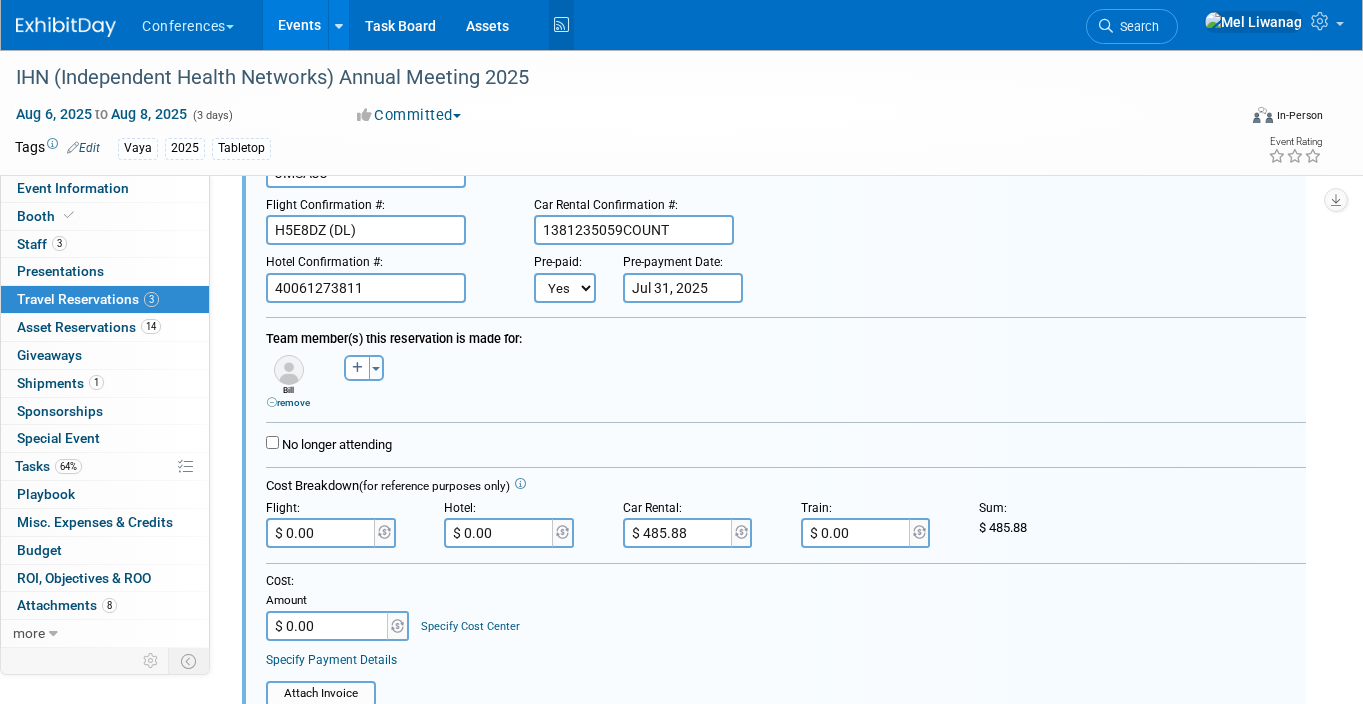 click at bounding box center (561, 25) 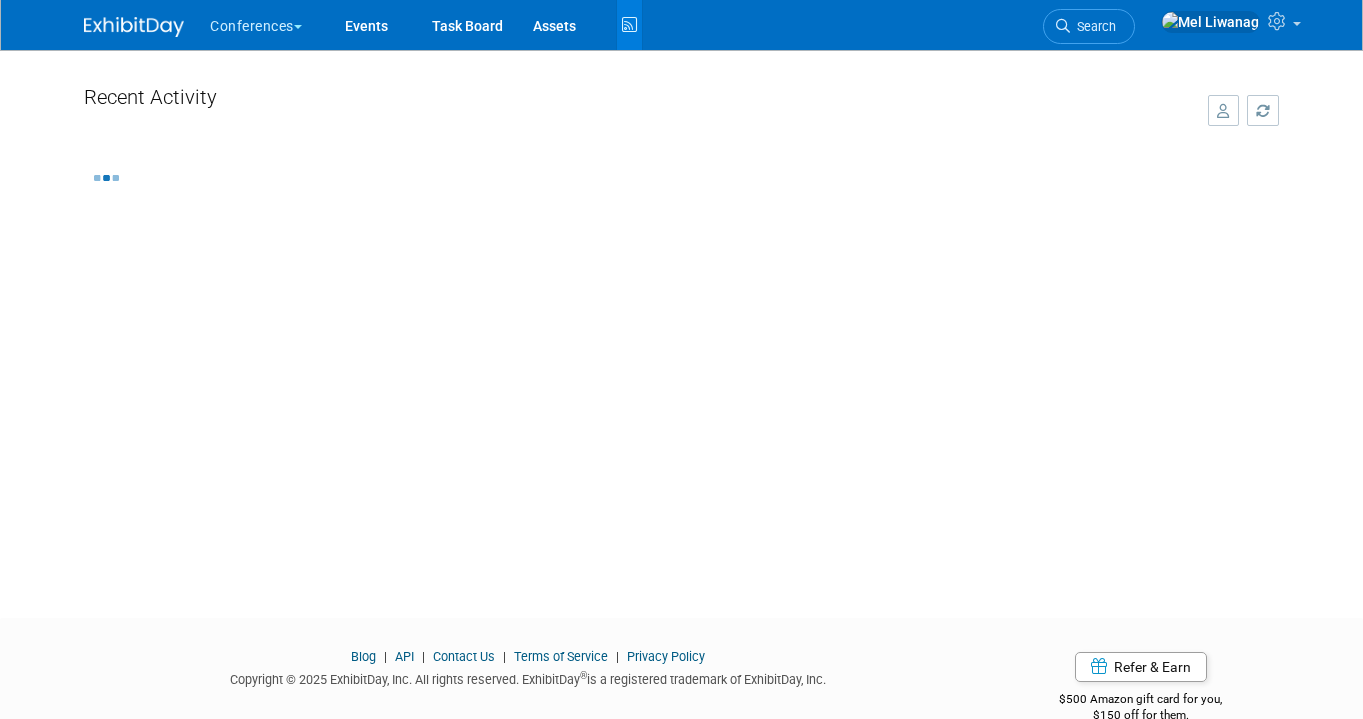scroll, scrollTop: 0, scrollLeft: 0, axis: both 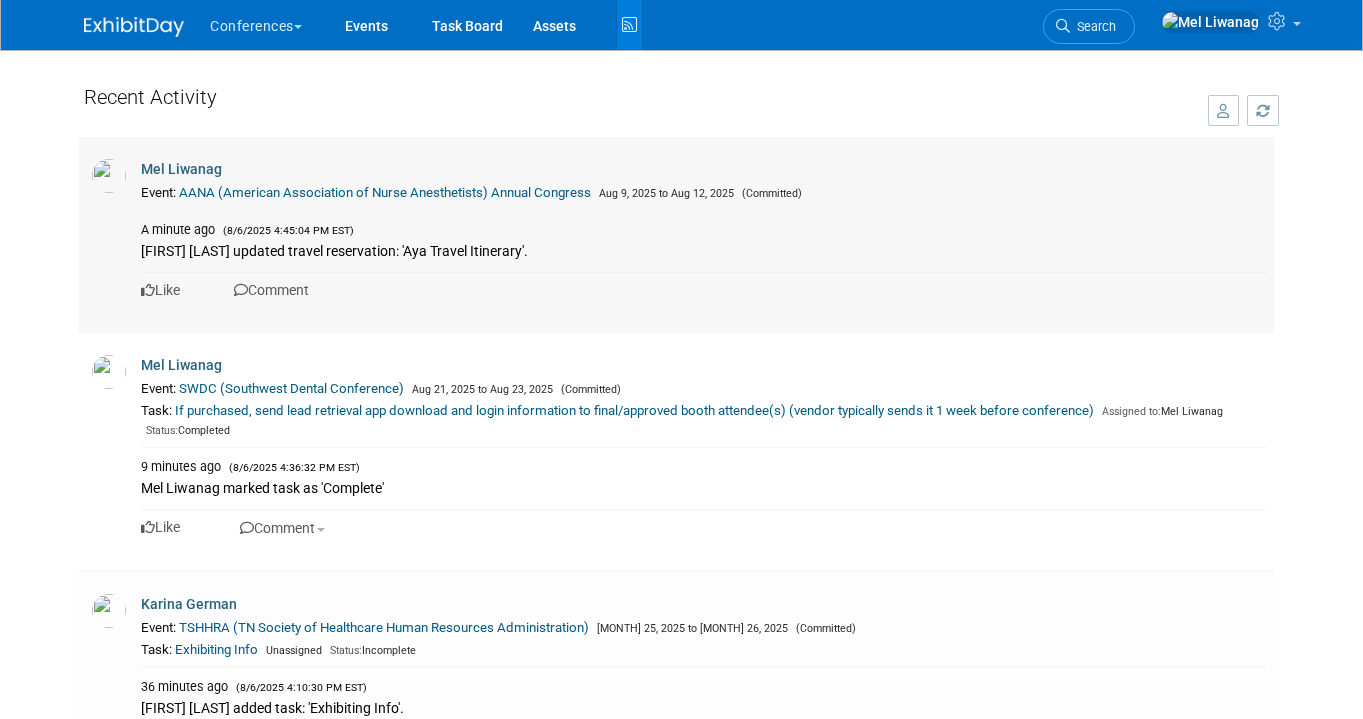 click on "AANA (American Association of Nurse Anesthetists) Annual Congress" at bounding box center (385, 192) 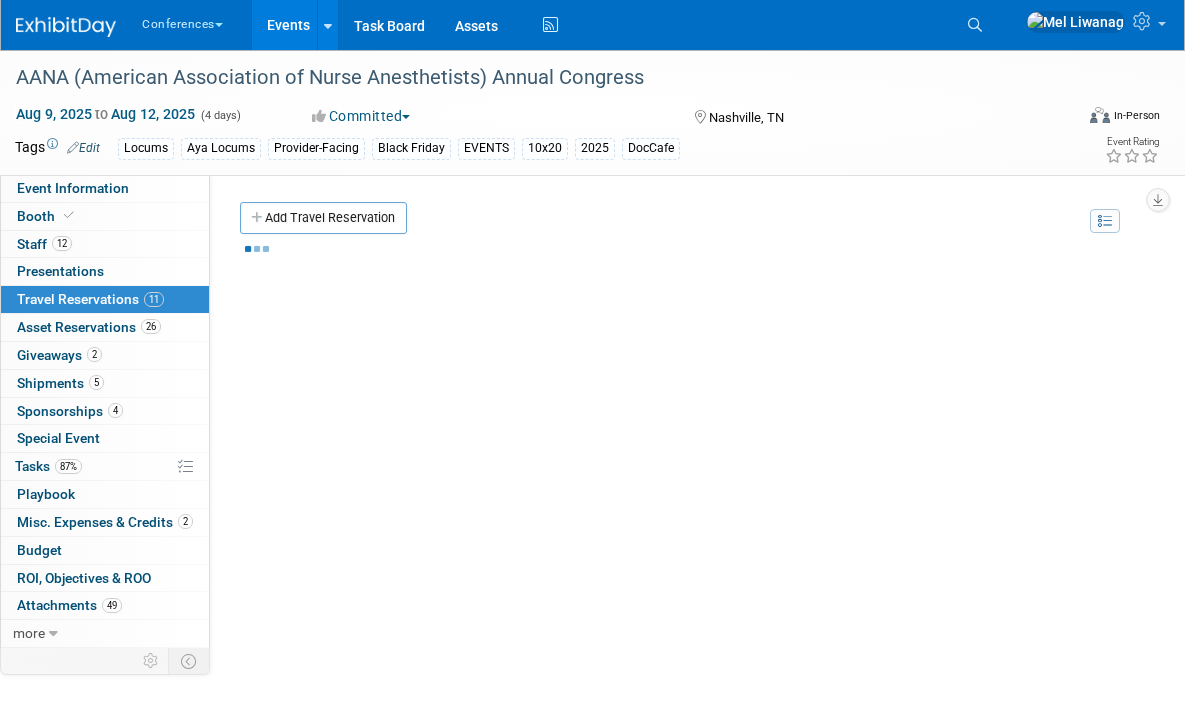 scroll, scrollTop: 0, scrollLeft: 0, axis: both 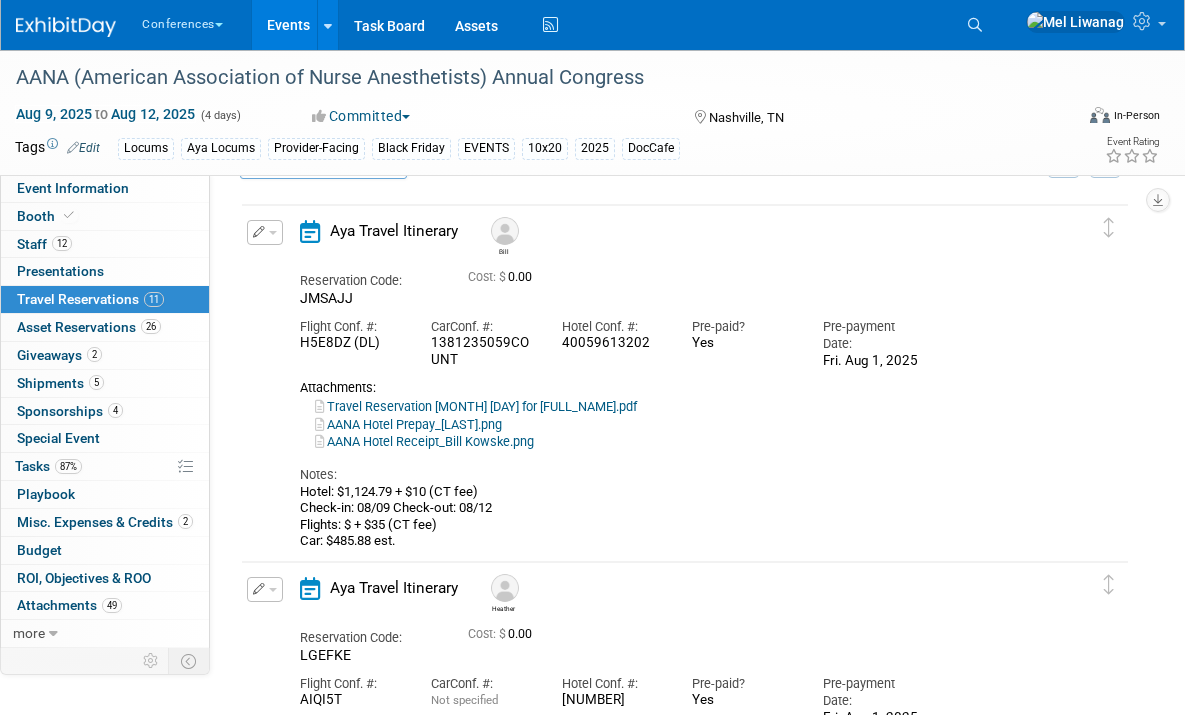 click at bounding box center [265, 232] 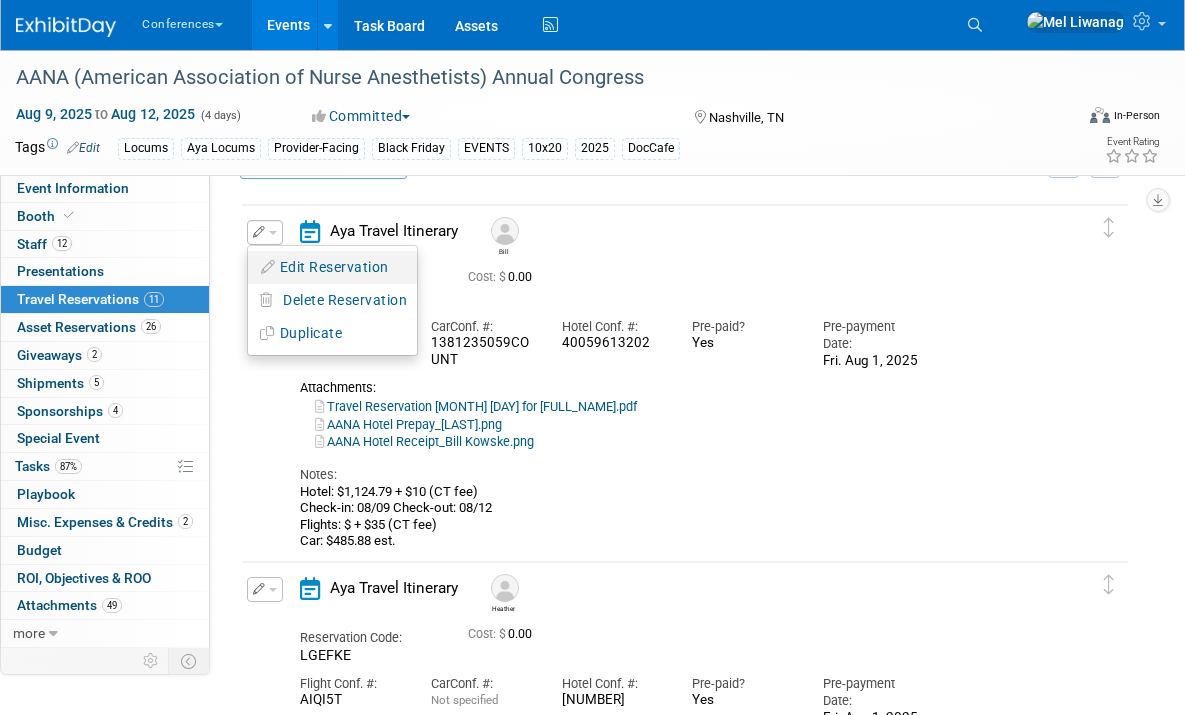 click on "Edit Reservation" at bounding box center (332, 267) 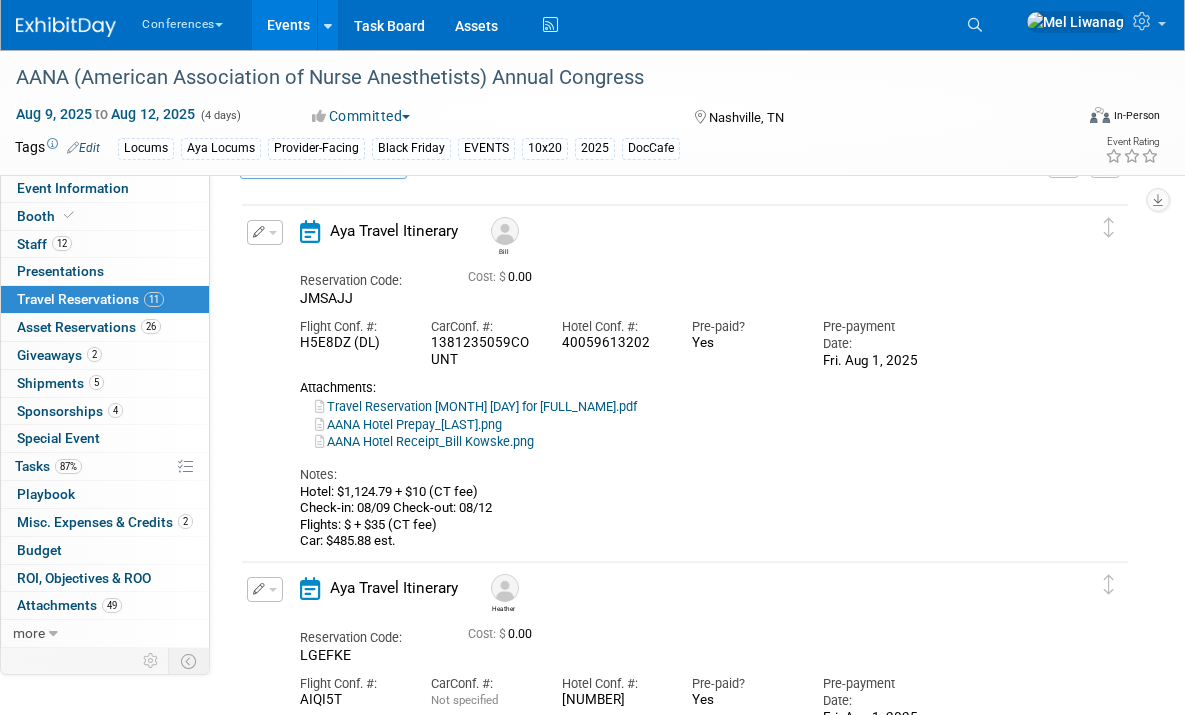 click on "Delete Reservation Heather Reservation Code: LGEFKE
Cost: $  0.00 Car  Rental" at bounding box center [685, 728] 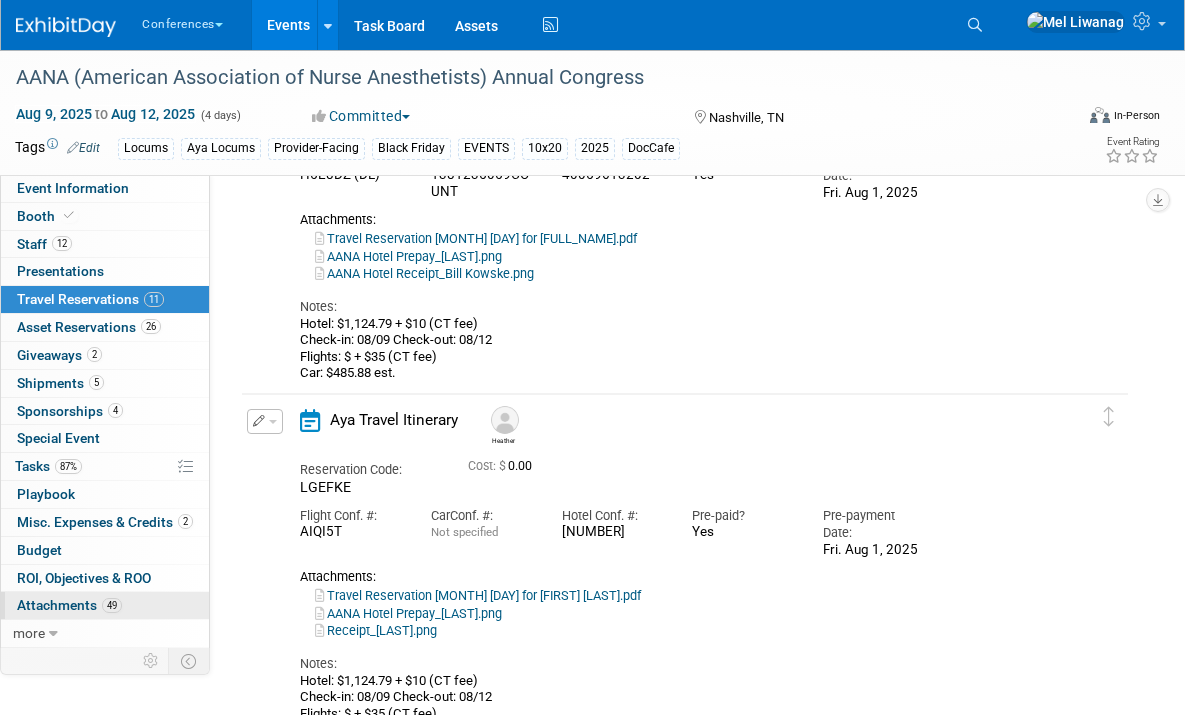 scroll, scrollTop: 232, scrollLeft: 0, axis: vertical 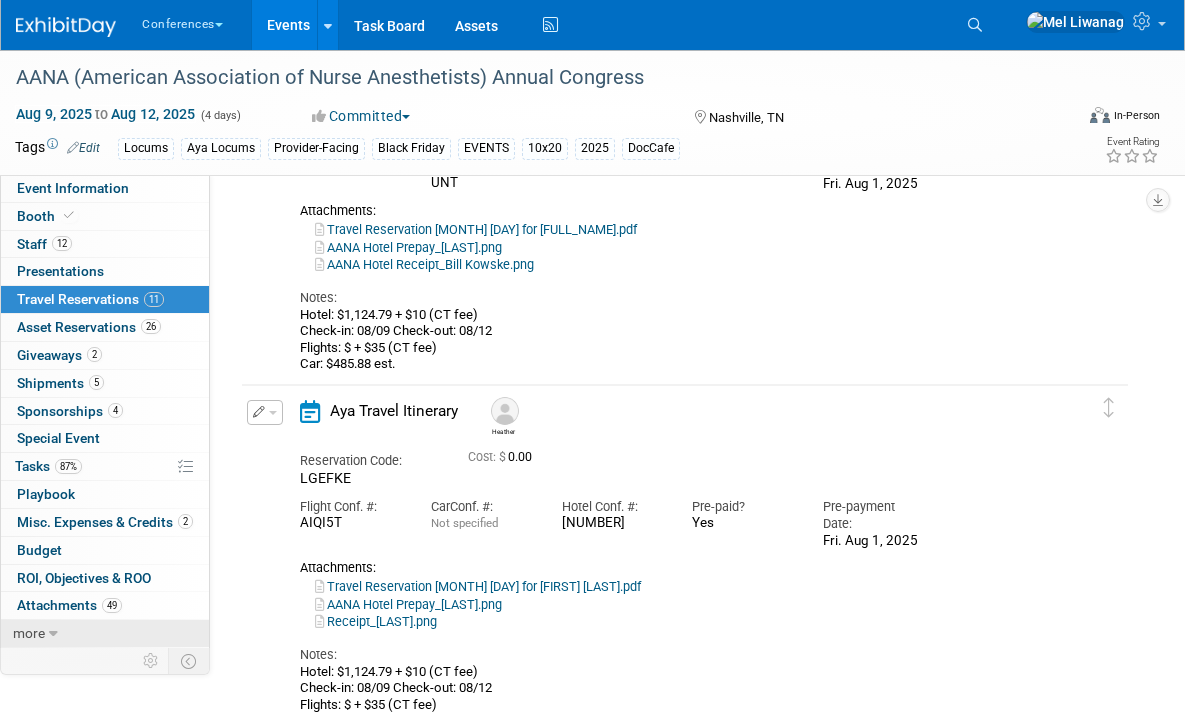 click at bounding box center [53, 634] 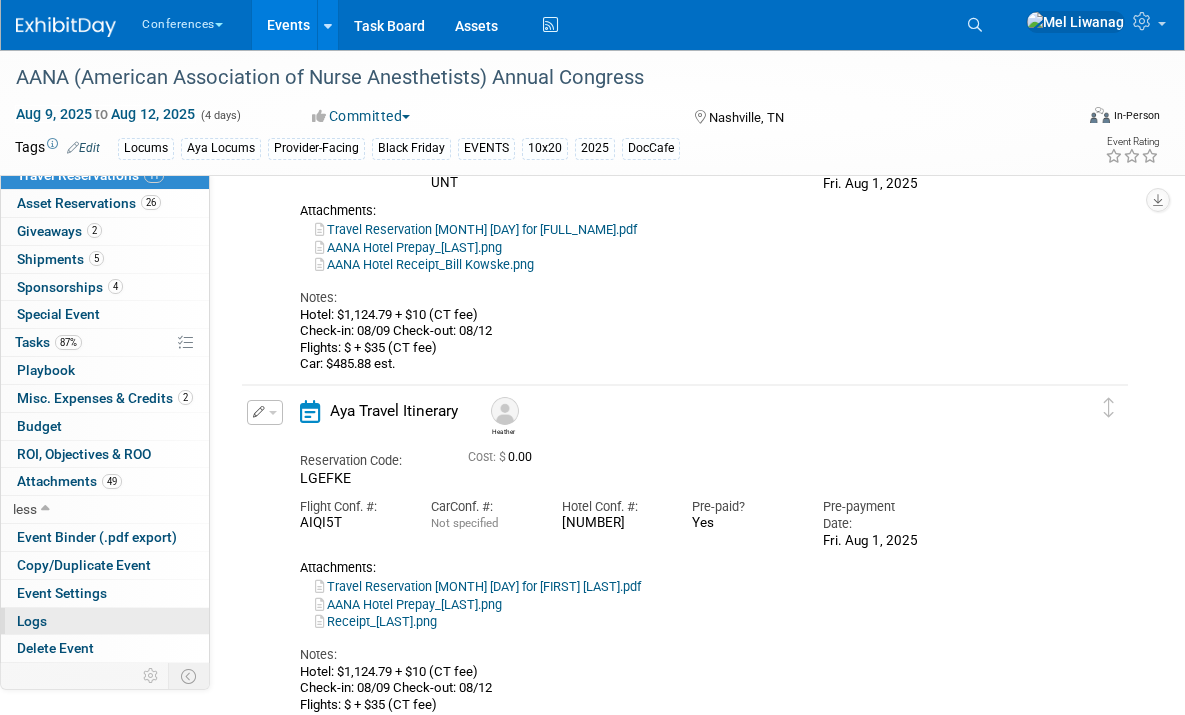 scroll, scrollTop: 124, scrollLeft: 0, axis: vertical 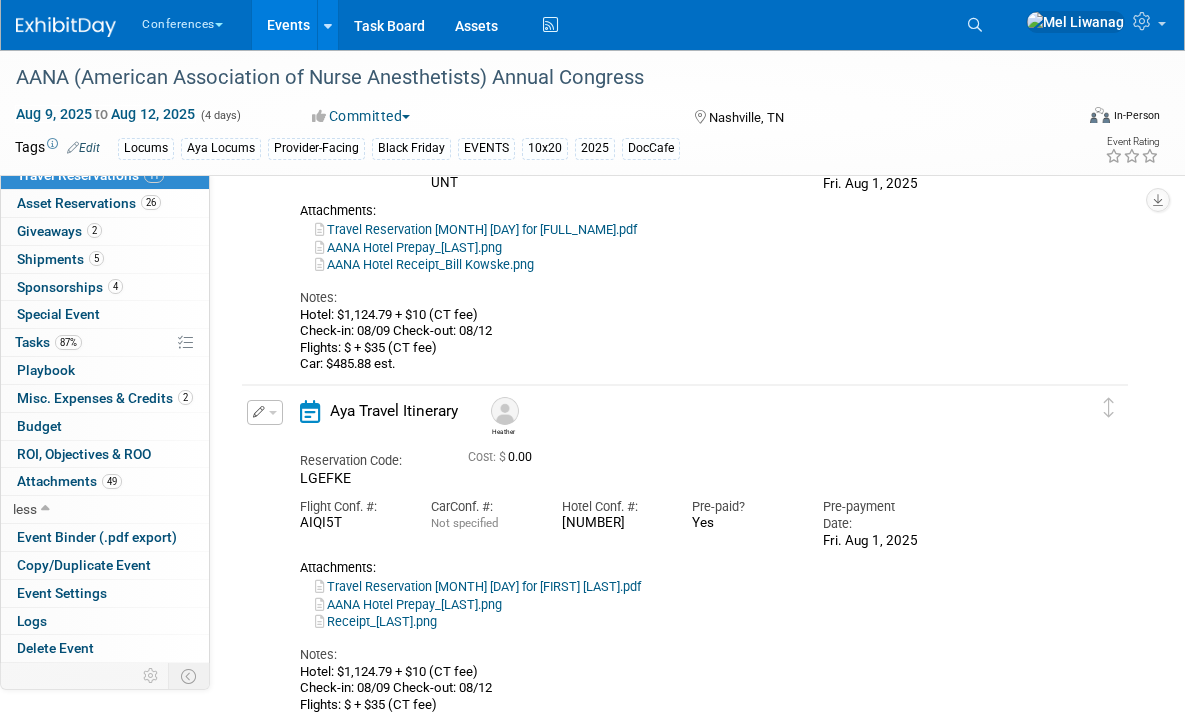click on "Hotel: $1,124.79 + $10 (CT fee) Check-in: 08/09 Check-out: 08/12 Flights: $ + $35 (CT fee) Car: $485.88 est." at bounding box center [677, 340] 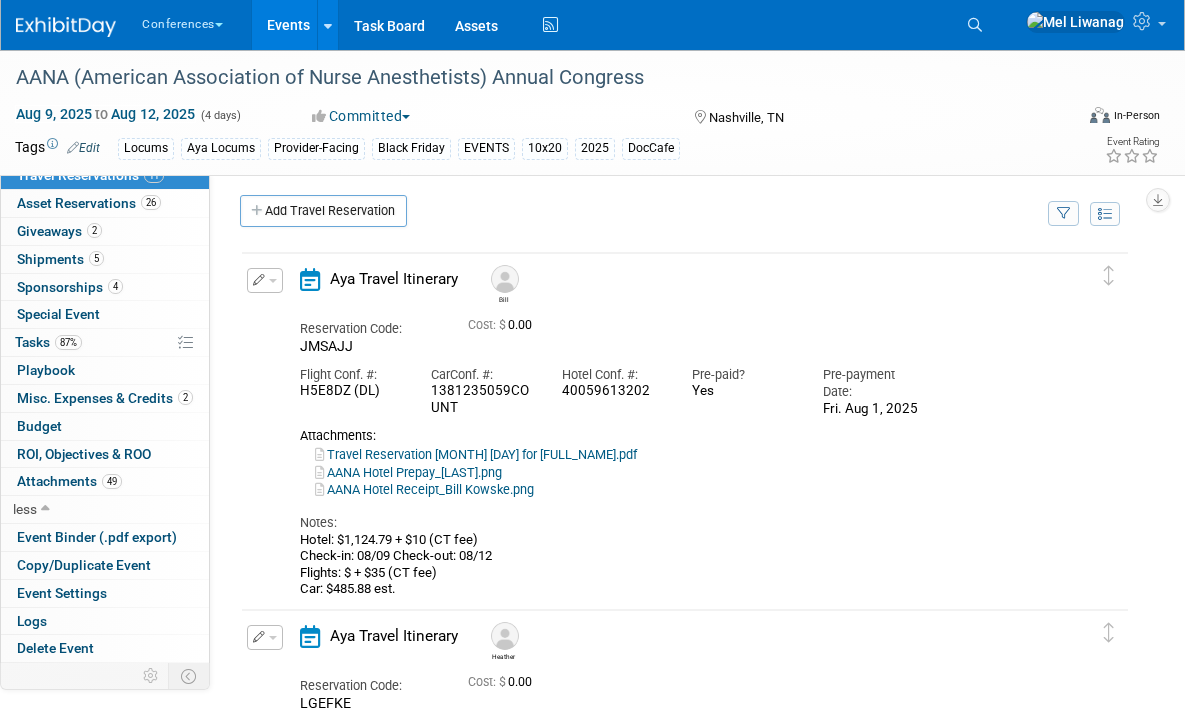 scroll, scrollTop: 0, scrollLeft: 0, axis: both 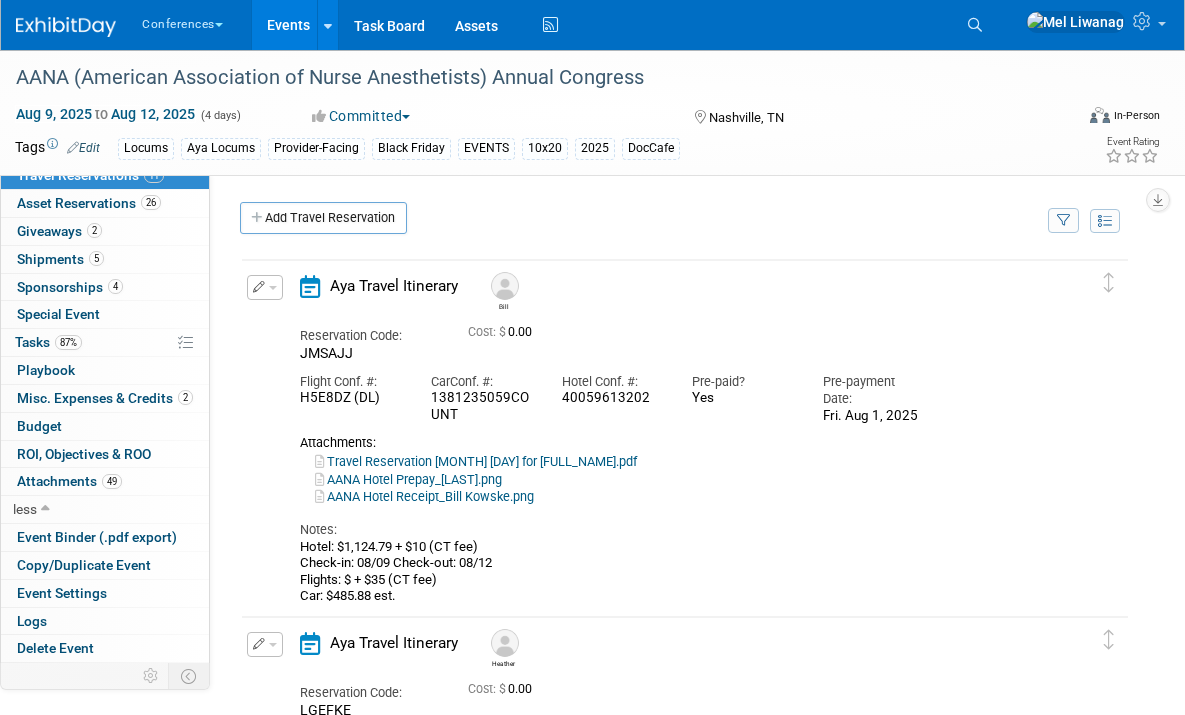 click at bounding box center (265, 287) 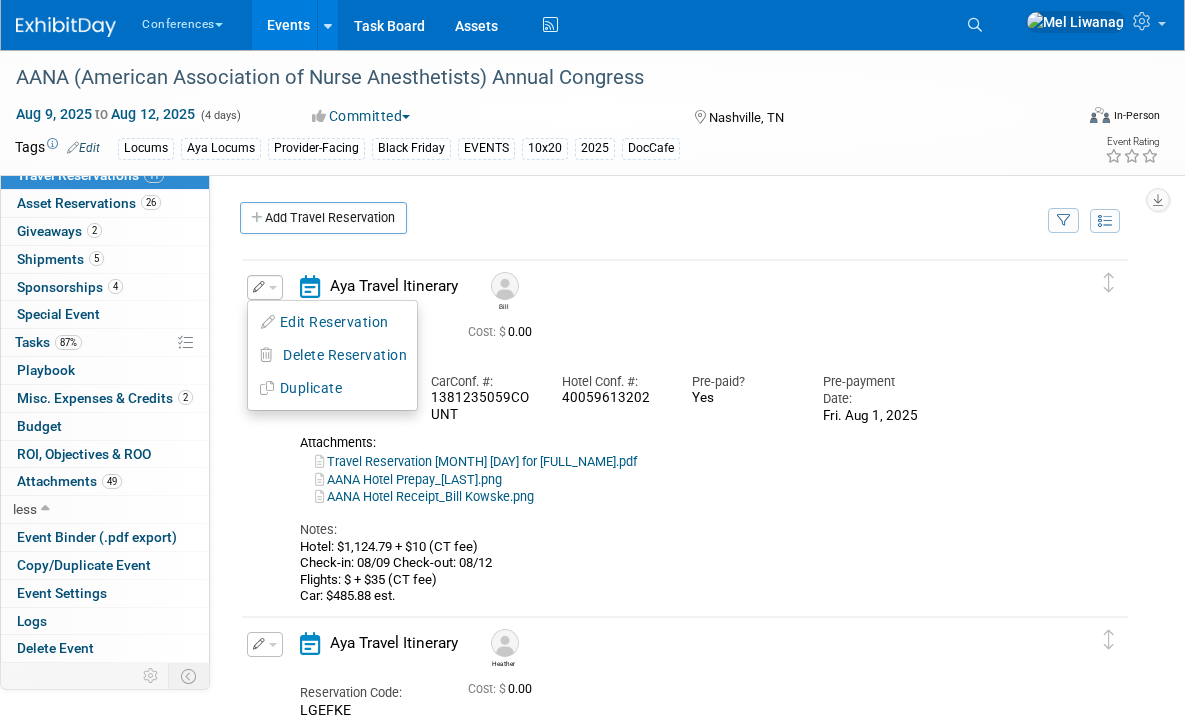 click on "Edit Reservation" at bounding box center (332, 322) 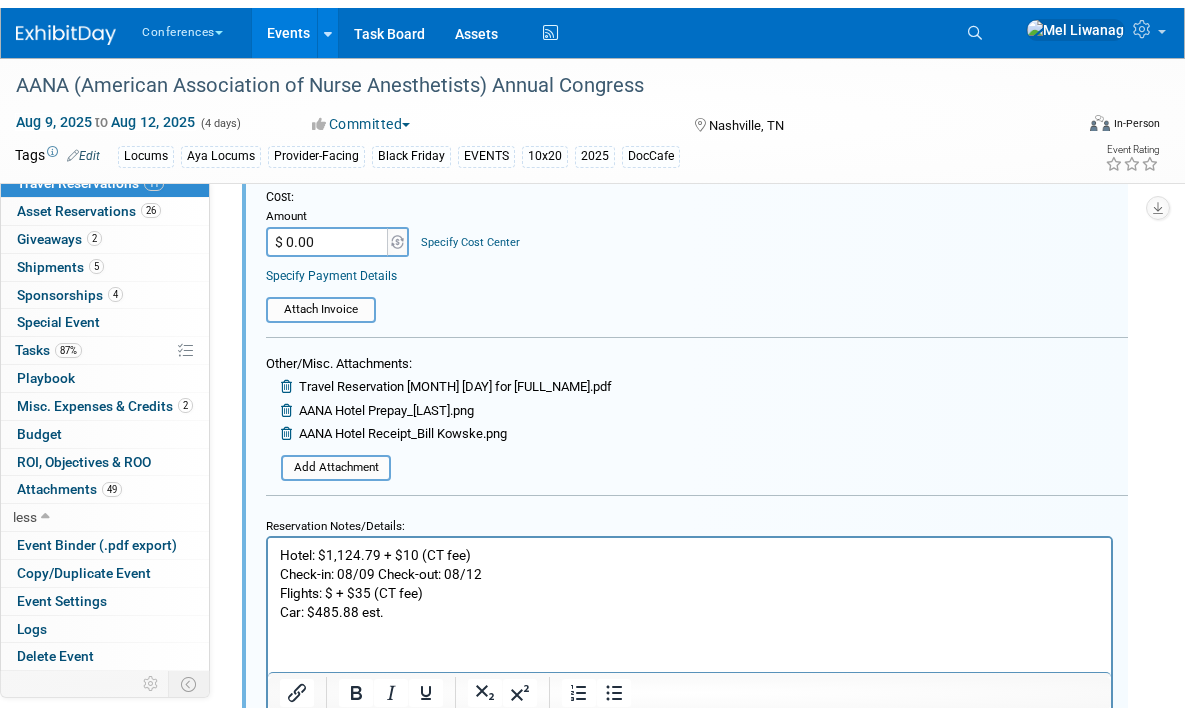 scroll, scrollTop: 601, scrollLeft: 0, axis: vertical 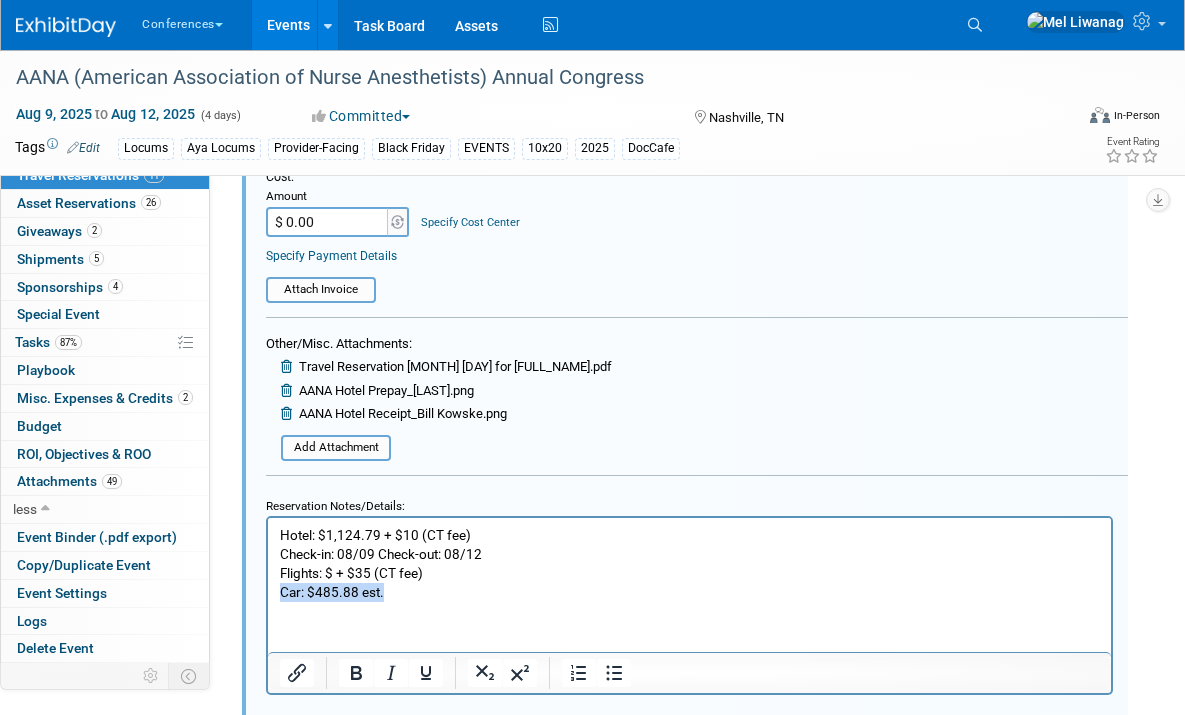 drag, startPoint x: 402, startPoint y: 588, endPoint x: 500, endPoint y: 1109, distance: 530.1368 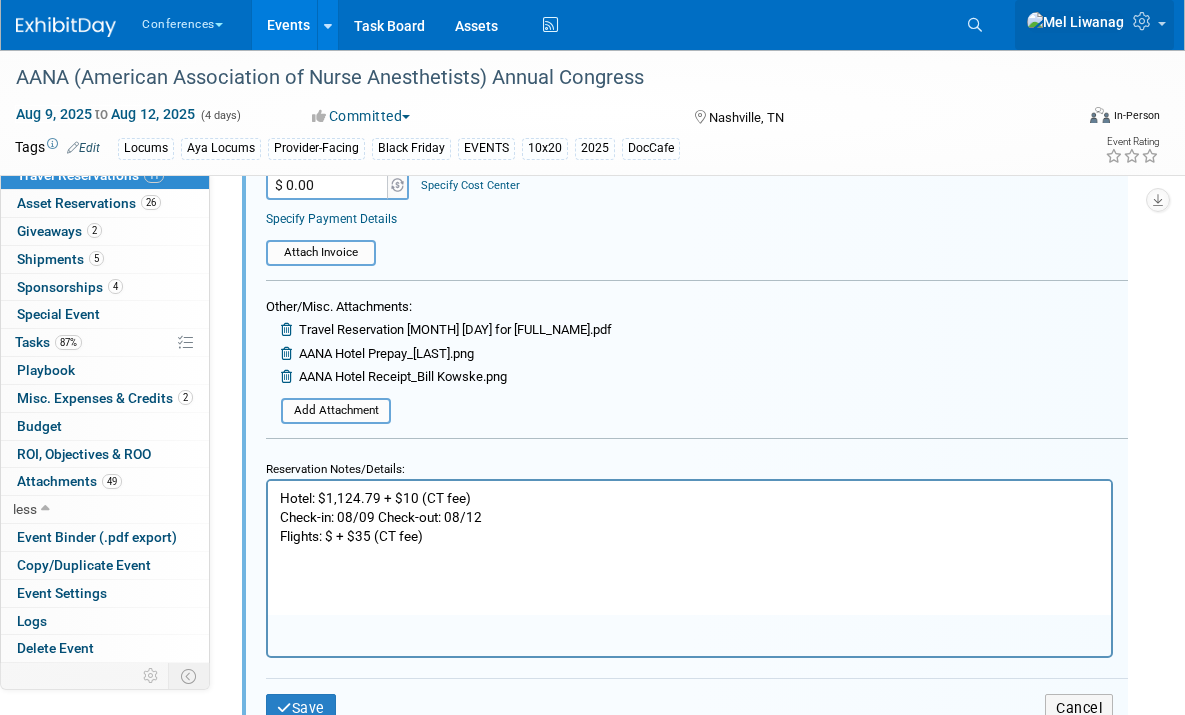 scroll, scrollTop: 678, scrollLeft: 0, axis: vertical 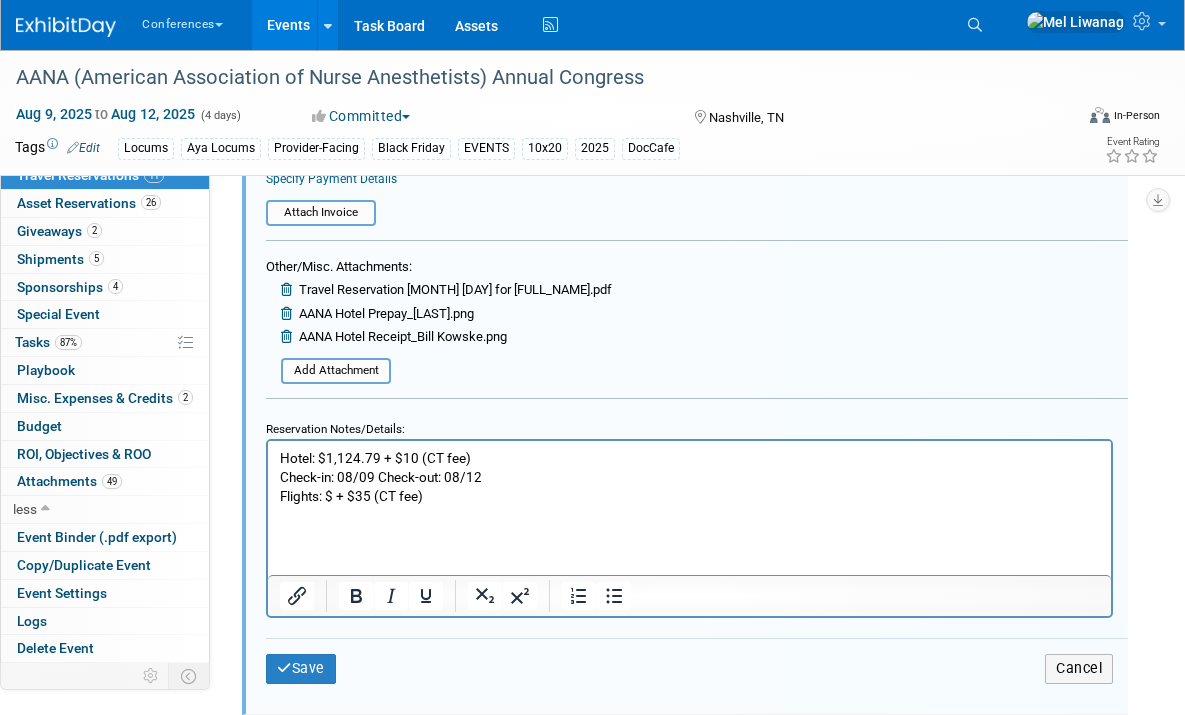 drag, startPoint x: 340, startPoint y: 498, endPoint x: 619, endPoint y: 1027, distance: 598.0652 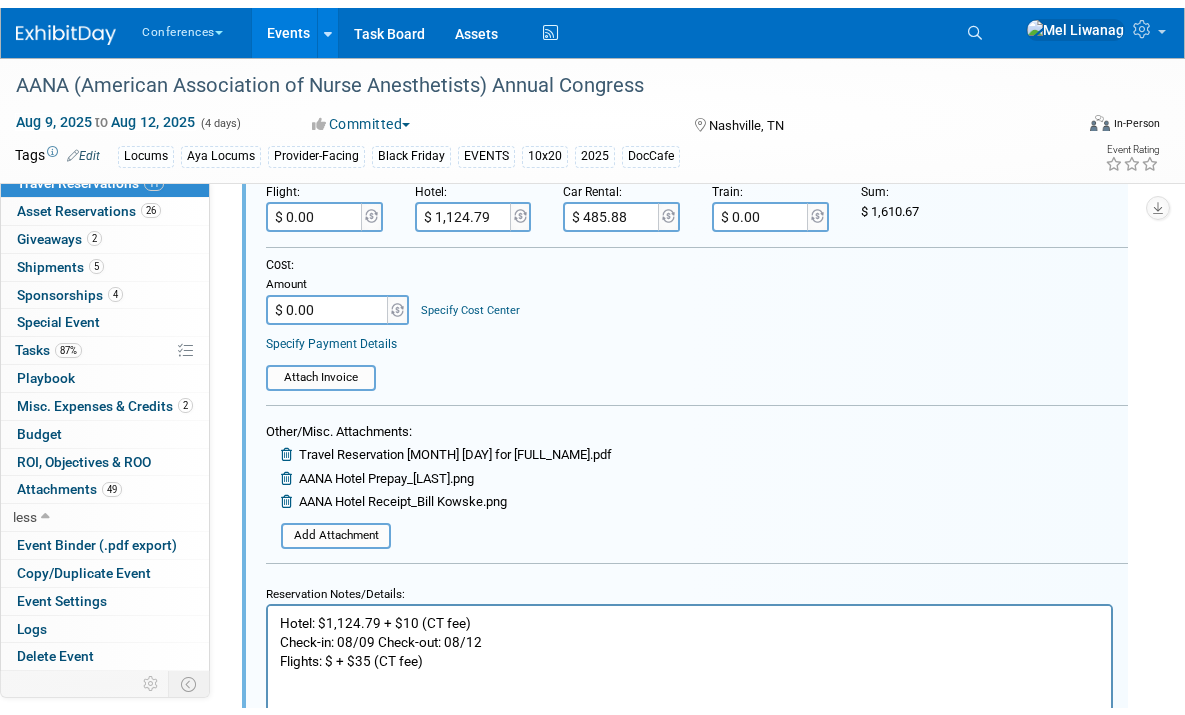 scroll, scrollTop: 720, scrollLeft: 0, axis: vertical 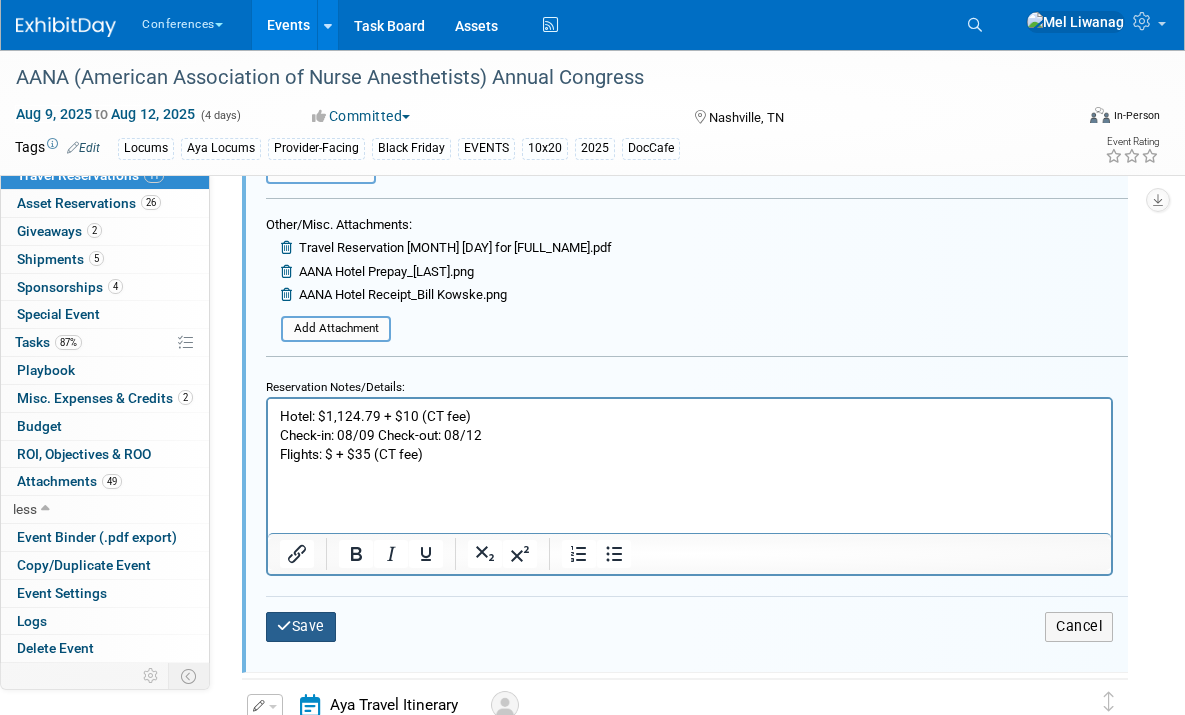 click on "Save" at bounding box center (301, 626) 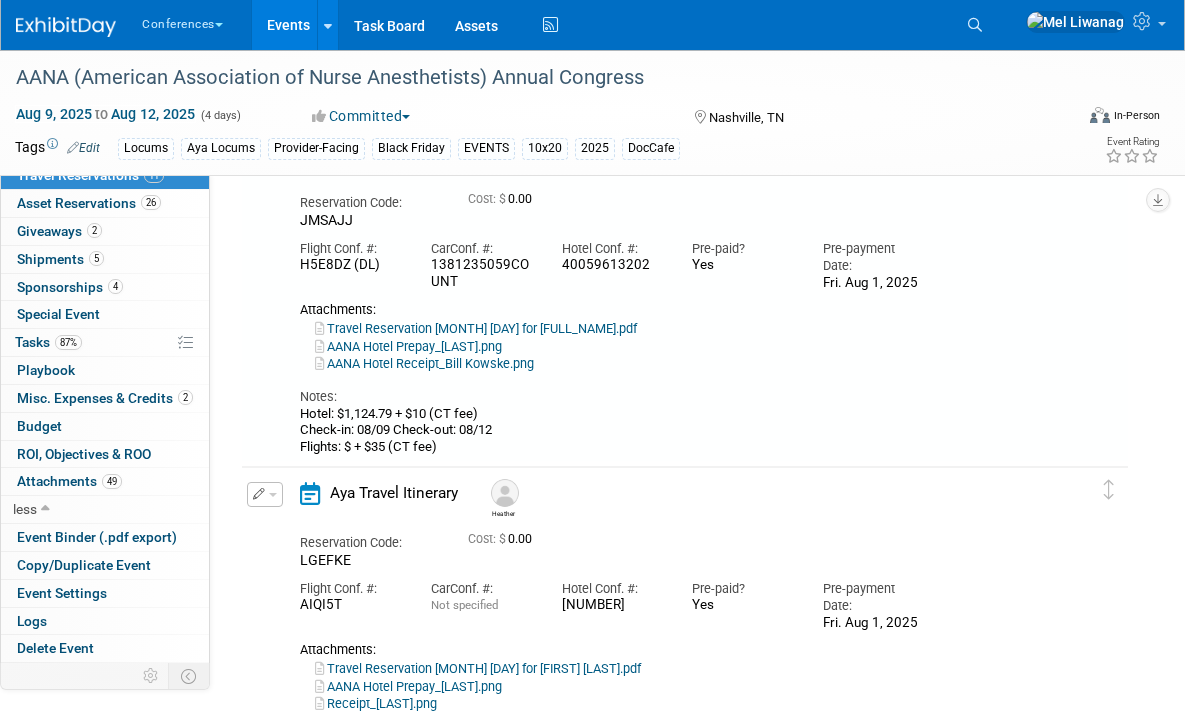 scroll, scrollTop: 34, scrollLeft: 0, axis: vertical 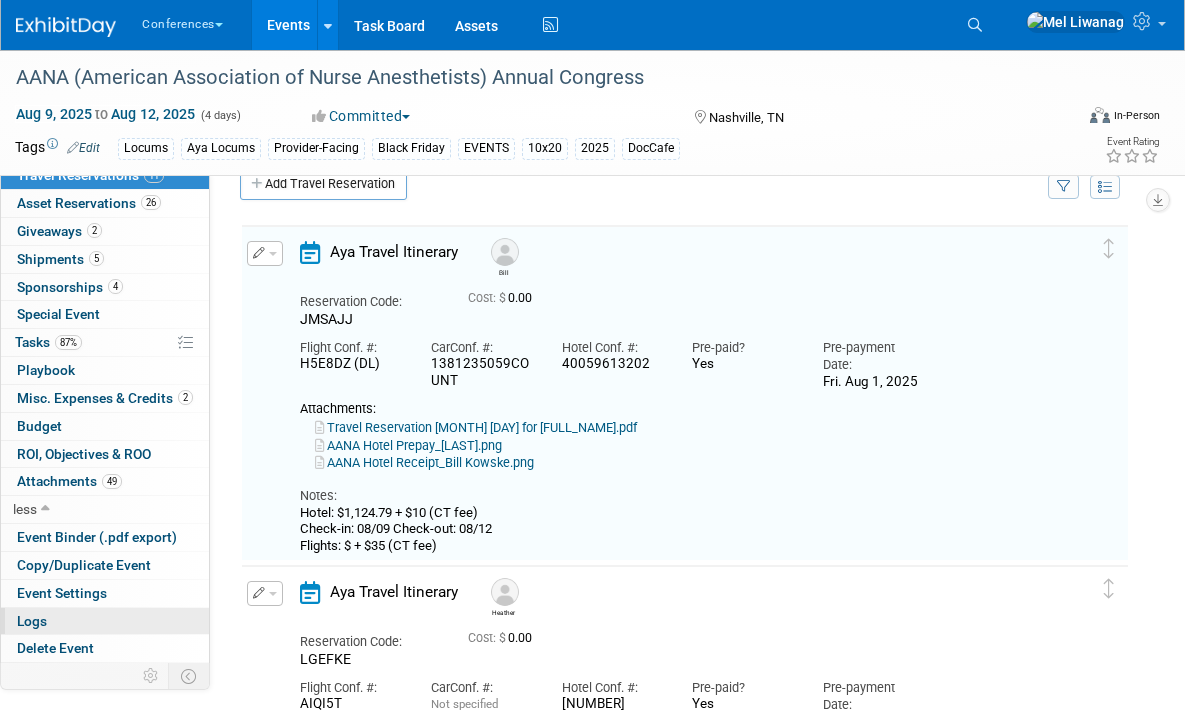 click on "Logs" at bounding box center [105, 621] 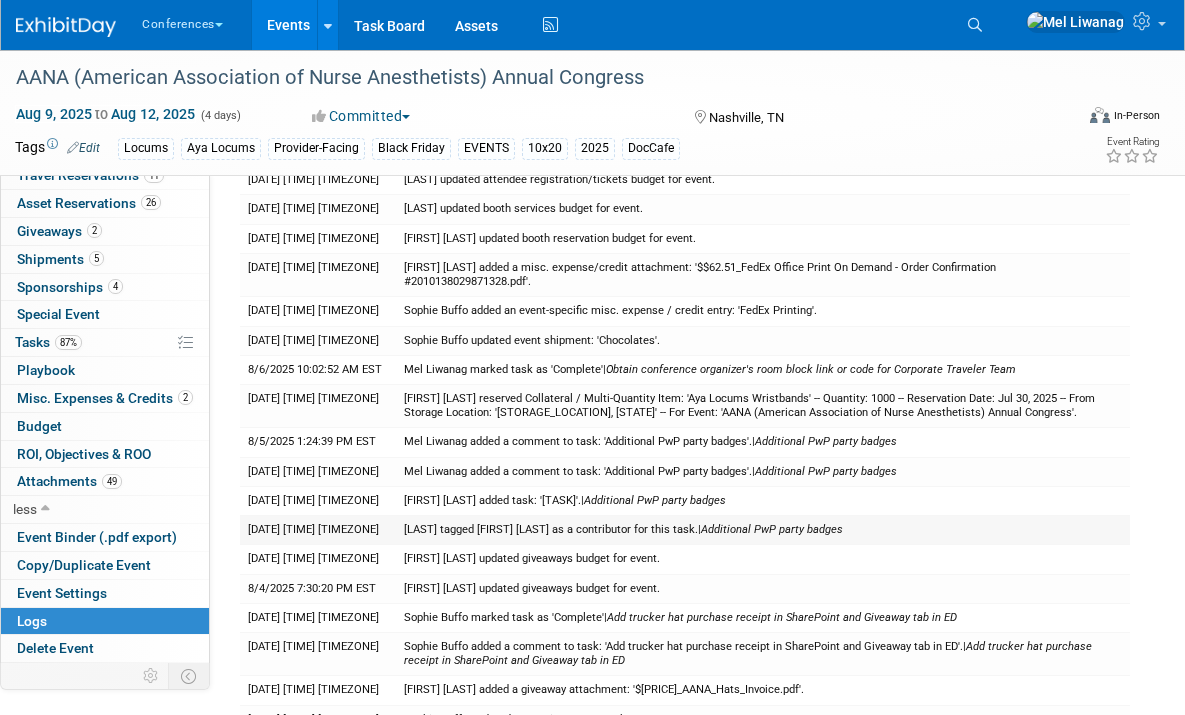 scroll, scrollTop: 6, scrollLeft: 0, axis: vertical 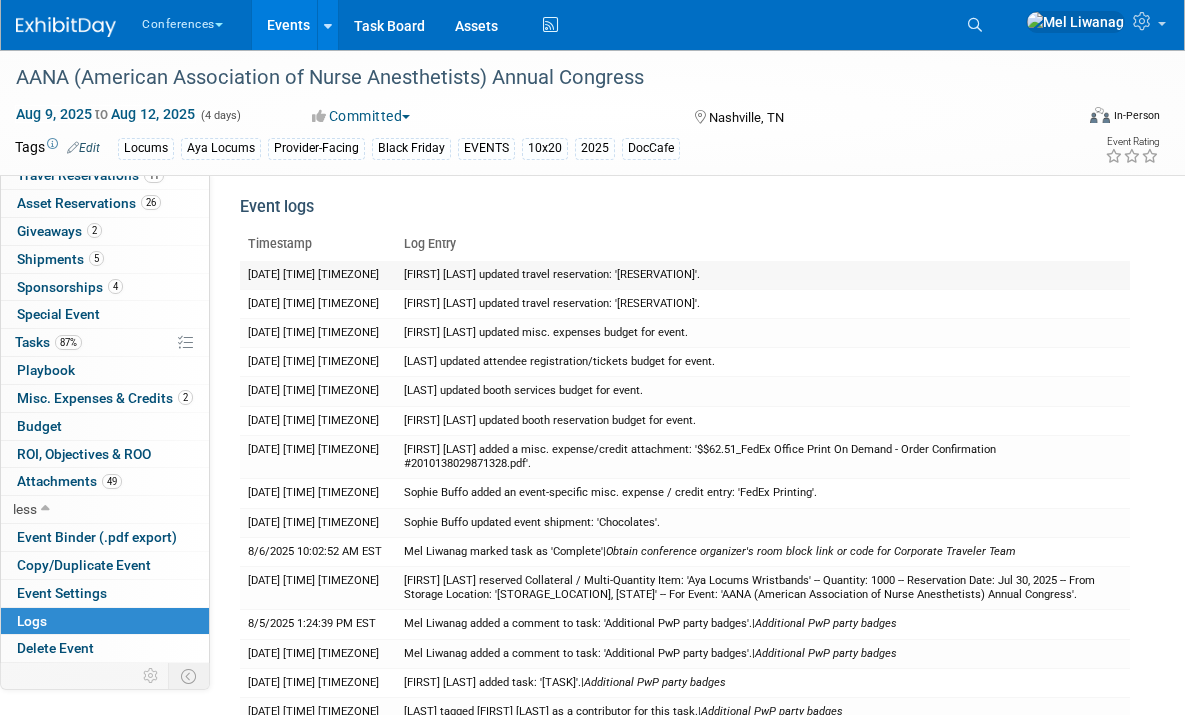 click on "Mel Liwanag updated travel reservation: 'Aya Travel Itinerary'." at bounding box center (763, 275) 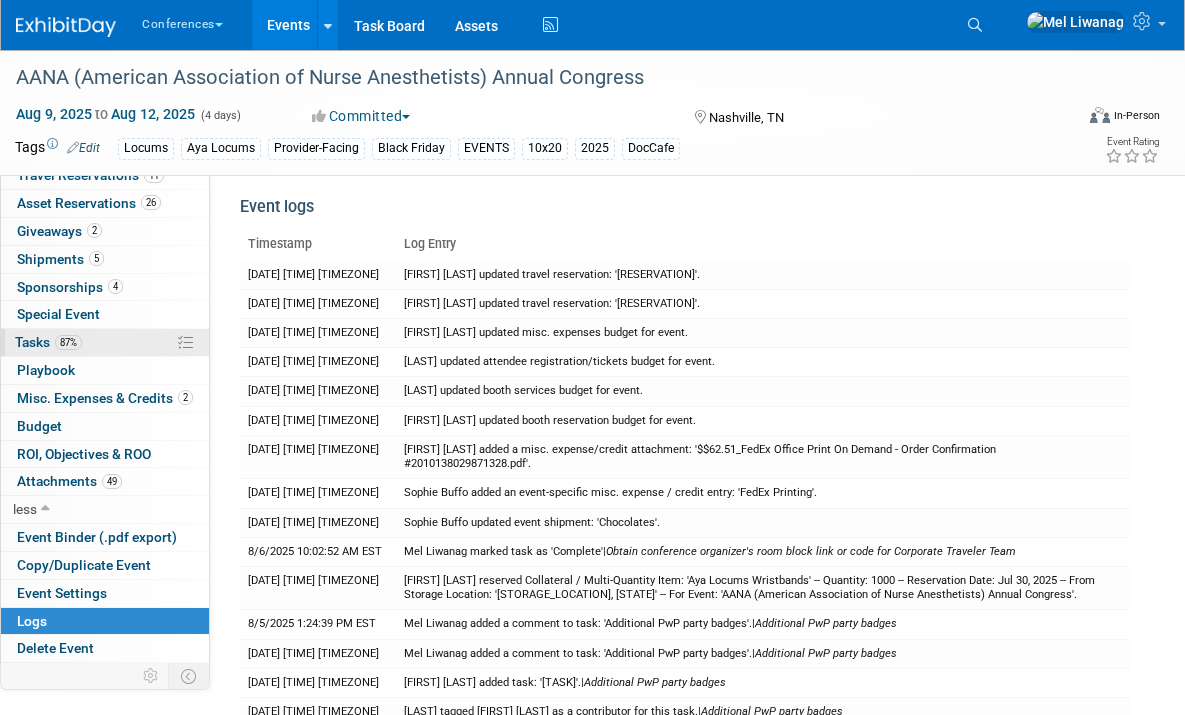 click on "87%
Tasks 87%" at bounding box center (105, 342) 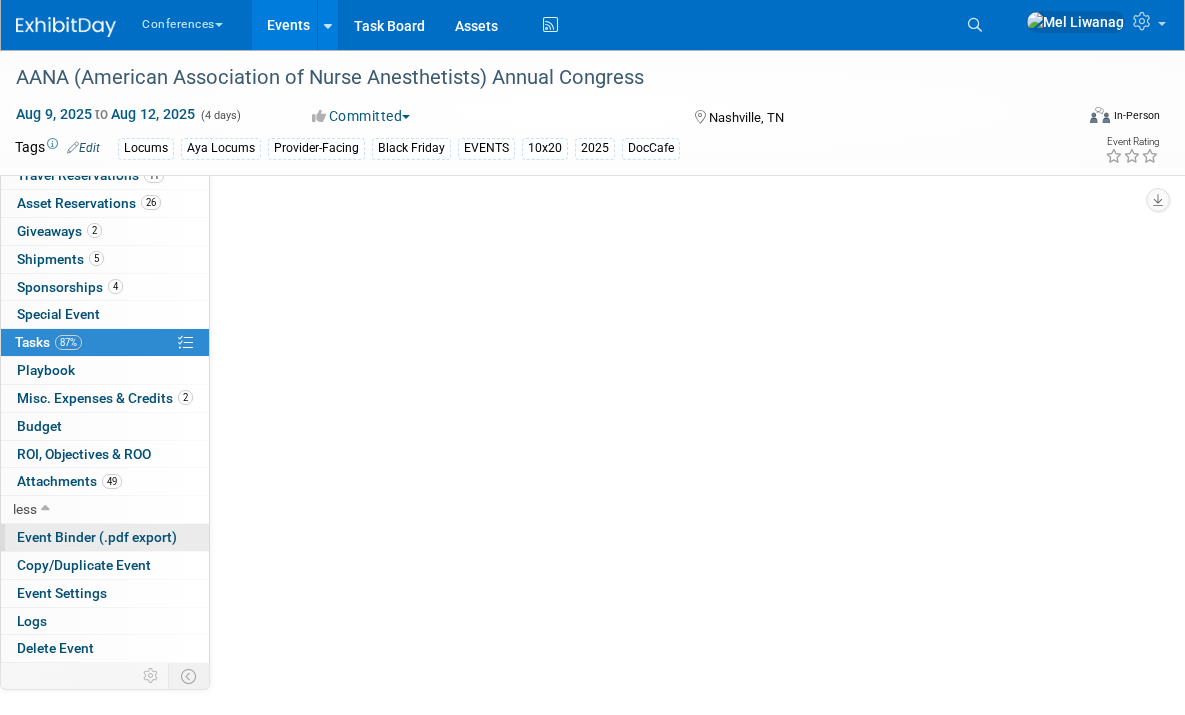 scroll, scrollTop: 0, scrollLeft: 0, axis: both 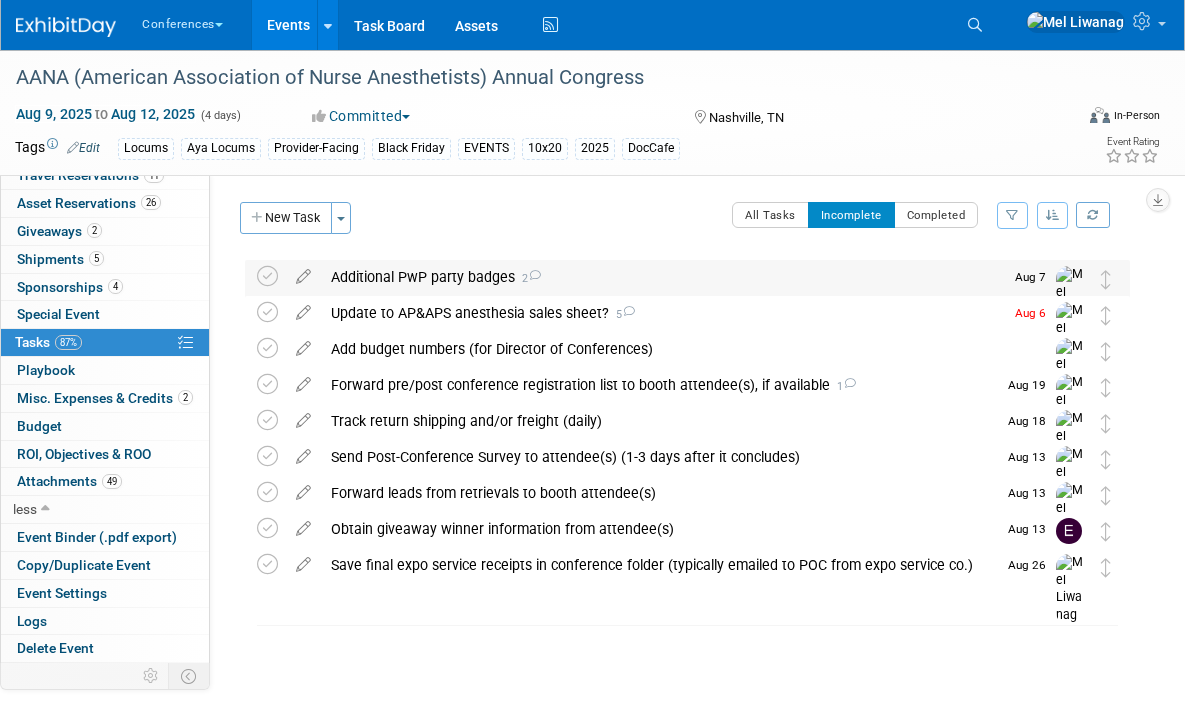 click on "Additional PwP party badges
2" at bounding box center (662, 277) 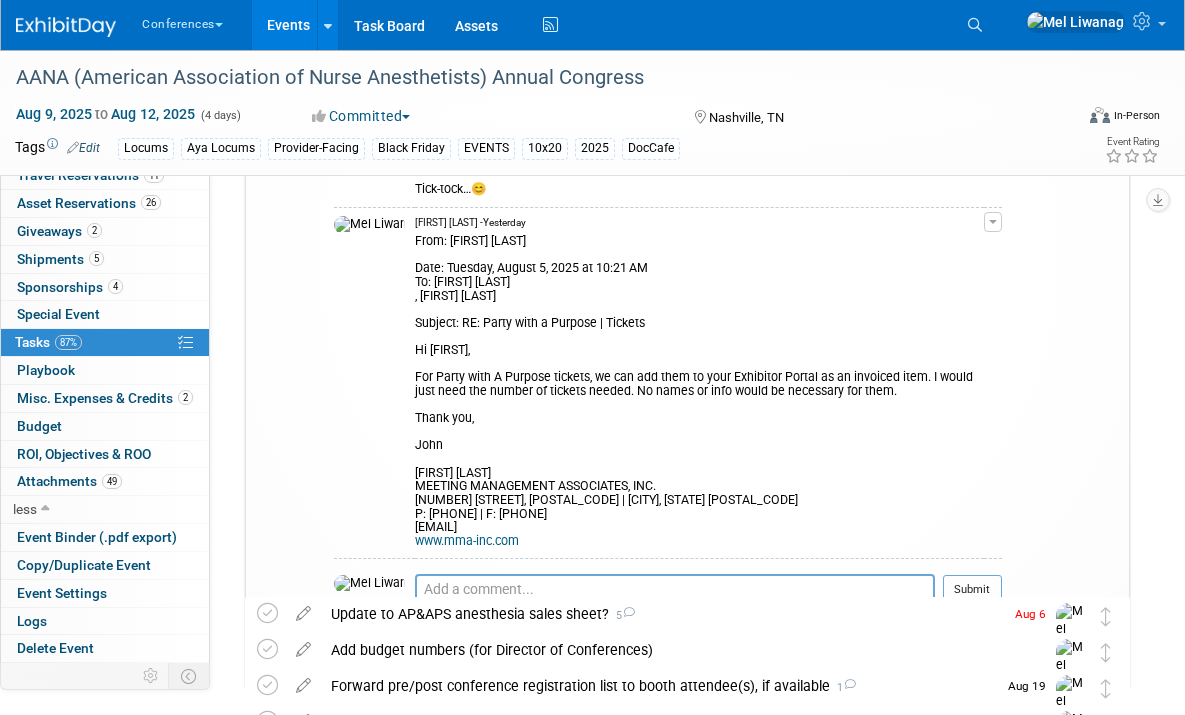 scroll, scrollTop: 451, scrollLeft: 0, axis: vertical 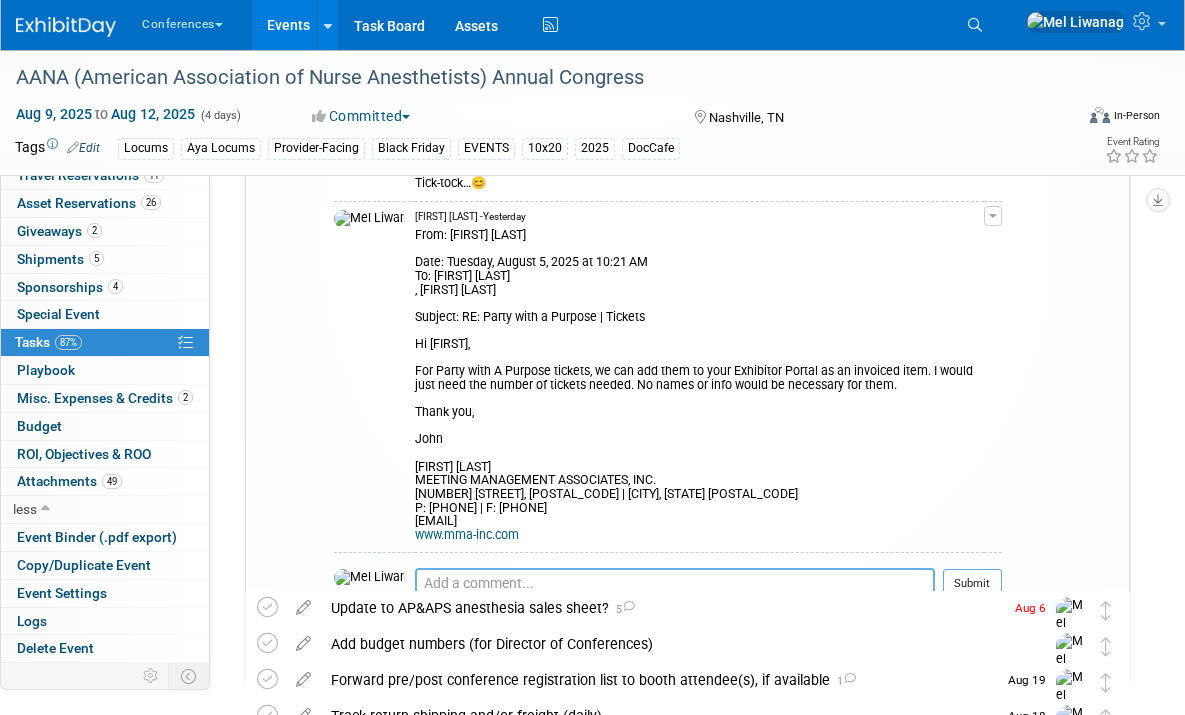 click at bounding box center (675, 583) 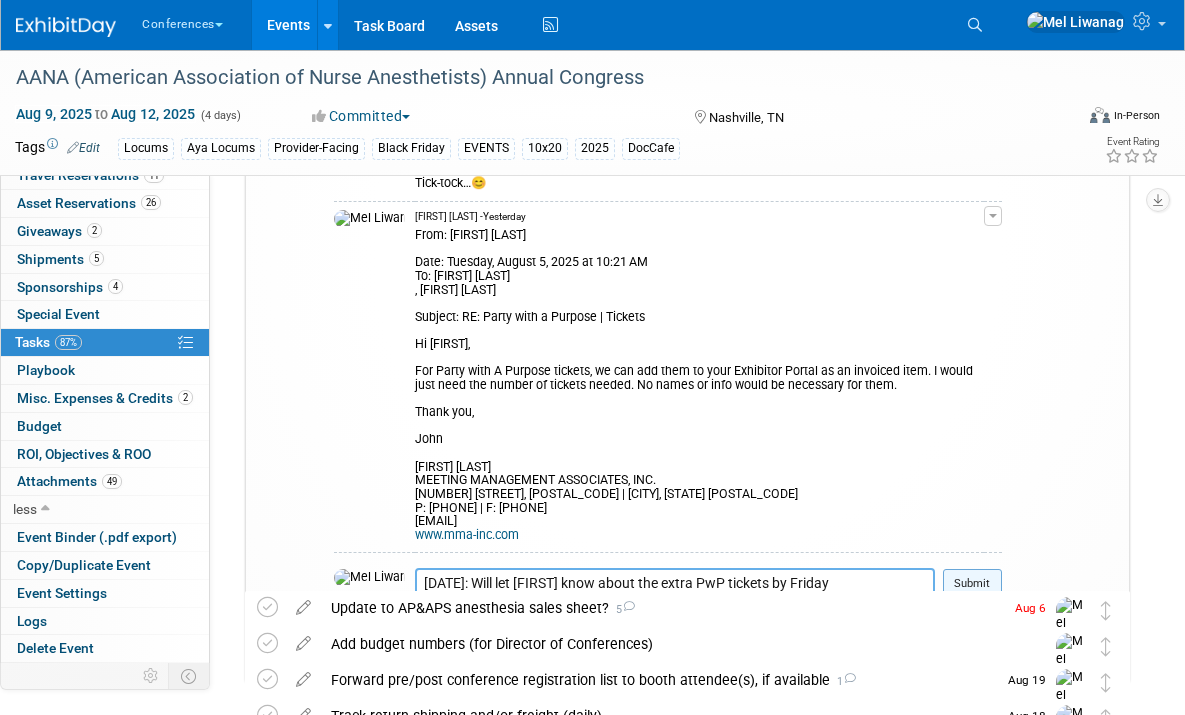 type on "08/06: Will let John know about the extra PwP tickets by Friday" 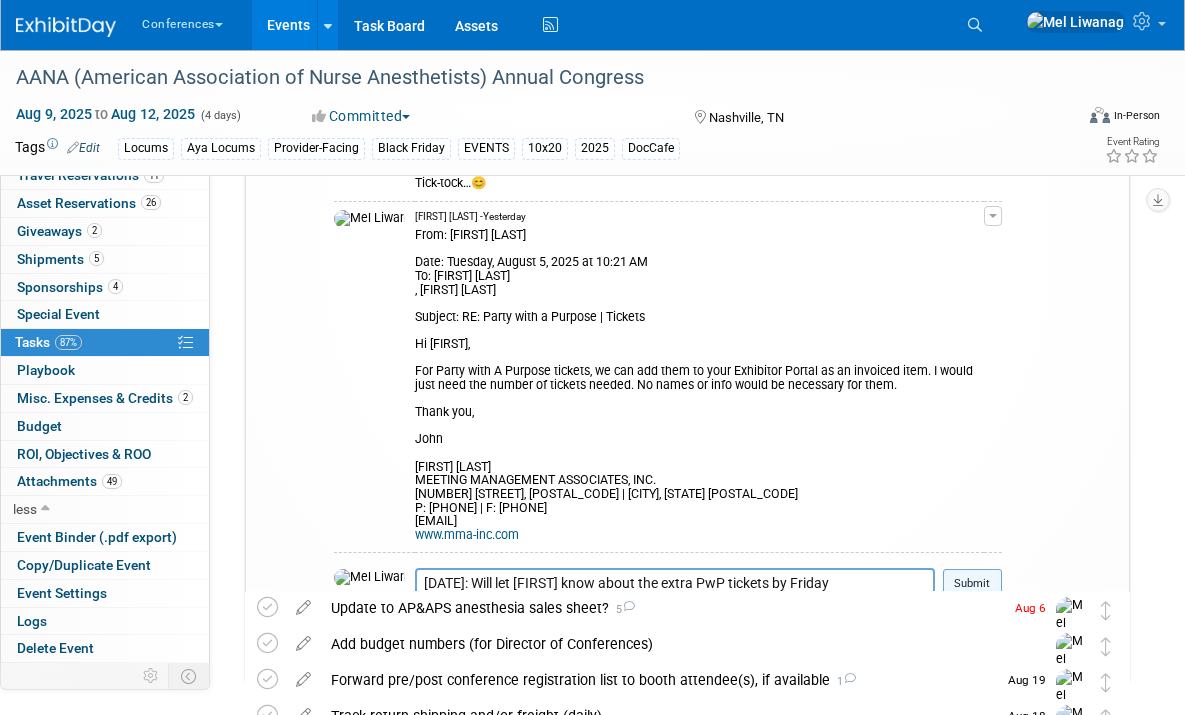 click on "Submit" at bounding box center [972, 584] 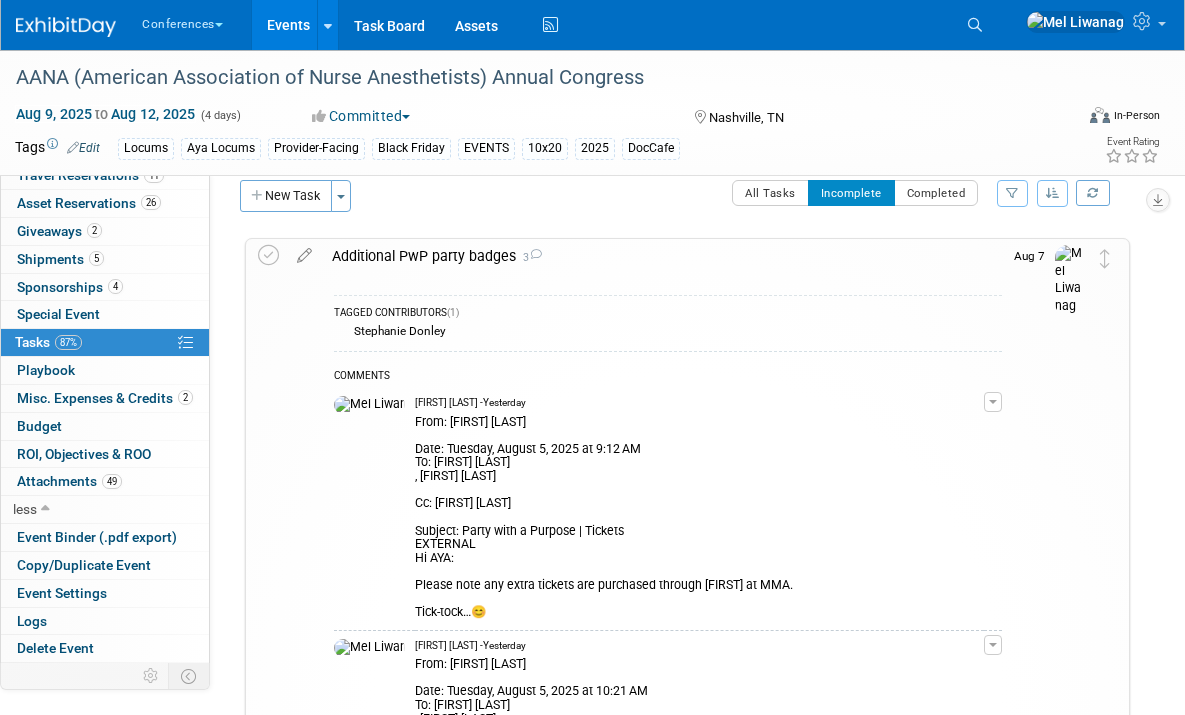 scroll, scrollTop: 0, scrollLeft: 0, axis: both 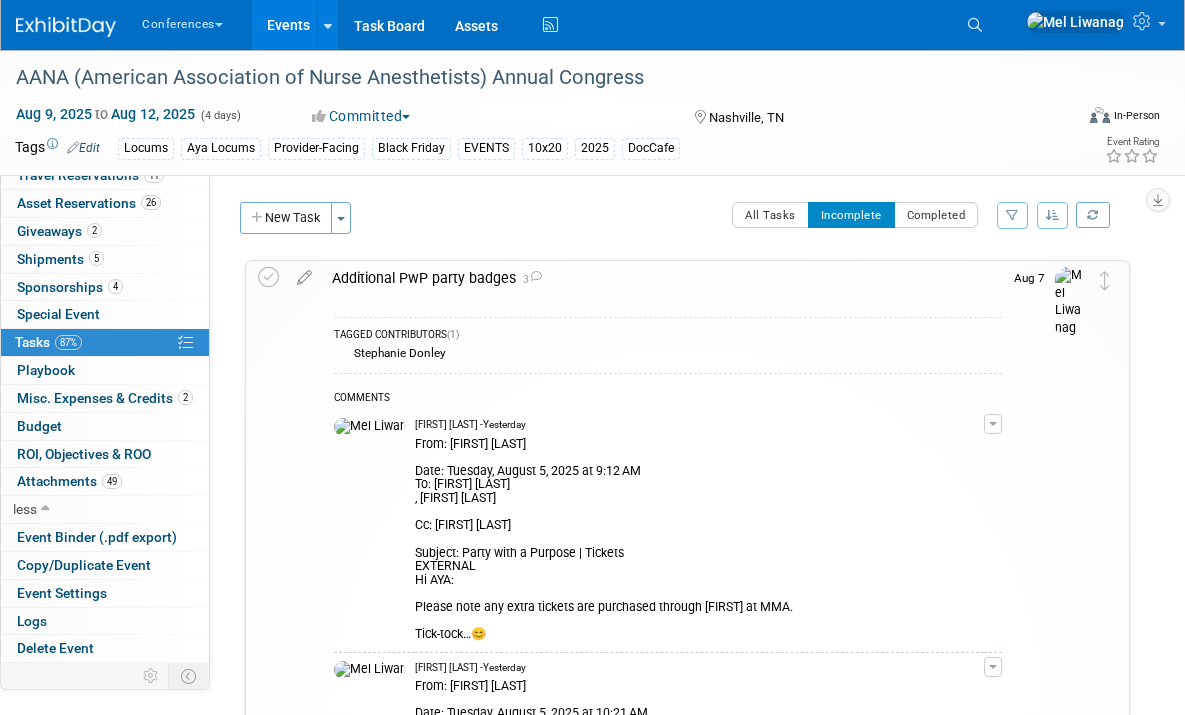 click on "Additional PwP party badges
3
TAGGED CONTRIBUTORS  (1)
Stephanie Donley" at bounding box center [687, 724] 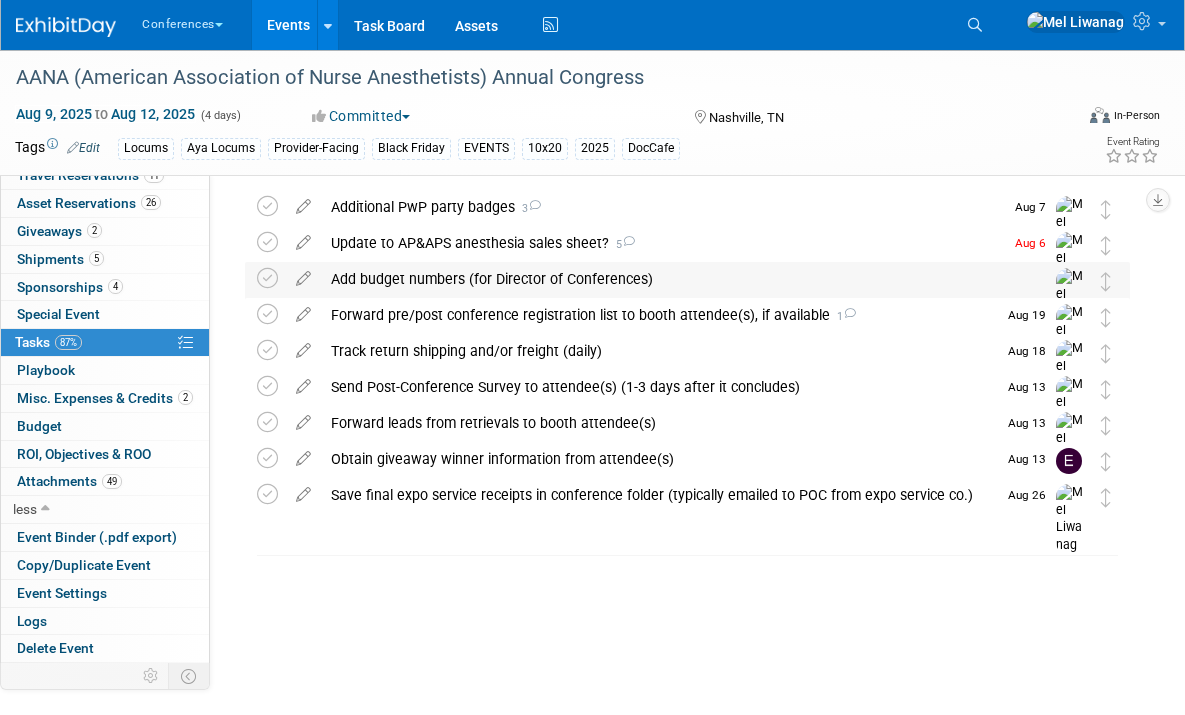 scroll, scrollTop: 68, scrollLeft: 0, axis: vertical 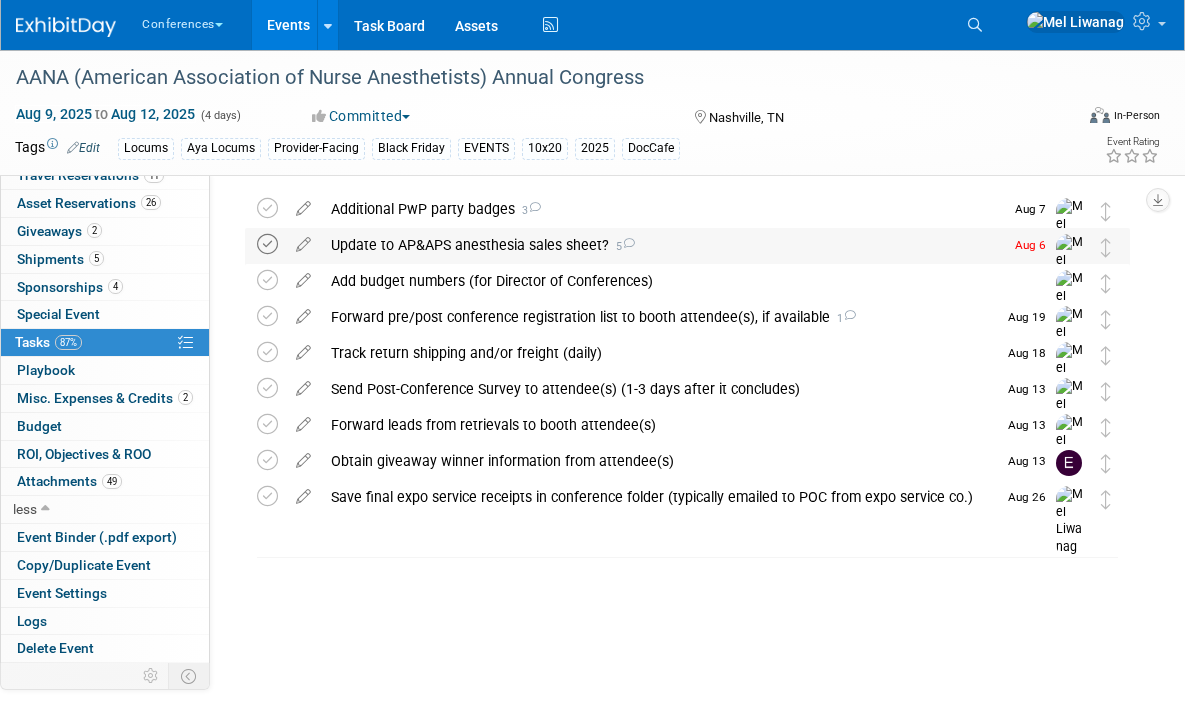 click at bounding box center [267, 244] 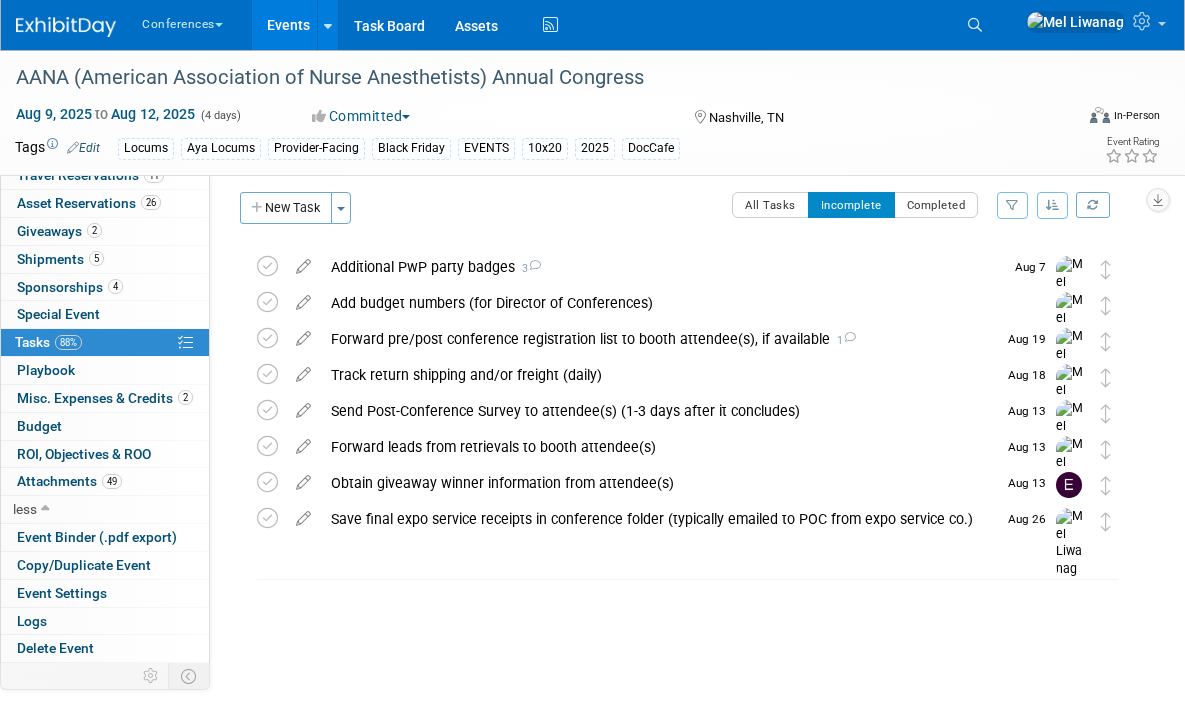 scroll, scrollTop: 0, scrollLeft: 0, axis: both 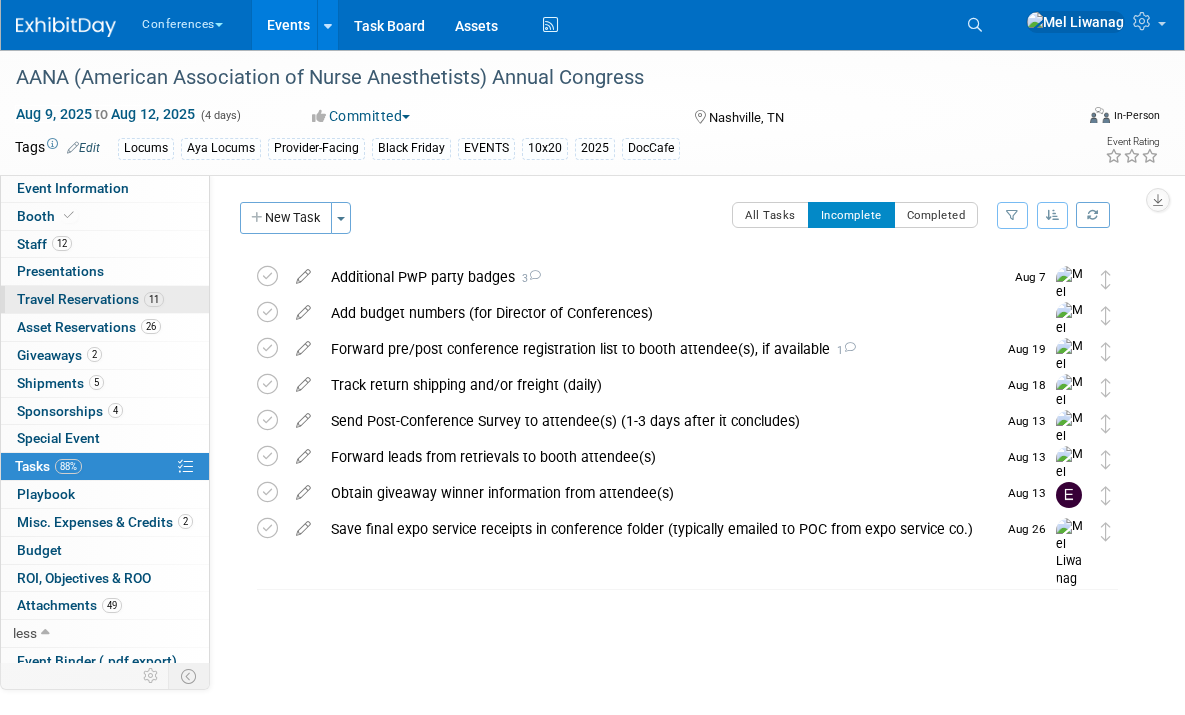 click on "Travel Reservations 11" at bounding box center (90, 299) 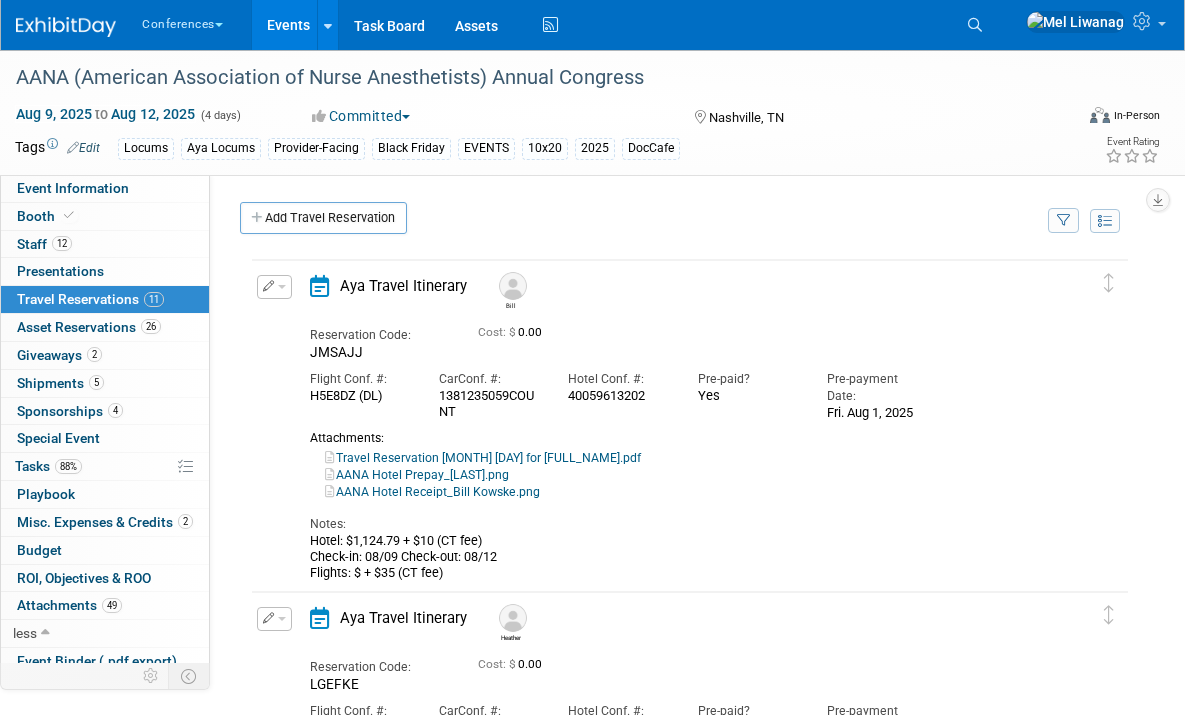 click on "Edit Reservation
Delete Reservation" at bounding box center [273, 293] 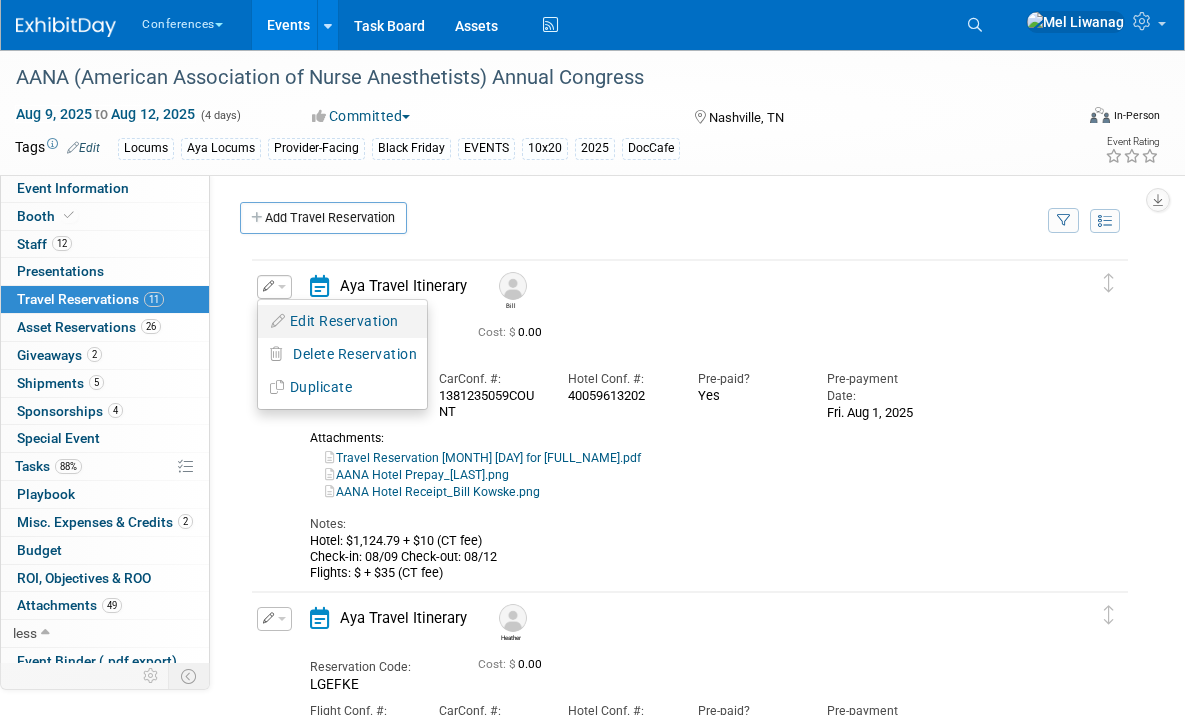 click on "Edit Reservation" at bounding box center (342, 321) 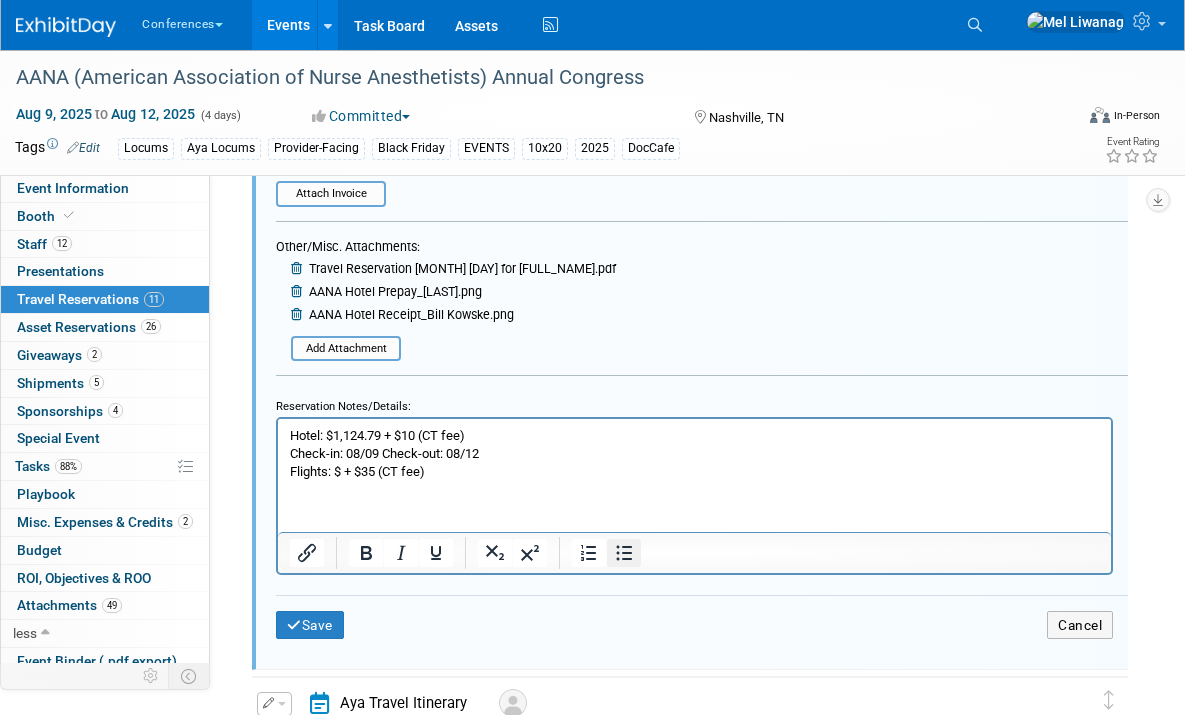 scroll, scrollTop: 783, scrollLeft: 0, axis: vertical 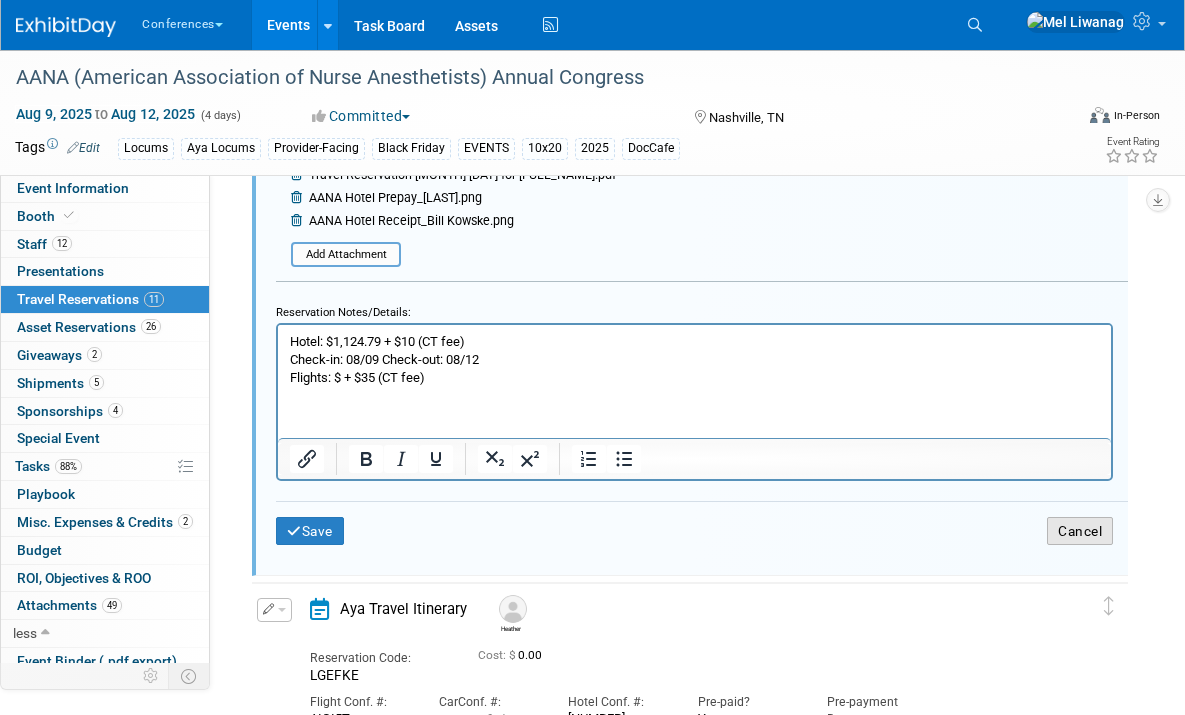 click on "Cancel" at bounding box center (1080, 531) 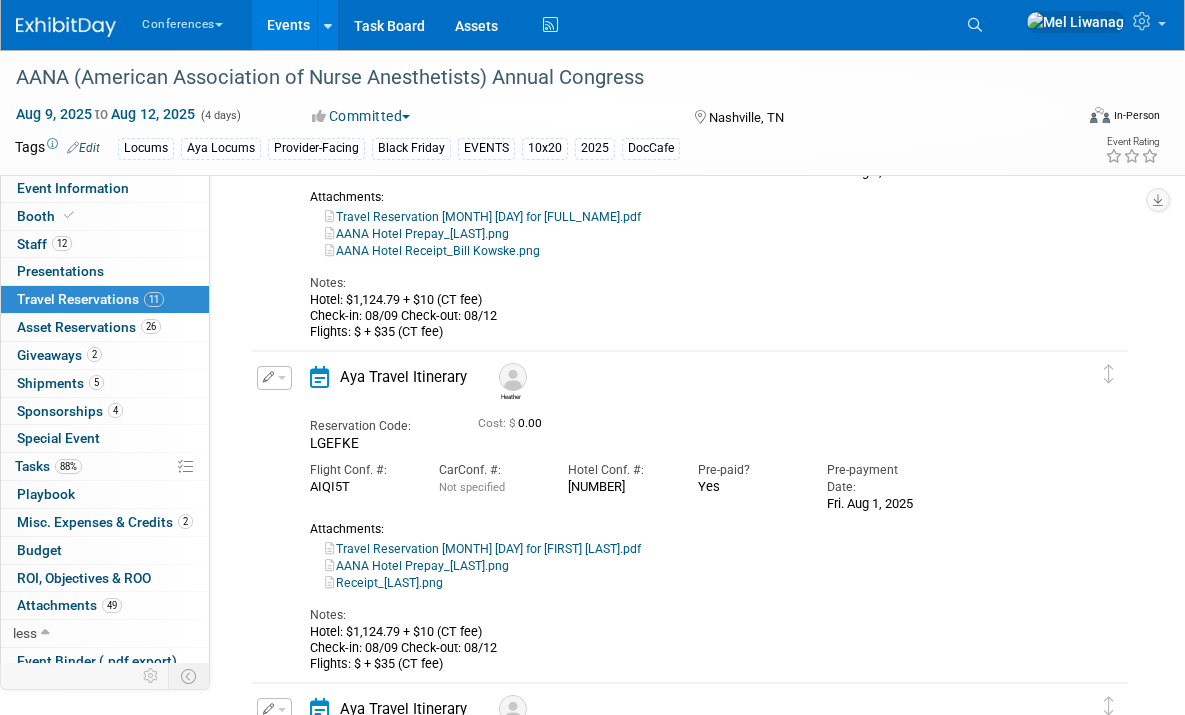 scroll, scrollTop: 0, scrollLeft: 0, axis: both 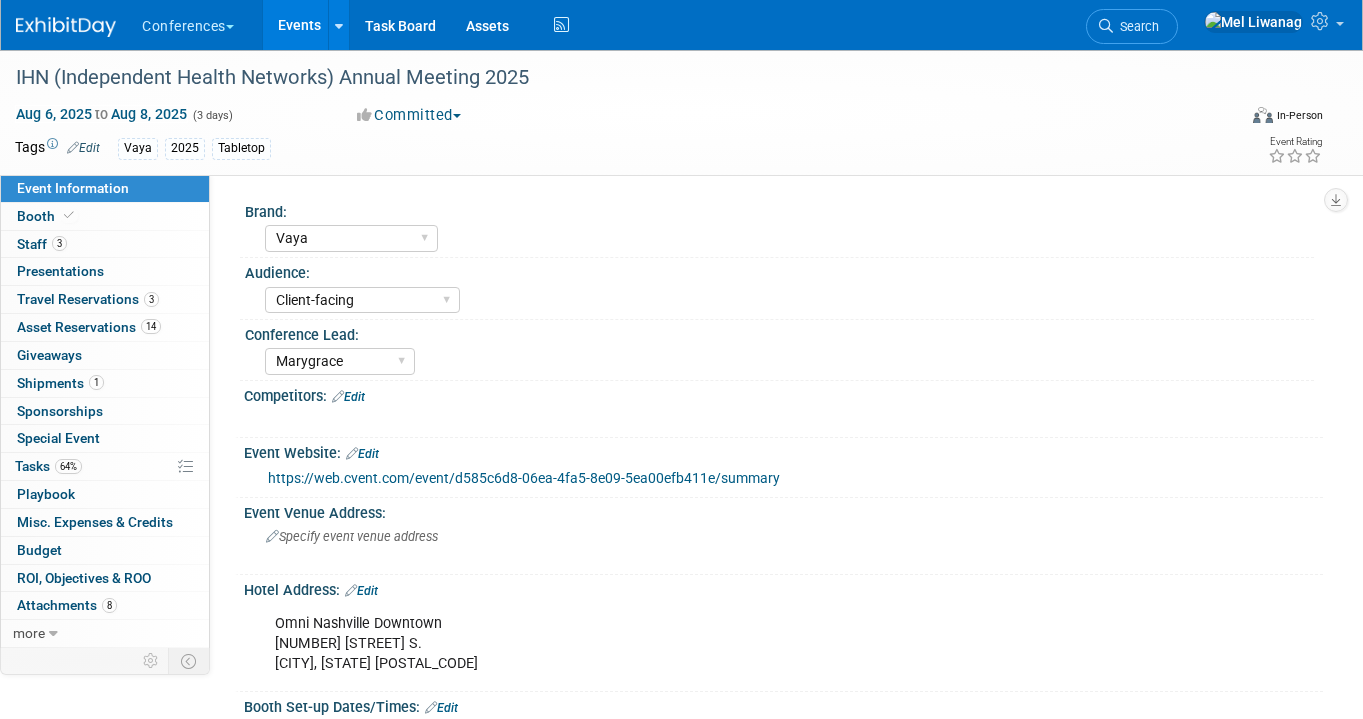 select on "Vaya" 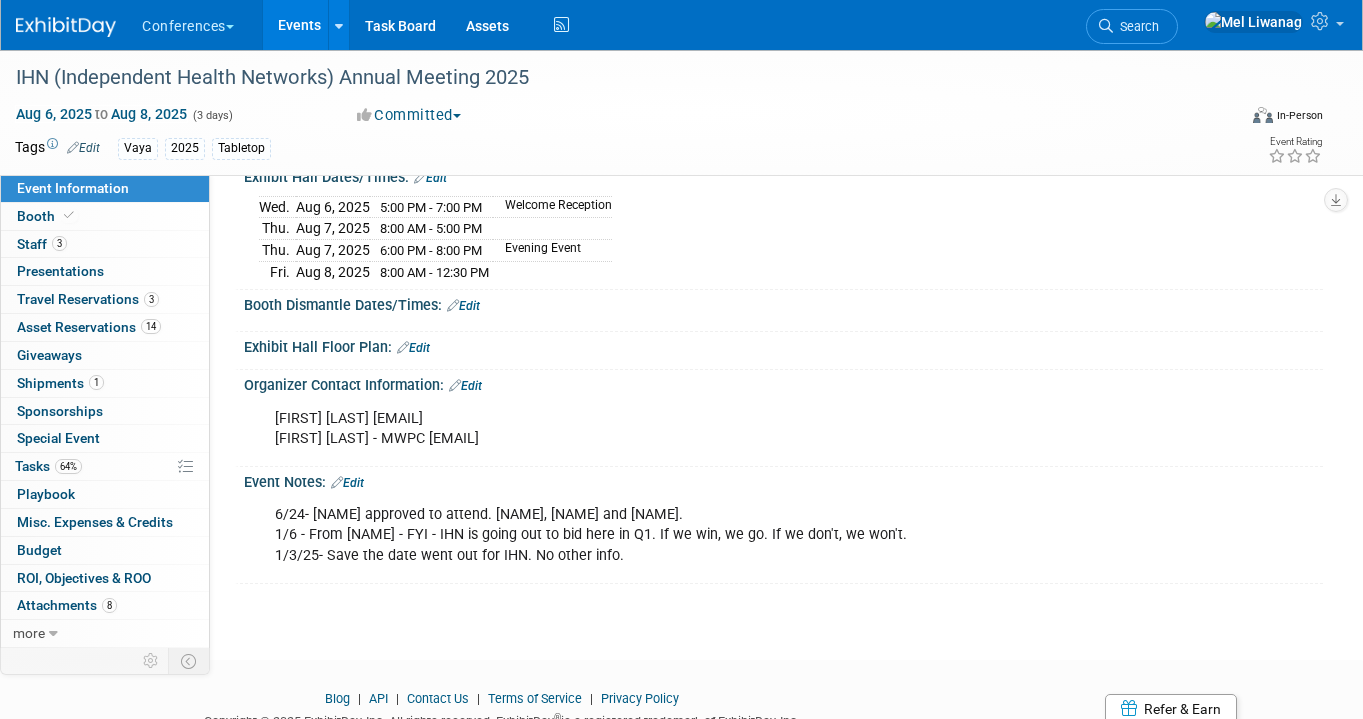 scroll, scrollTop: 0, scrollLeft: 0, axis: both 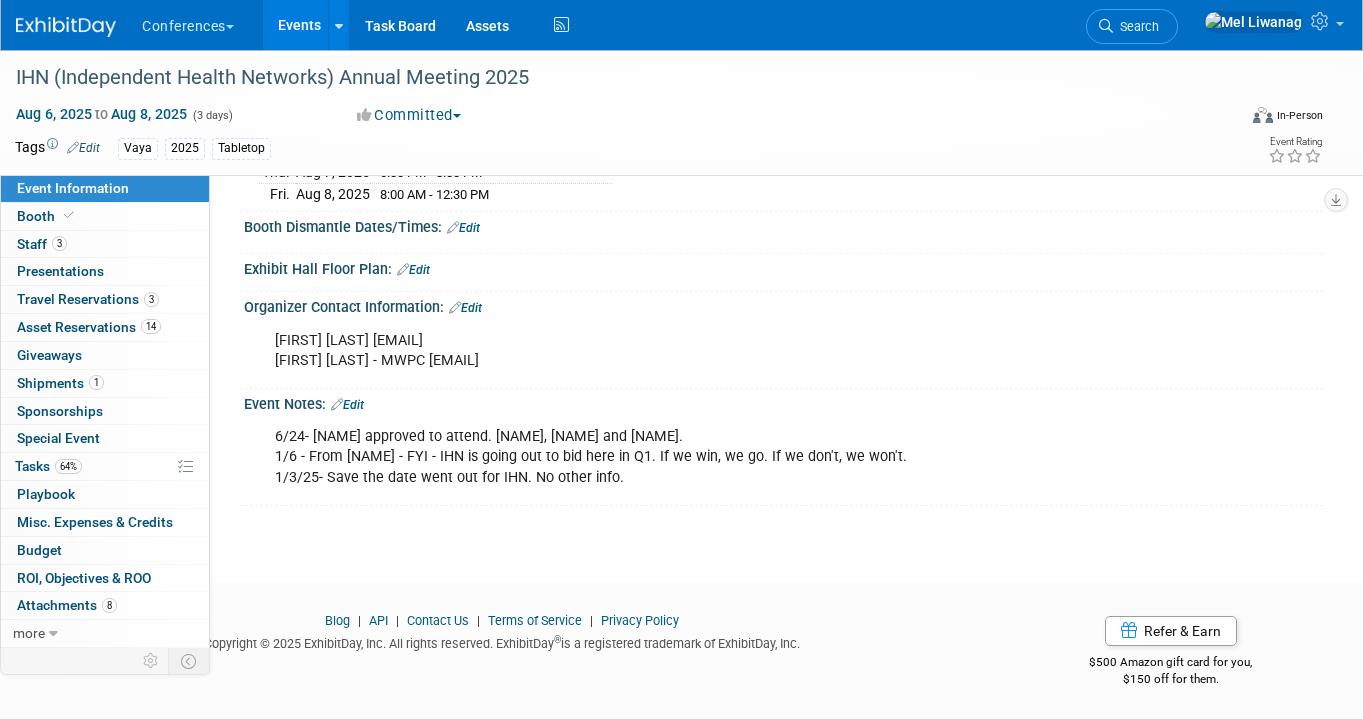 click at bounding box center (78, 17) 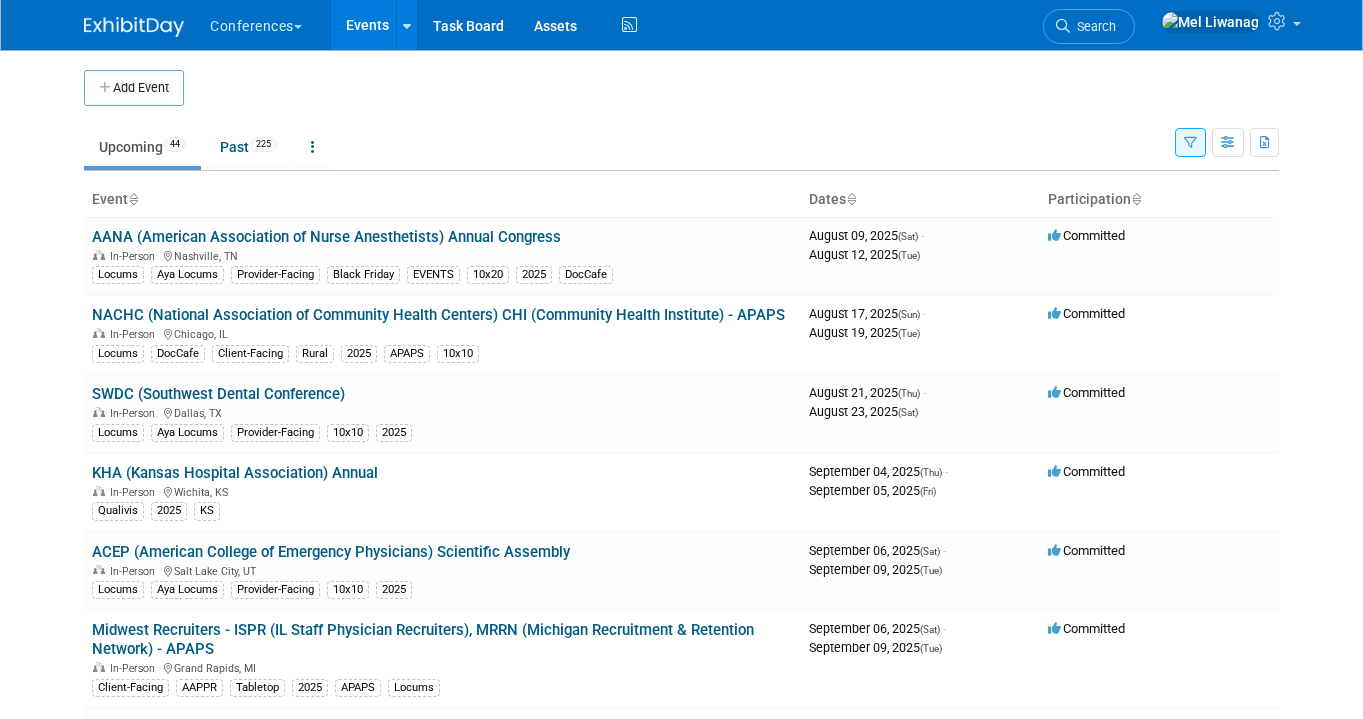 scroll, scrollTop: 0, scrollLeft: 0, axis: both 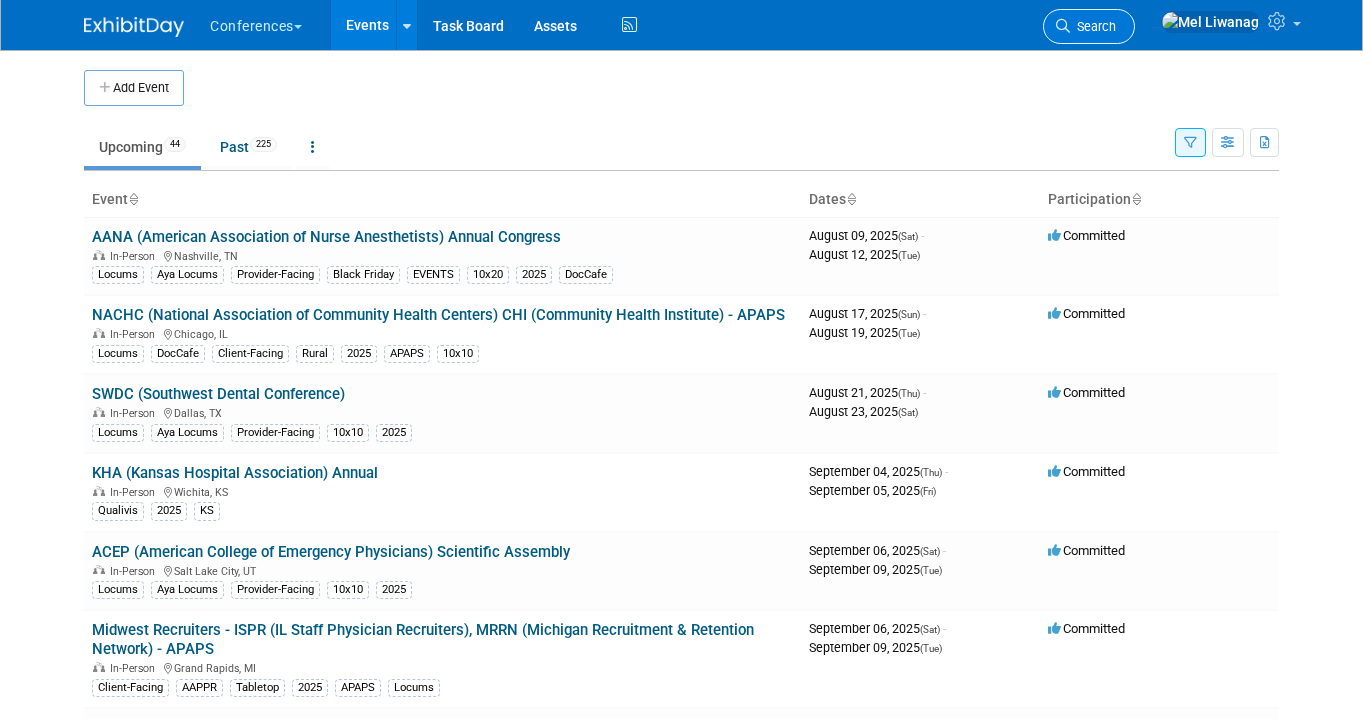 click on "Search" at bounding box center [1093, 26] 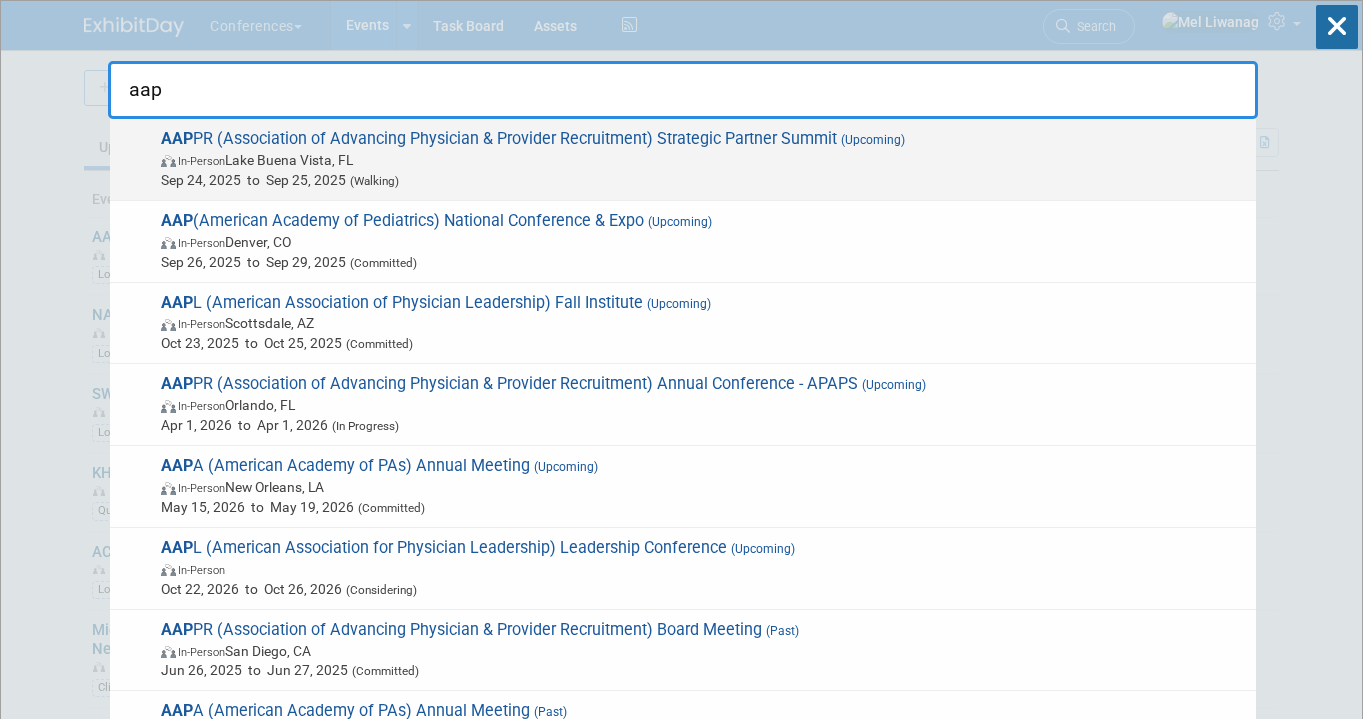 type on "aap" 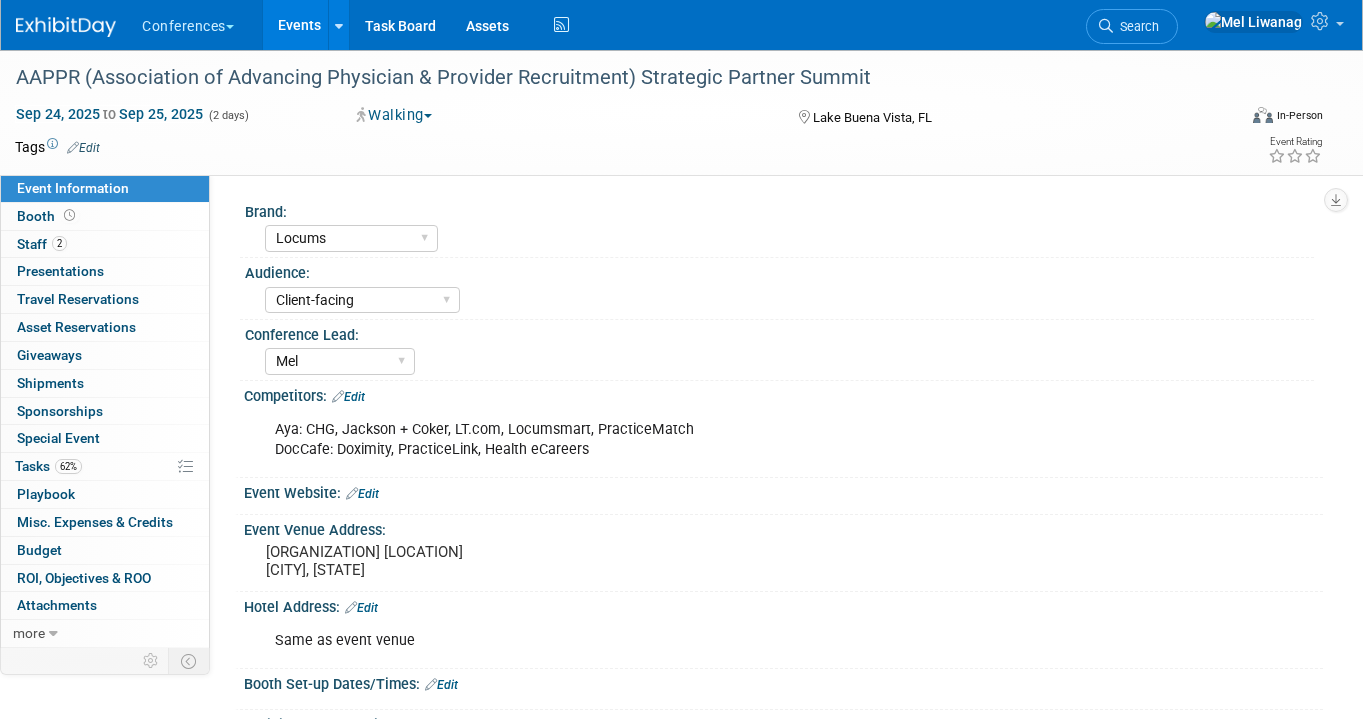 select on "Locums" 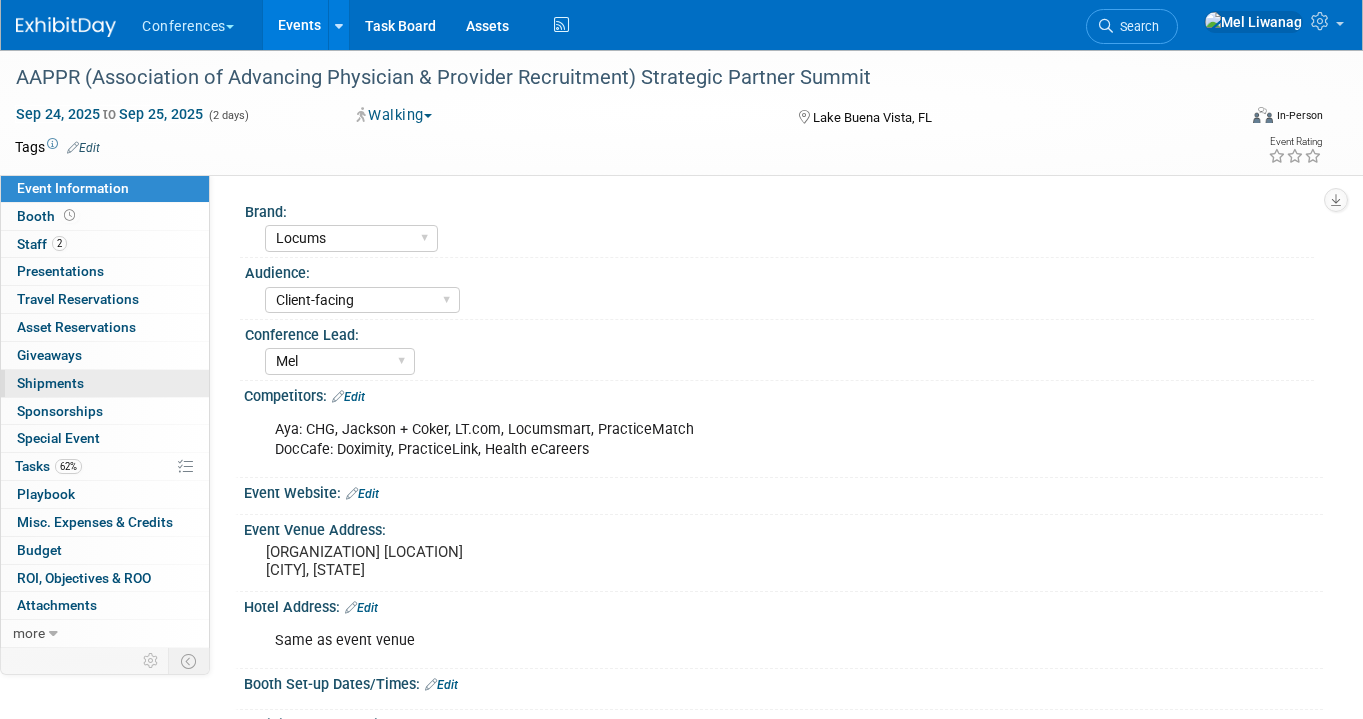 drag, startPoint x: 87, startPoint y: 219, endPoint x: 203, endPoint y: 381, distance: 199.24858 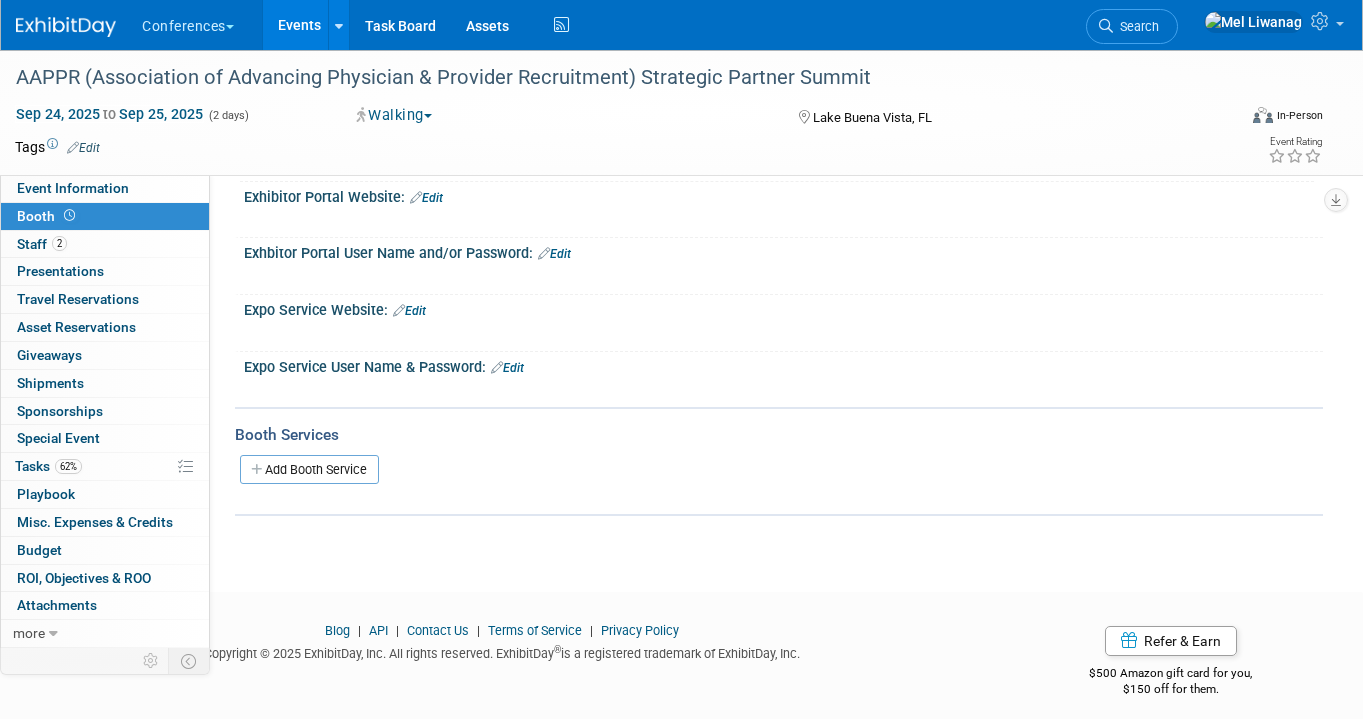 scroll, scrollTop: 339, scrollLeft: 0, axis: vertical 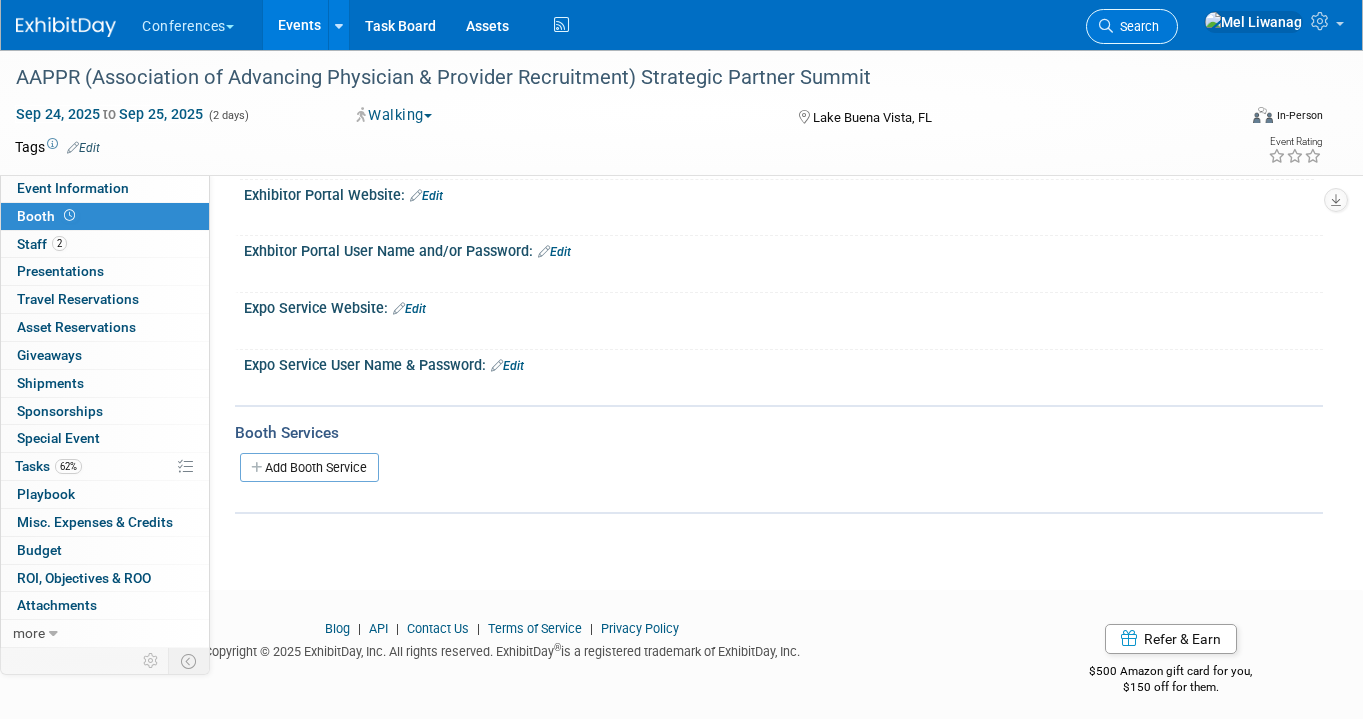 click on "Search" at bounding box center (1132, 26) 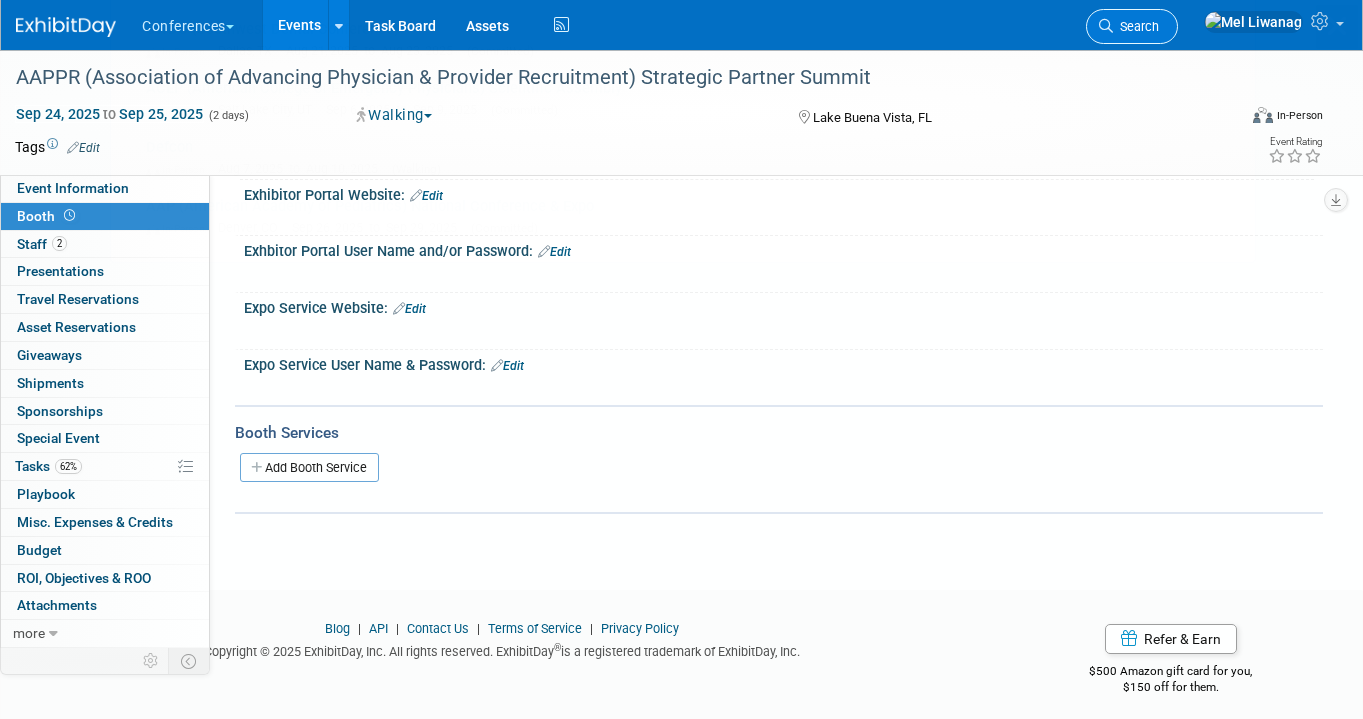 scroll, scrollTop: 0, scrollLeft: 0, axis: both 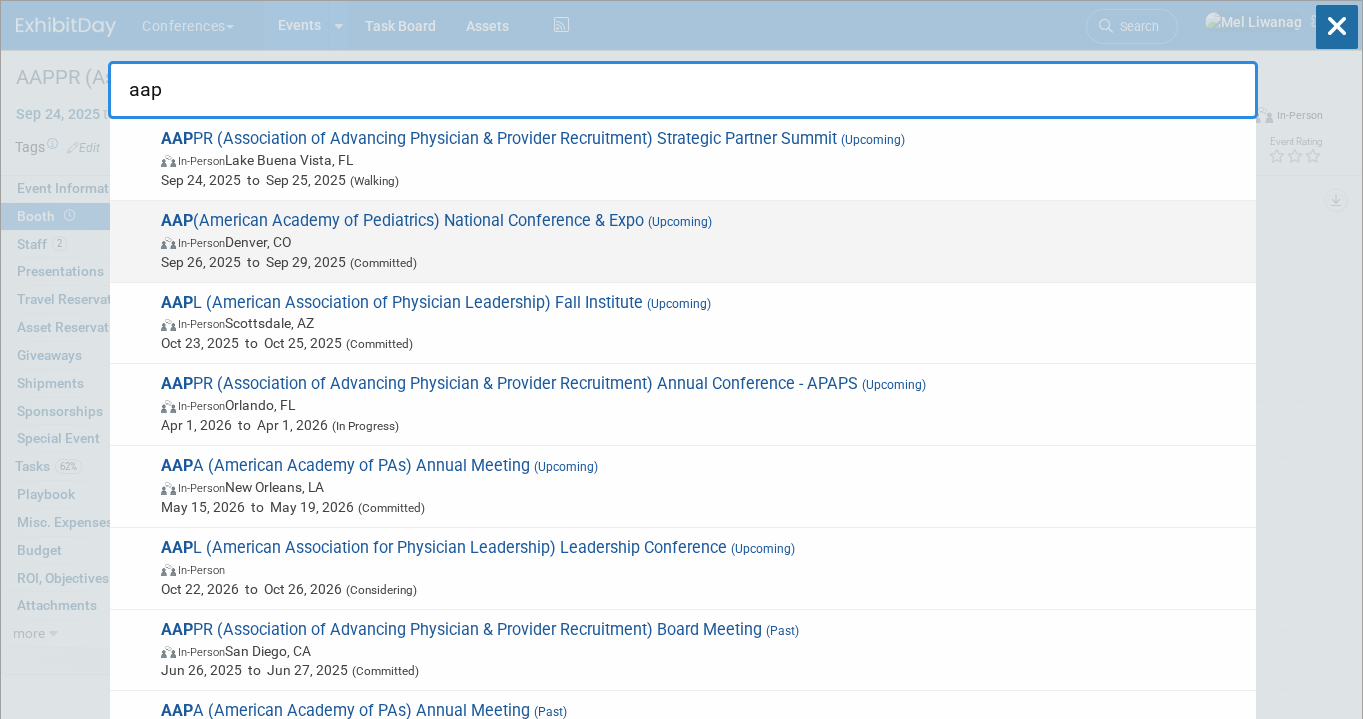 type on "aap" 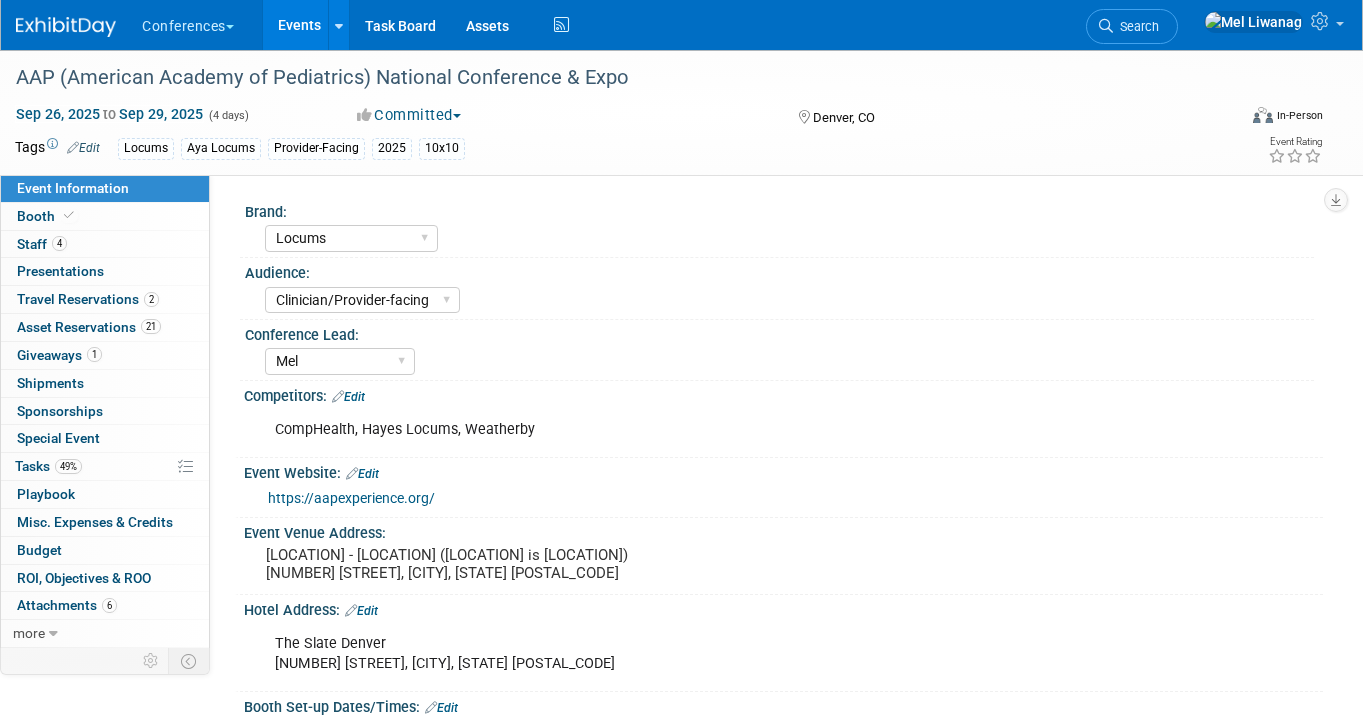 select on "Locums" 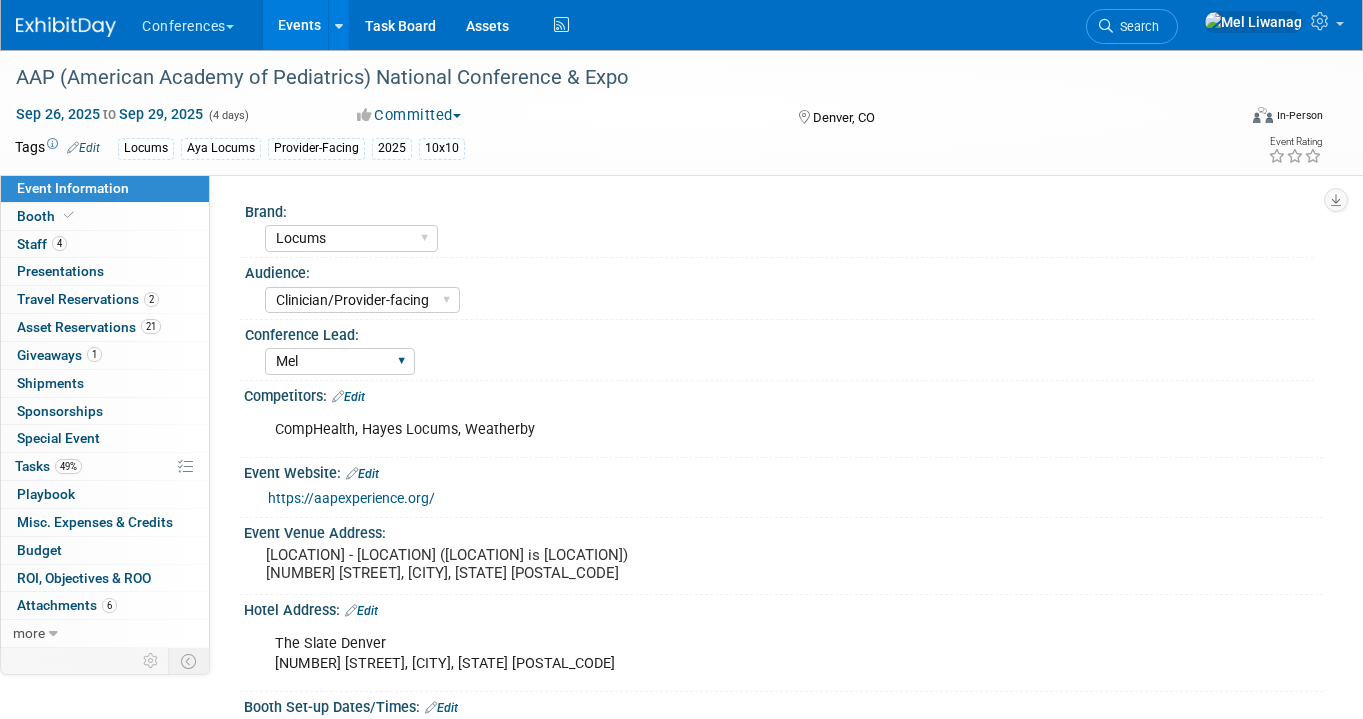 scroll, scrollTop: 0, scrollLeft: 0, axis: both 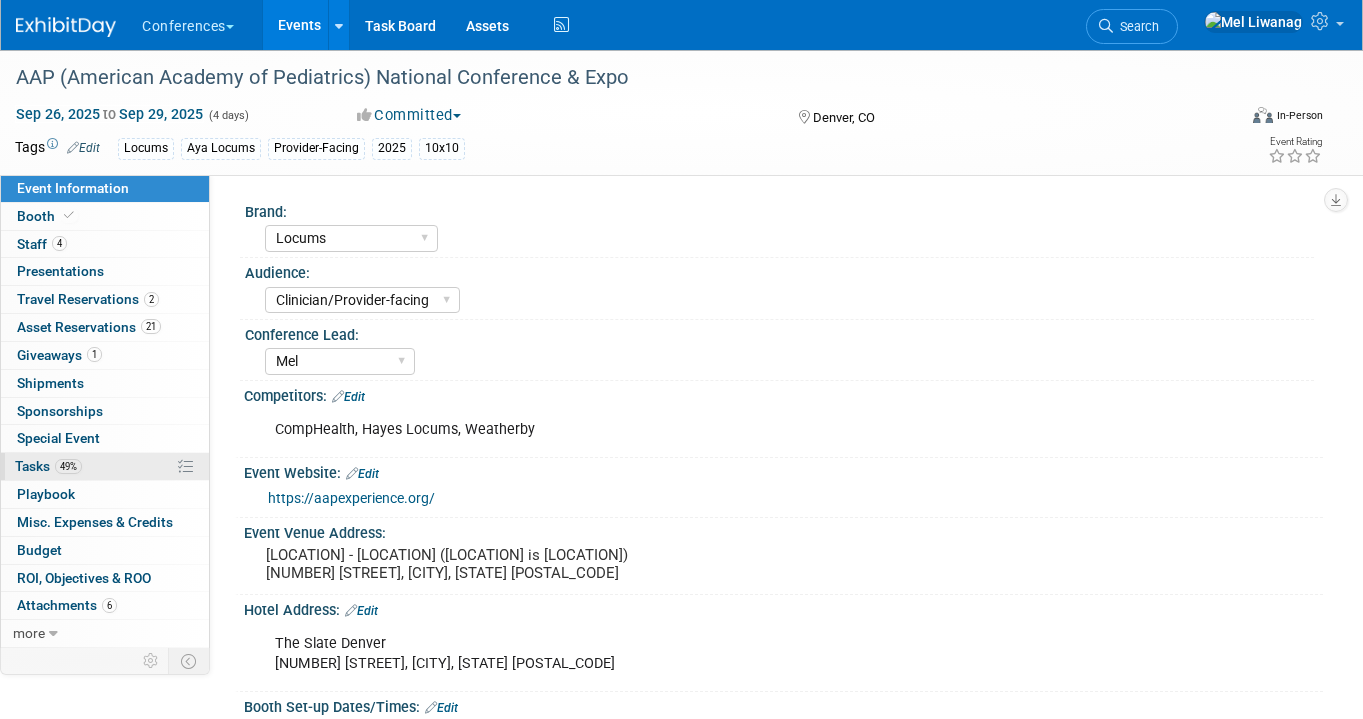 click on "49%" at bounding box center (68, 466) 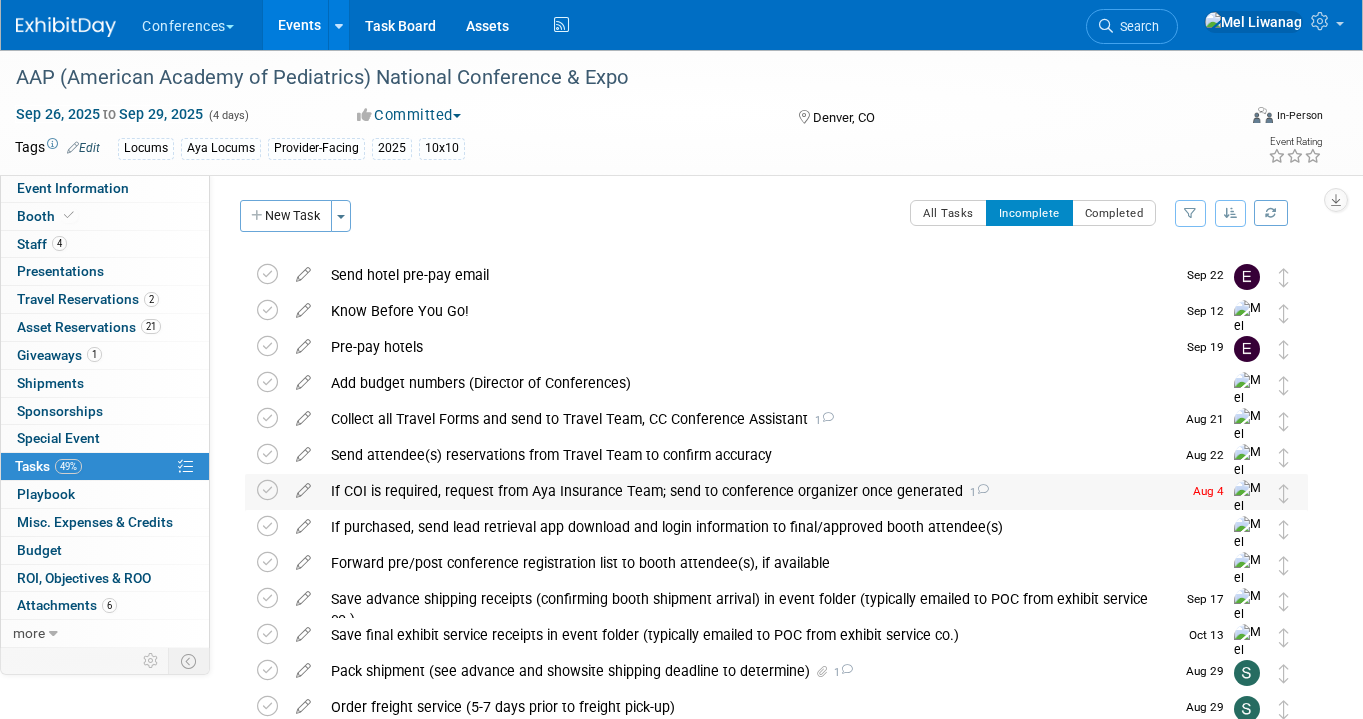 scroll, scrollTop: 4, scrollLeft: 0, axis: vertical 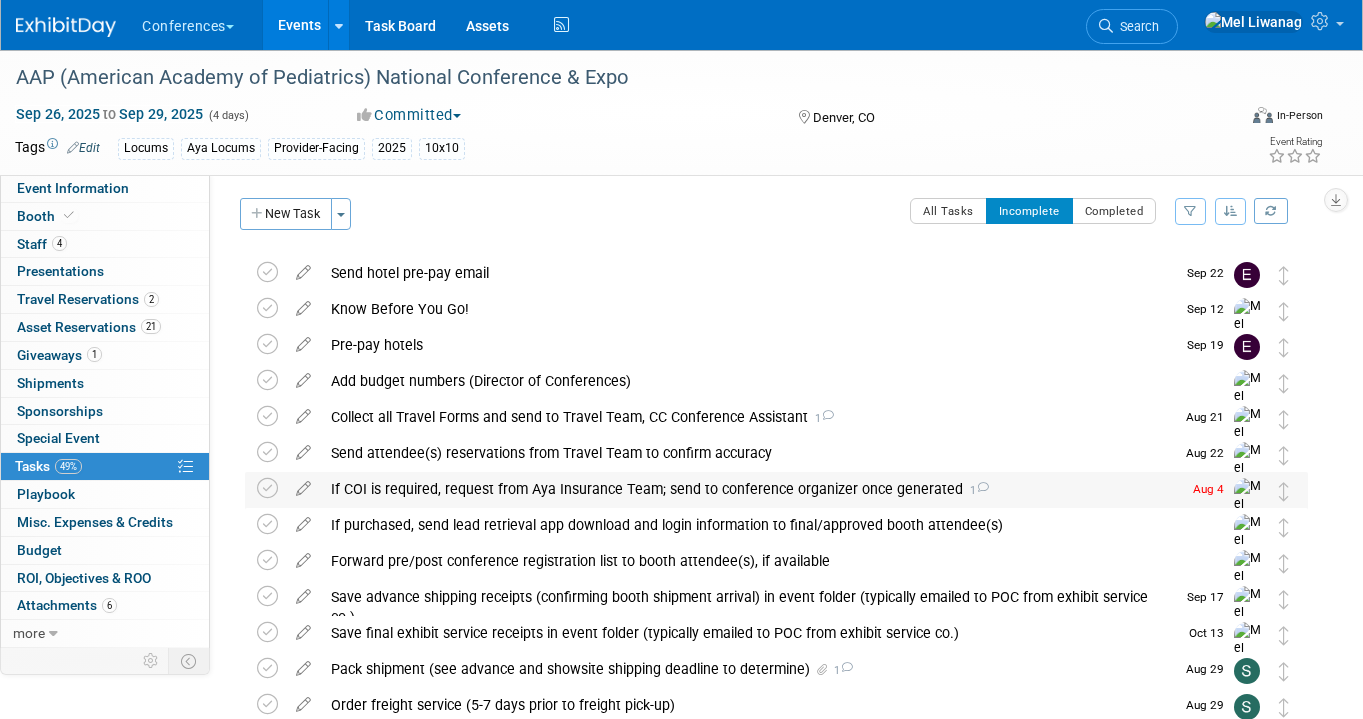 click on "If COI is required, request from Aya Insurance Team; send to conference organizer once generated
1" at bounding box center [751, 489] 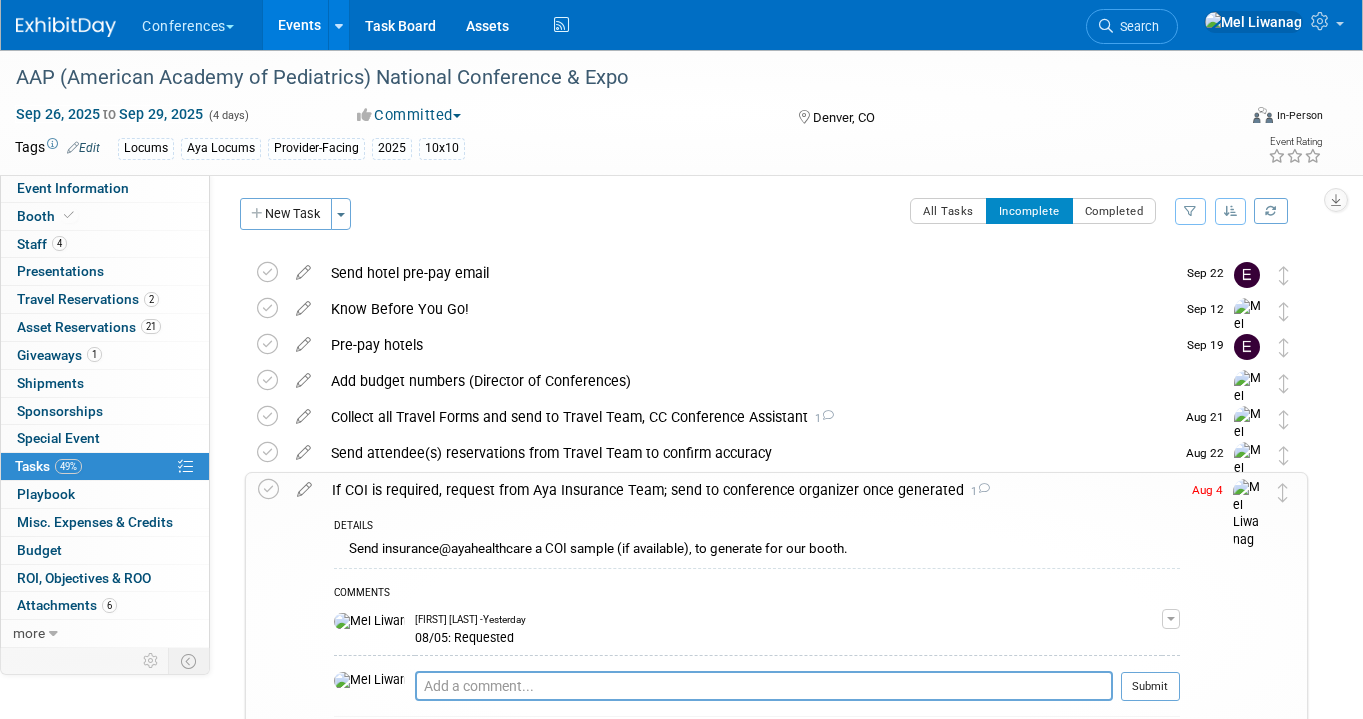 scroll, scrollTop: 8, scrollLeft: 0, axis: vertical 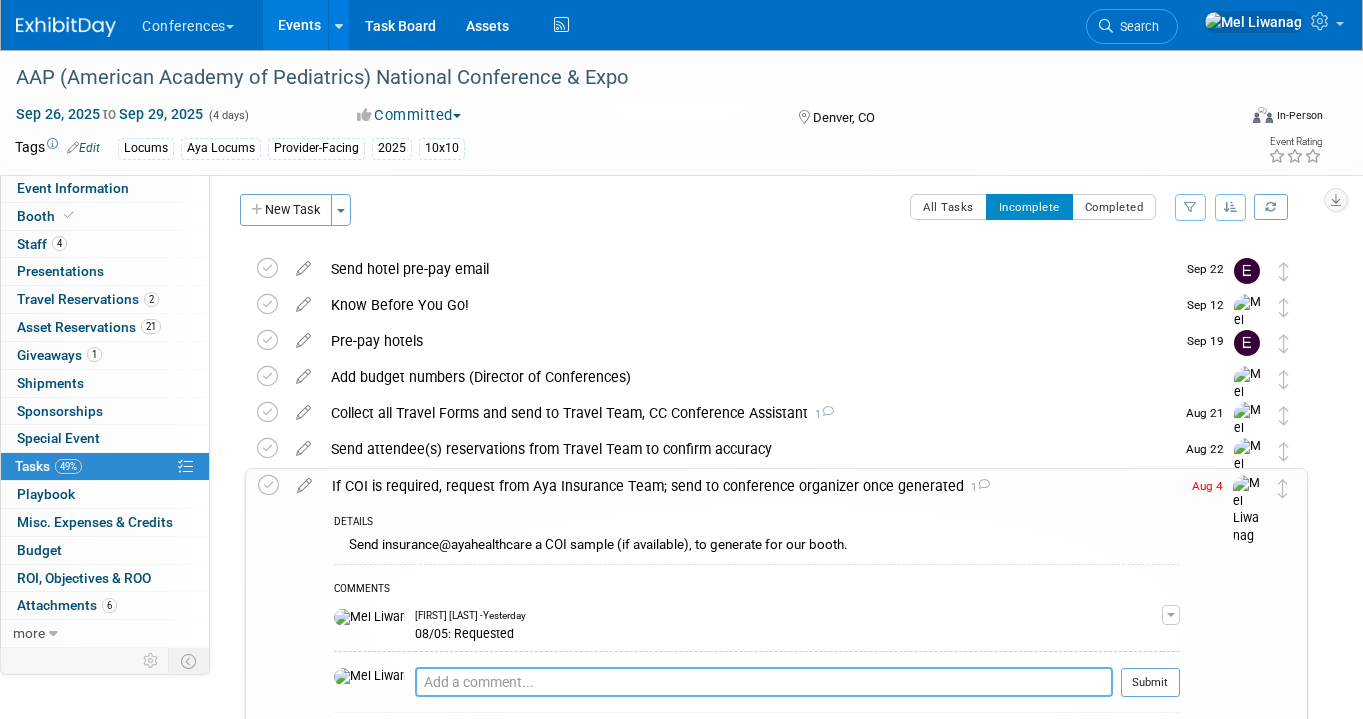 click at bounding box center [764, 682] 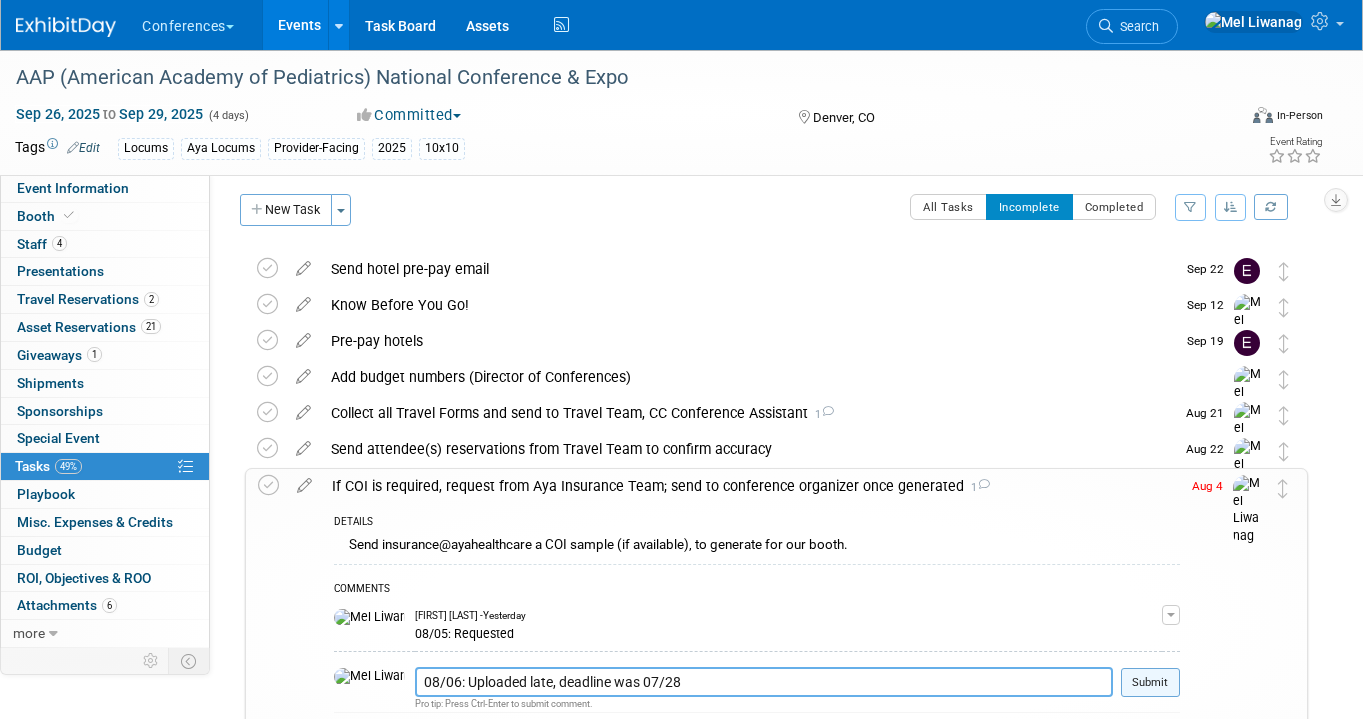 type on "08/06: Uploaded late, deadline was 07/28" 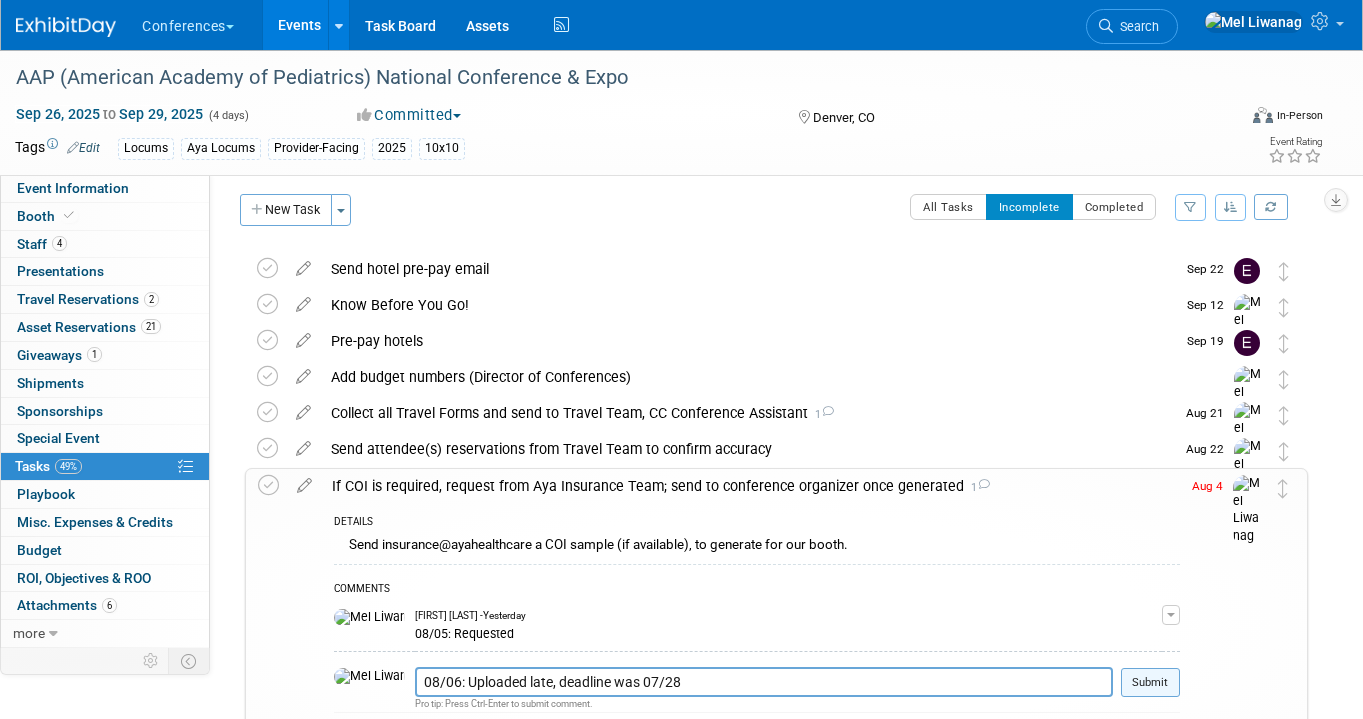 click on "Submit" at bounding box center [1150, 683] 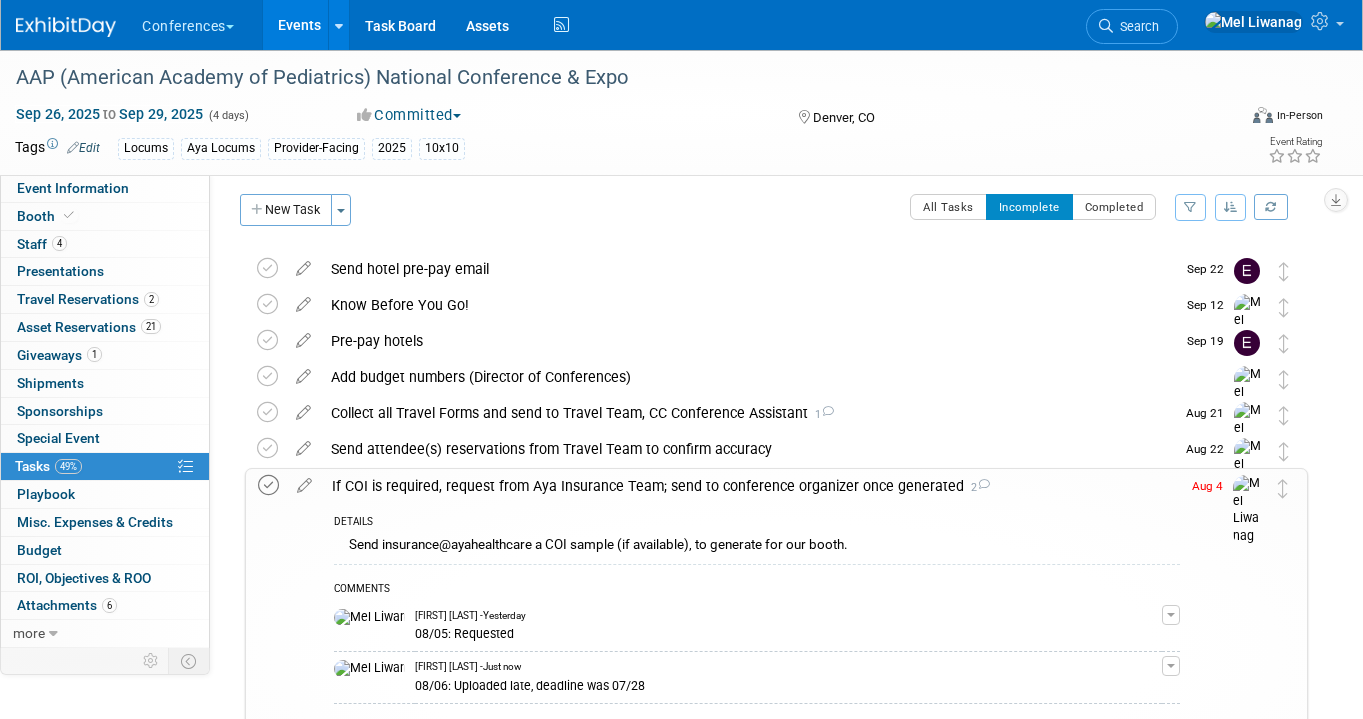 click at bounding box center (268, 485) 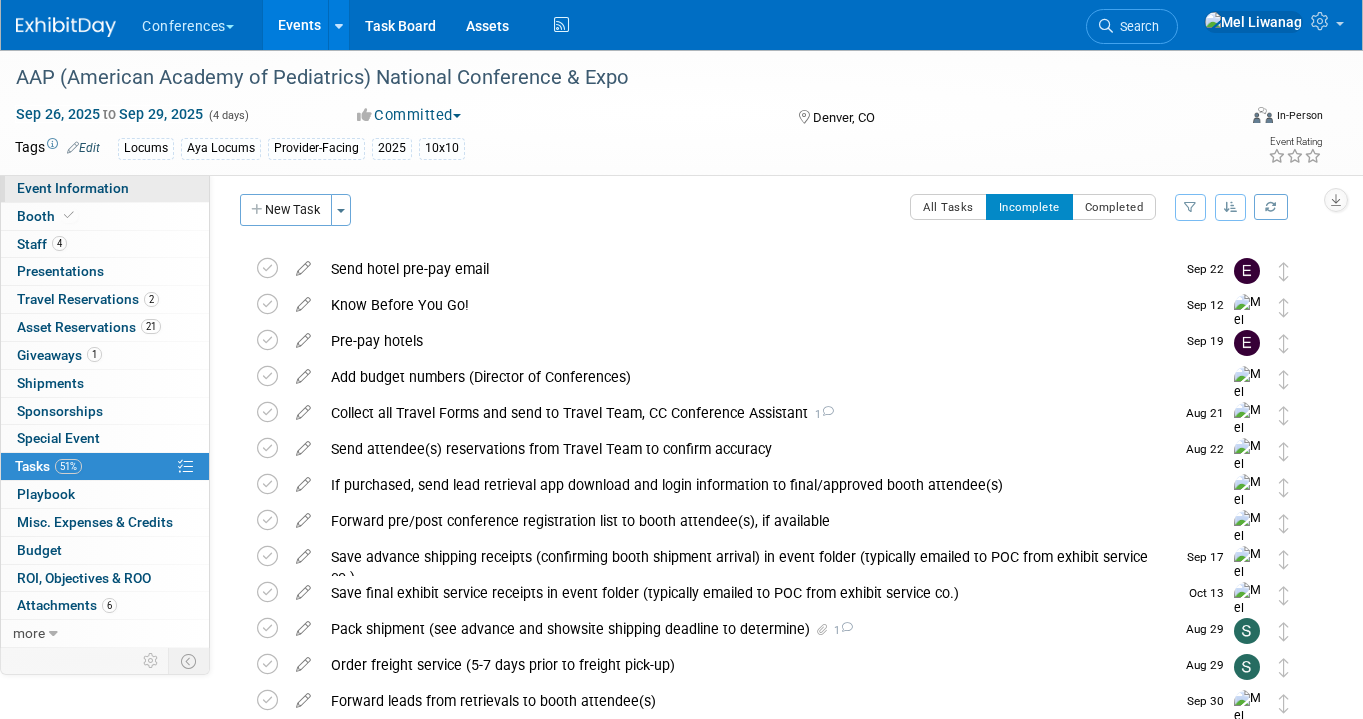 click on "Event Information" at bounding box center (105, 188) 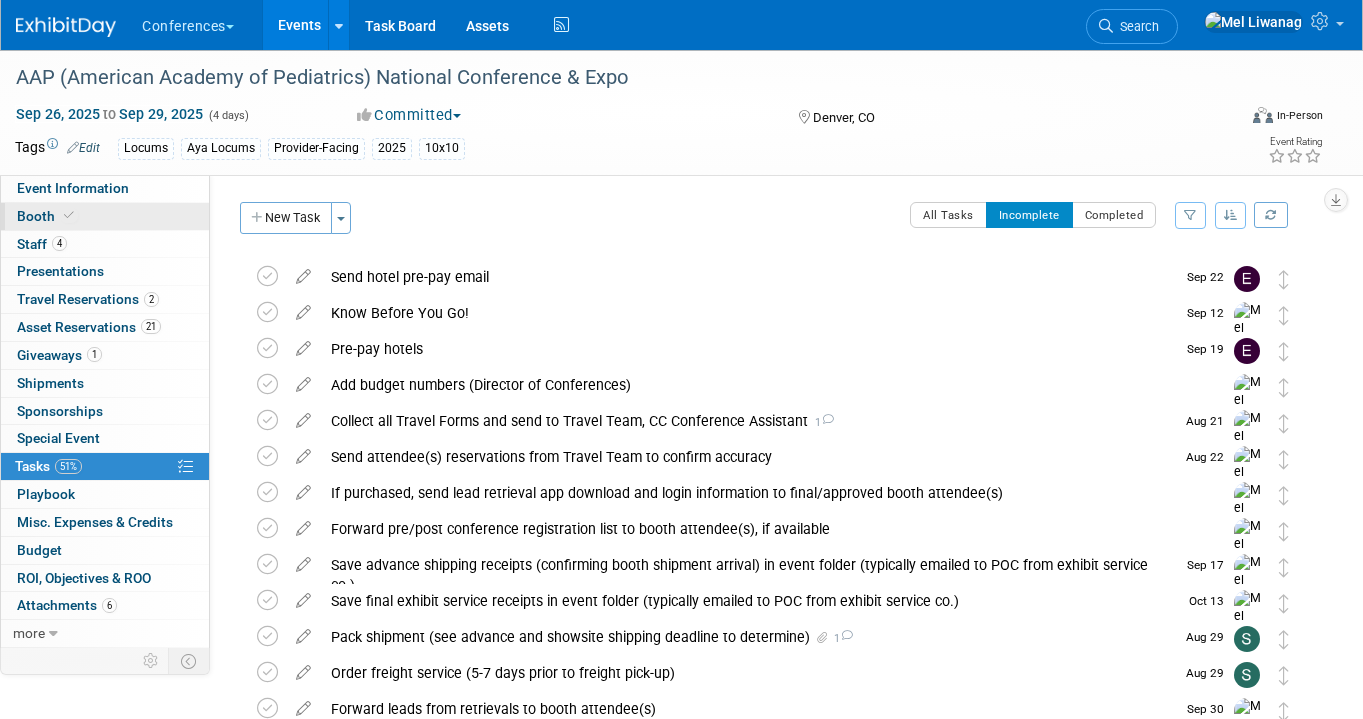 select on "Locums" 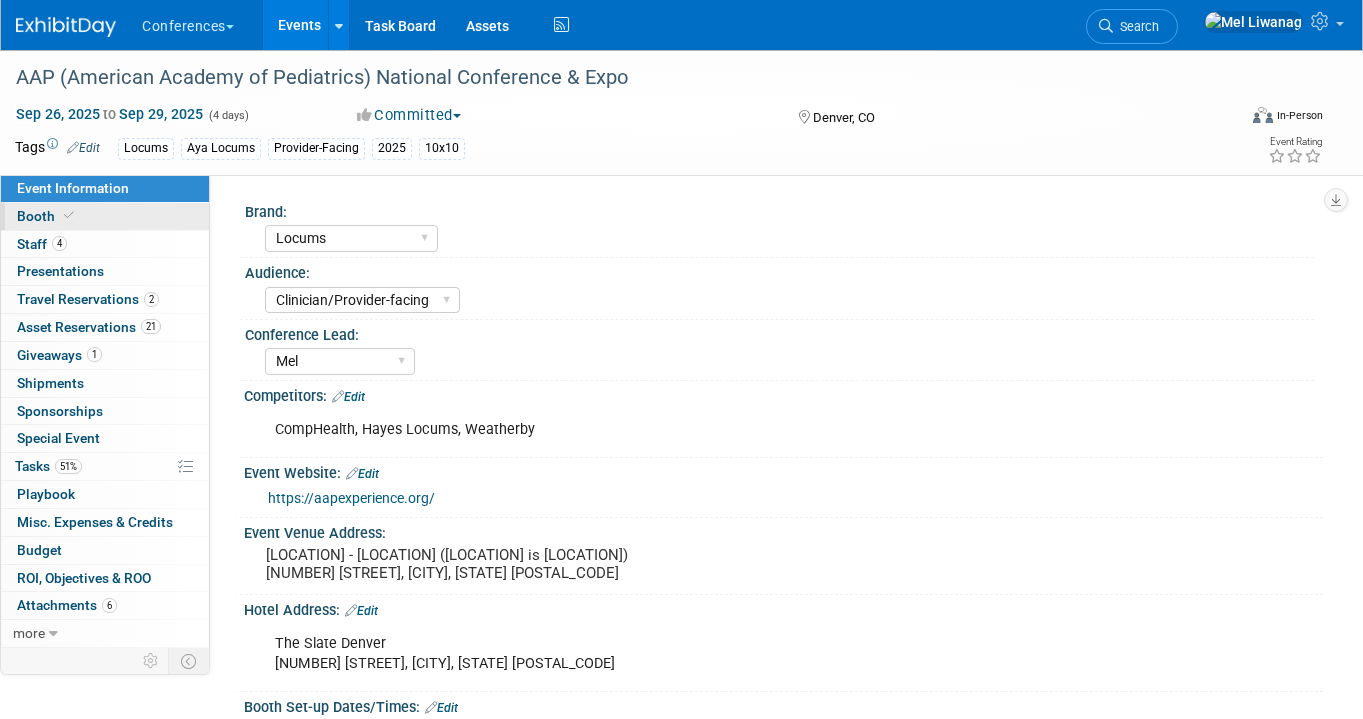 click on "Booth" at bounding box center [105, 216] 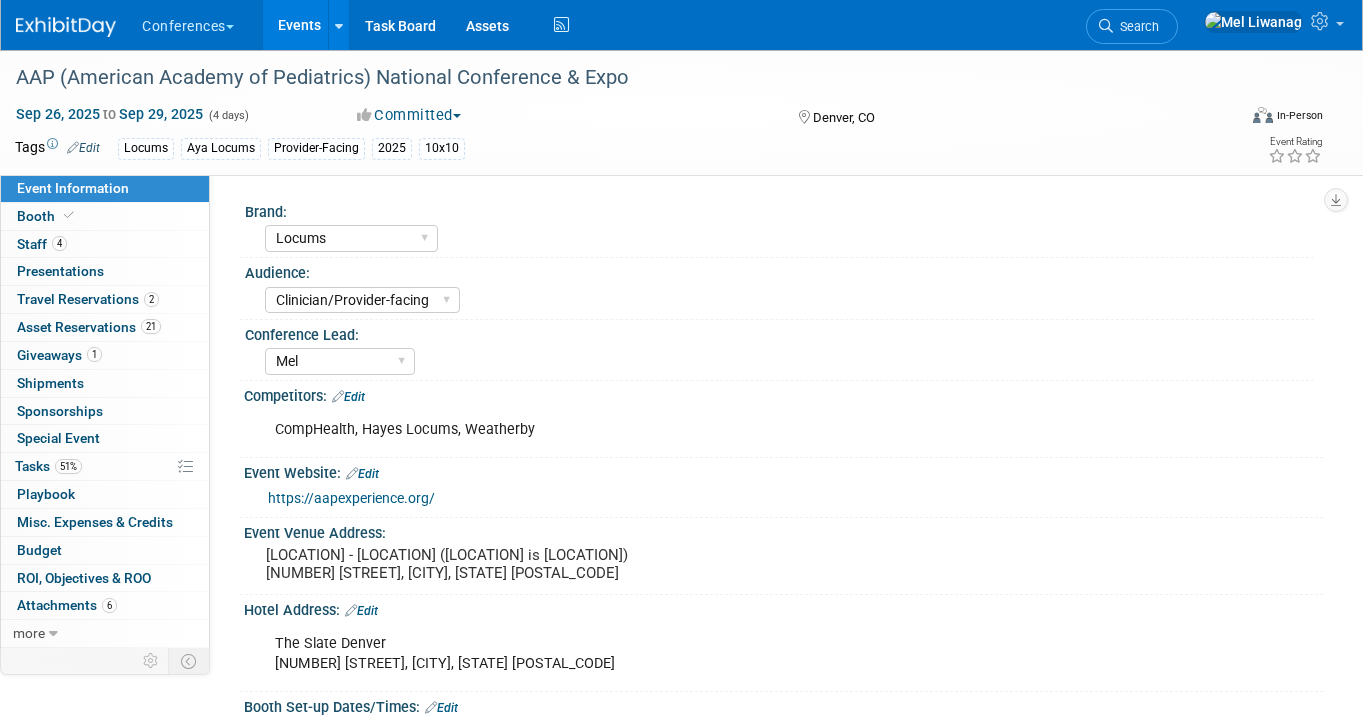 select on "10'x10'" 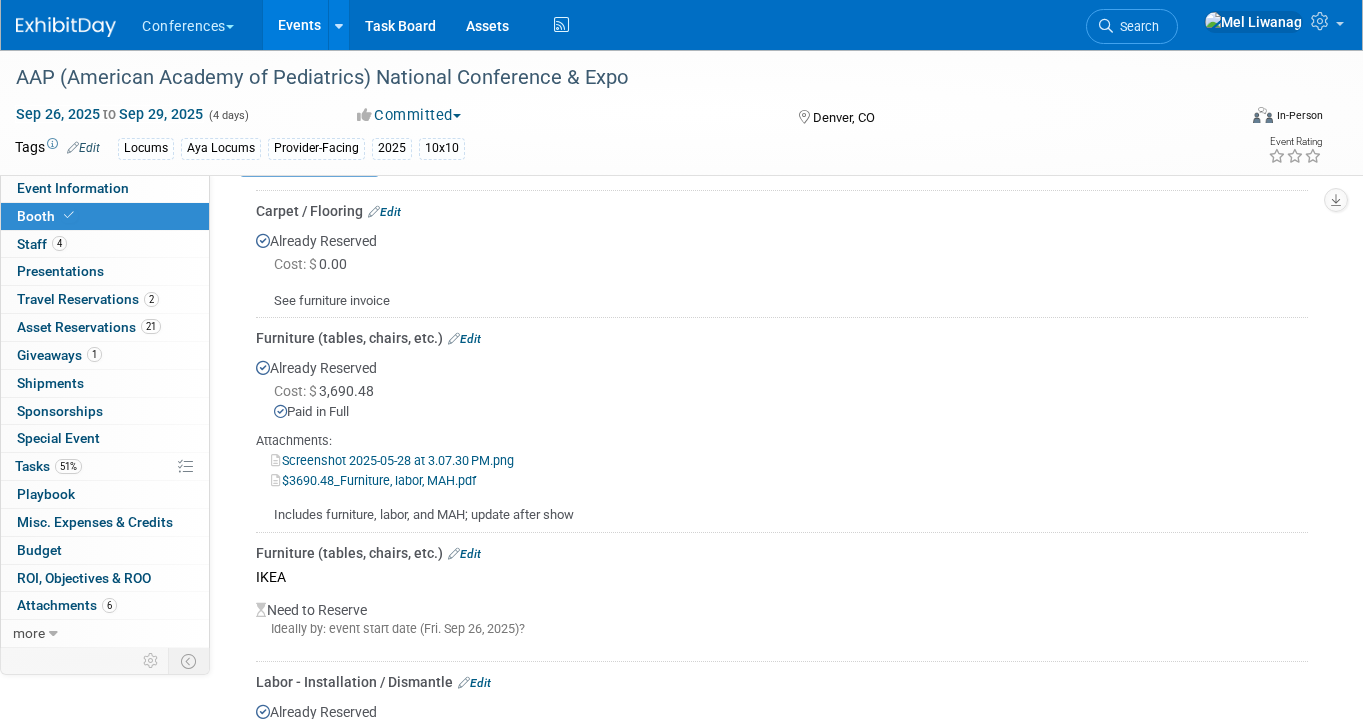 scroll, scrollTop: 268, scrollLeft: 0, axis: vertical 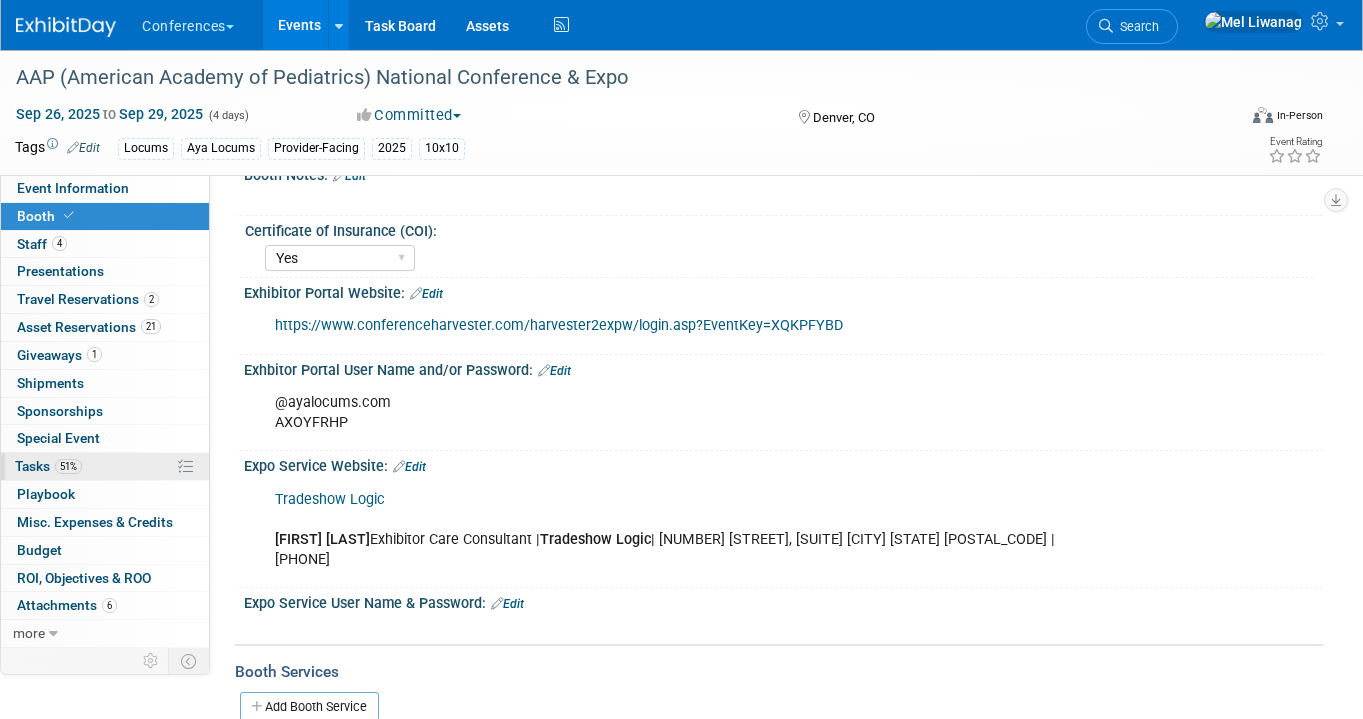 click on "51%
Tasks 51%" at bounding box center (105, 466) 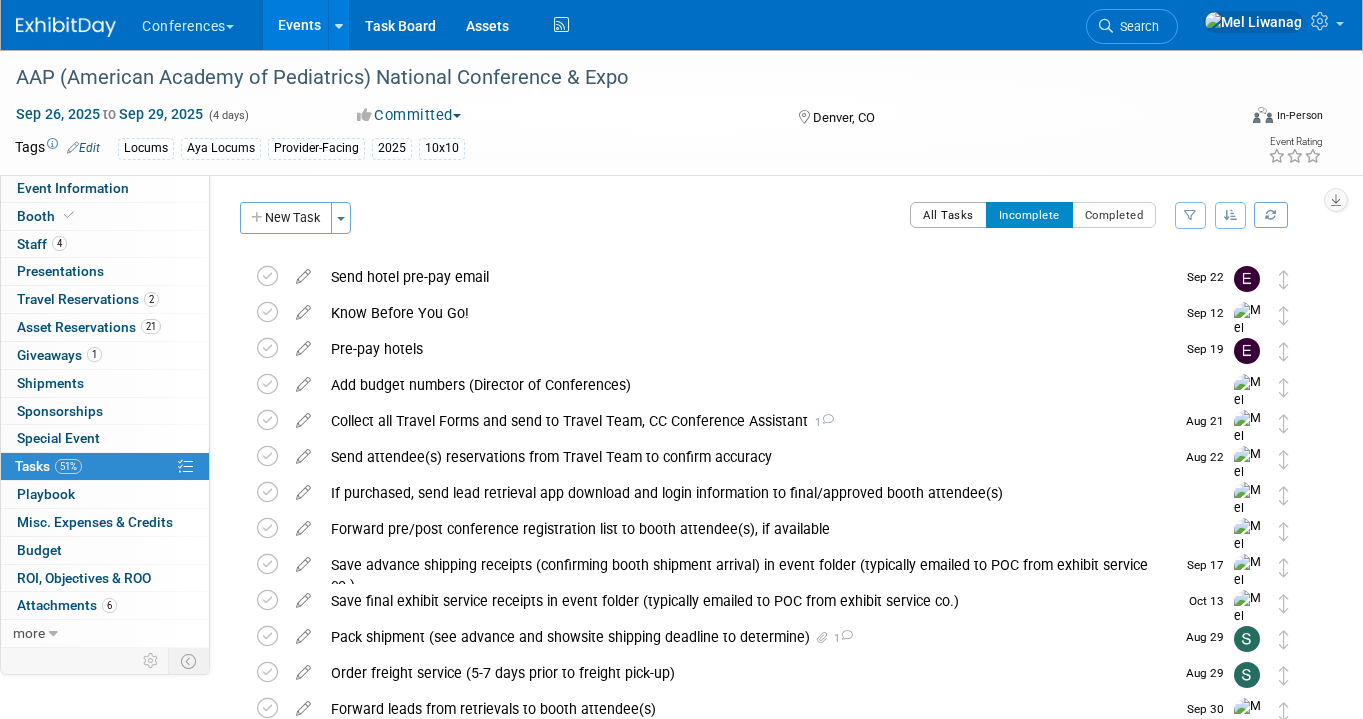 click on "All Tasks" at bounding box center (948, 215) 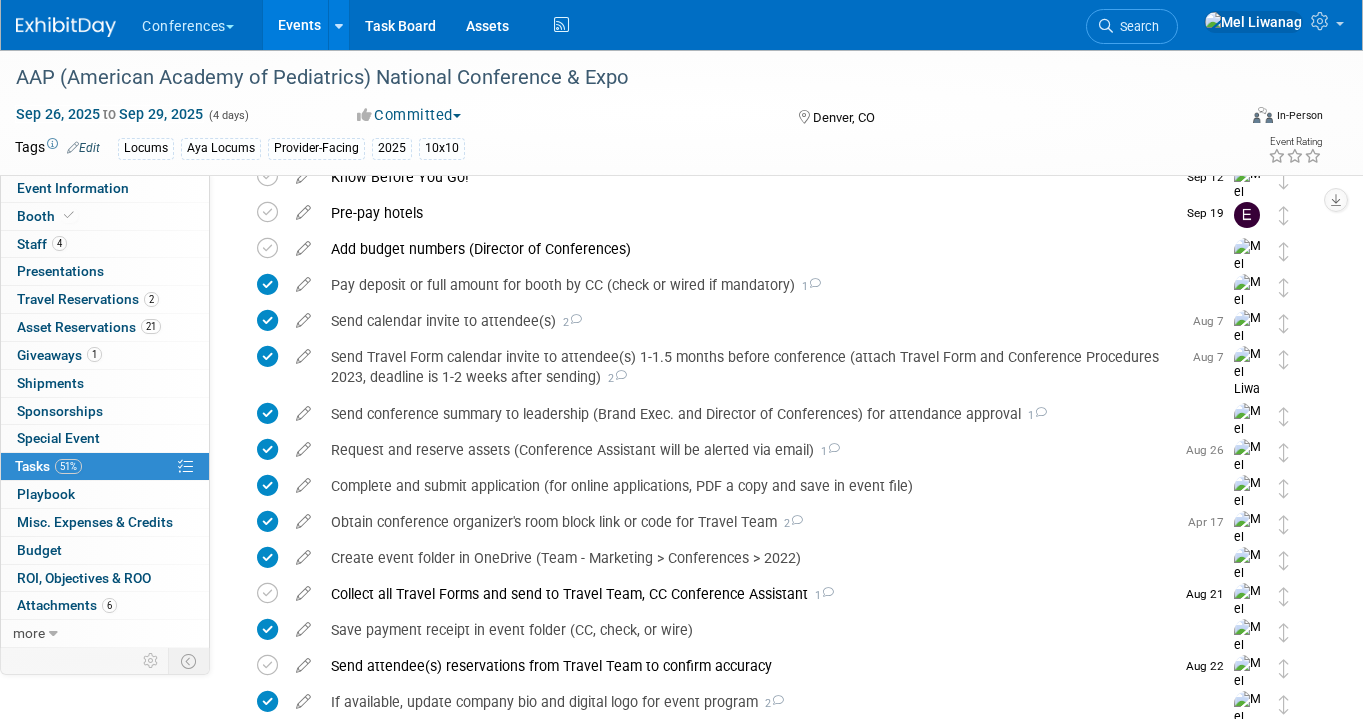 scroll, scrollTop: 324, scrollLeft: 0, axis: vertical 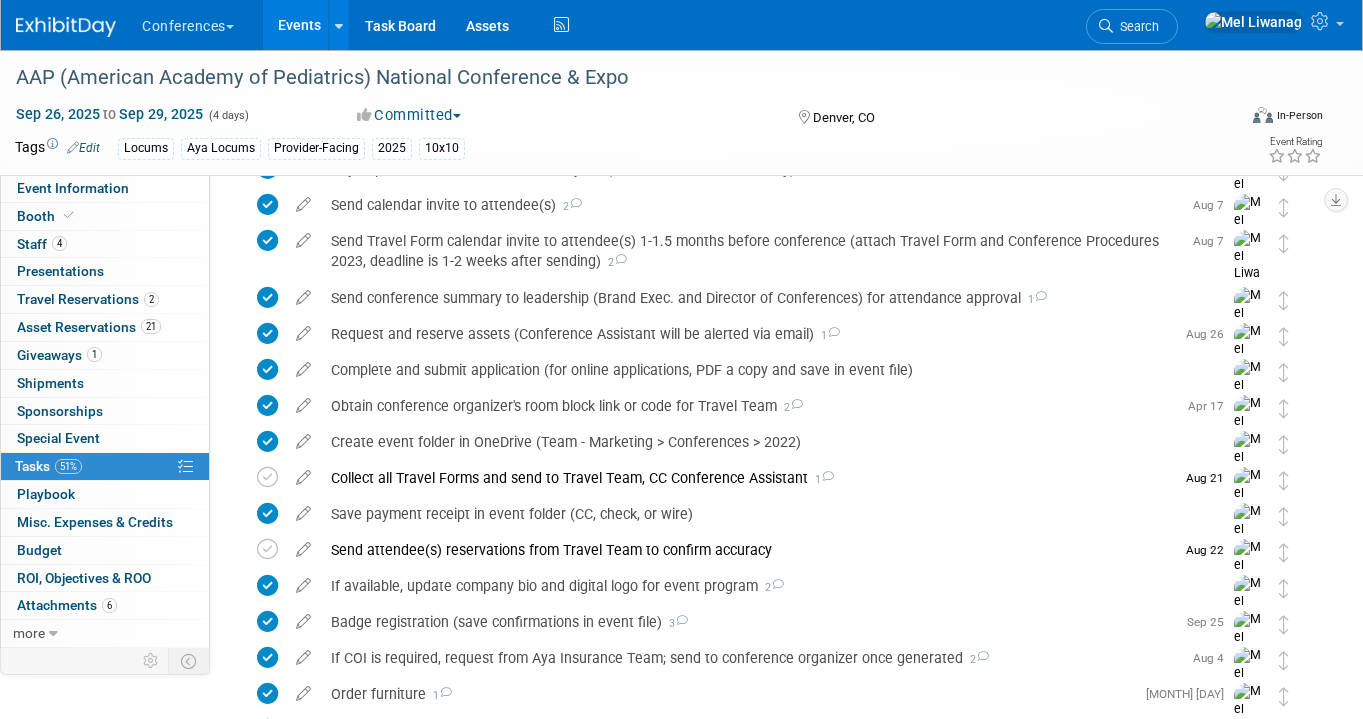 type 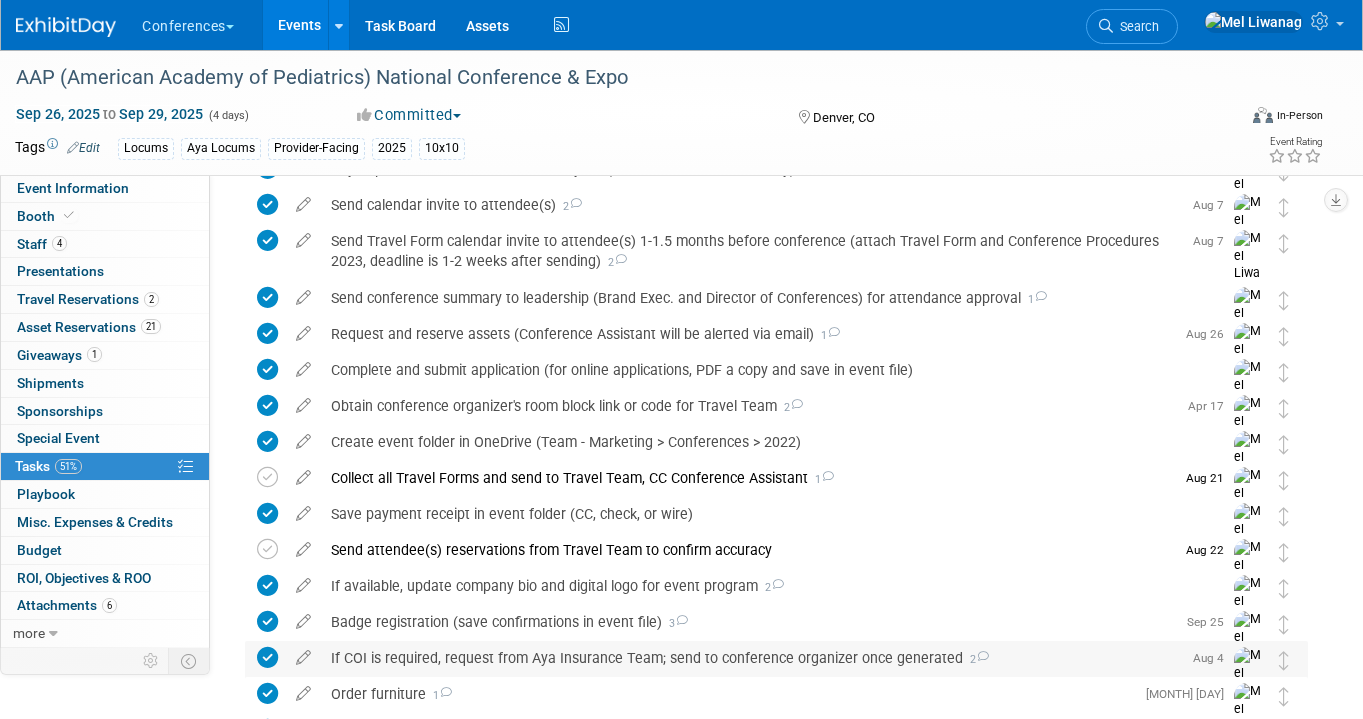 click on "If COI is required, request from Aya Insurance Team; send to conference organizer once generated
2" at bounding box center [751, 658] 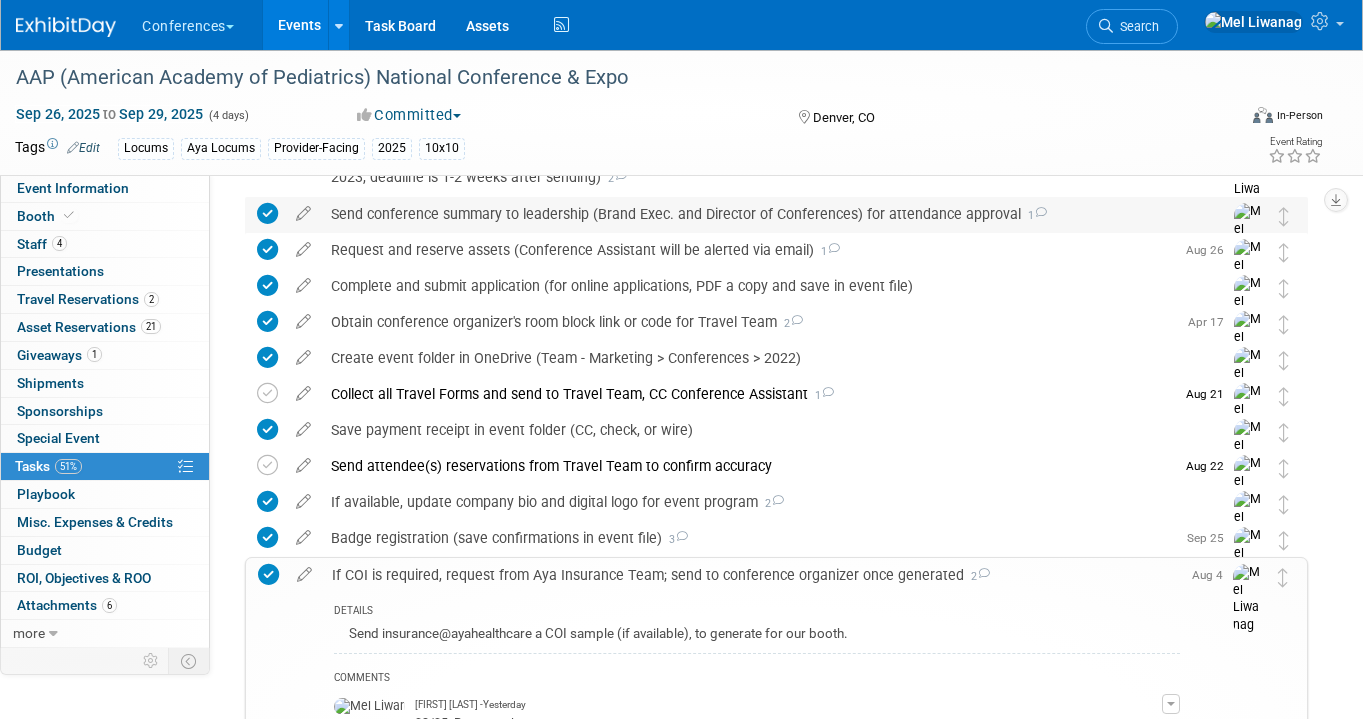 scroll, scrollTop: 257, scrollLeft: 0, axis: vertical 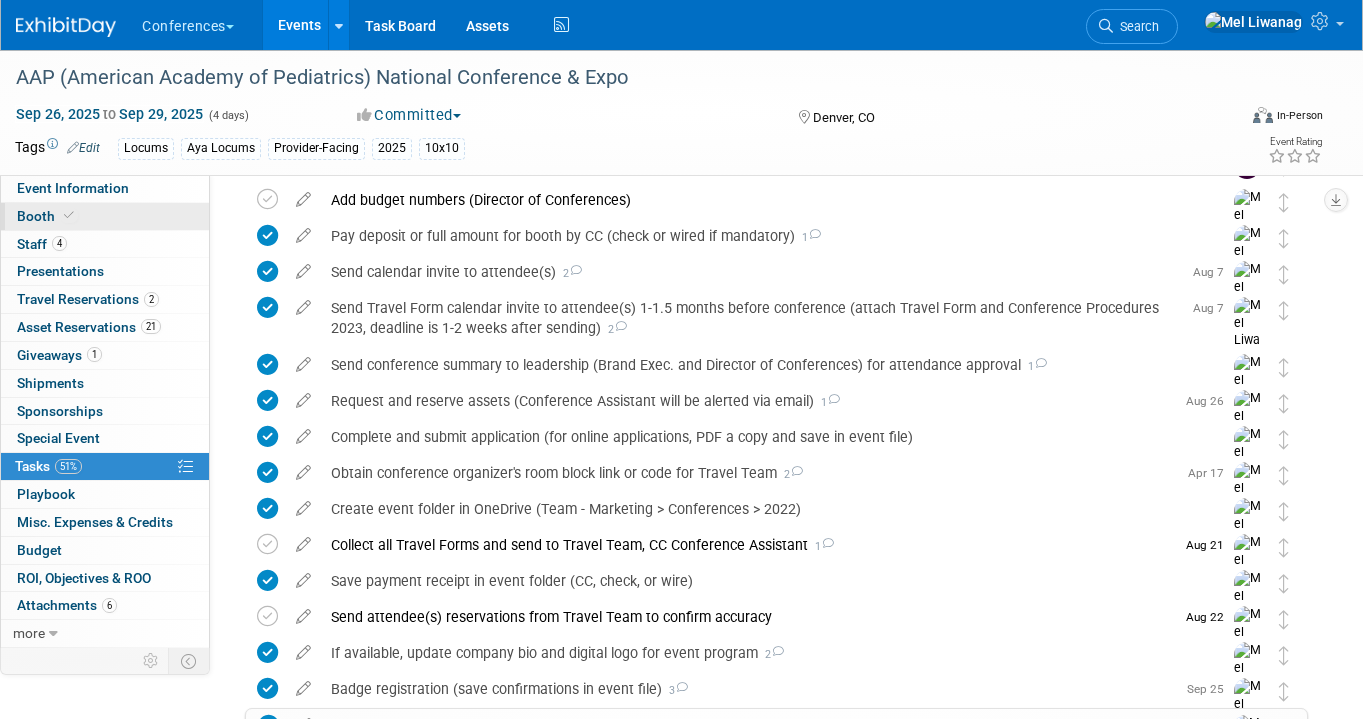 click on "Booth" at bounding box center [105, 216] 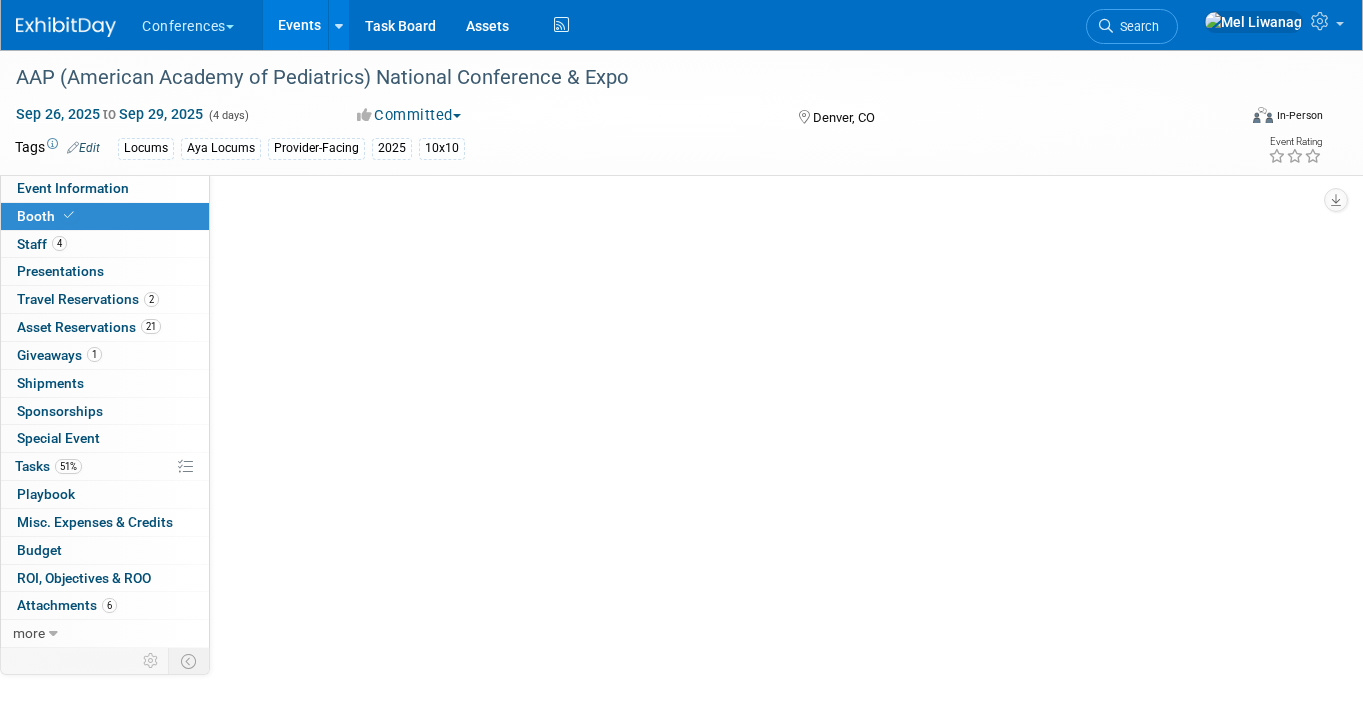 scroll, scrollTop: 0, scrollLeft: 0, axis: both 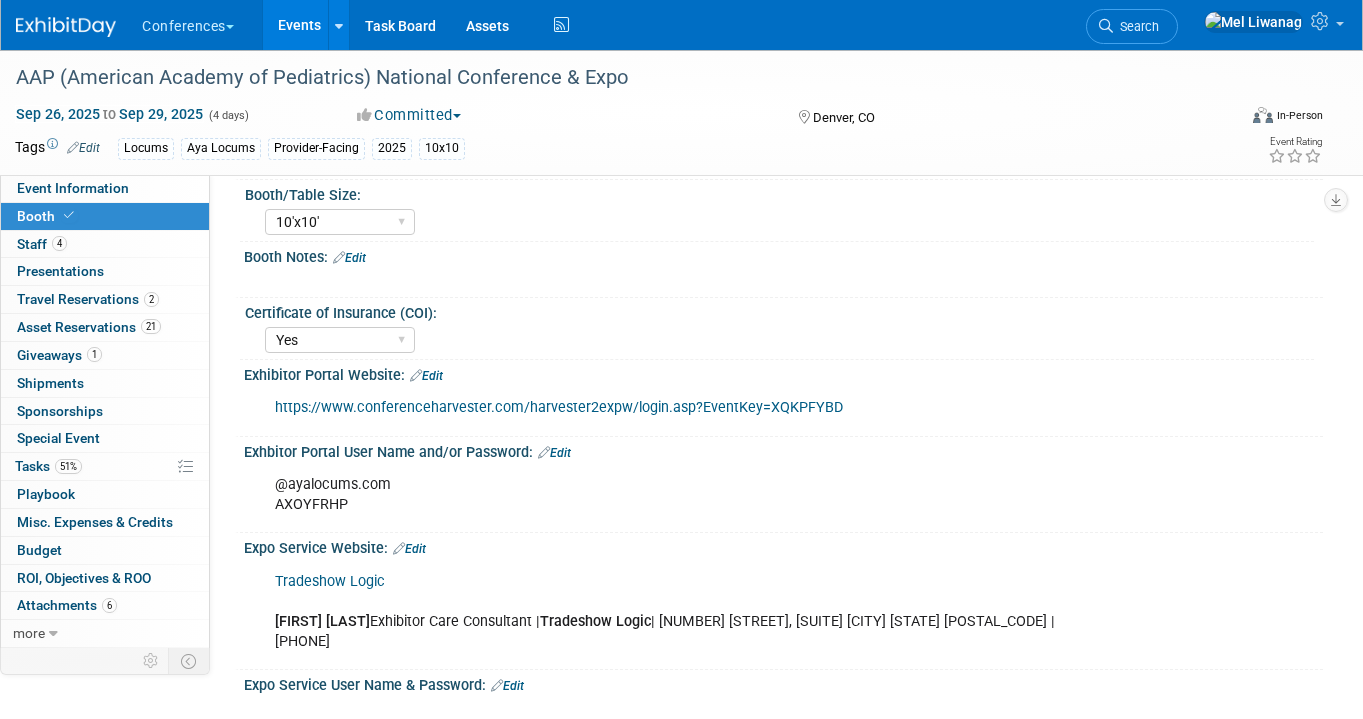 click on "https://www.conferenceharvester.com/harvester2expw/login.asp?EventKey=XQKPFYBD" at bounding box center (559, 407) 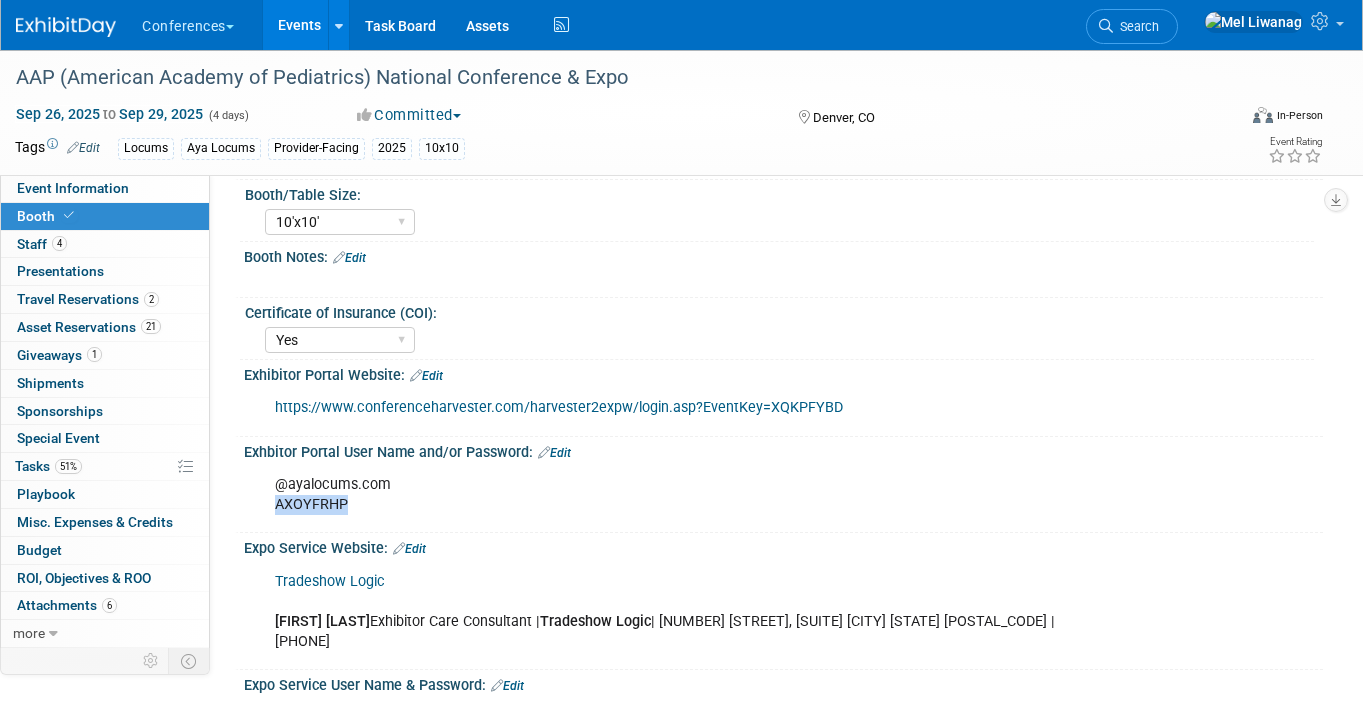 drag, startPoint x: 353, startPoint y: 507, endPoint x: 264, endPoint y: 502, distance: 89.140335 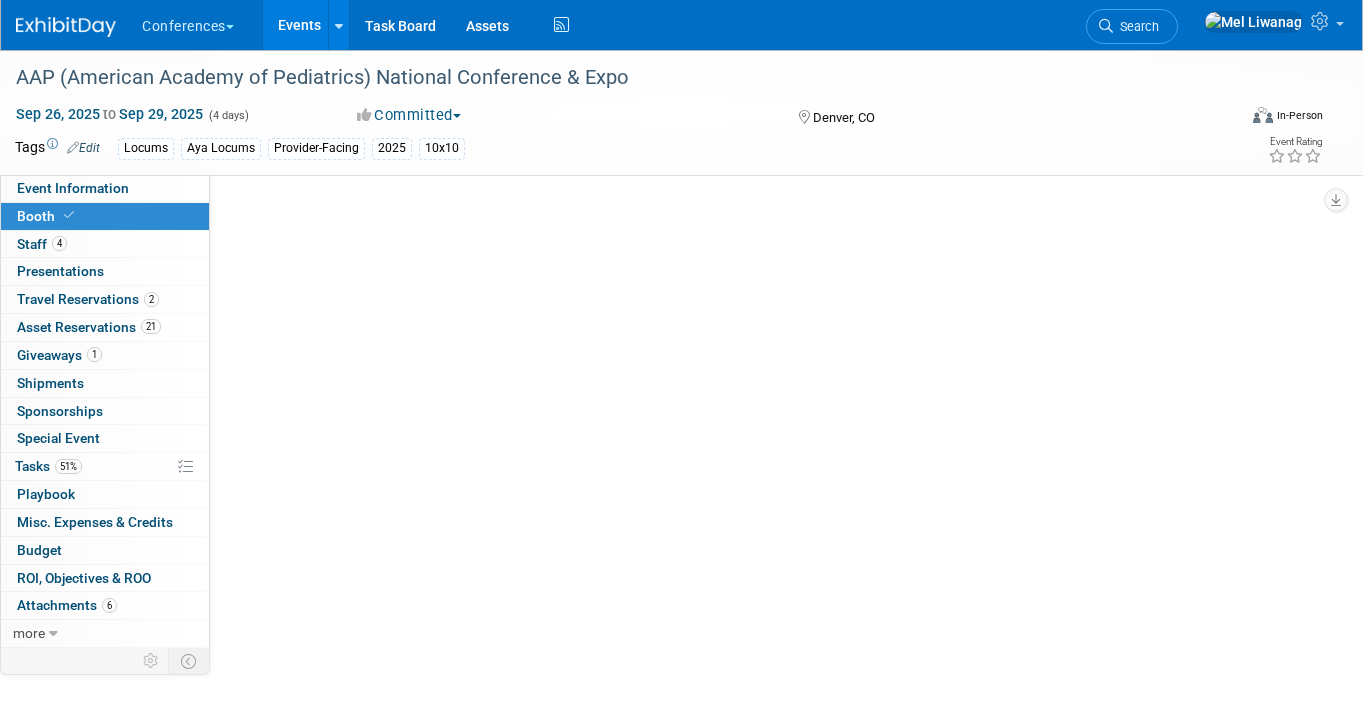 scroll, scrollTop: 0, scrollLeft: 0, axis: both 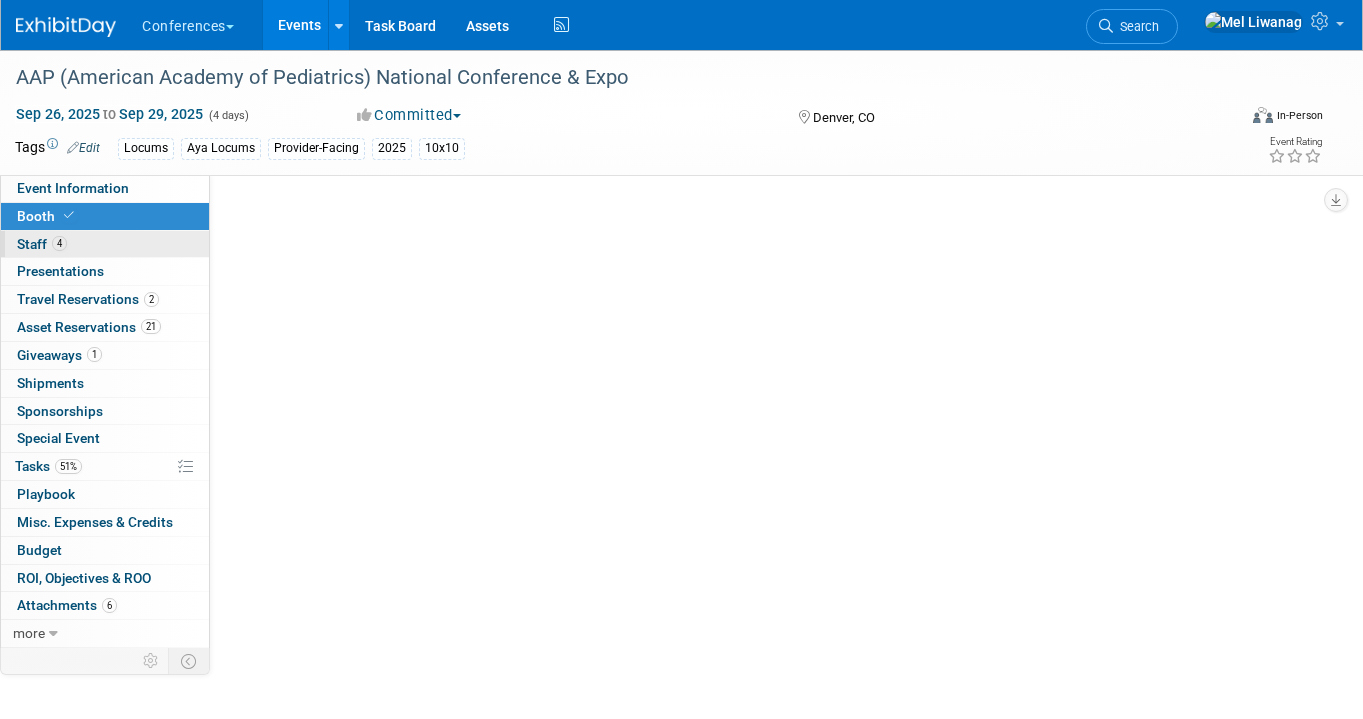 select on "10'x10'" 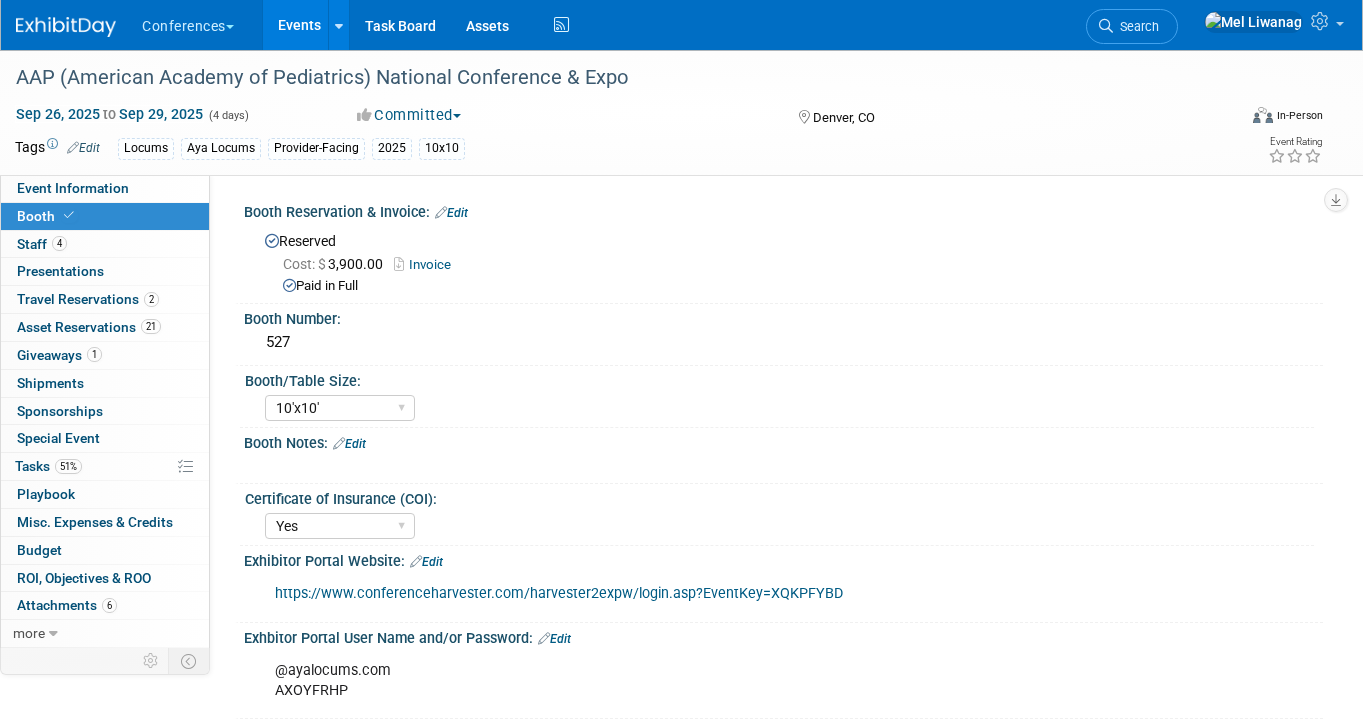 click on "Booth" at bounding box center (105, 216) 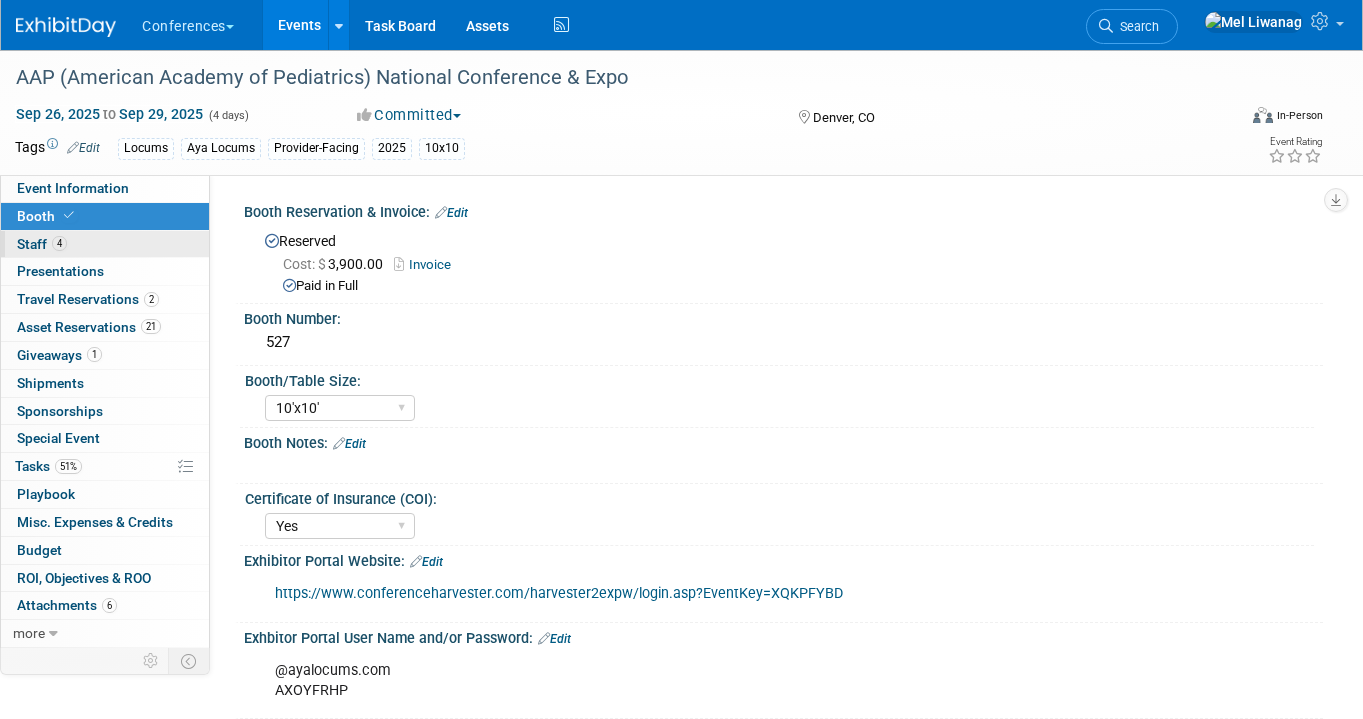 click on "4
Staff 4" at bounding box center (105, 244) 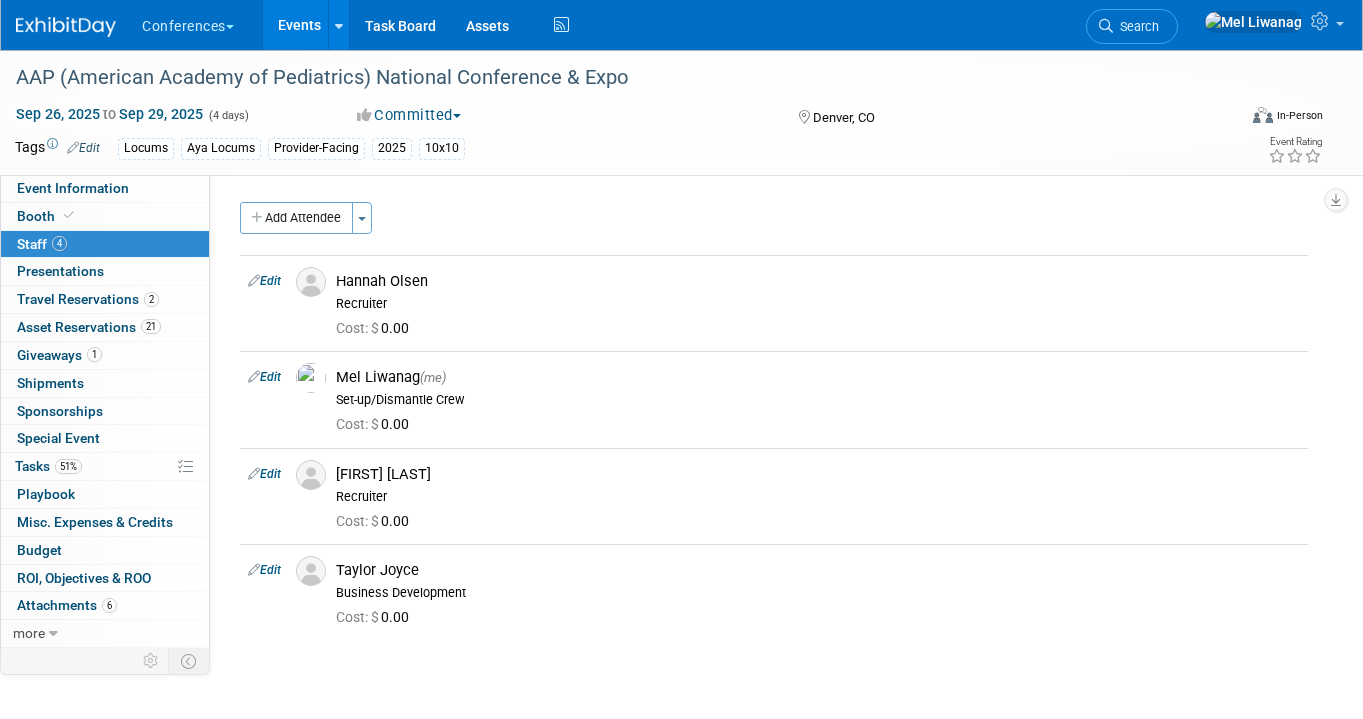 click at bounding box center [66, 27] 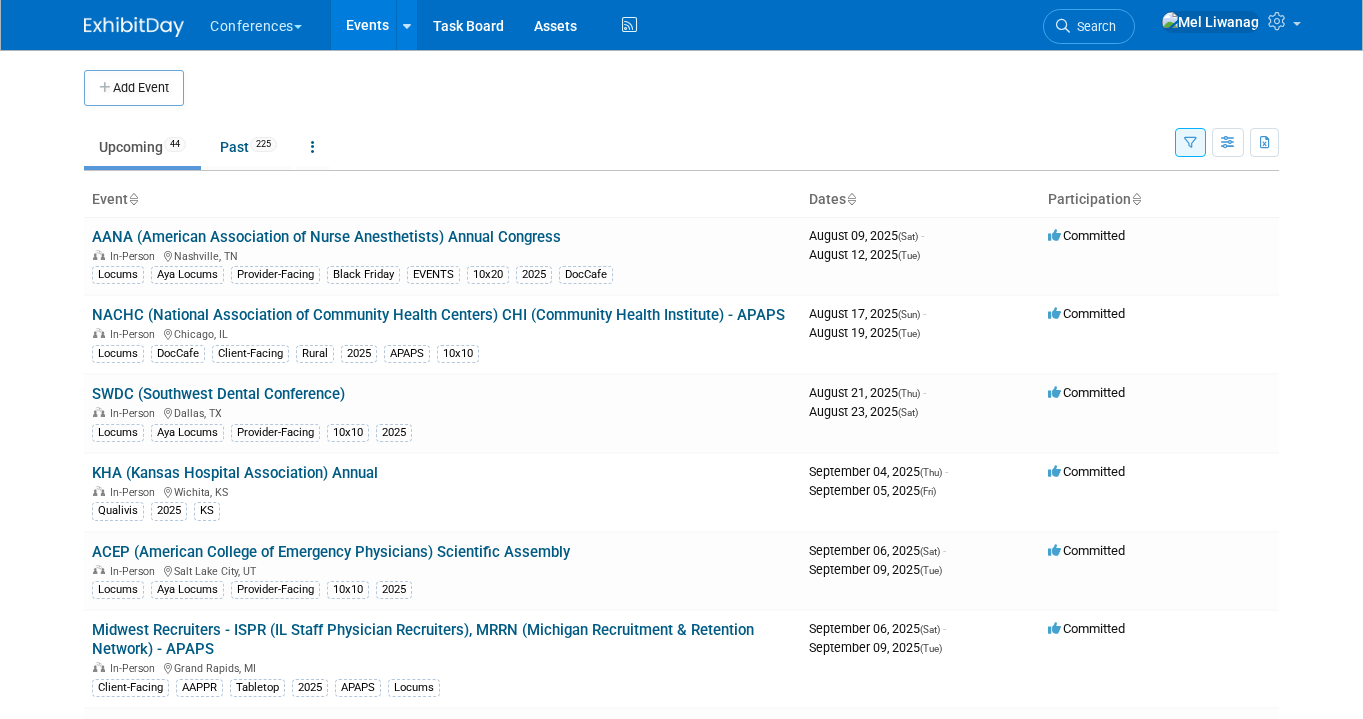 scroll, scrollTop: 0, scrollLeft: 0, axis: both 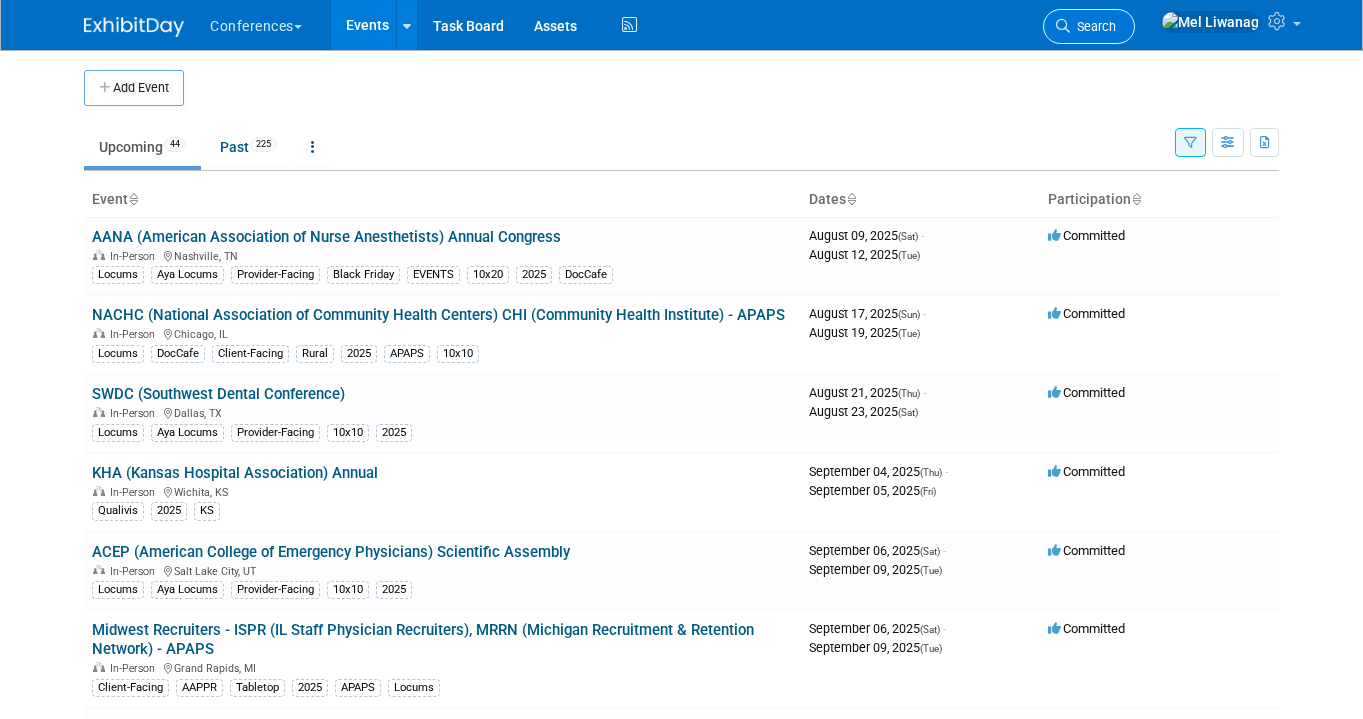click on "Search" at bounding box center (1093, 26) 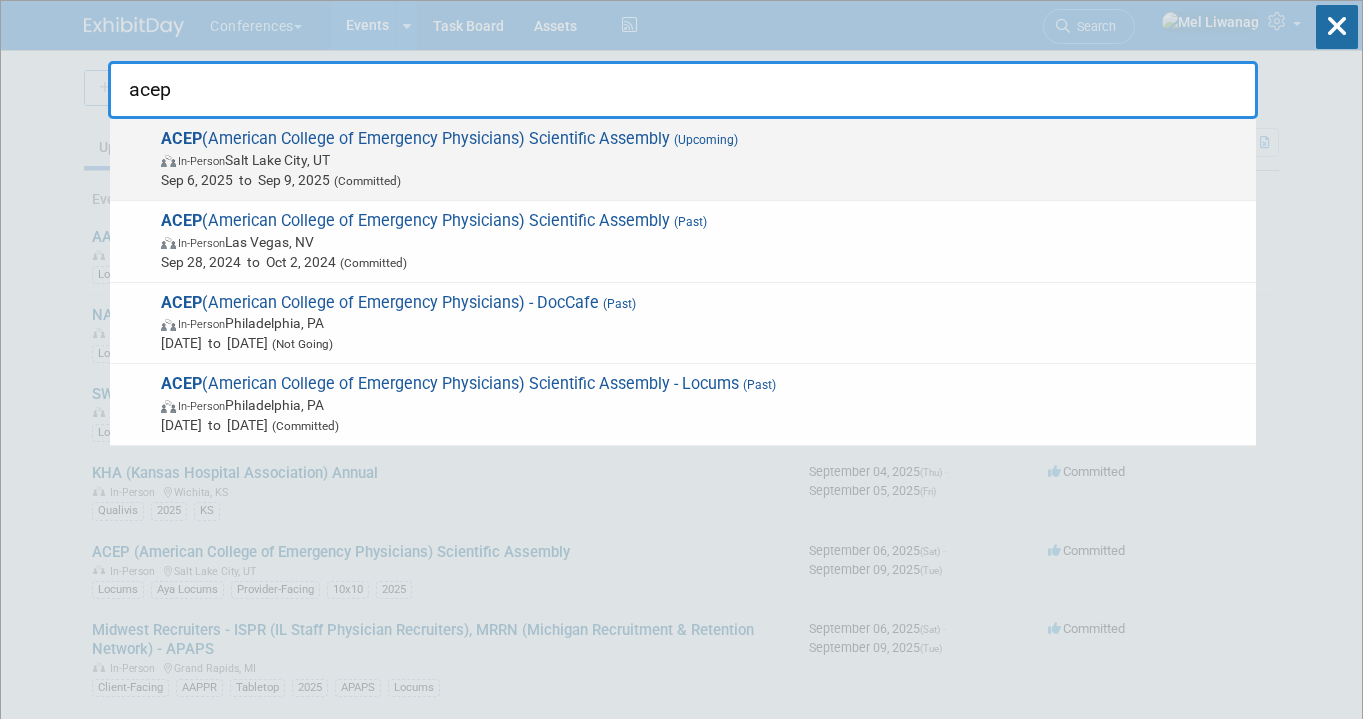 type on "acep" 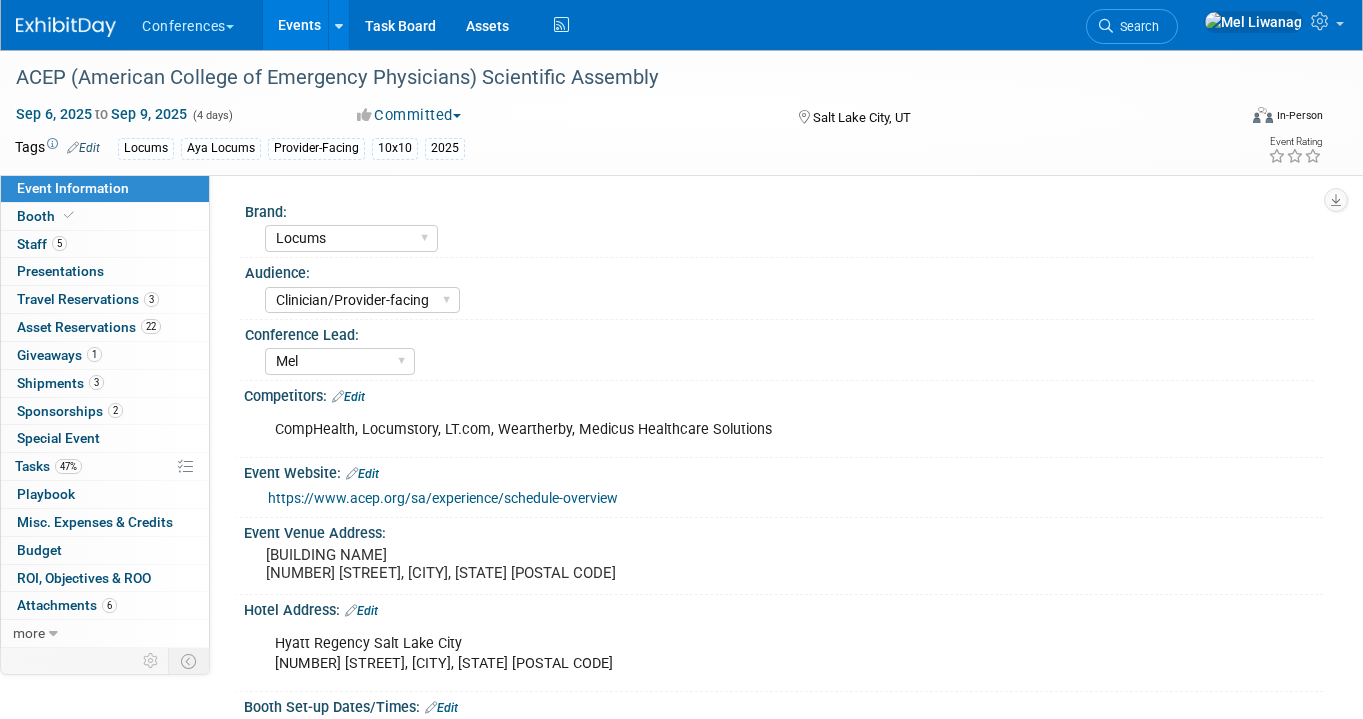 select on "Locums" 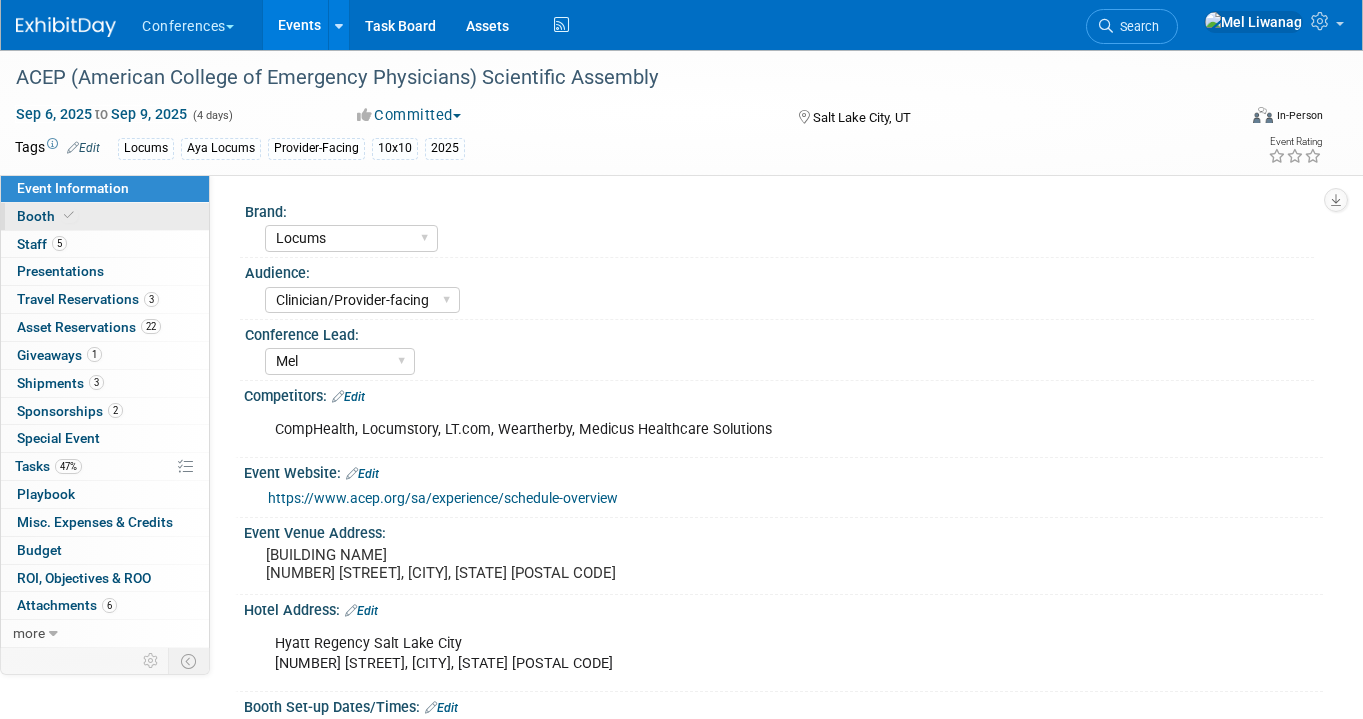 click on "Booth" at bounding box center [105, 216] 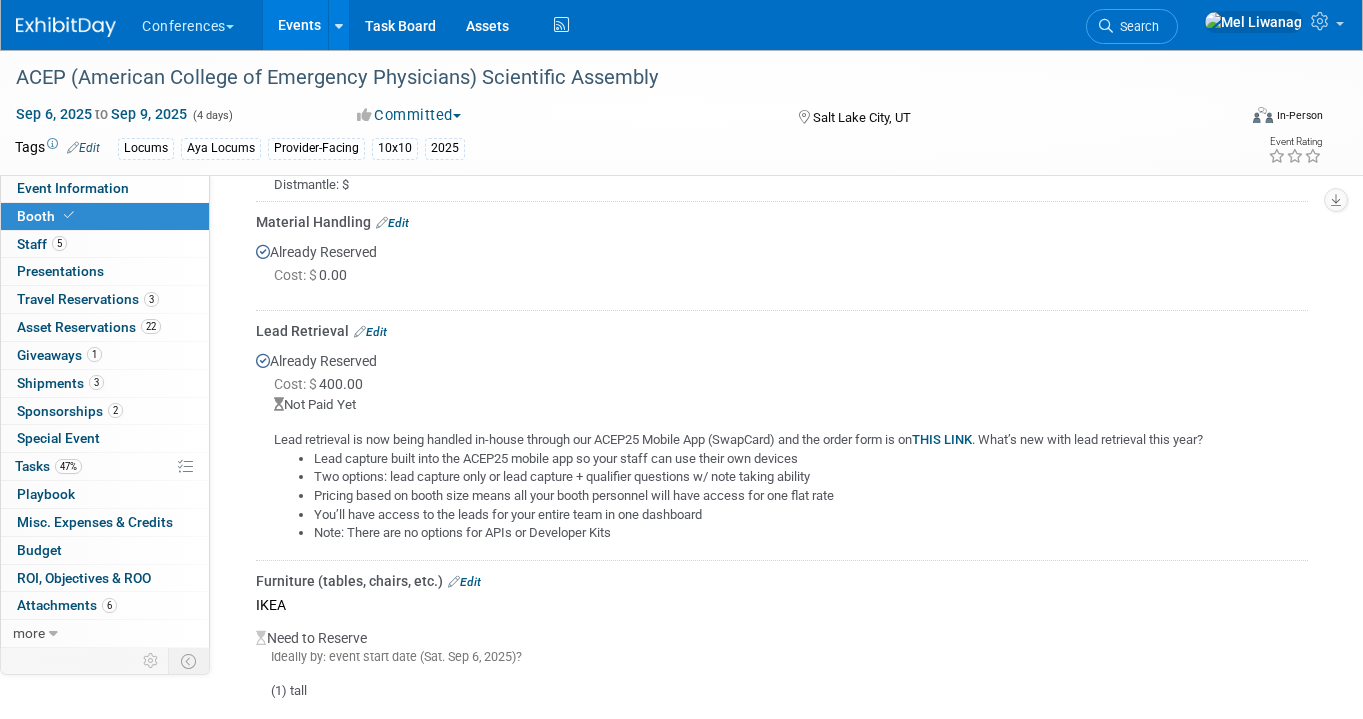 scroll, scrollTop: 1307, scrollLeft: 0, axis: vertical 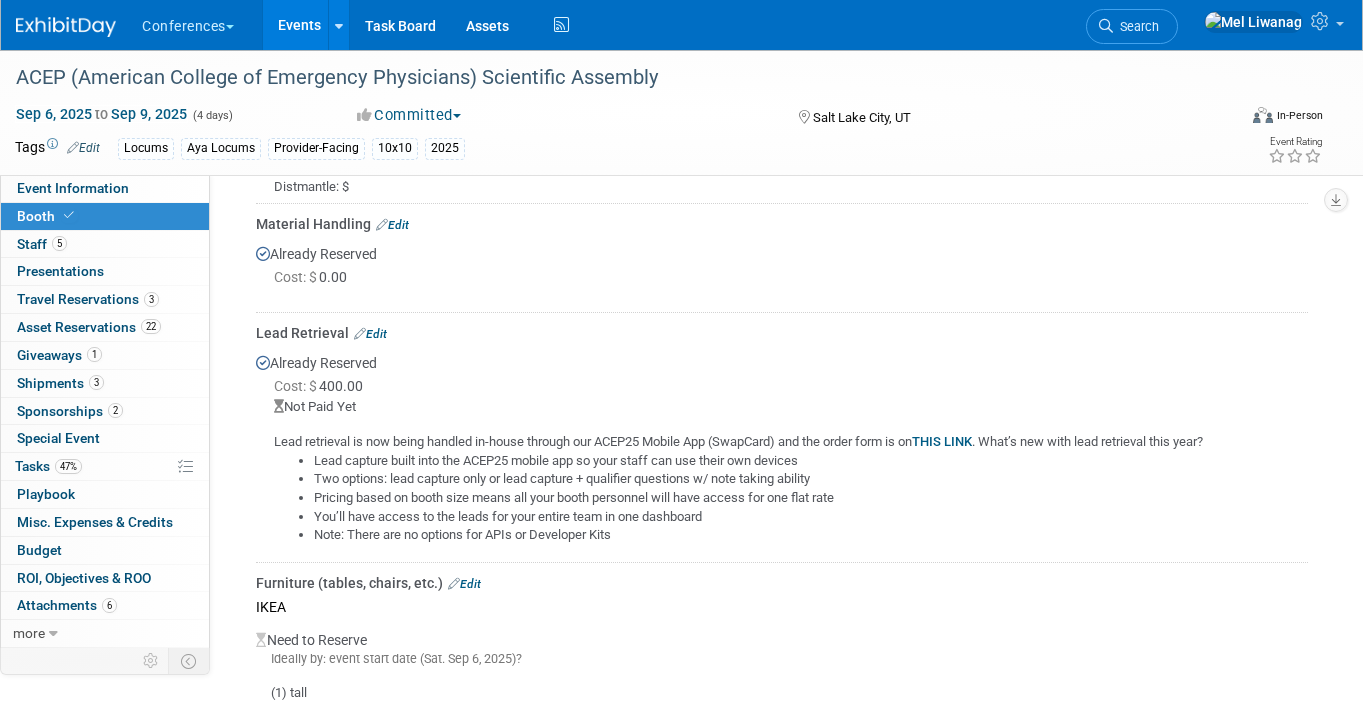 click on "Lead Retrieval
Edit" at bounding box center [782, 333] 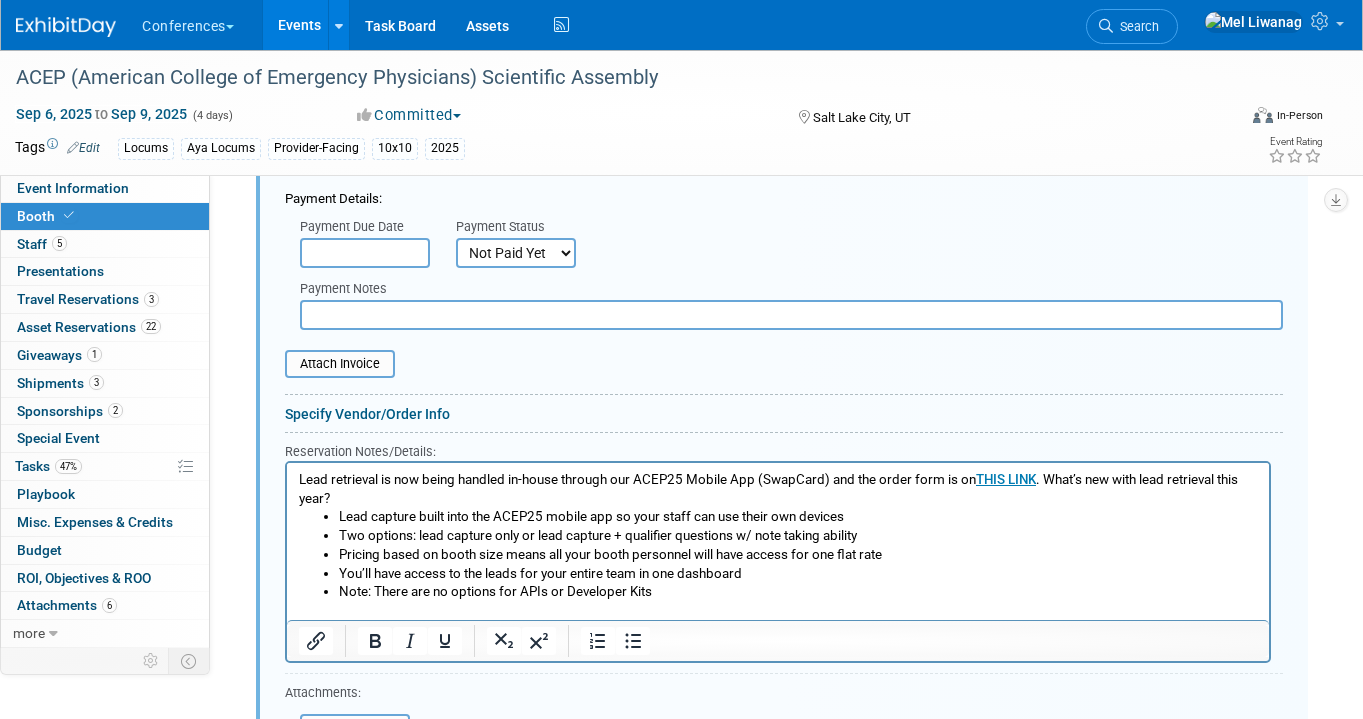 scroll, scrollTop: 1828, scrollLeft: 0, axis: vertical 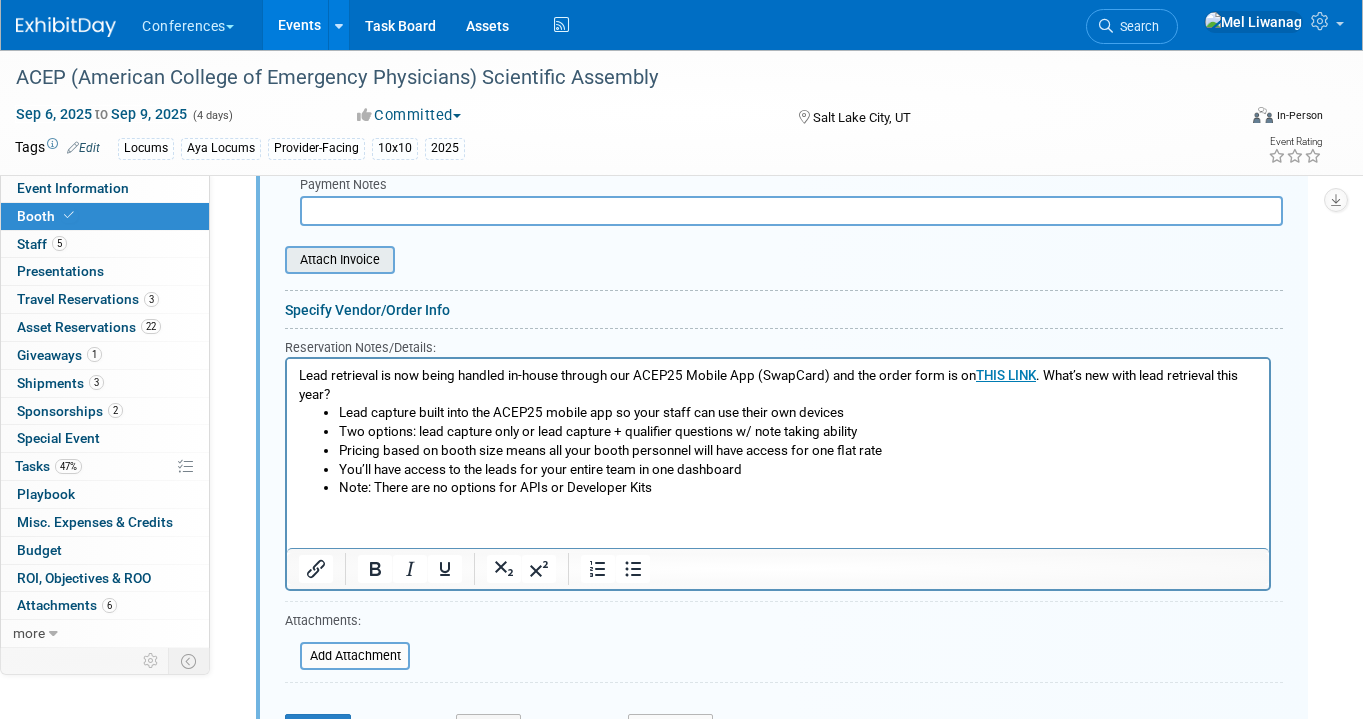 click at bounding box center [274, 260] 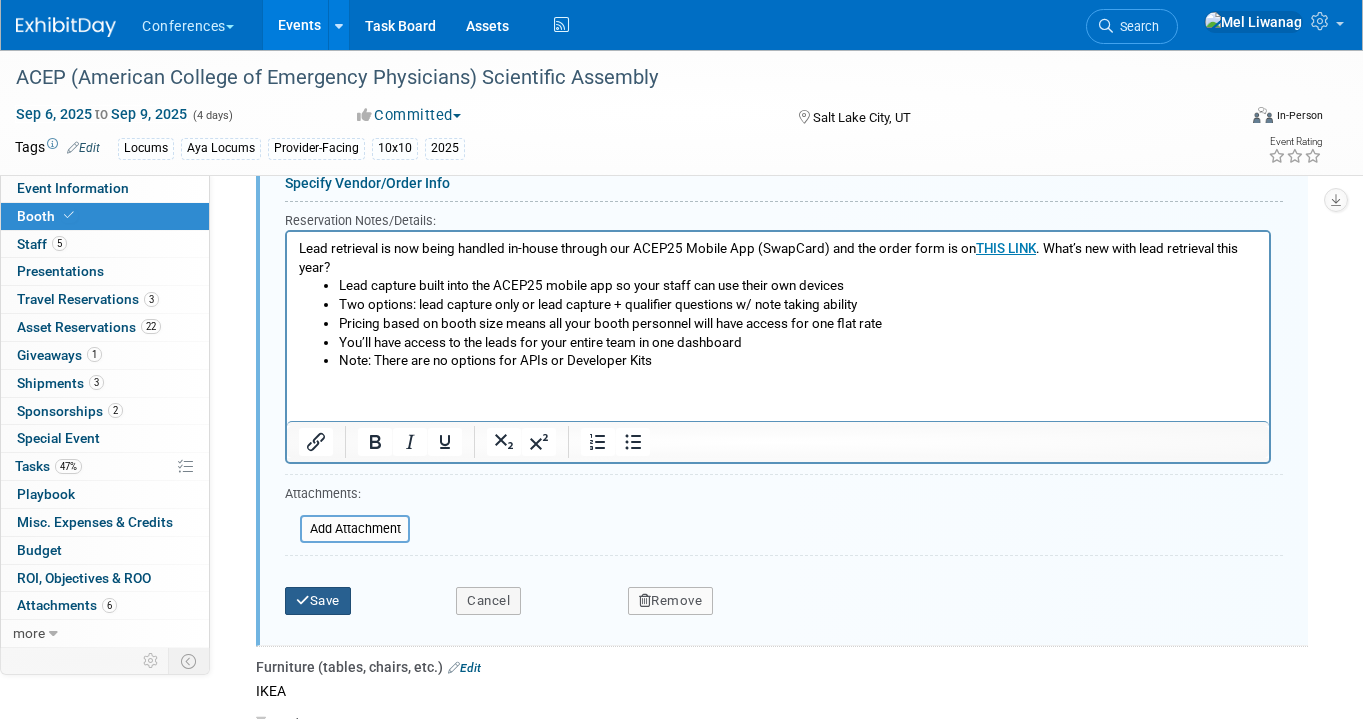 scroll, scrollTop: 1972, scrollLeft: 0, axis: vertical 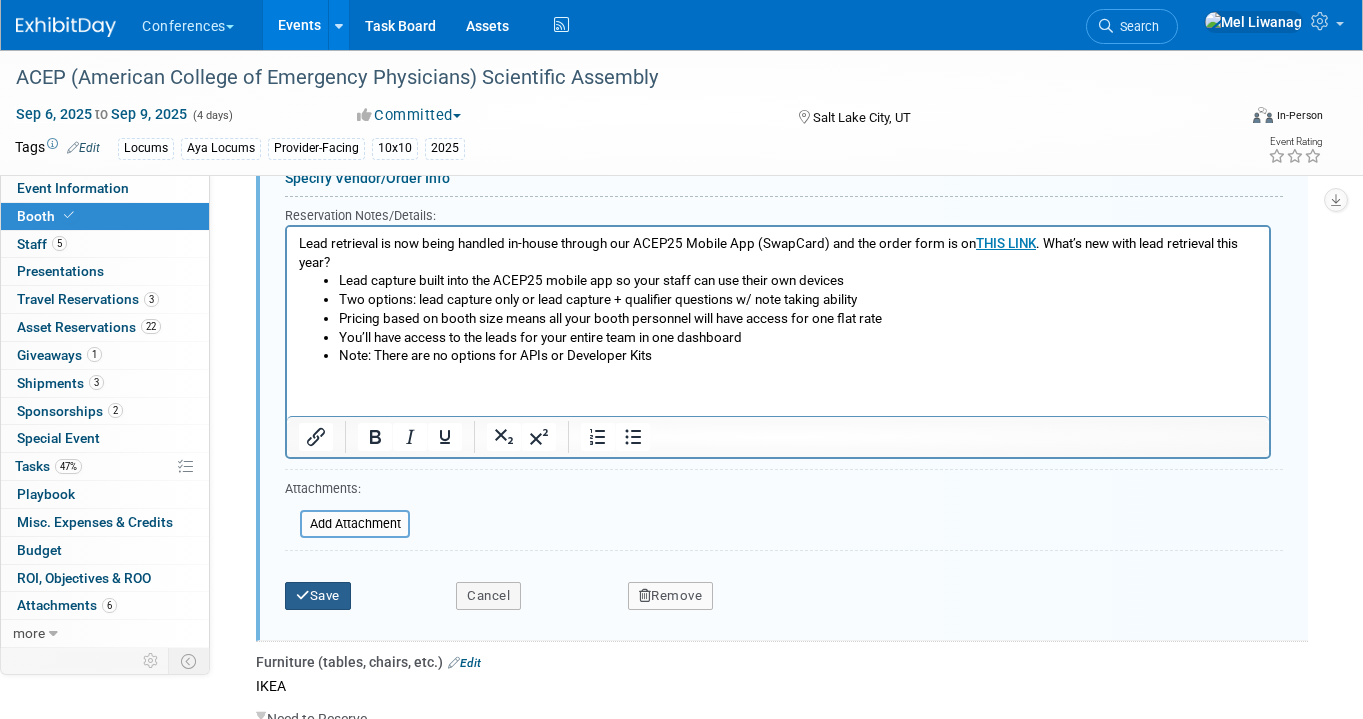 click on "Save" at bounding box center [318, 596] 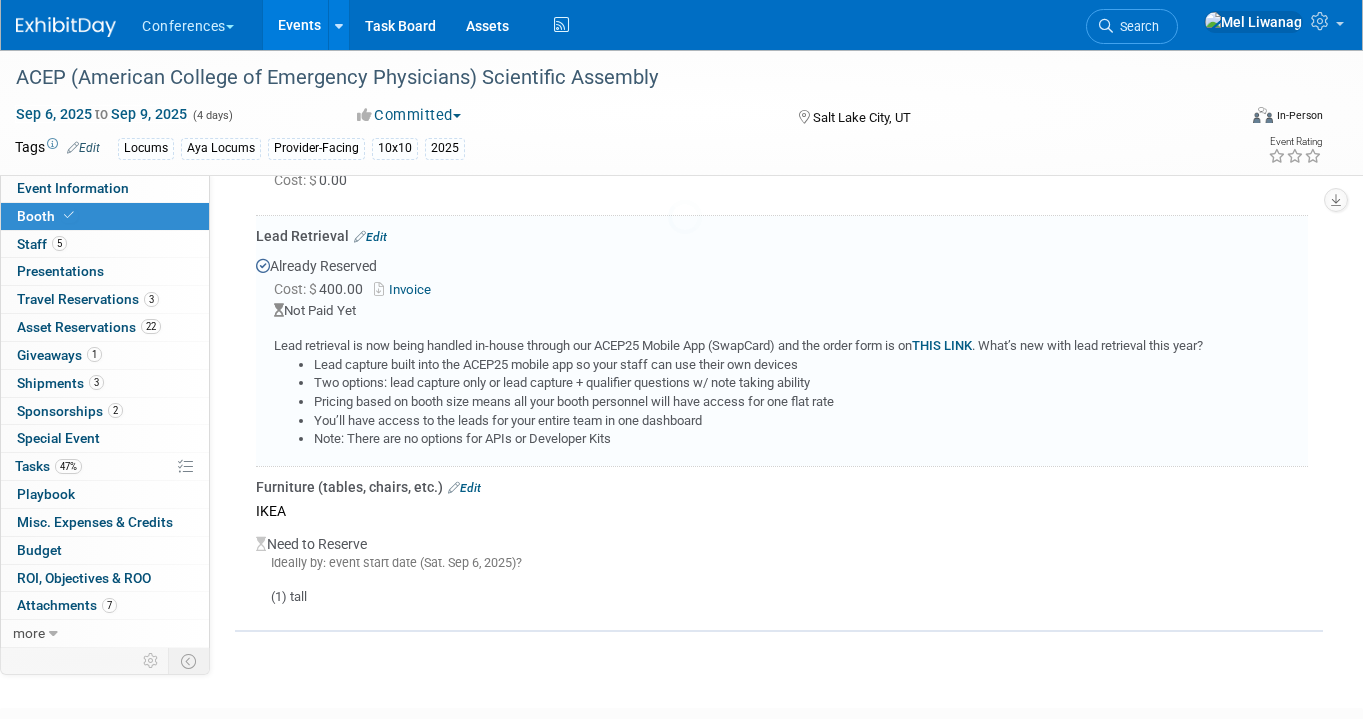 scroll, scrollTop: 1391, scrollLeft: 0, axis: vertical 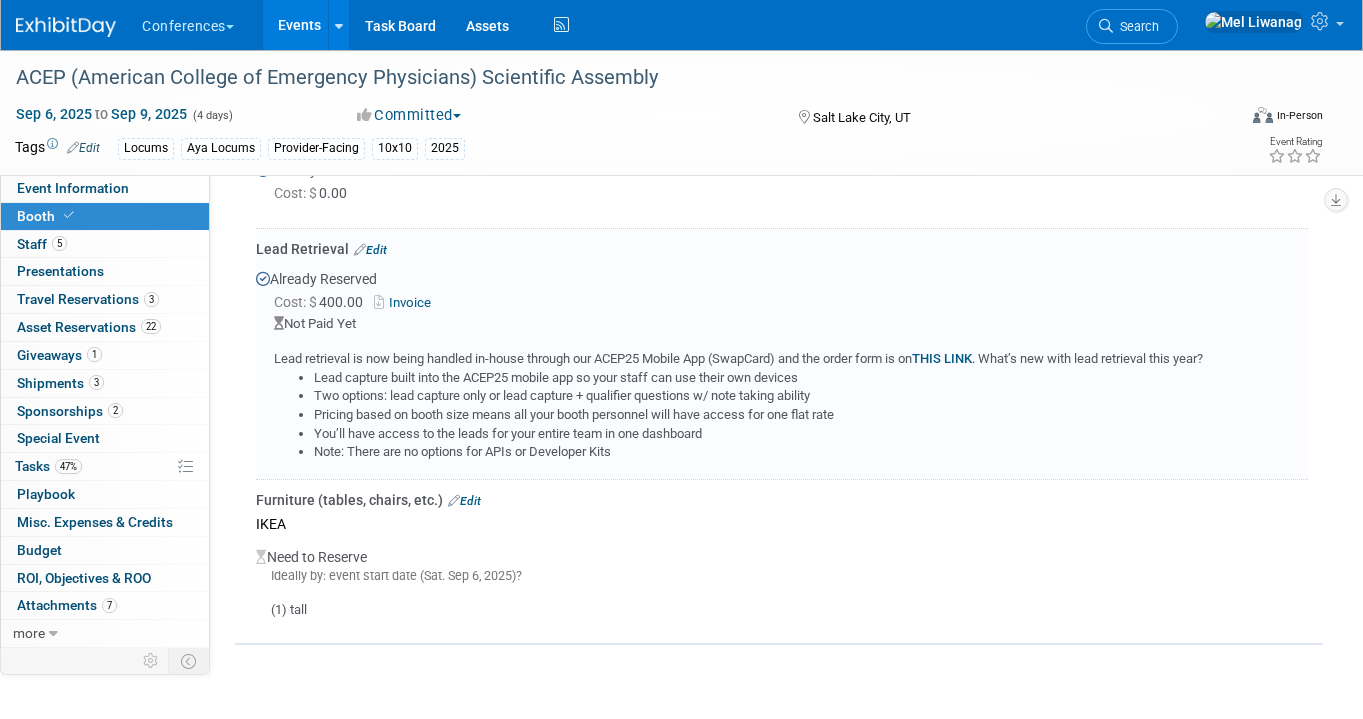 click on "Edit" at bounding box center [370, 250] 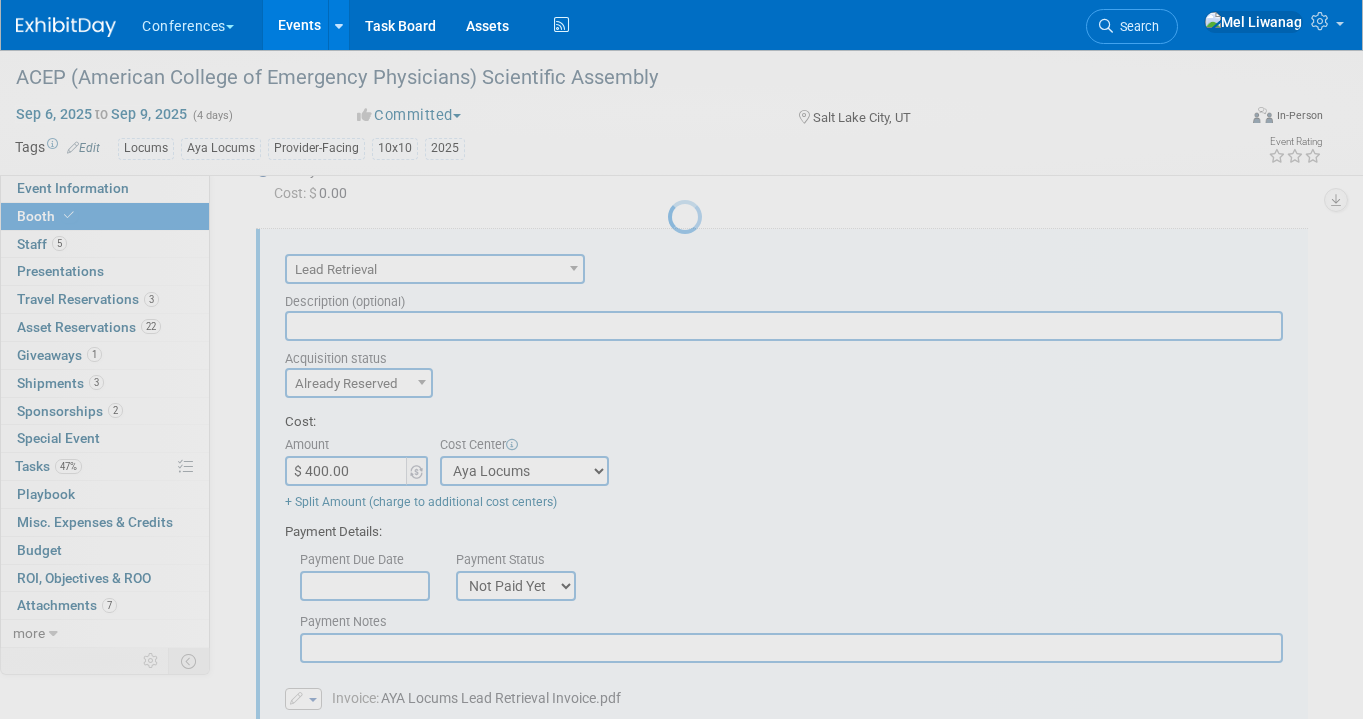 scroll, scrollTop: 0, scrollLeft: 0, axis: both 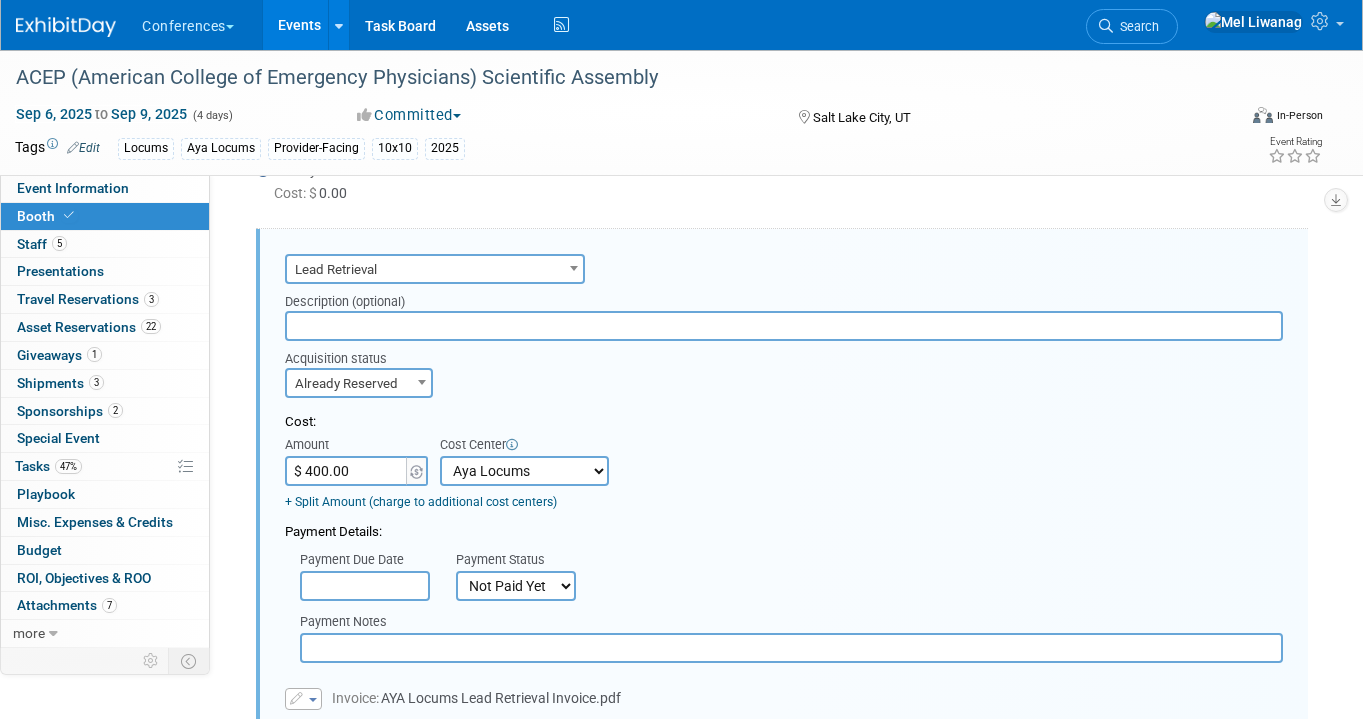 click on "Not Paid Yet
Partially Paid
Paid in Full" at bounding box center [516, 586] 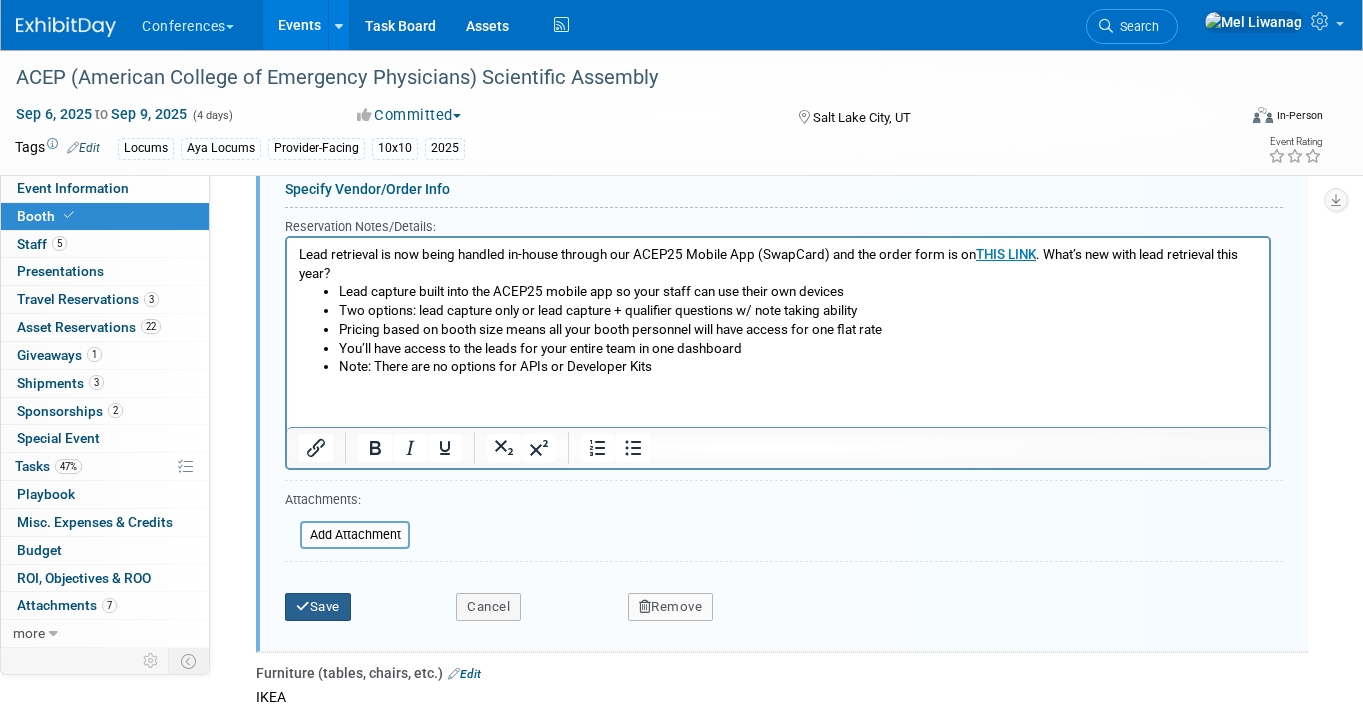 click on "Save" at bounding box center (318, 607) 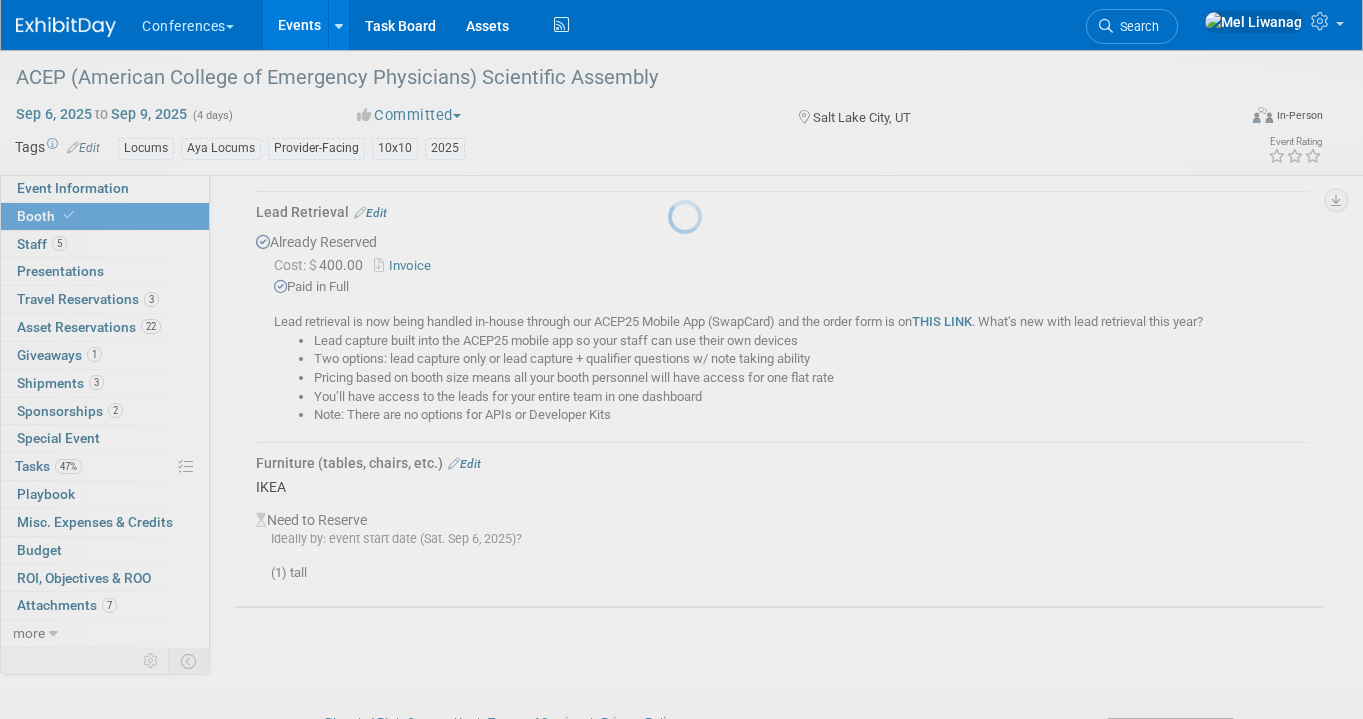 scroll, scrollTop: 1391, scrollLeft: 0, axis: vertical 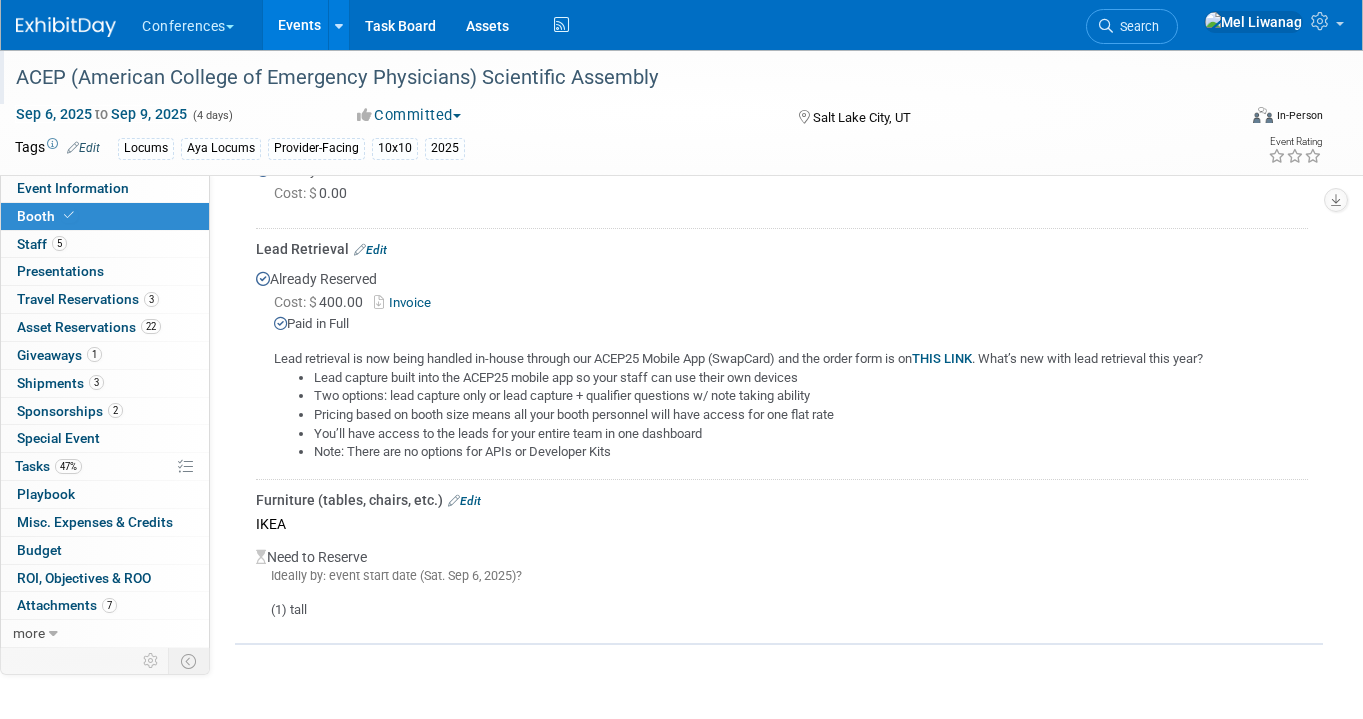 click at bounding box center [618, 58] 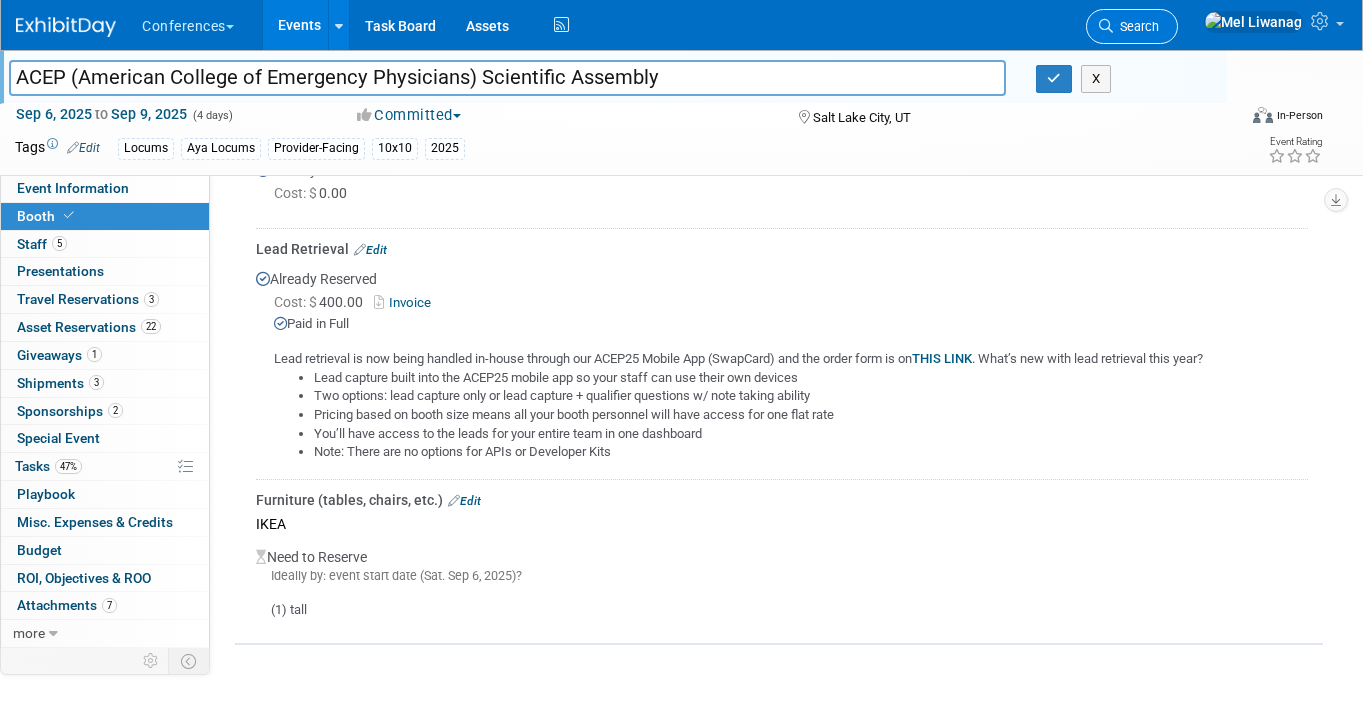click on "Search" at bounding box center (1132, 26) 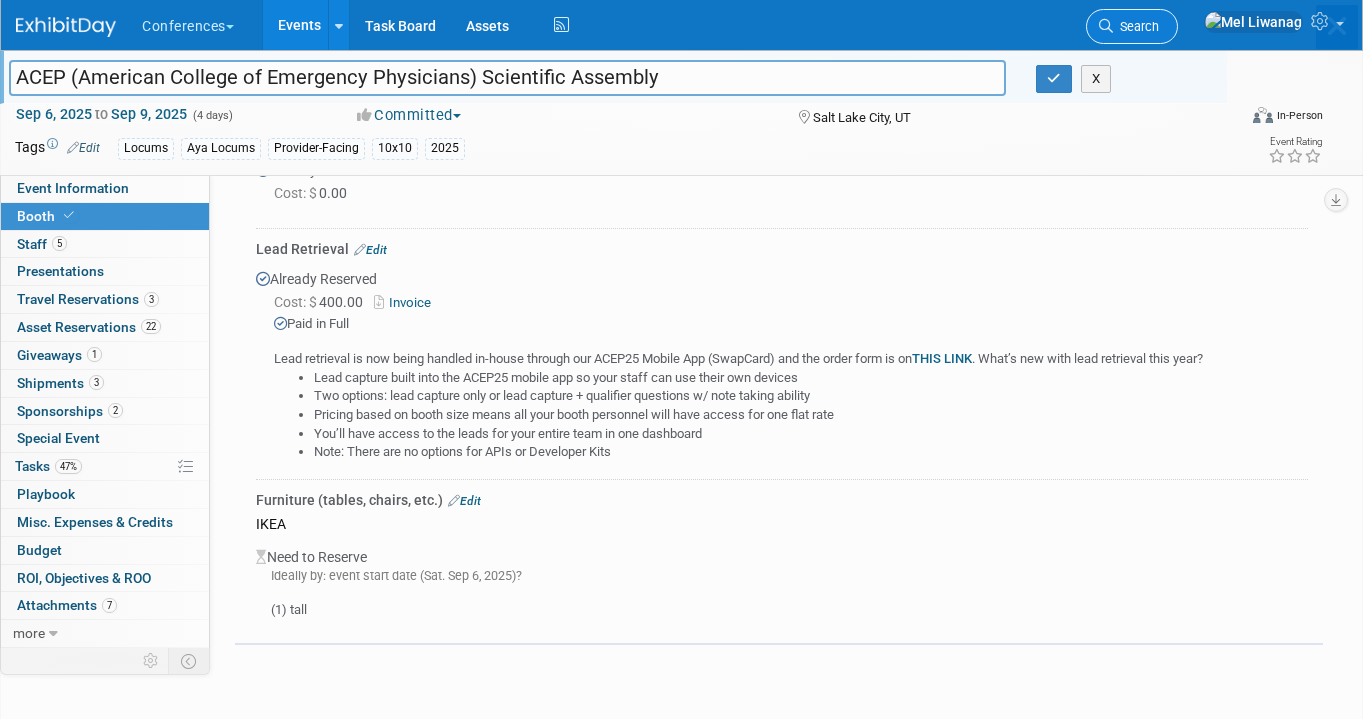scroll, scrollTop: 0, scrollLeft: 0, axis: both 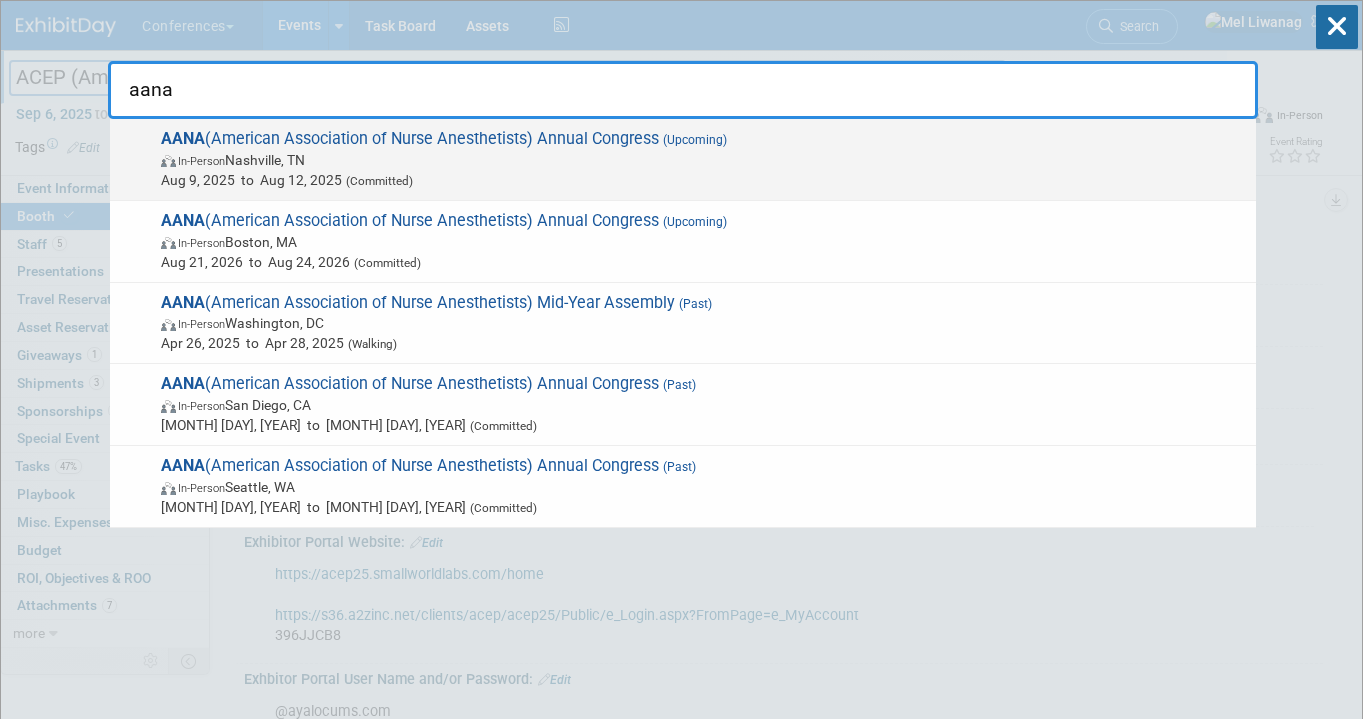 type on "aana" 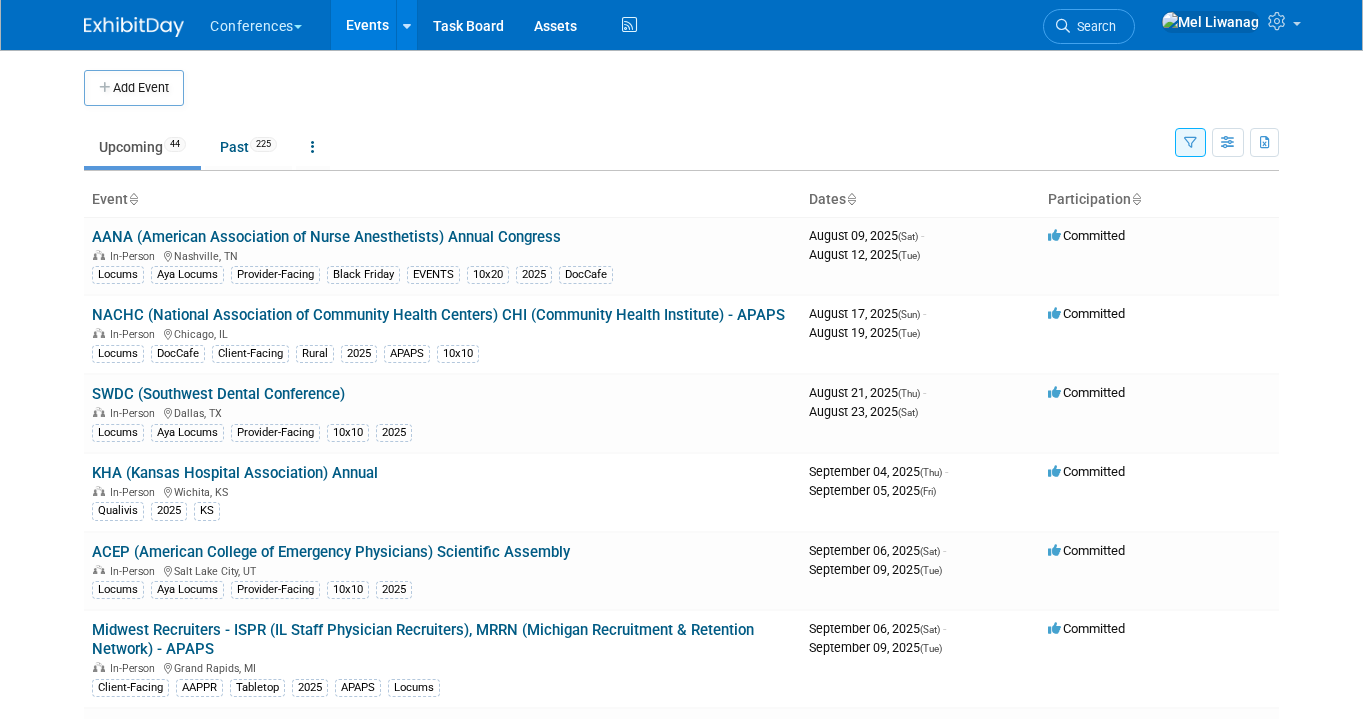 scroll, scrollTop: 0, scrollLeft: 0, axis: both 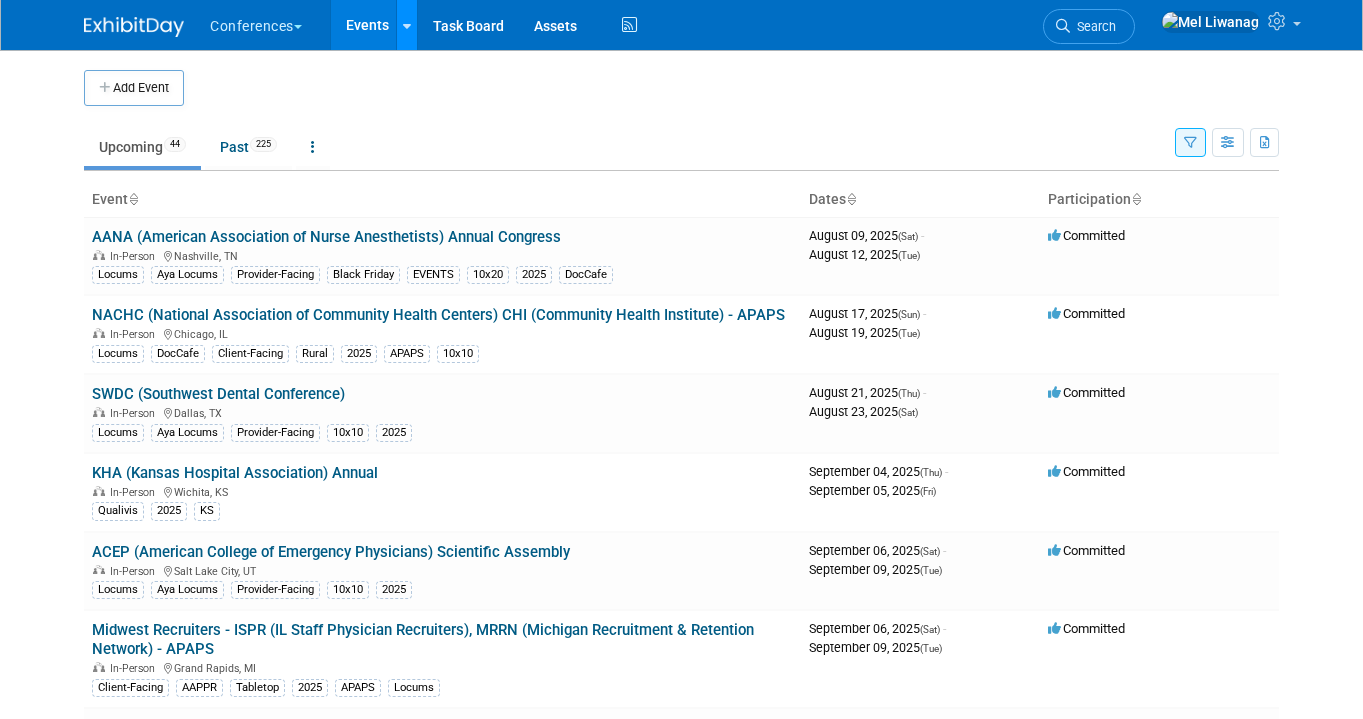drag, startPoint x: 0, startPoint y: 0, endPoint x: 402, endPoint y: 34, distance: 403.43524 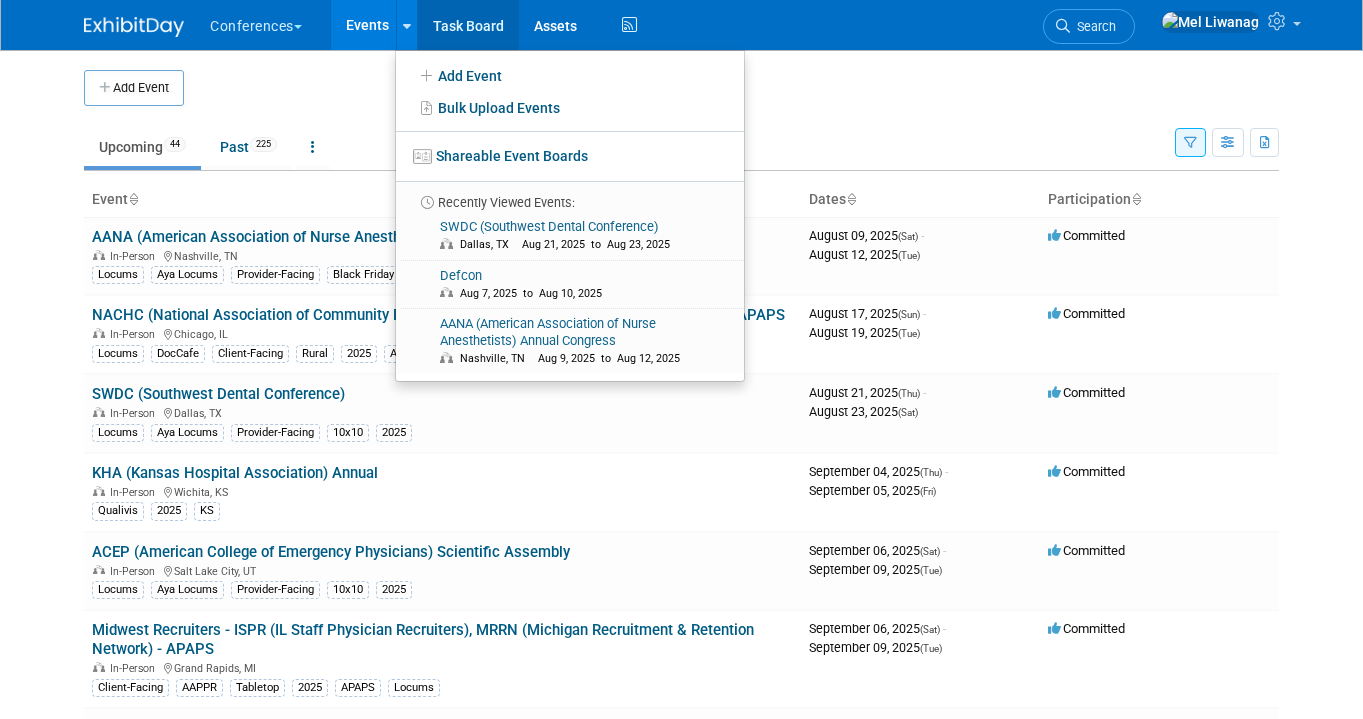 click on "Task Board" at bounding box center [468, 25] 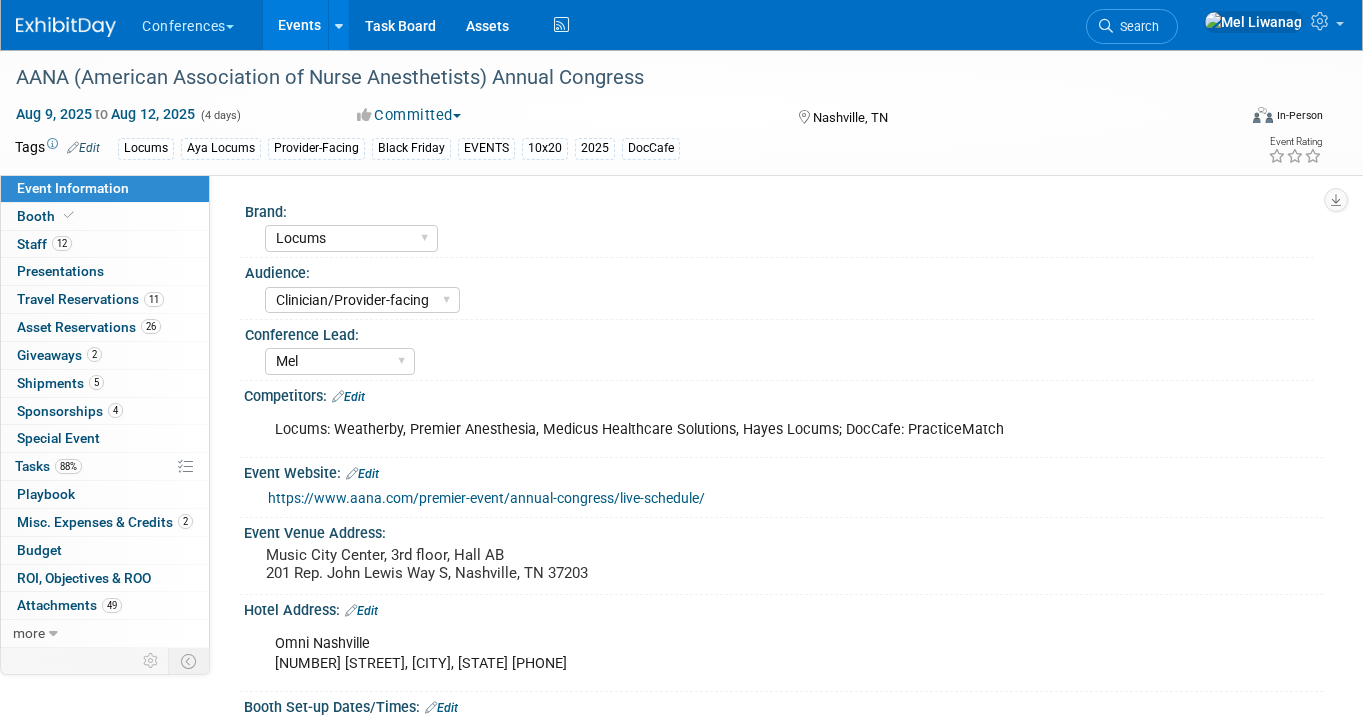 select on "Locums" 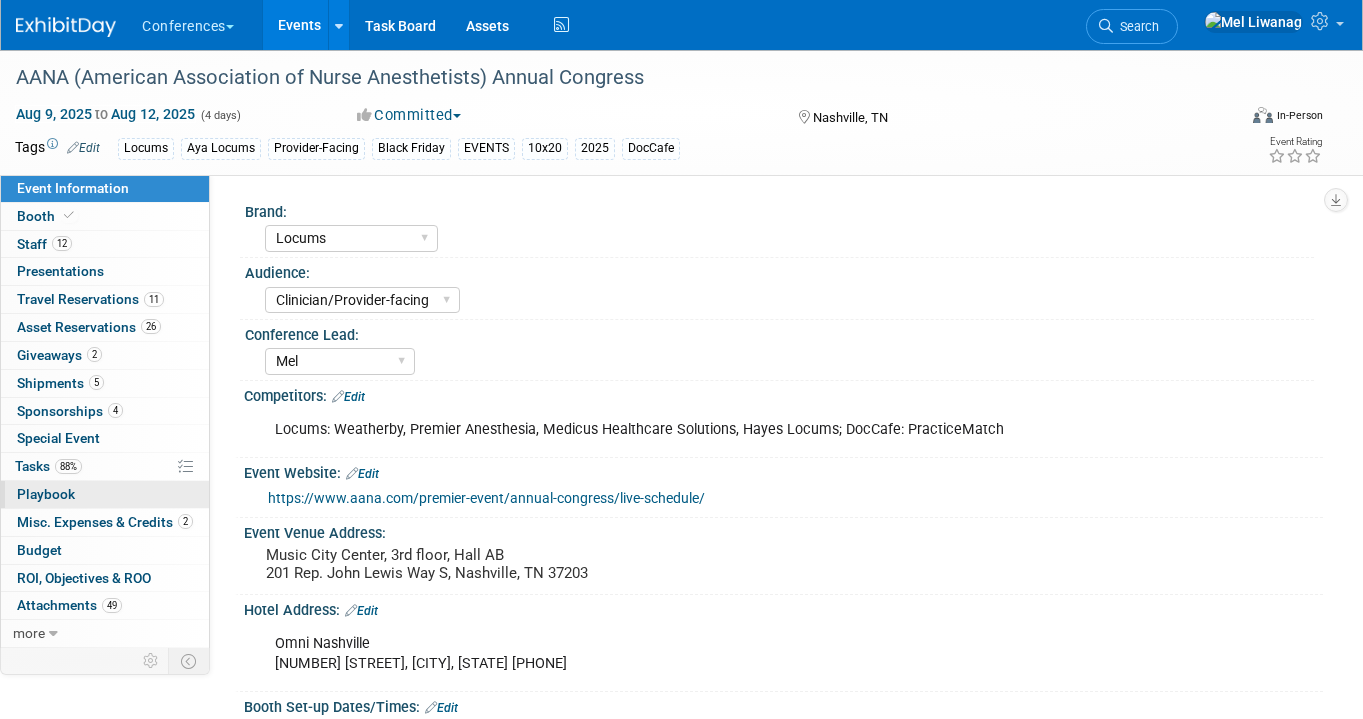 scroll, scrollTop: 0, scrollLeft: 0, axis: both 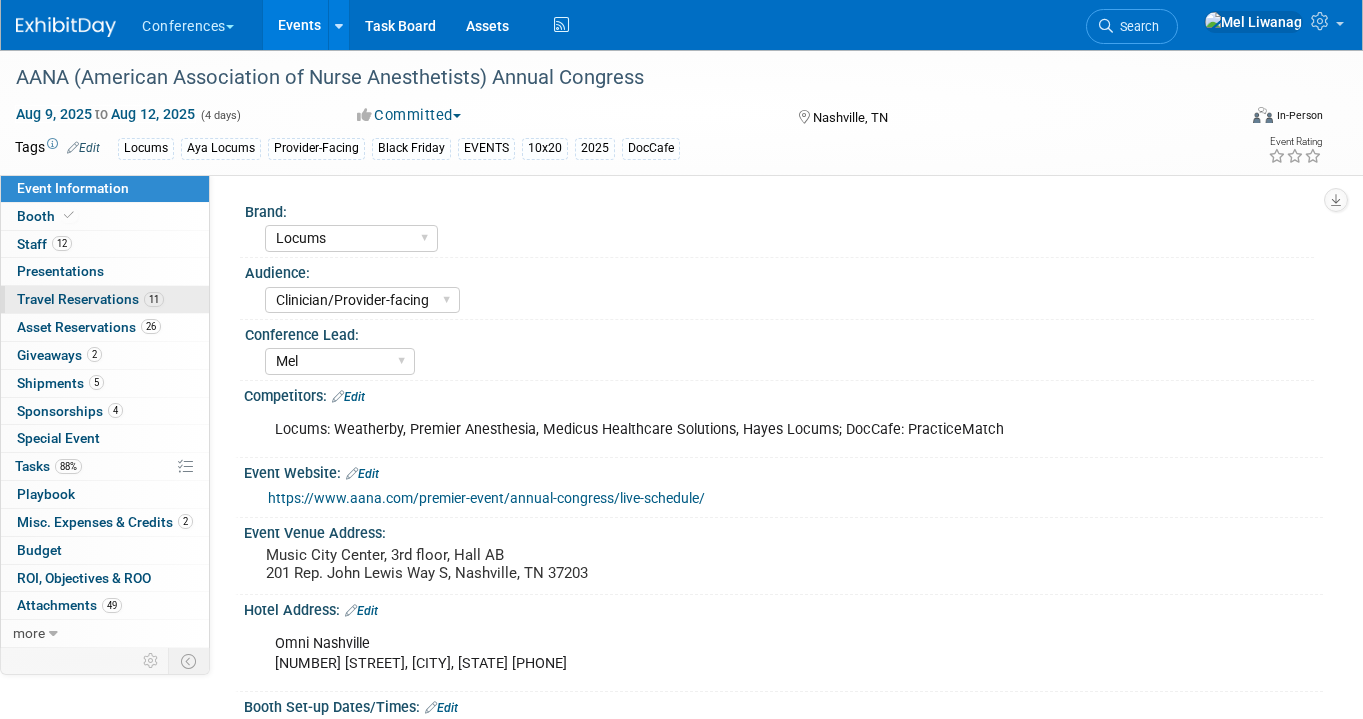 click on "Travel Reservations 11" at bounding box center [90, 299] 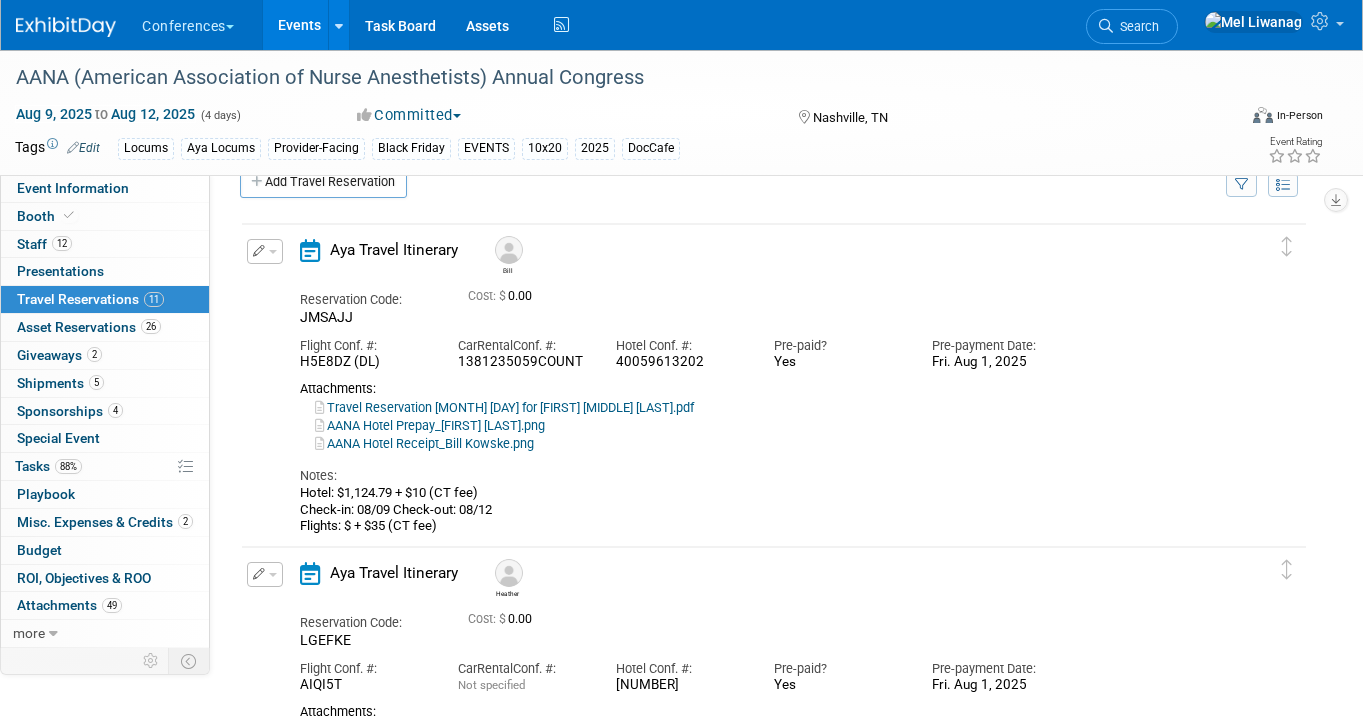 scroll, scrollTop: 39, scrollLeft: 0, axis: vertical 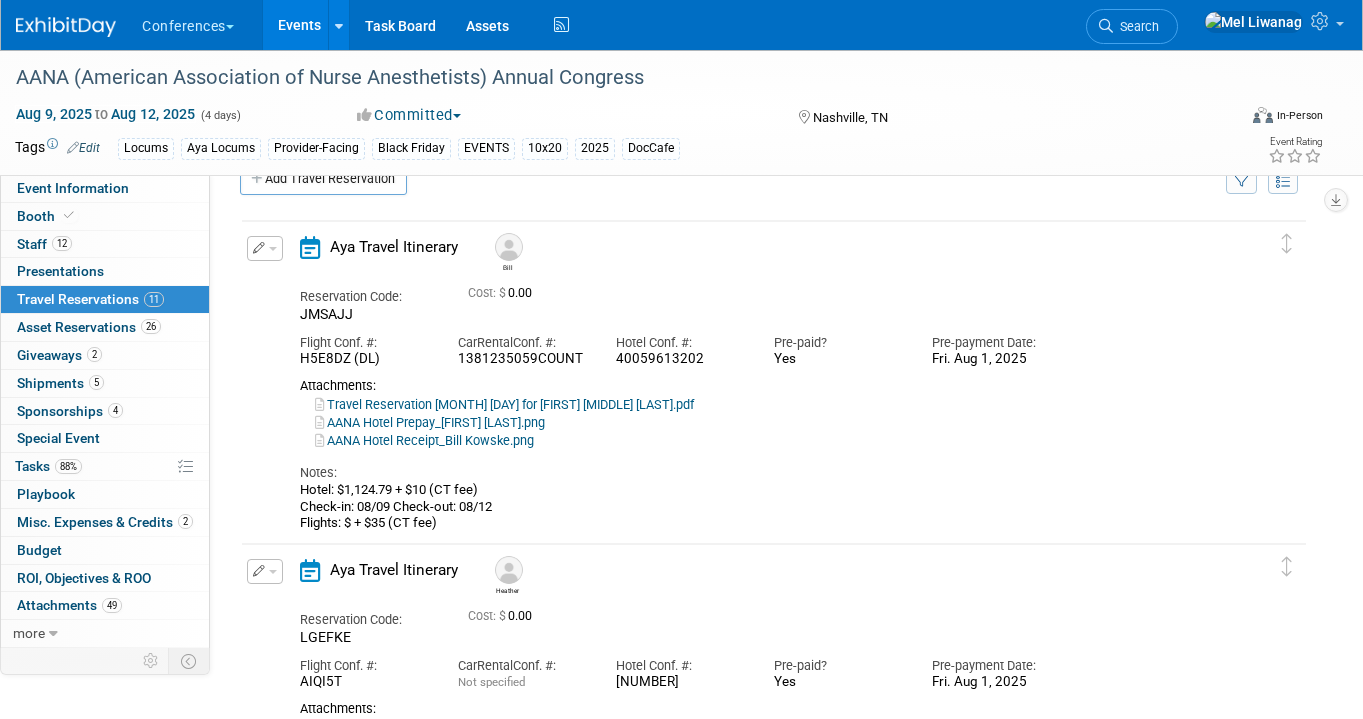 click at bounding box center [265, 248] 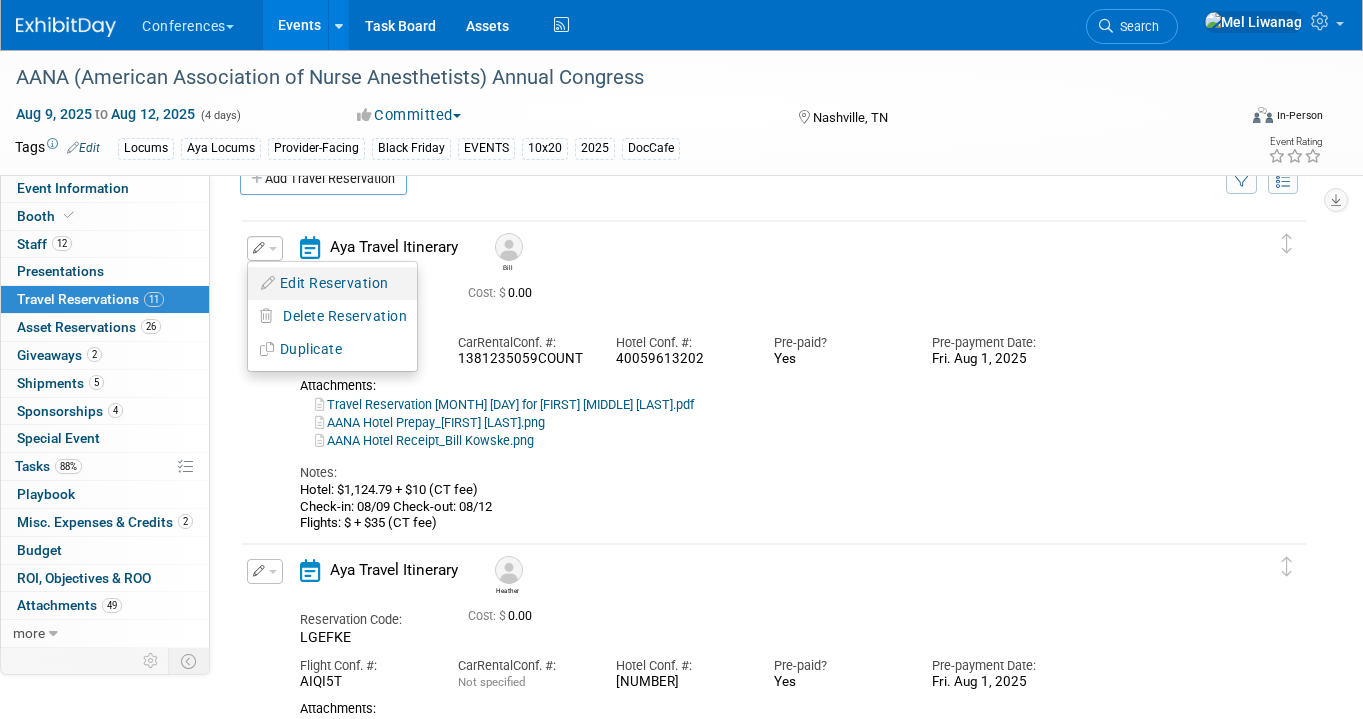 click on "Edit Reservation" at bounding box center [332, 283] 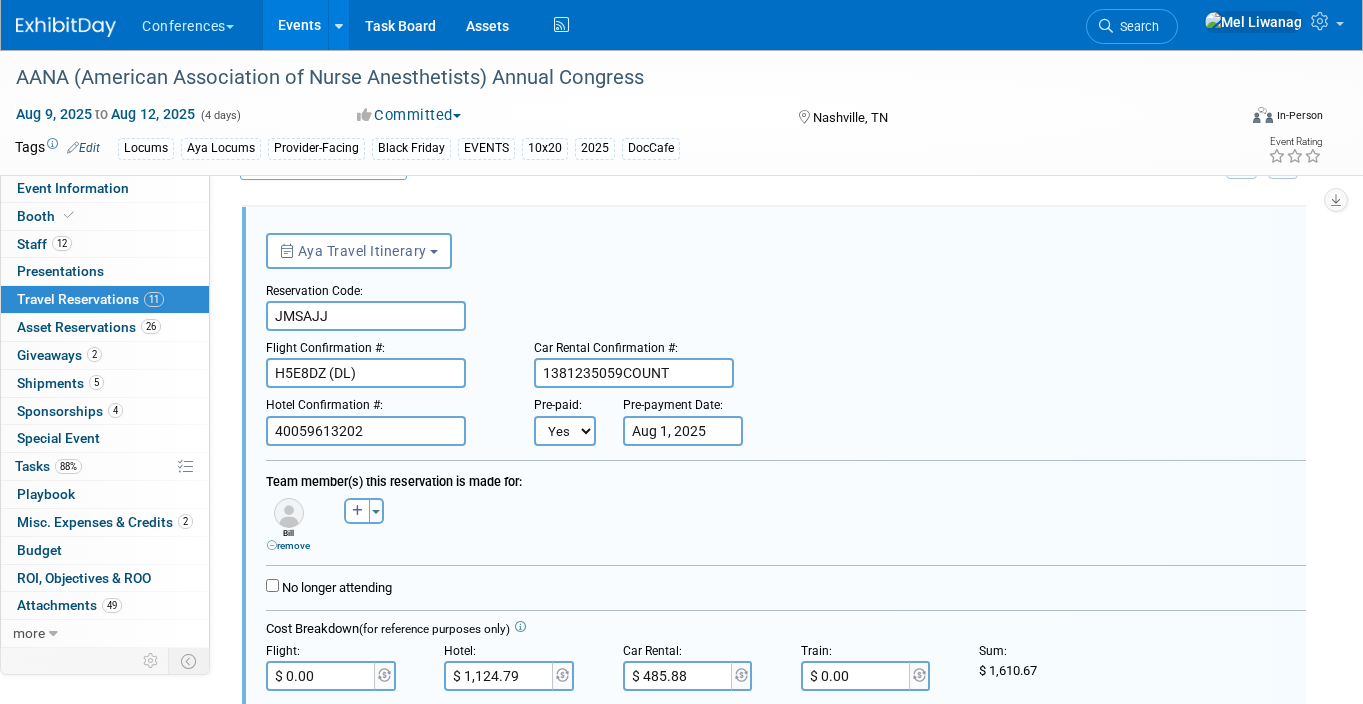 scroll, scrollTop: 244, scrollLeft: 0, axis: vertical 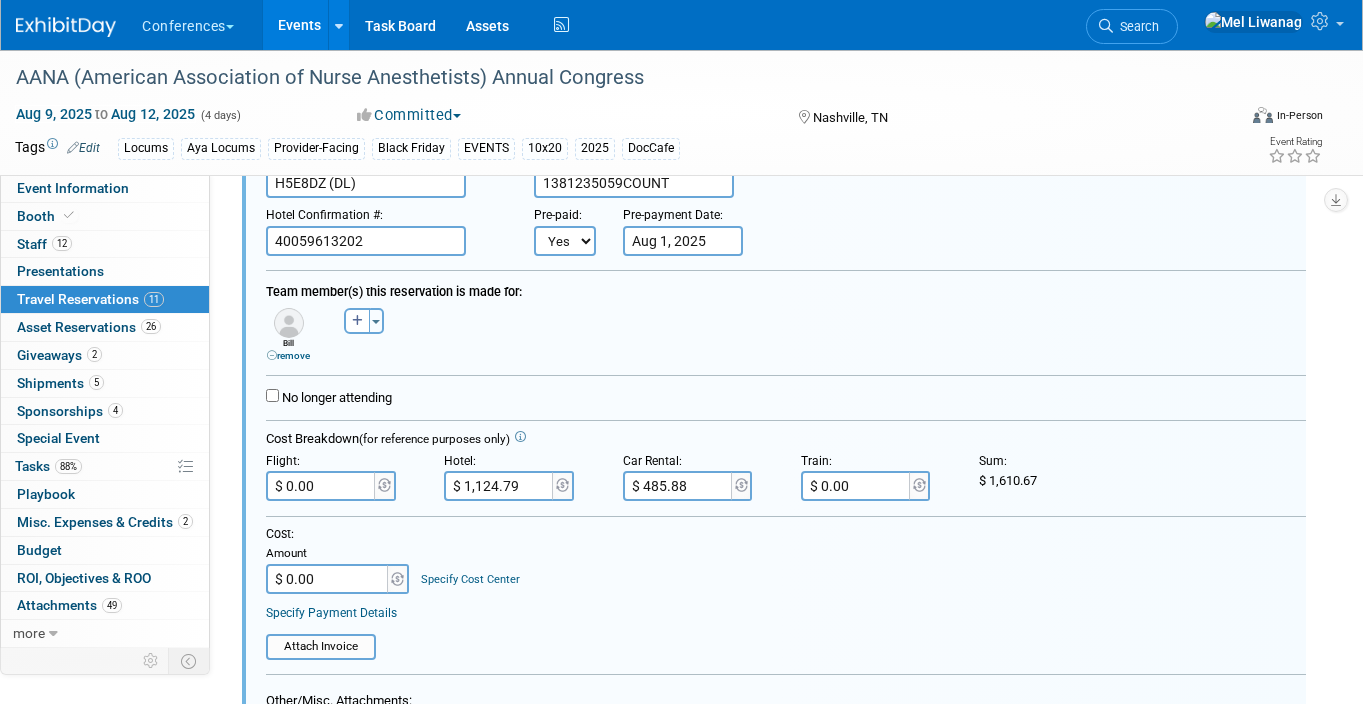drag, startPoint x: 707, startPoint y: 487, endPoint x: 586, endPoint y: 482, distance: 121.103264 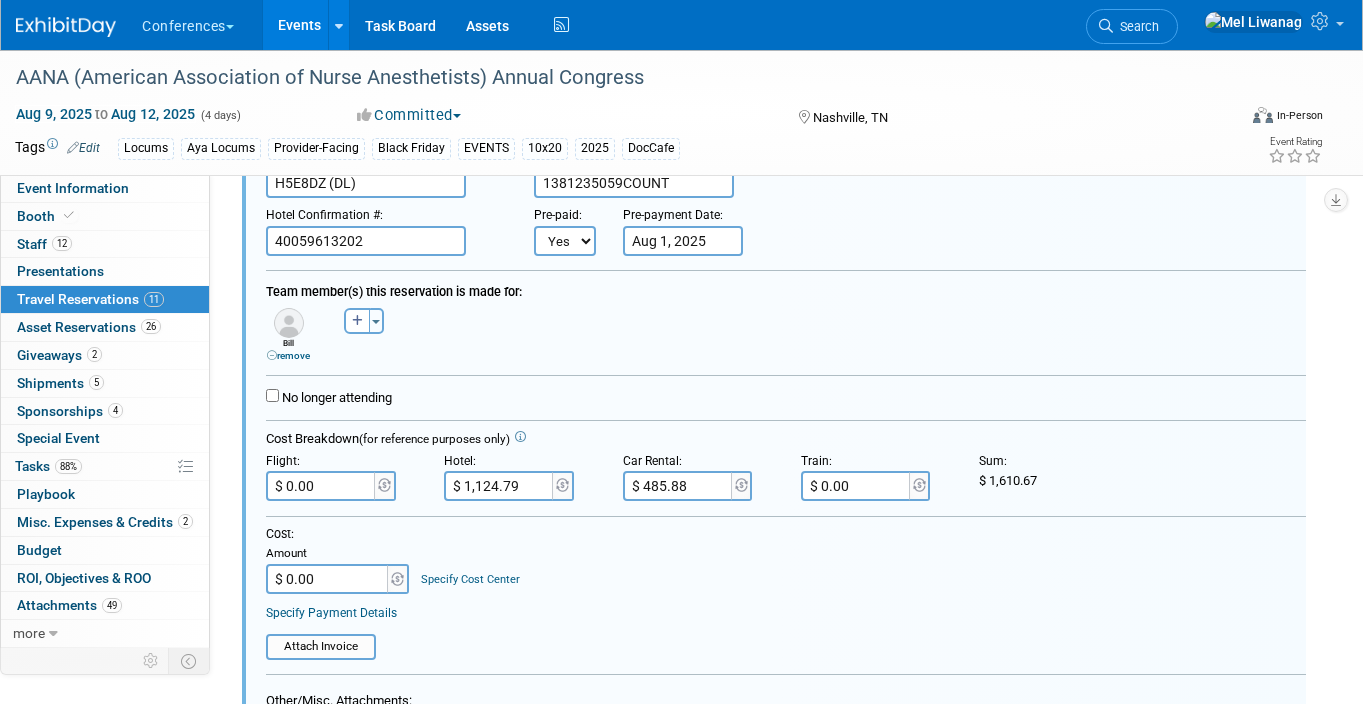 type on "$" 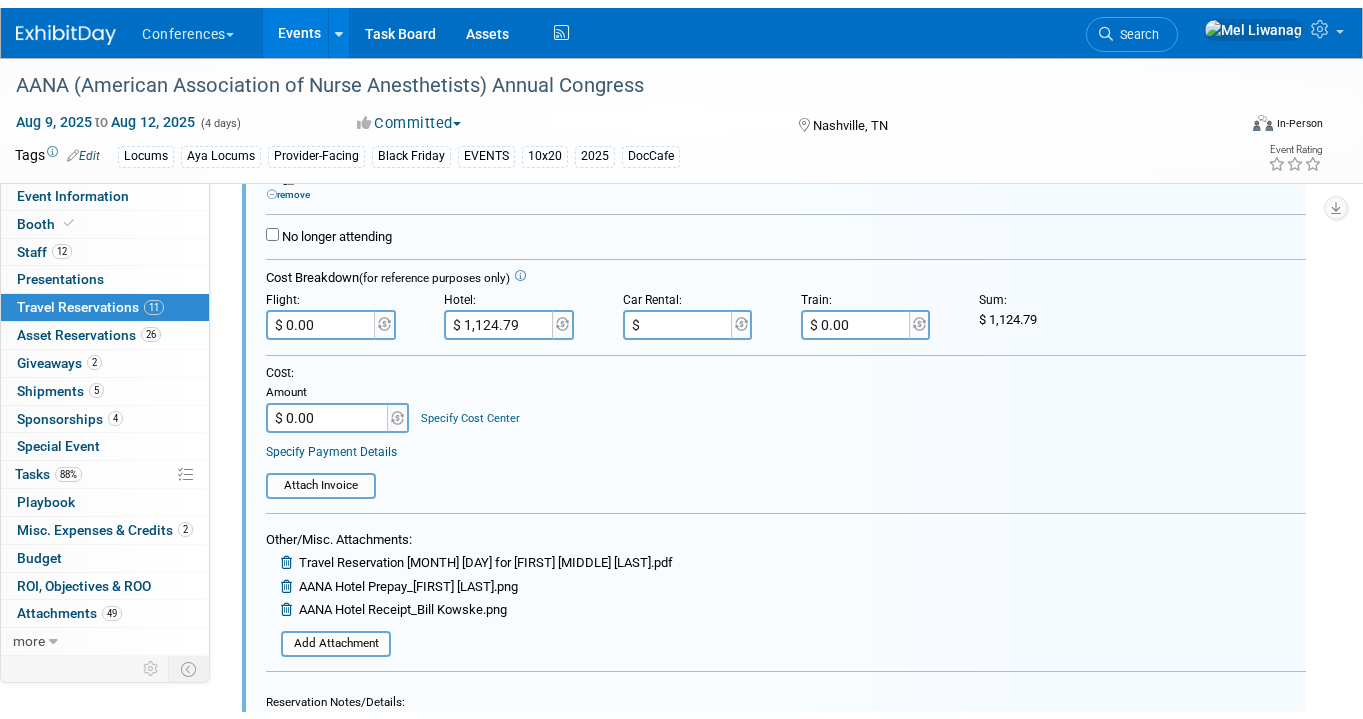 scroll, scrollTop: 644, scrollLeft: 0, axis: vertical 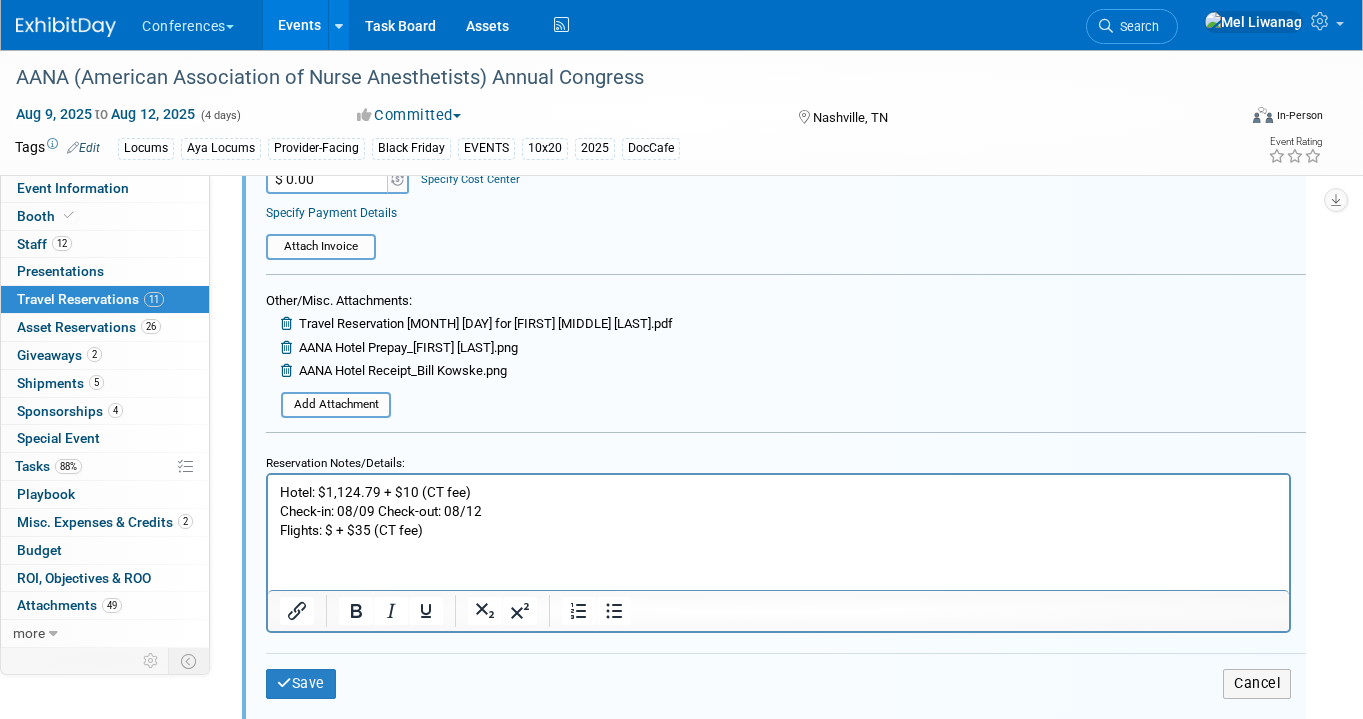 type 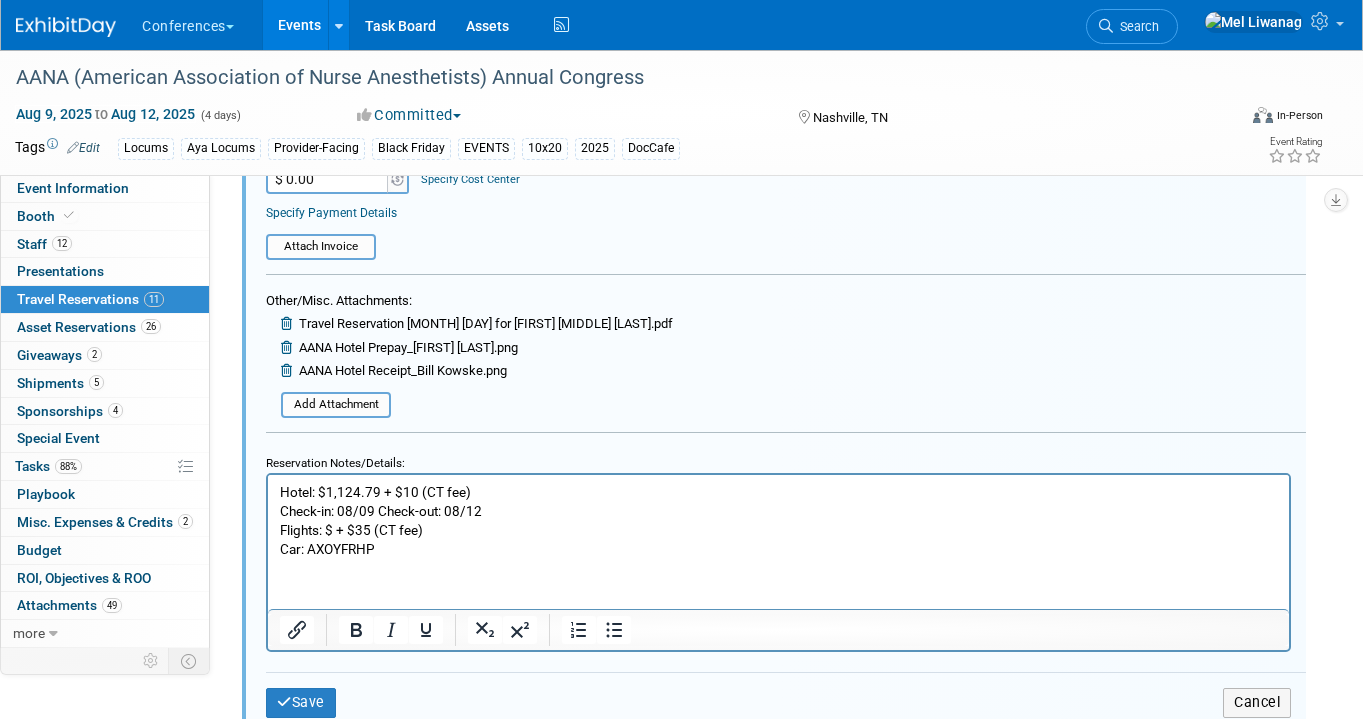 click on "Car: AXOYFRHP" at bounding box center [779, 549] 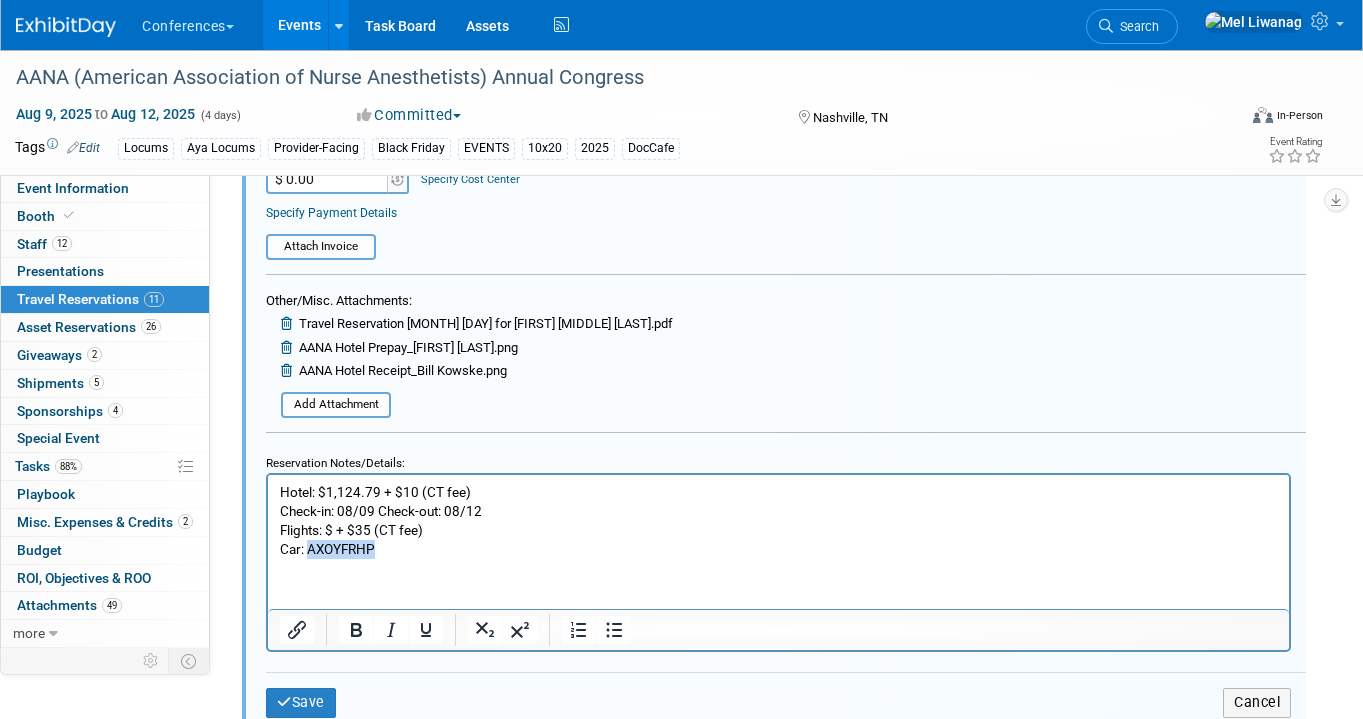 drag, startPoint x: 392, startPoint y: 555, endPoint x: 309, endPoint y: 546, distance: 83.48653 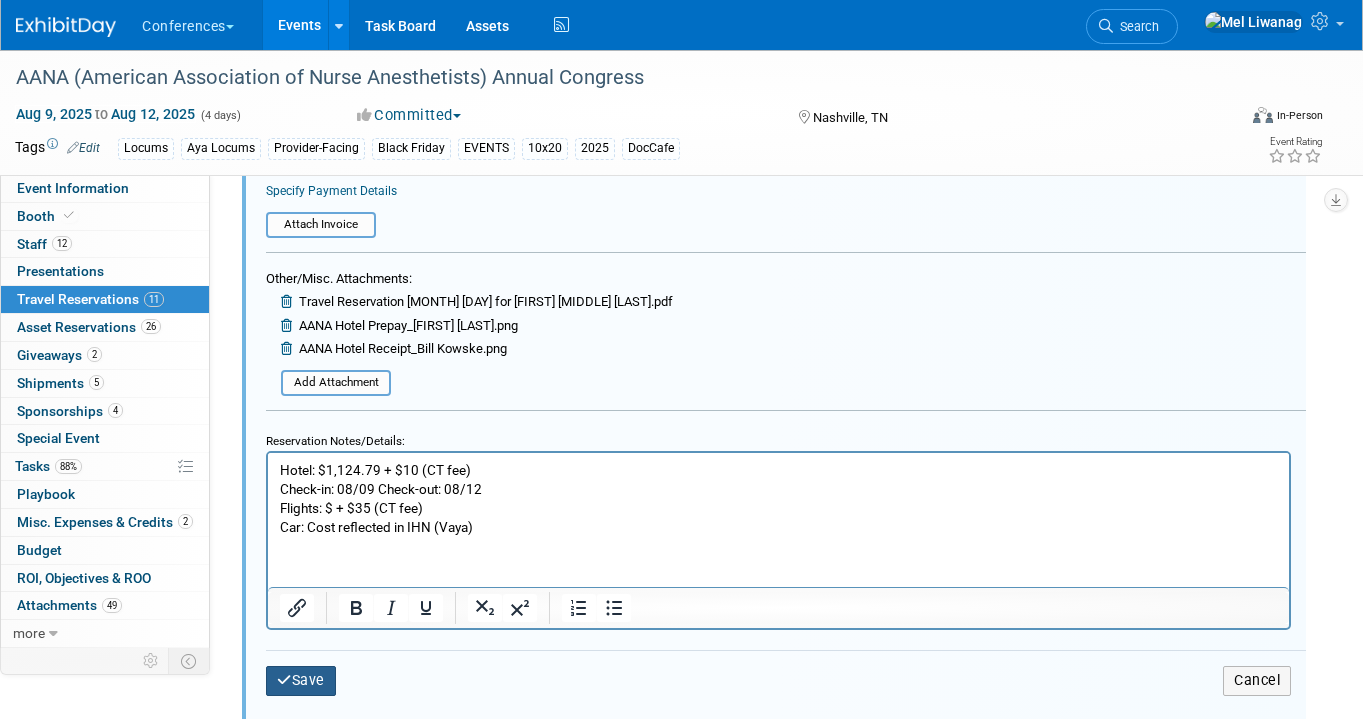 scroll, scrollTop: 674, scrollLeft: 0, axis: vertical 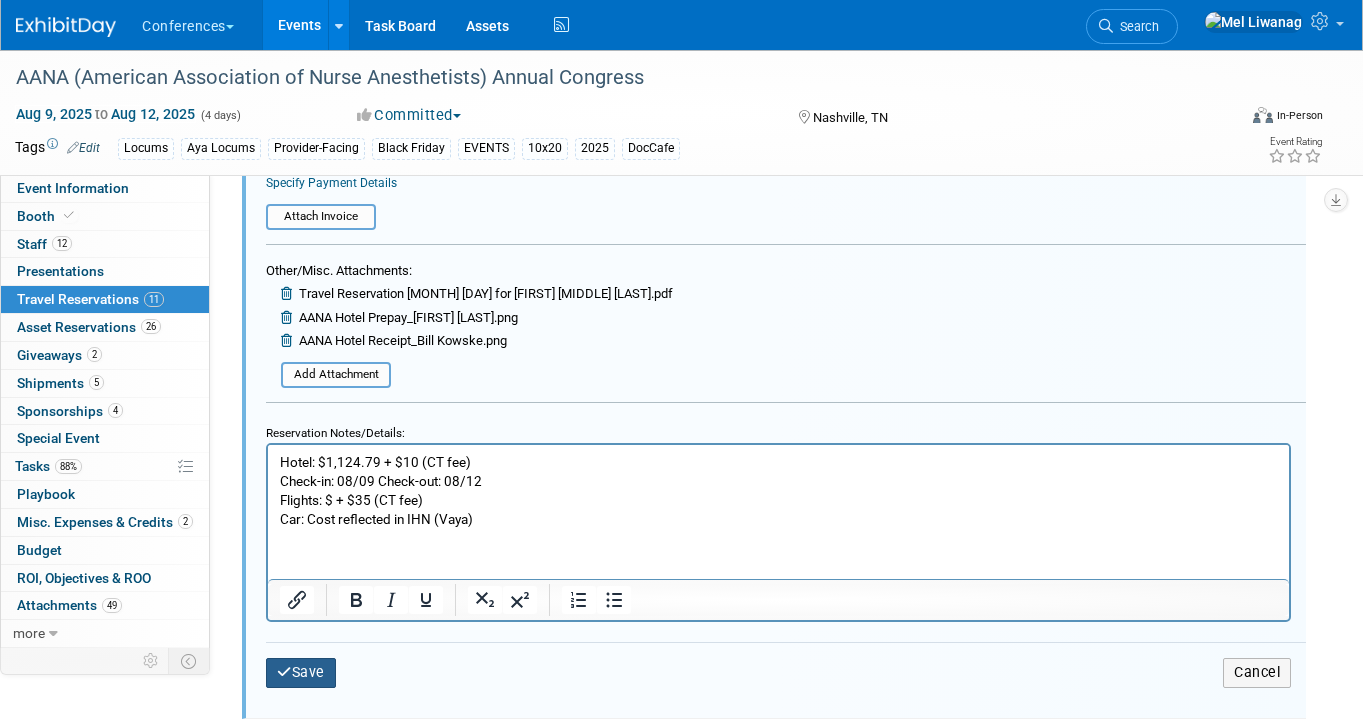 click on "Save" at bounding box center [301, 672] 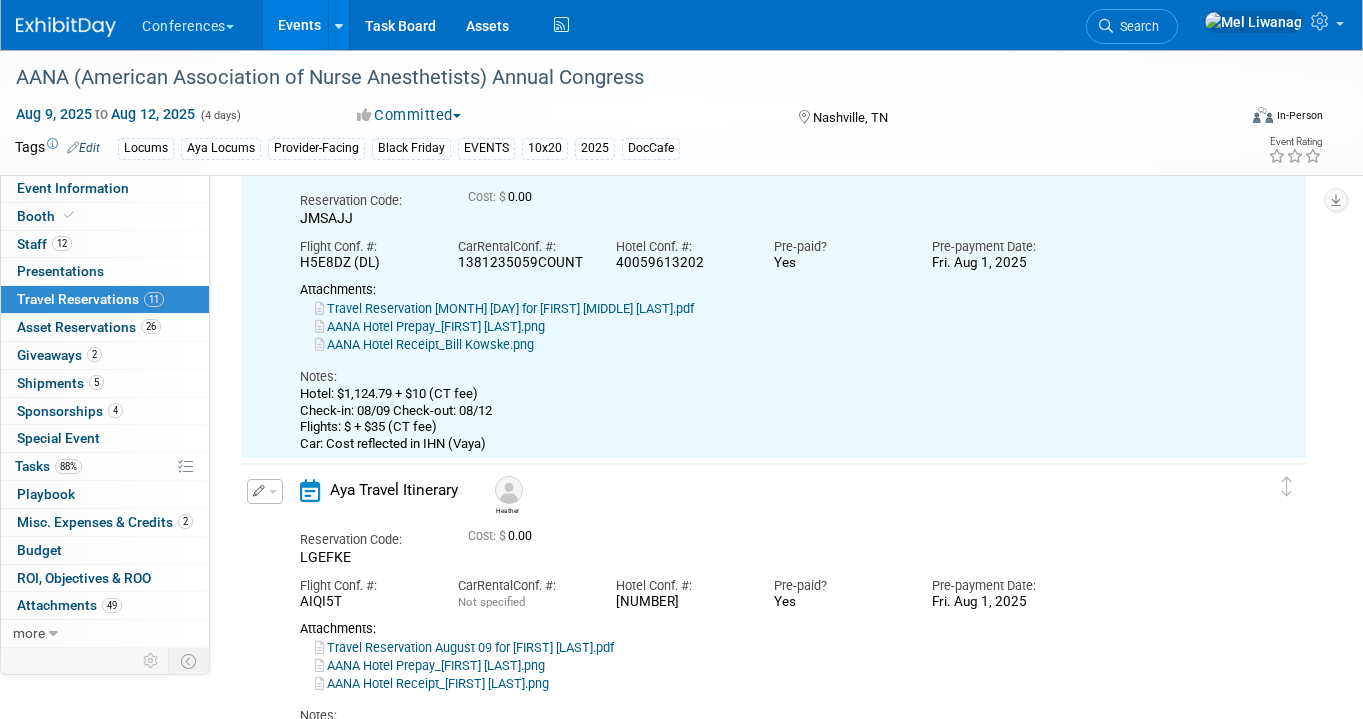 scroll, scrollTop: 34, scrollLeft: 0, axis: vertical 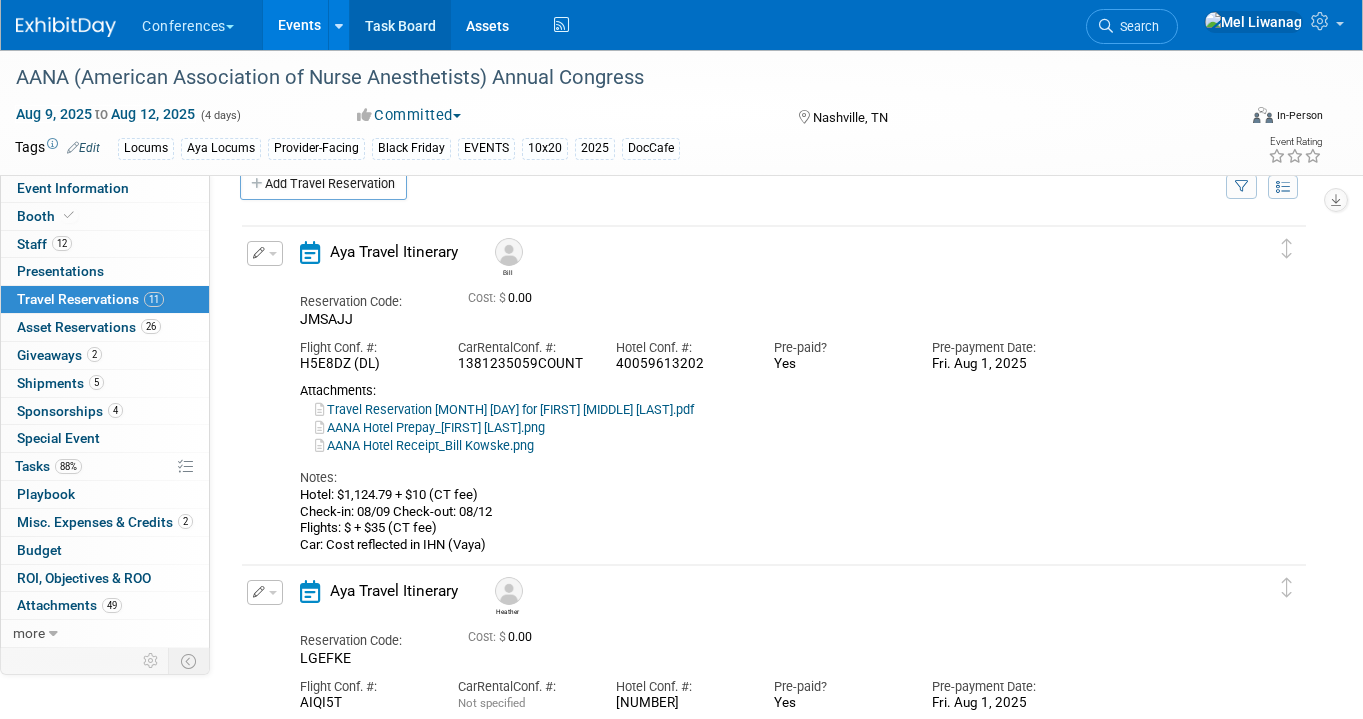 click on "Task Board" at bounding box center [400, 25] 